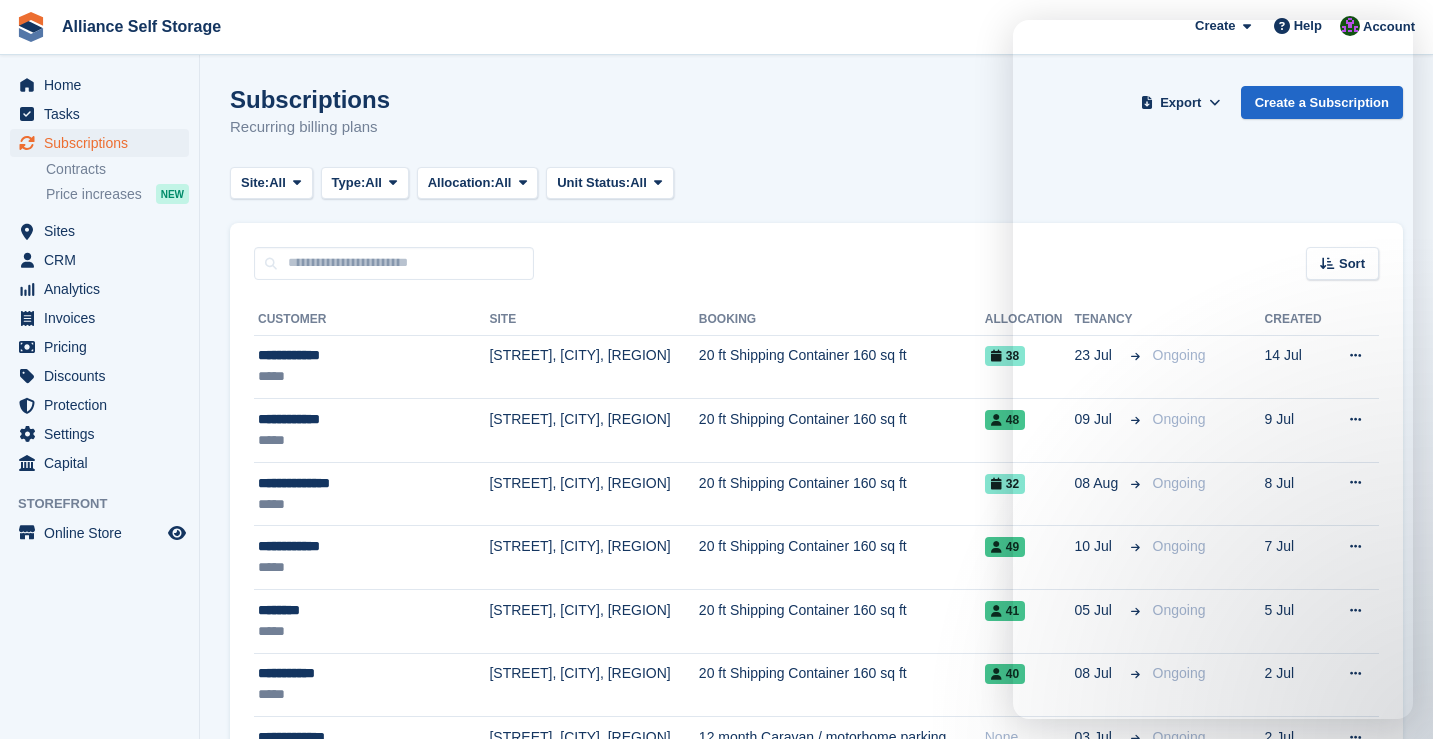scroll, scrollTop: 0, scrollLeft: 0, axis: both 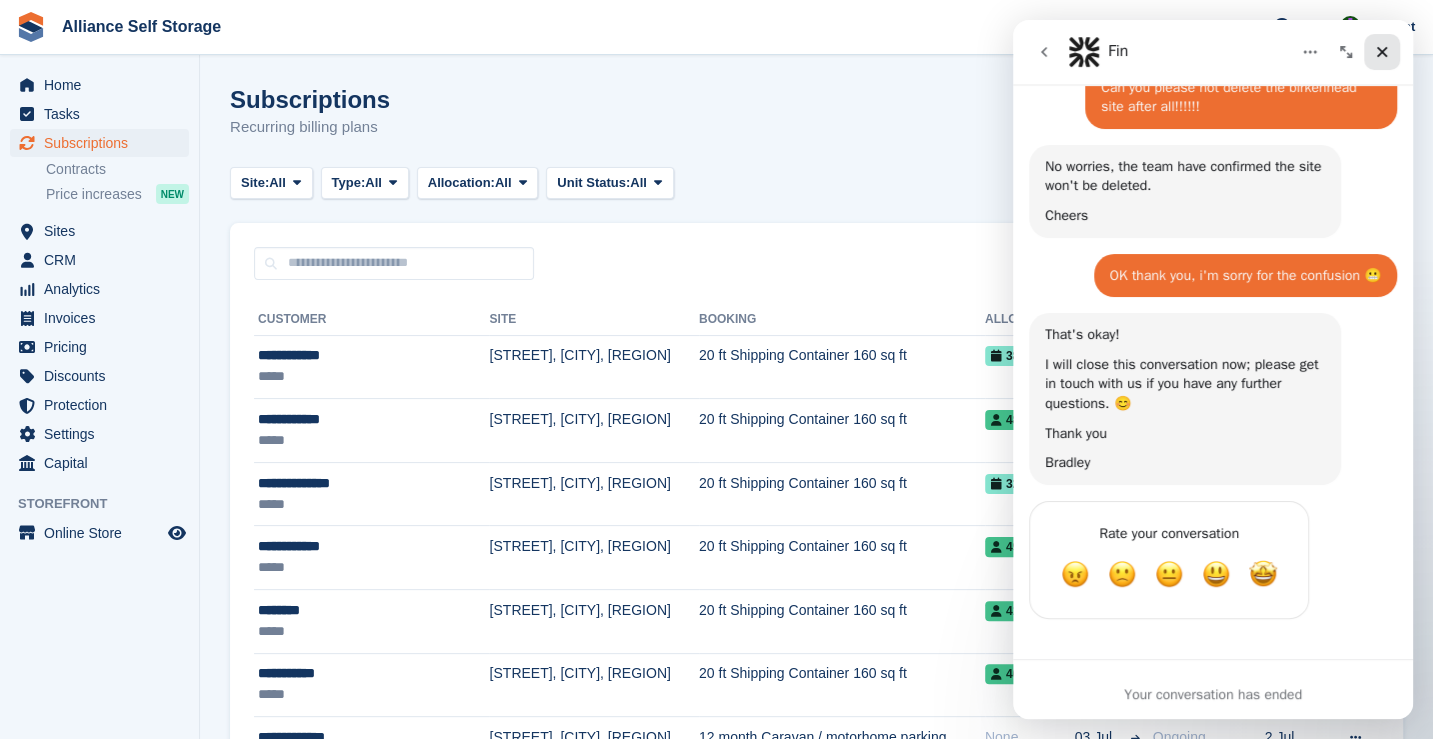 click at bounding box center [1382, 52] 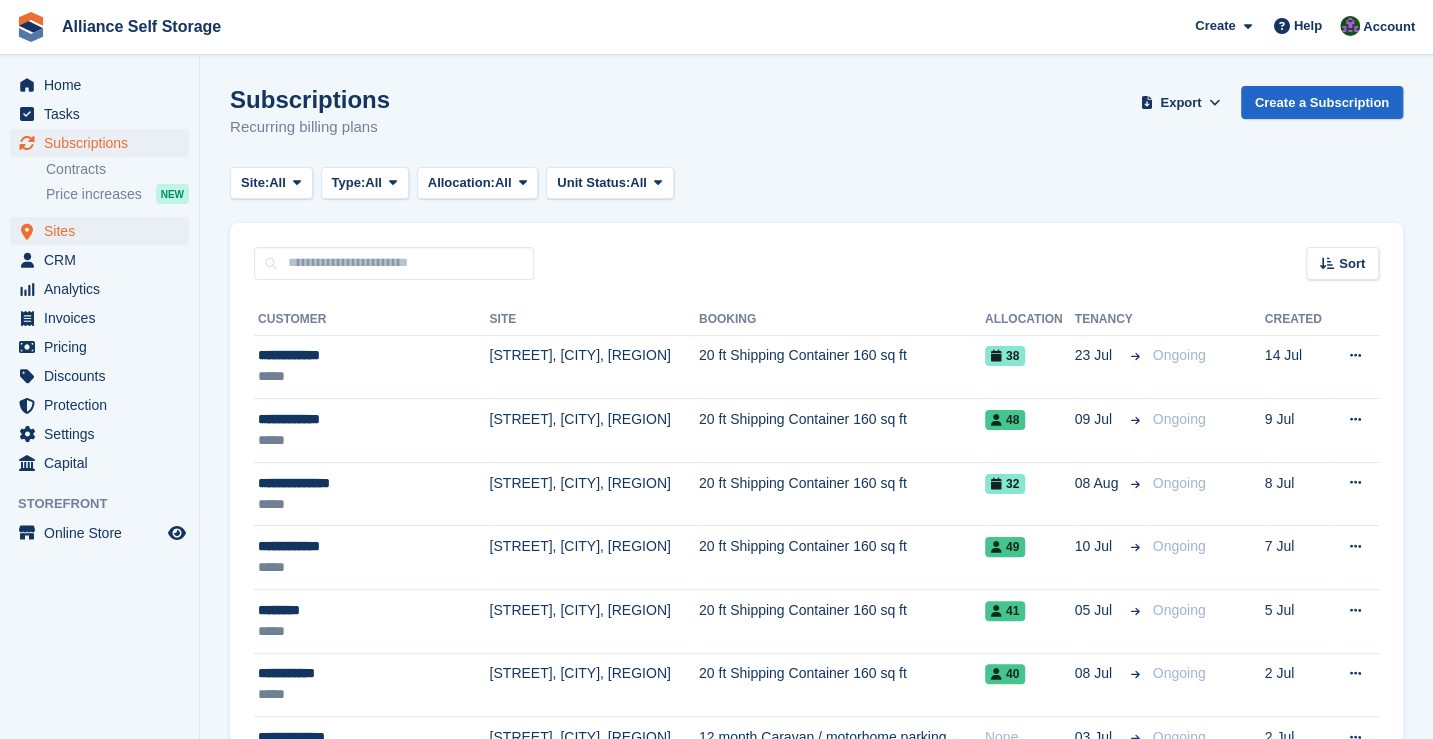scroll, scrollTop: 0, scrollLeft: 0, axis: both 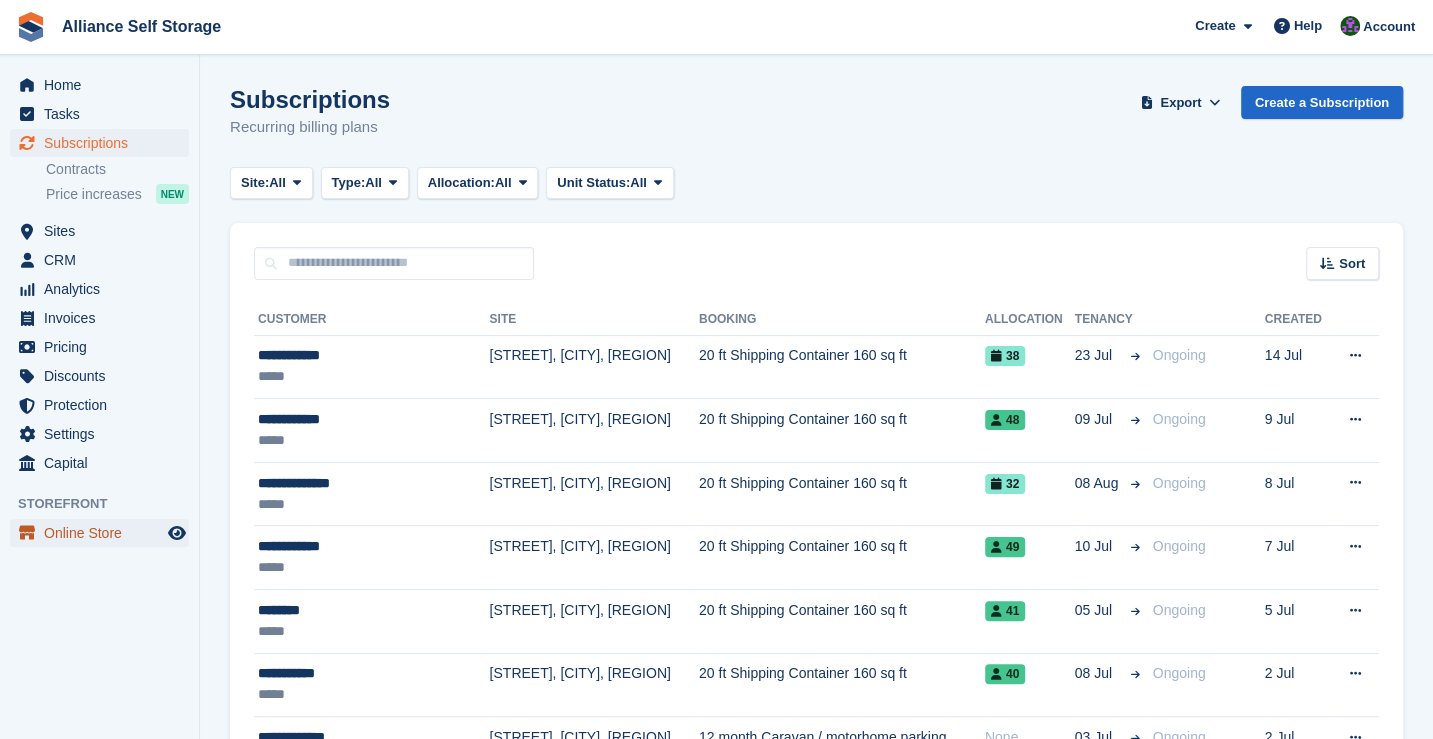 click on "Online Store" at bounding box center [104, 533] 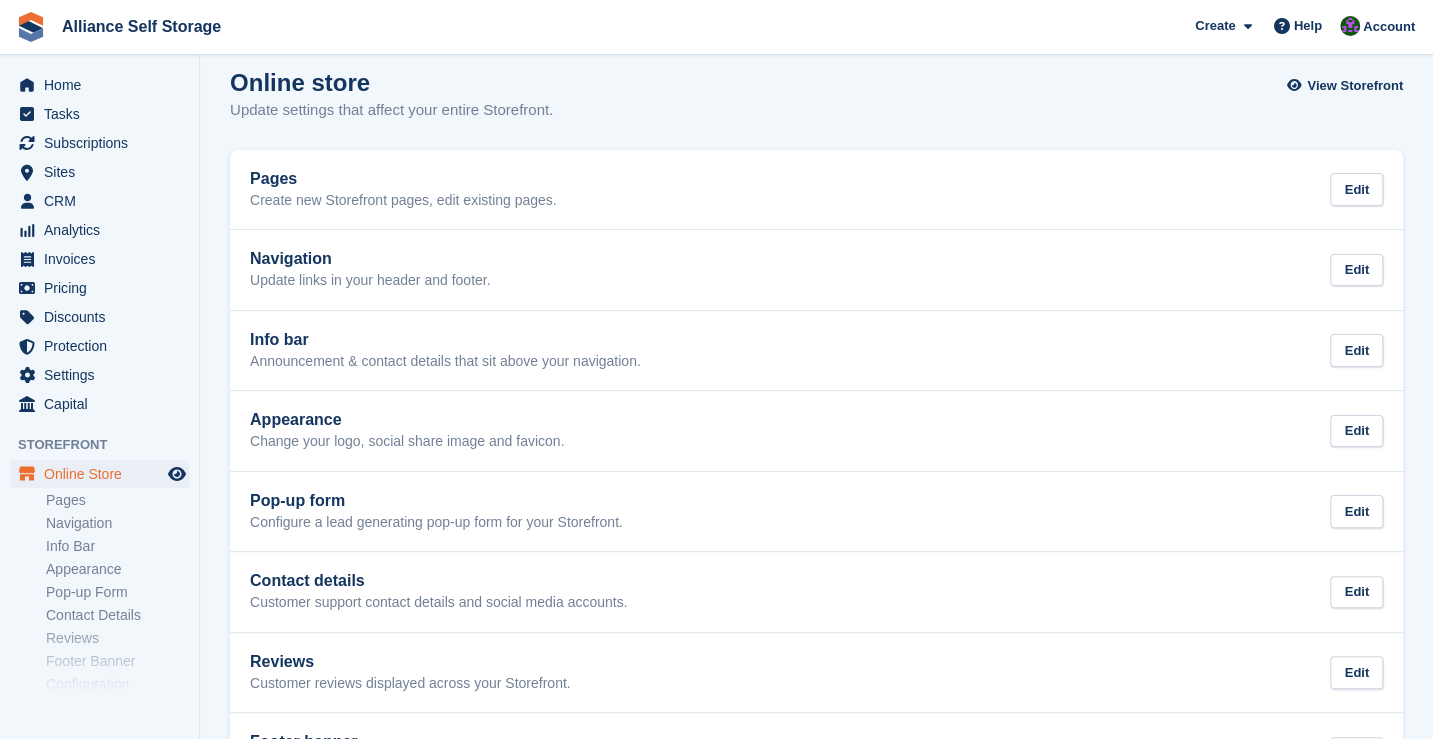 scroll, scrollTop: 0, scrollLeft: 0, axis: both 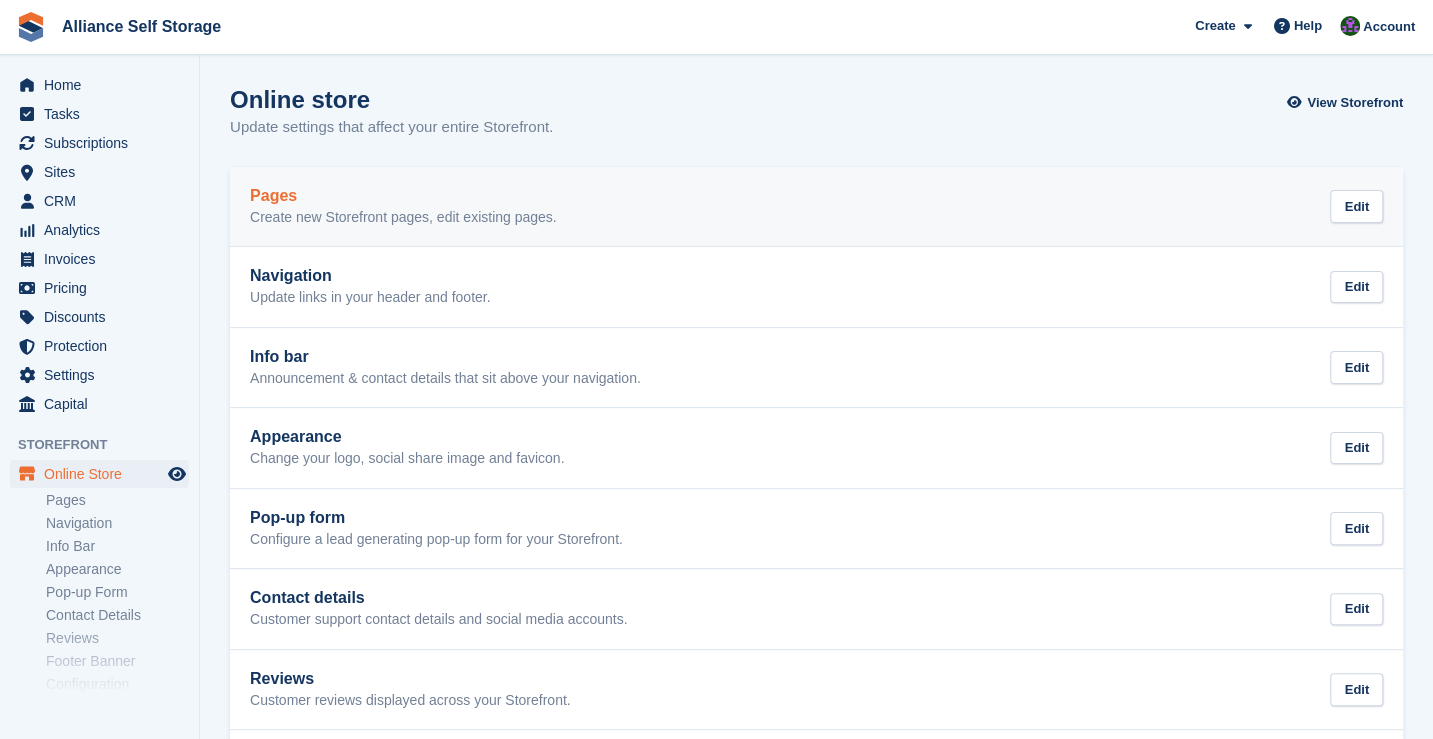 click on "Create new Storefront pages, edit existing pages." at bounding box center (403, 218) 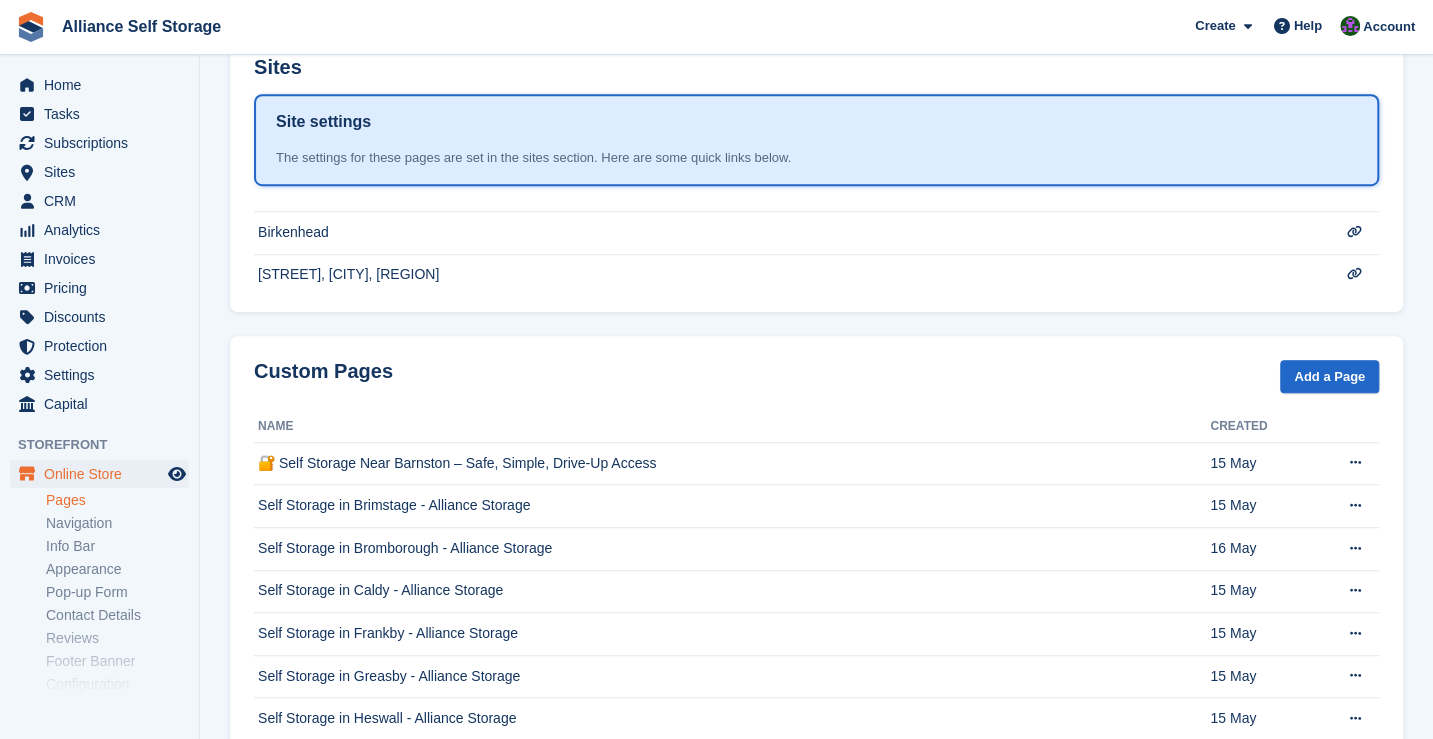 scroll, scrollTop: 500, scrollLeft: 0, axis: vertical 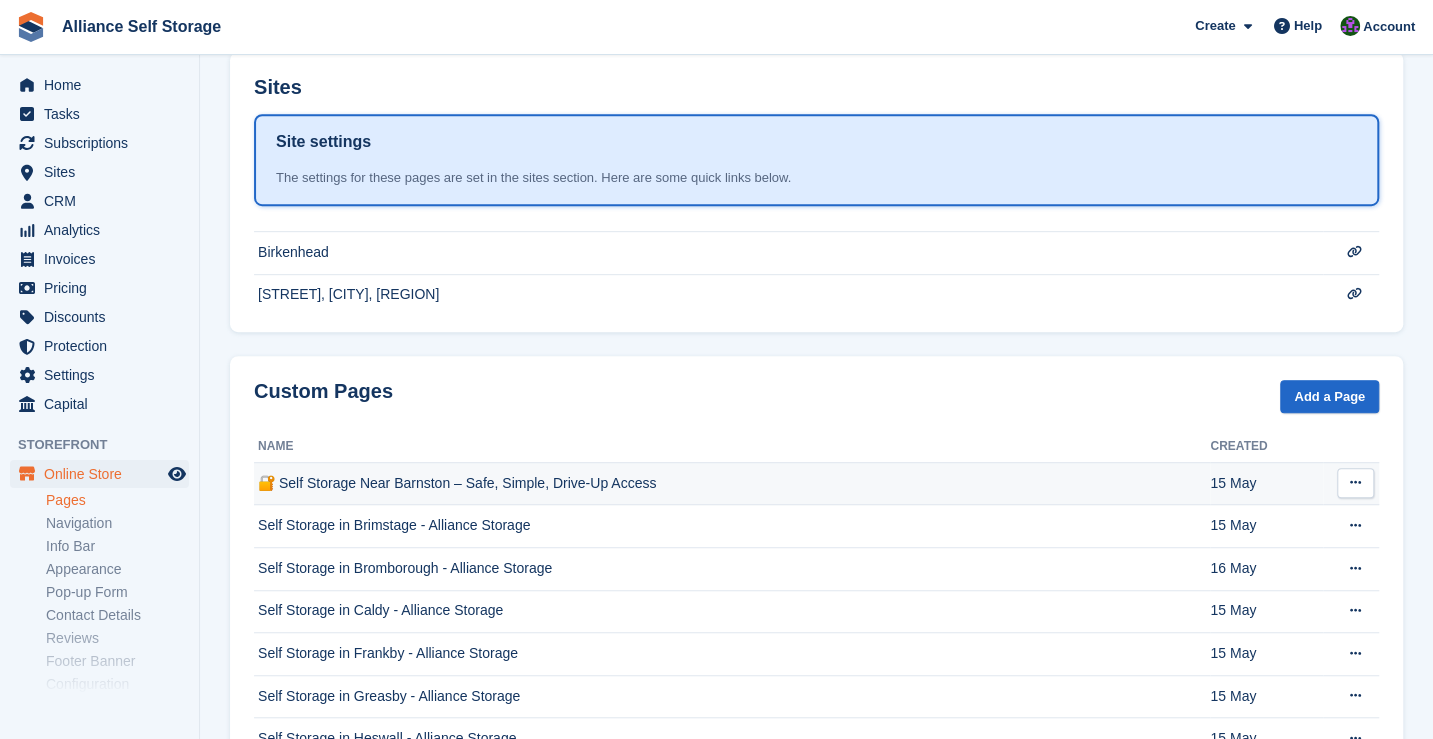 click on "🔐 Self Storage Near Barnston – Safe, Simple, Drive-Up Access" at bounding box center (732, 483) 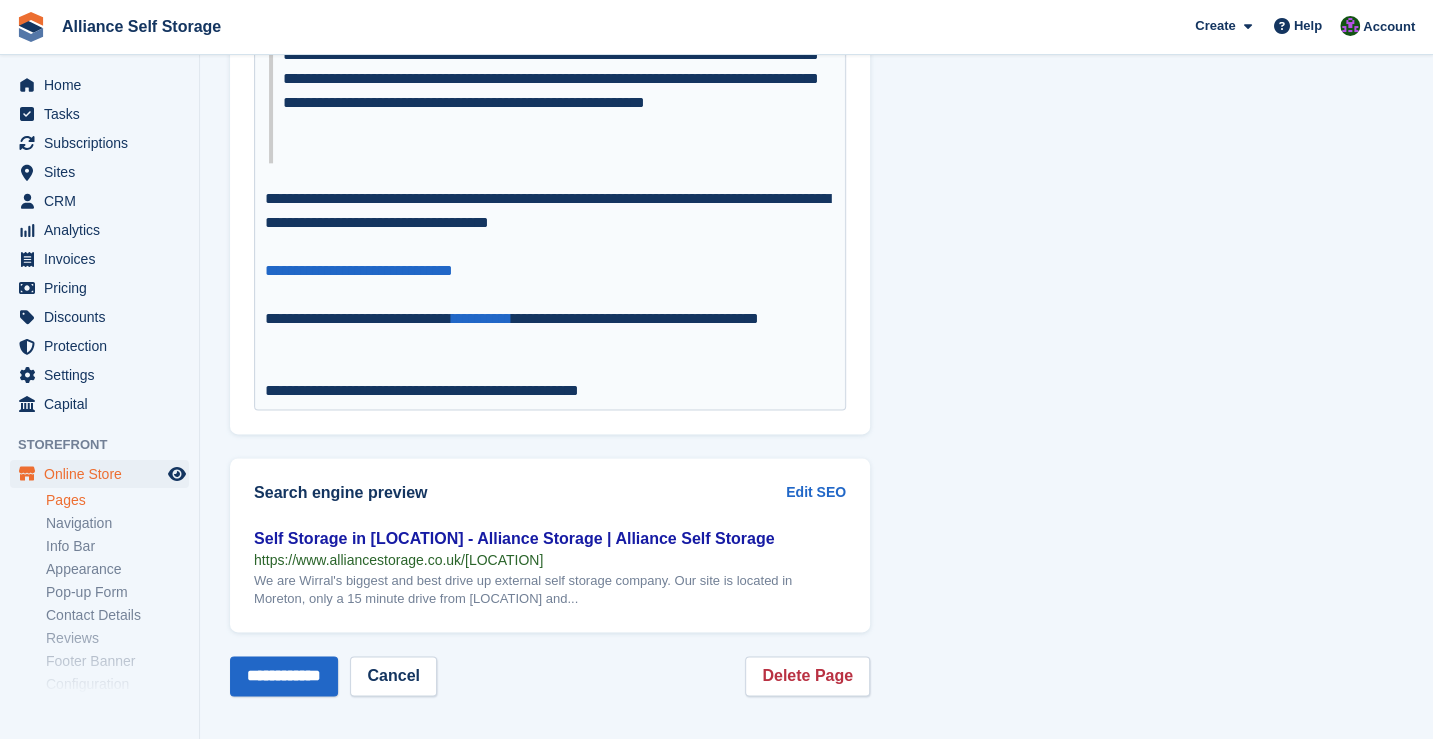 scroll, scrollTop: 1351, scrollLeft: 0, axis: vertical 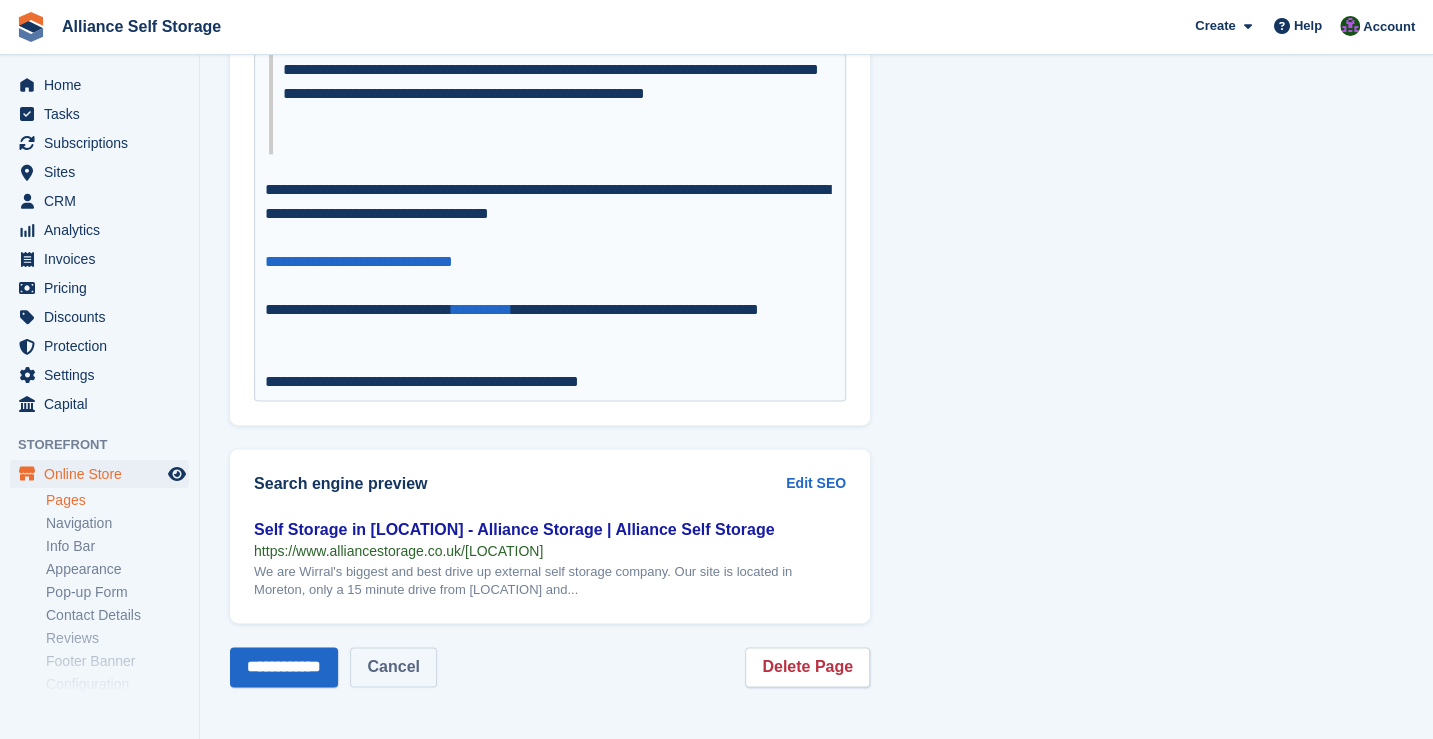 click on "Cancel" at bounding box center (393, 667) 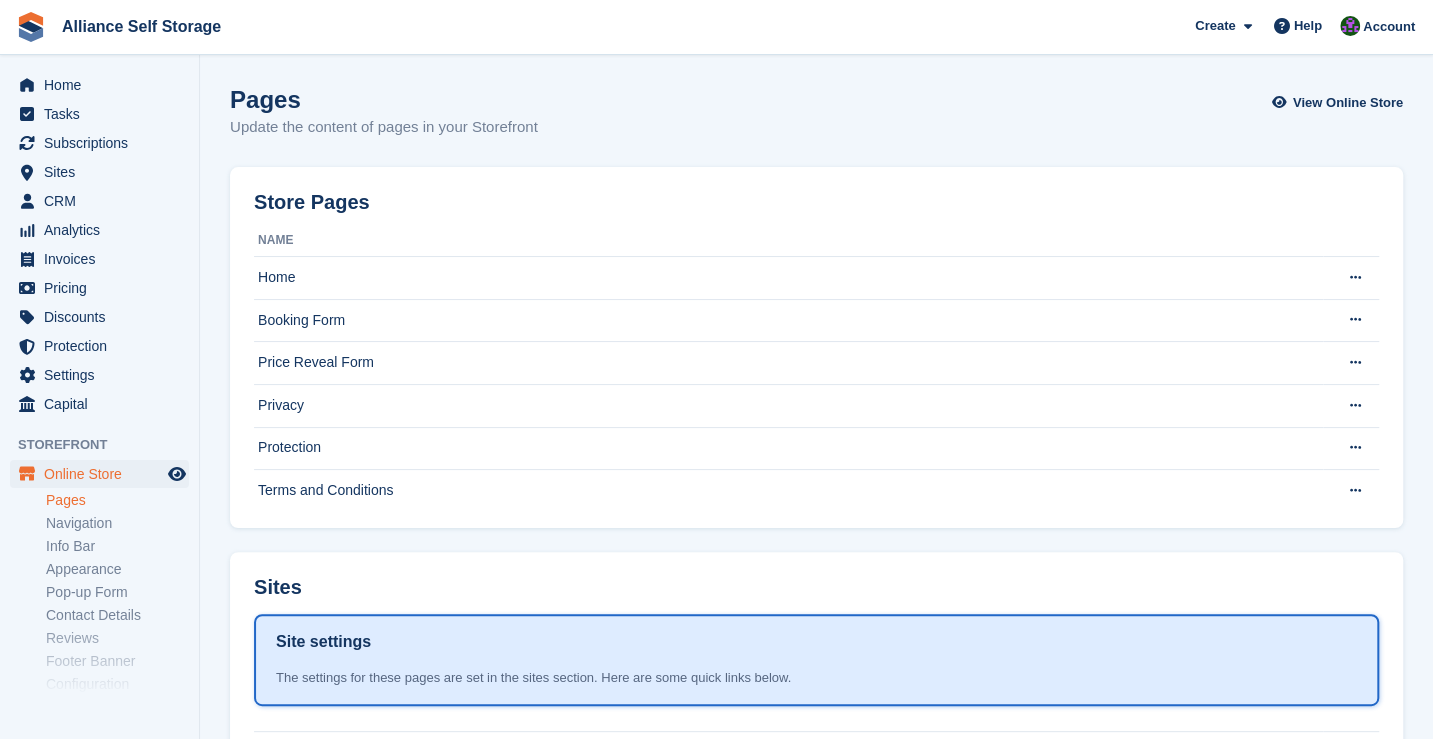 scroll, scrollTop: 500, scrollLeft: 0, axis: vertical 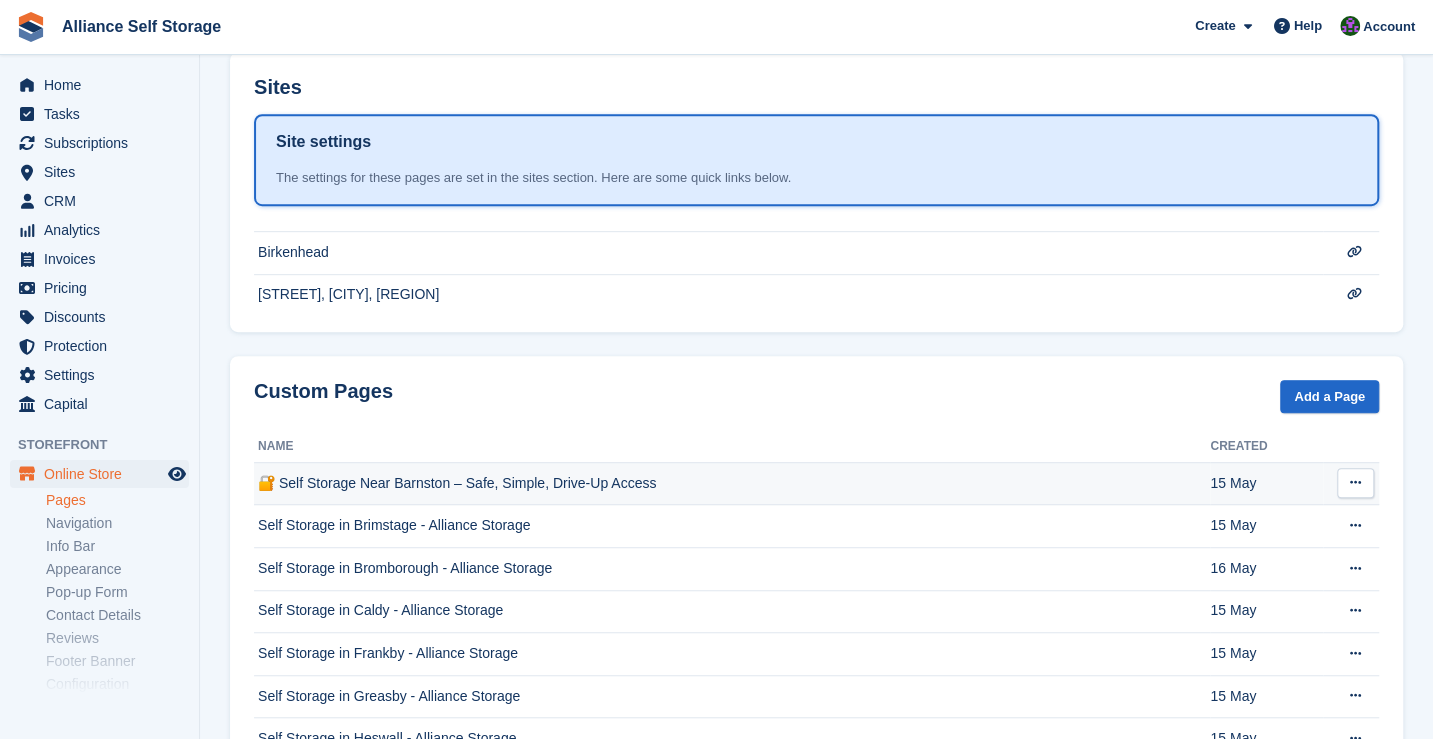 click at bounding box center [1355, 483] 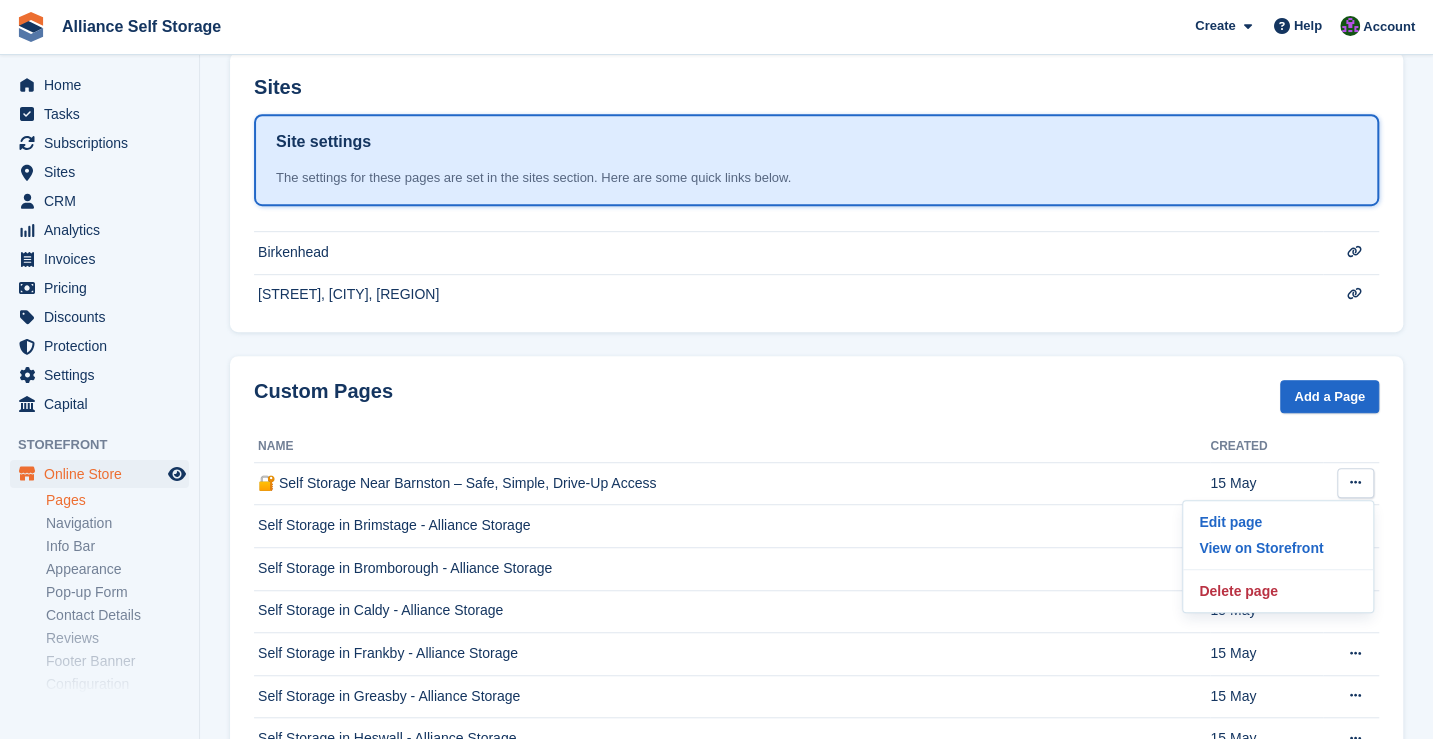 click on "Pages
Update the content of pages in your Storefront
View Online Store
Store Pages
Name
Home
Edit page
View on Storefront
Delete page
This page cannot be deleted because it is required for Storefront bookings.
Booking Form
Edit page
View on Storefront
Delete page
This page cannot be deleted because it is required for Storefront bookings.
Price Reveal Form" at bounding box center (816, 393) 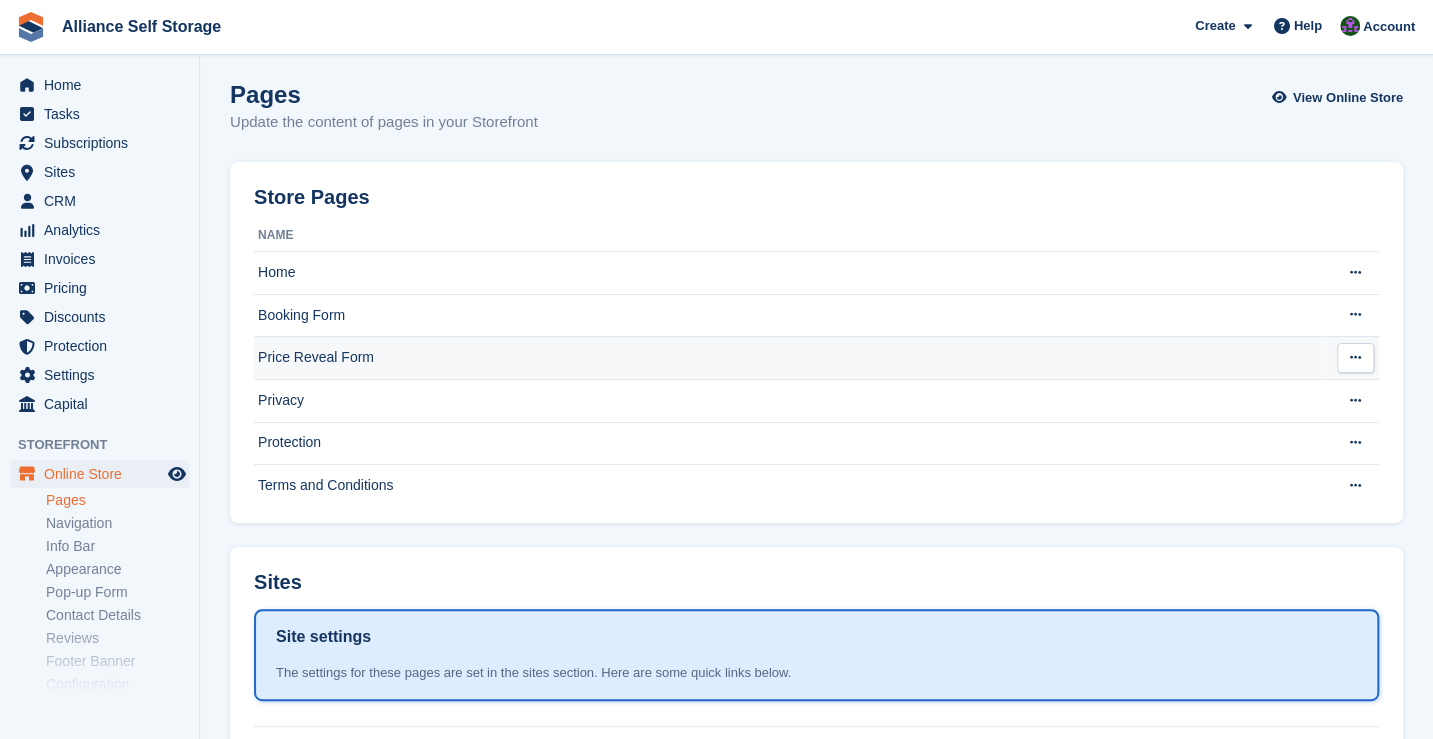 scroll, scrollTop: 0, scrollLeft: 0, axis: both 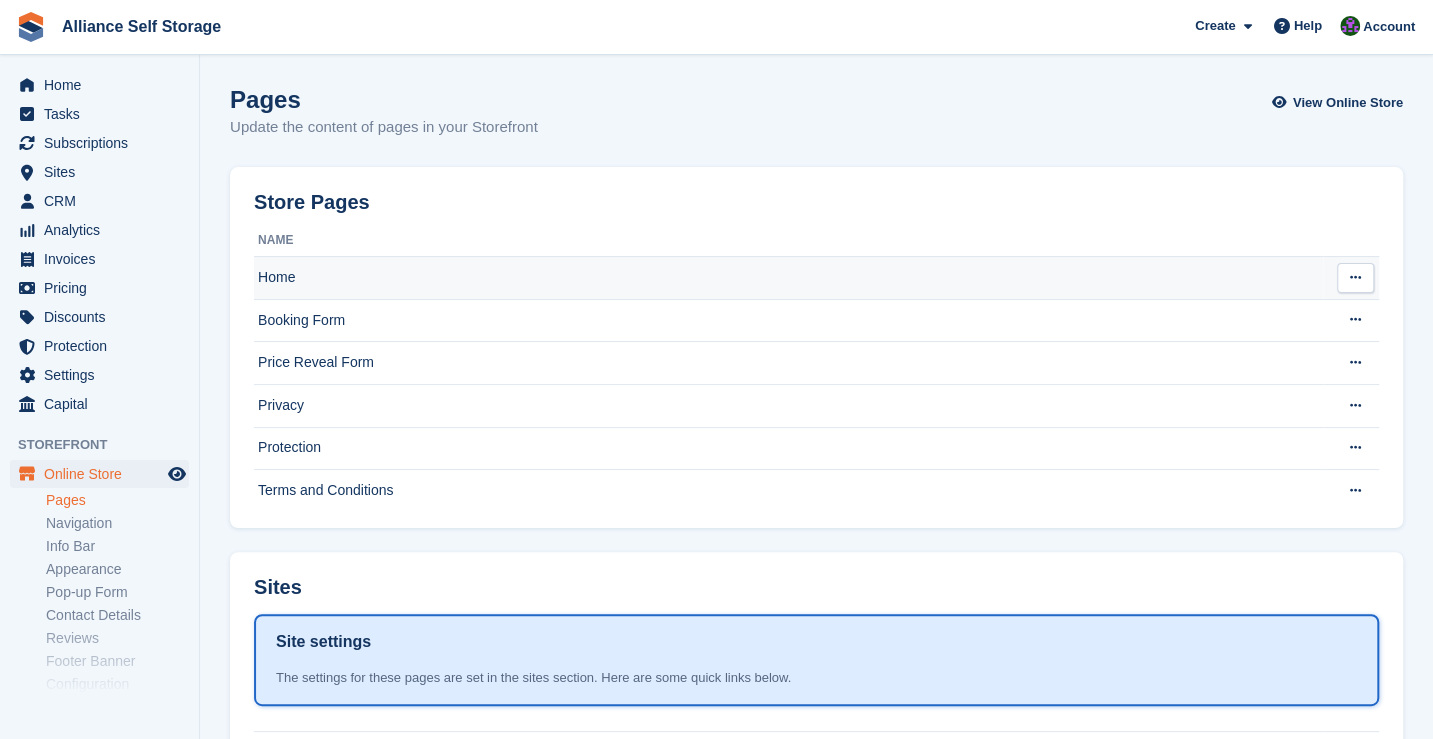 click on "Home" at bounding box center [788, 278] 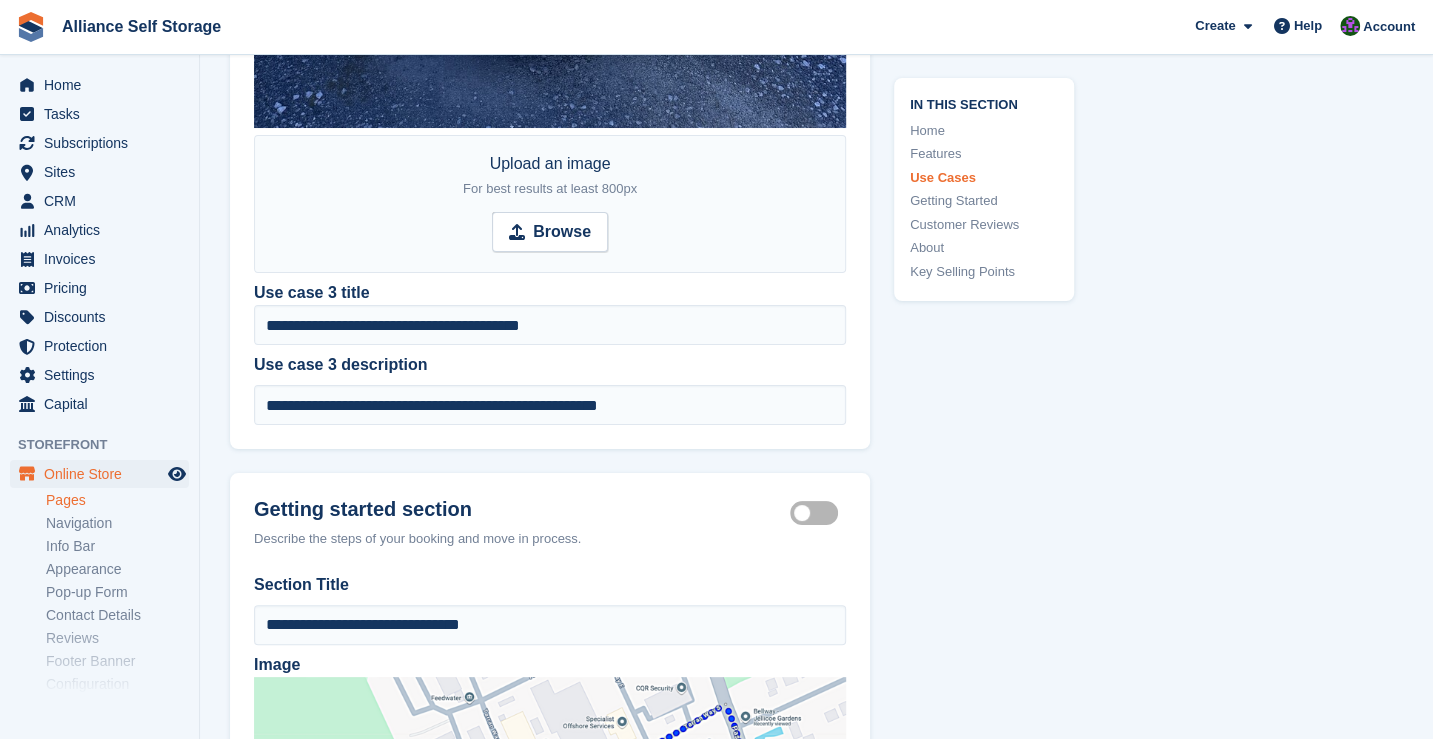 scroll, scrollTop: 4300, scrollLeft: 0, axis: vertical 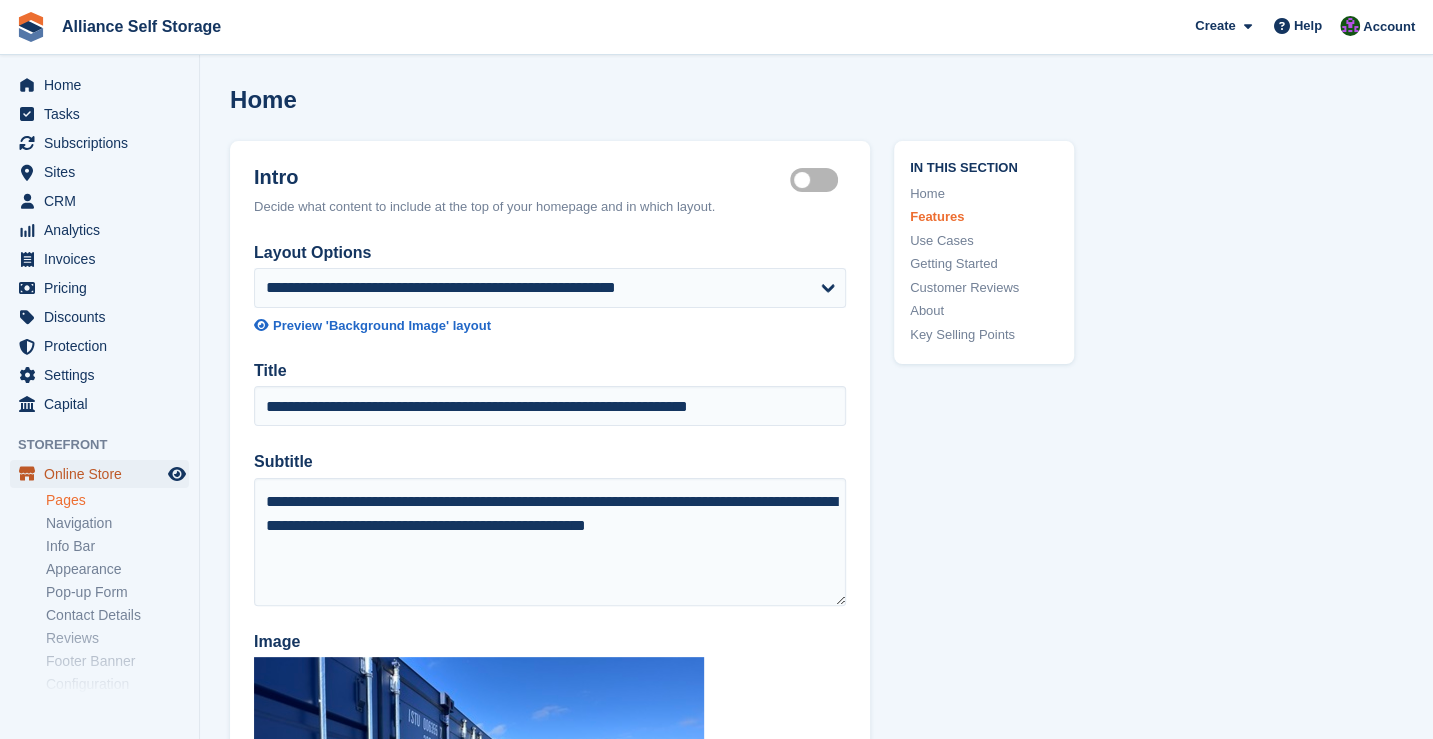 click on "Online Store" at bounding box center [104, 474] 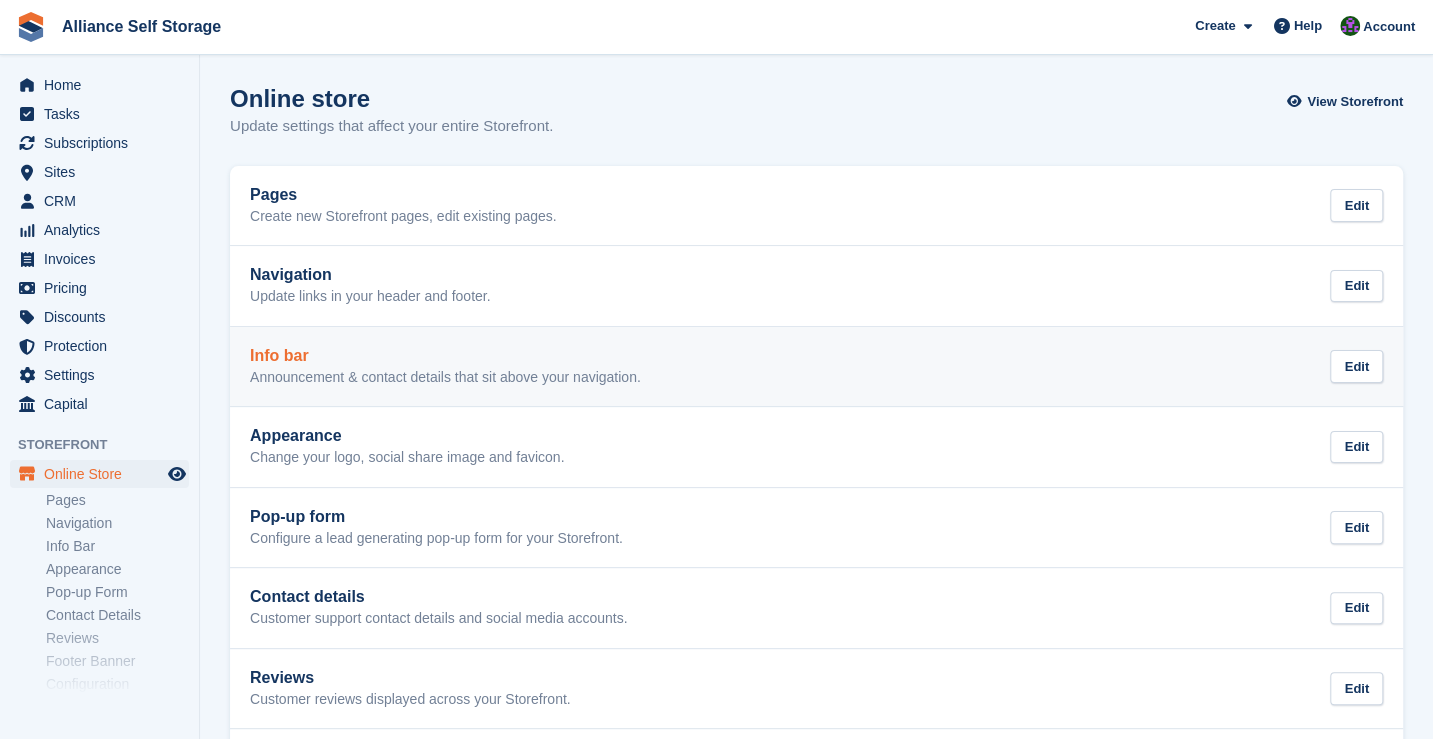 scroll, scrollTop: 0, scrollLeft: 0, axis: both 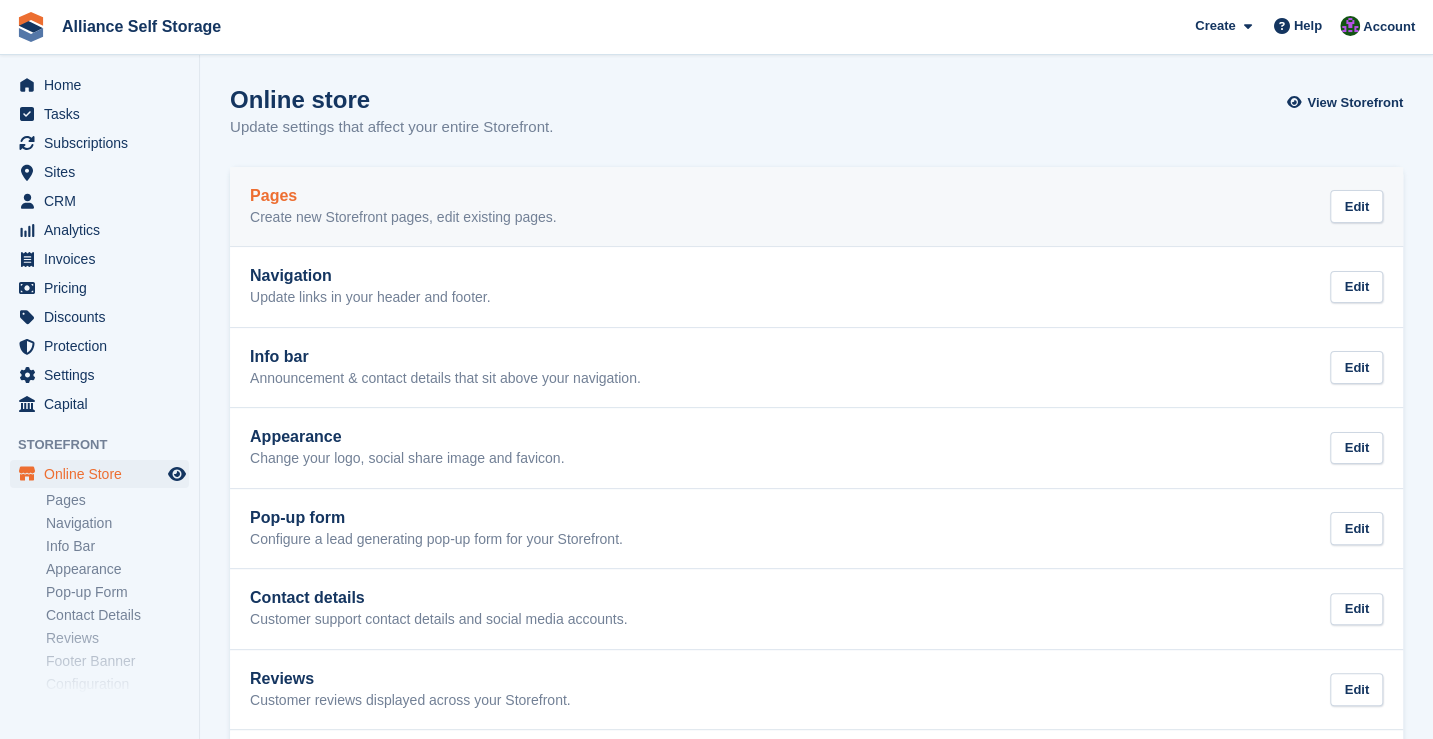 click on "Pages
Create new Storefront pages, edit existing pages.
Edit" at bounding box center [816, 207] 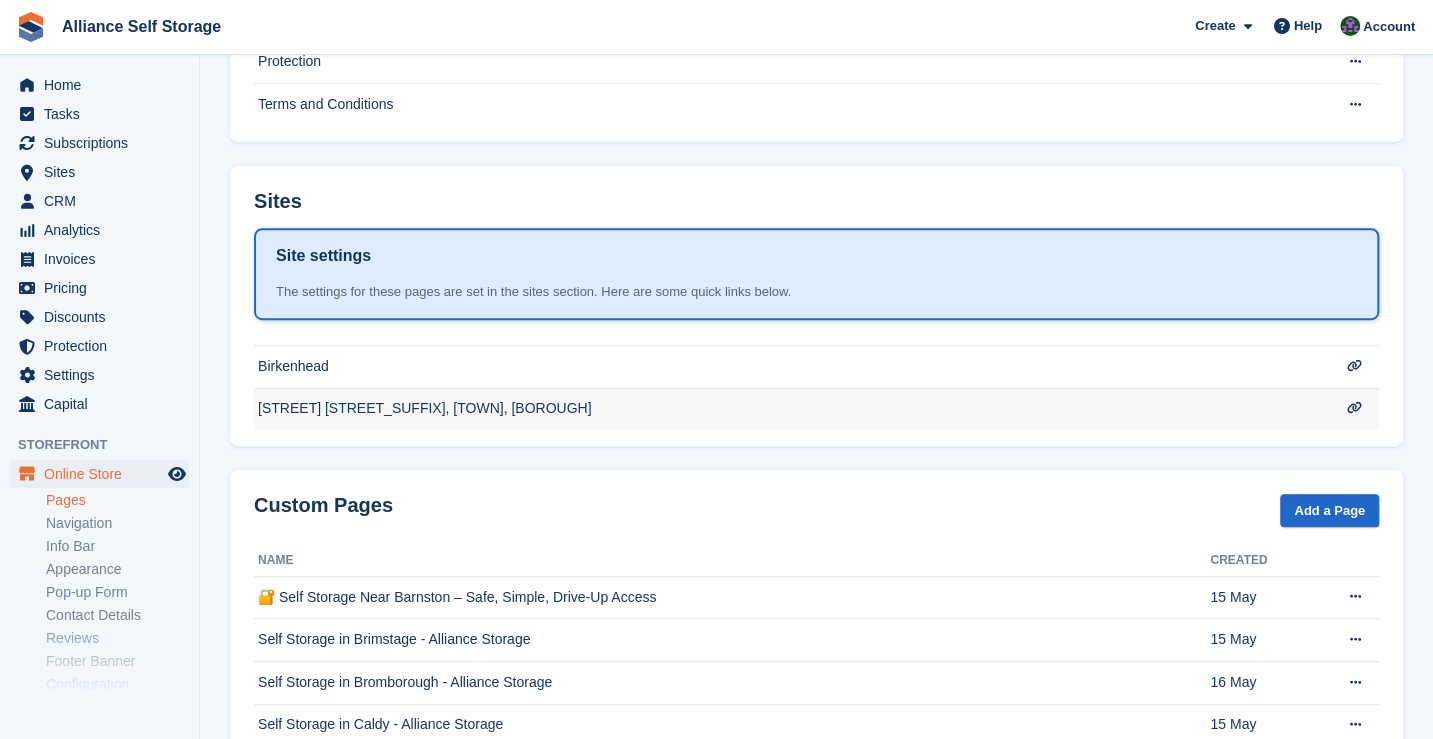 scroll, scrollTop: 500, scrollLeft: 0, axis: vertical 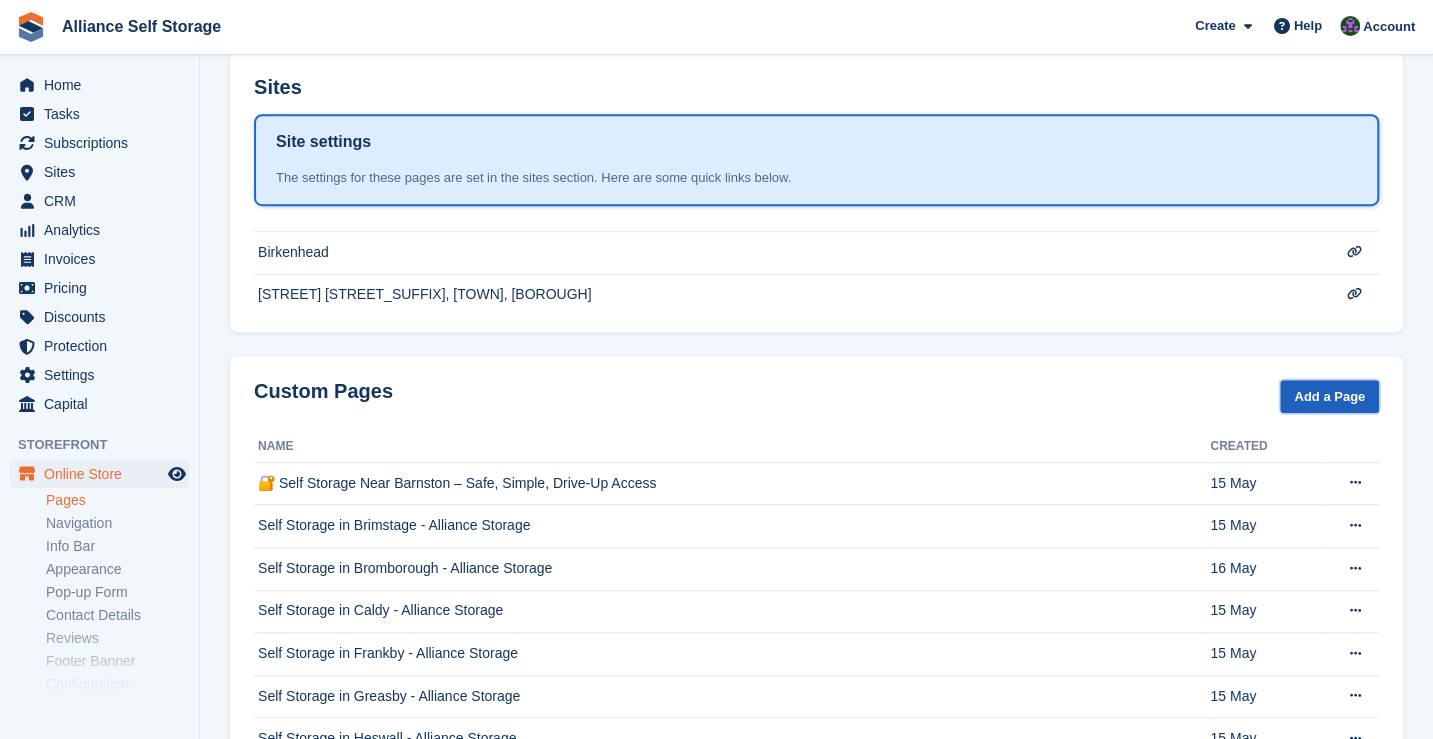 click on "Add a Page" at bounding box center (1329, 396) 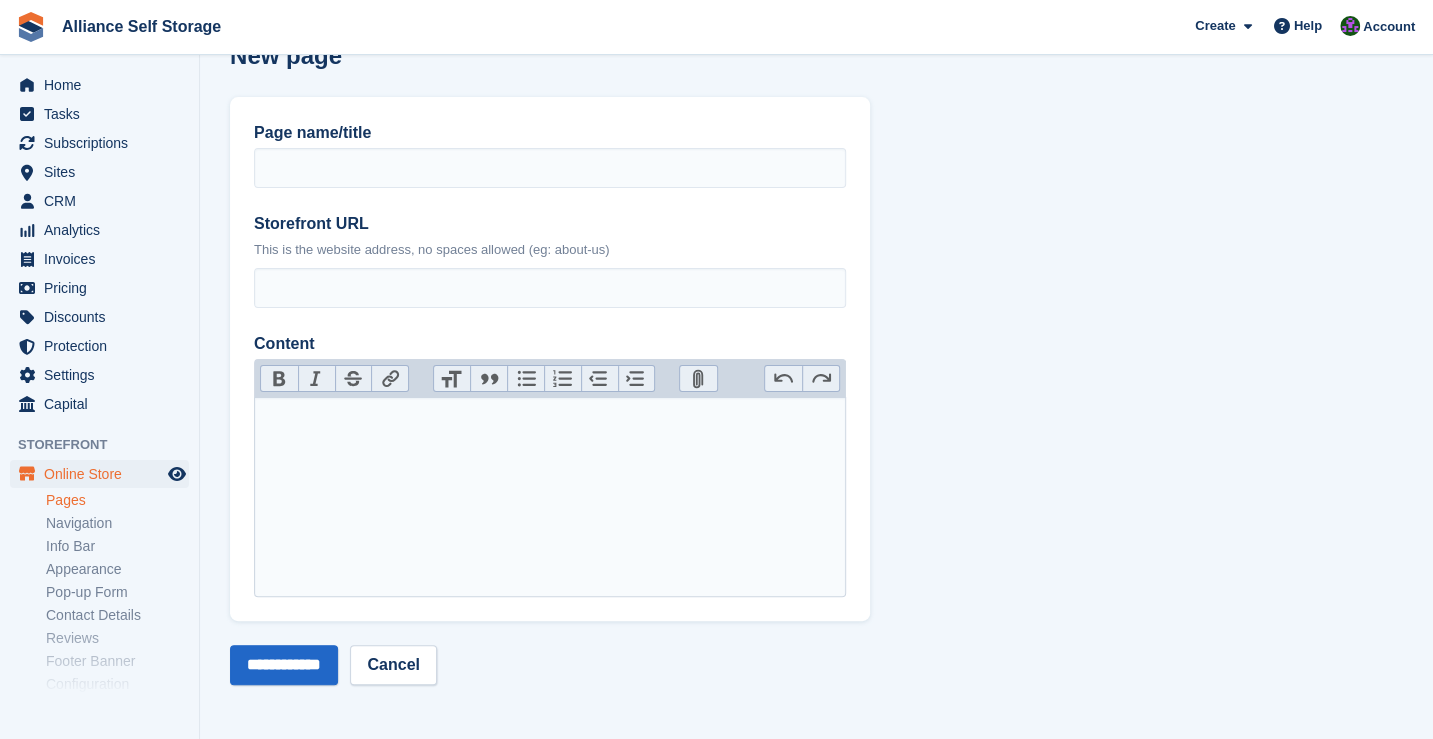 scroll, scrollTop: 0, scrollLeft: 0, axis: both 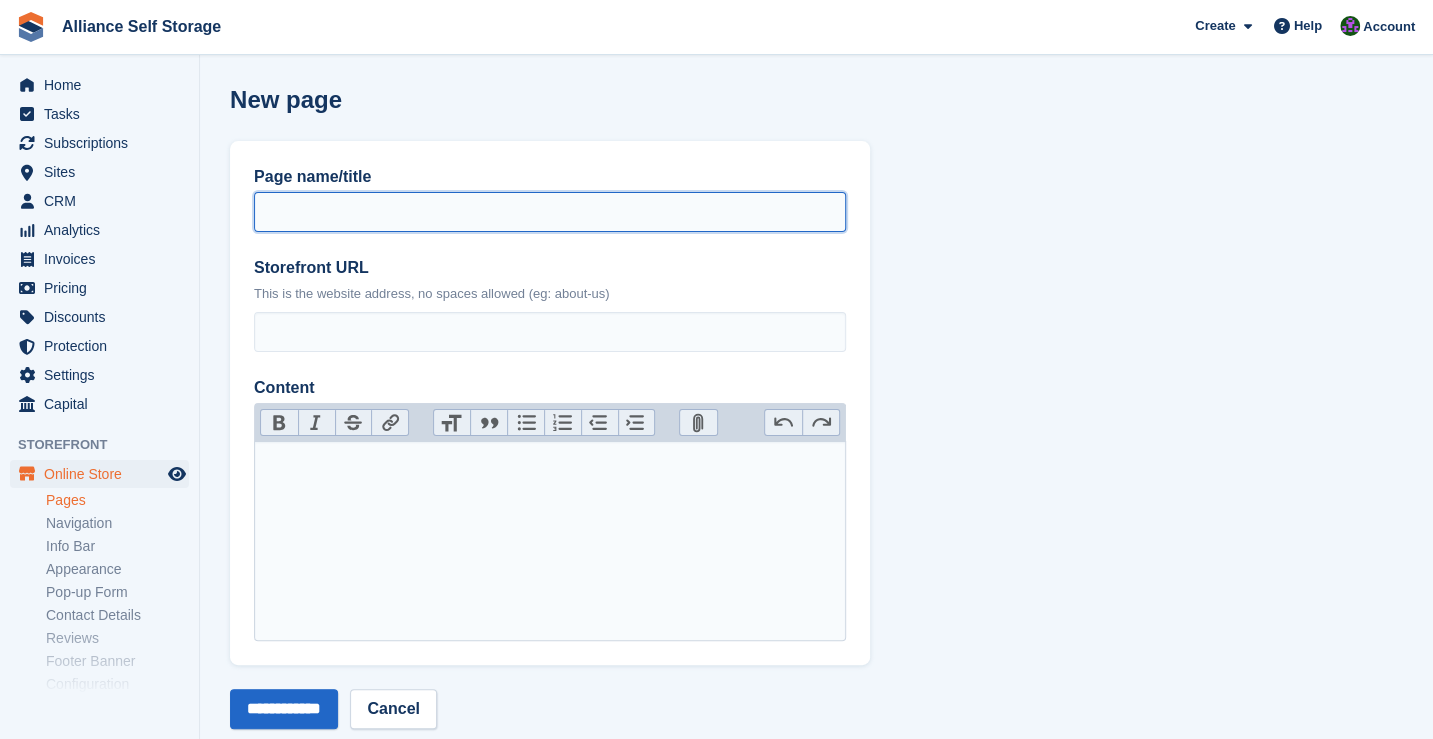click on "Page name/title" at bounding box center [550, 212] 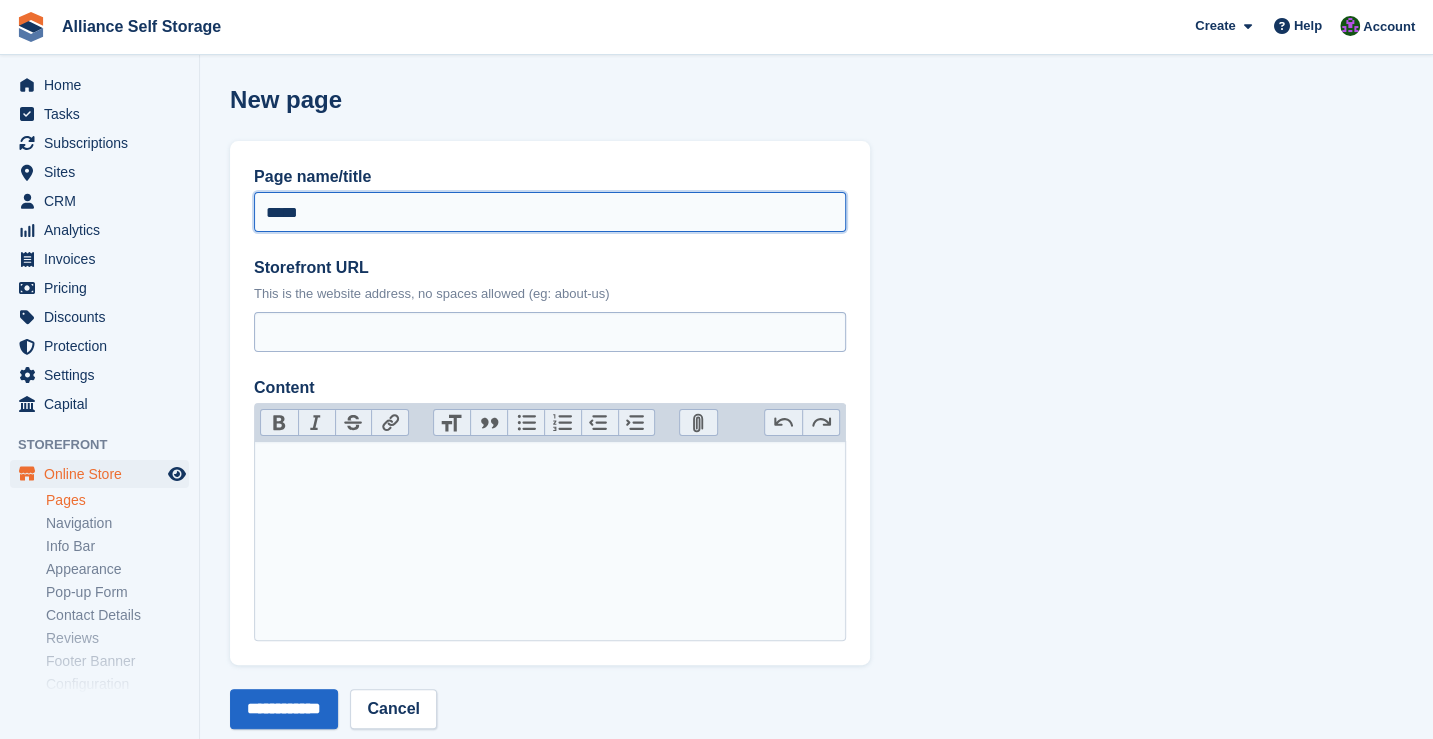 type on "*****" 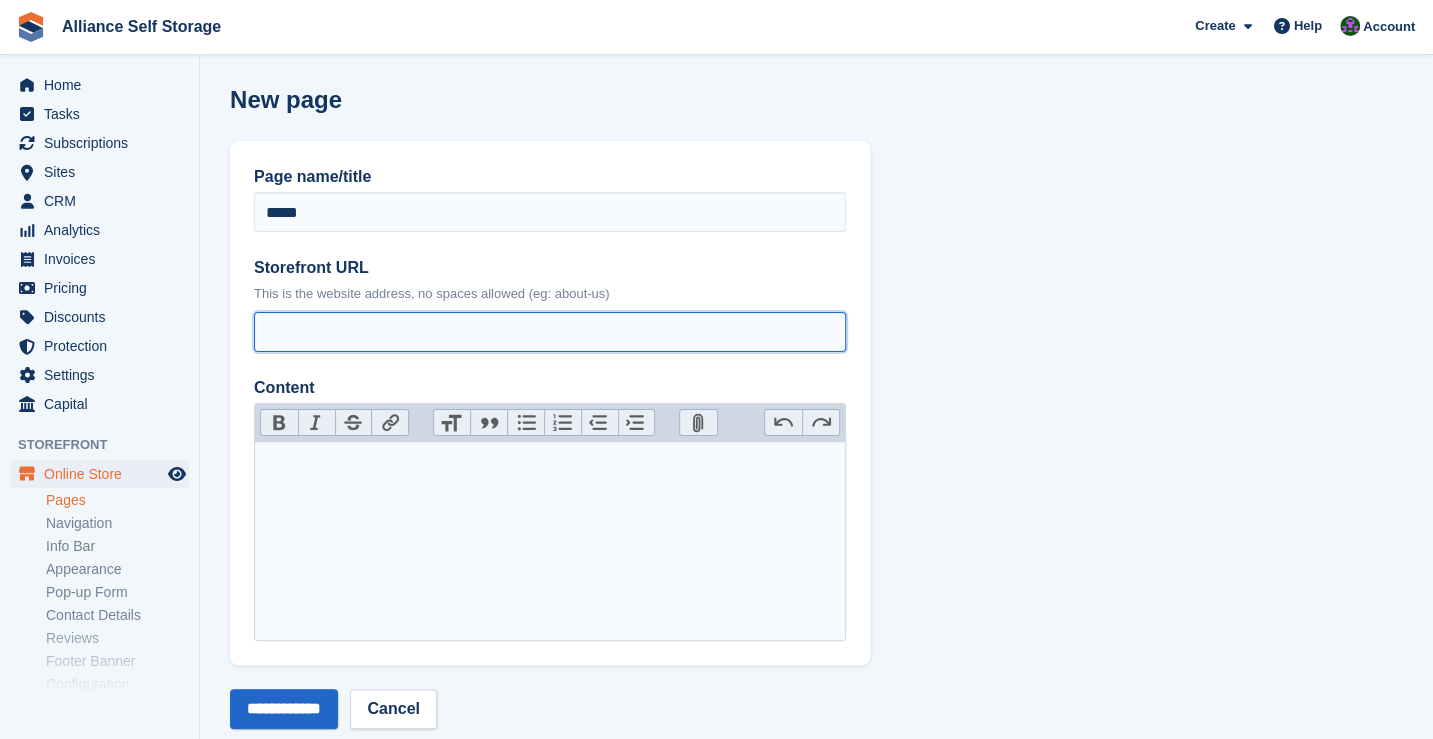 click on "Storefront URL" at bounding box center (550, 332) 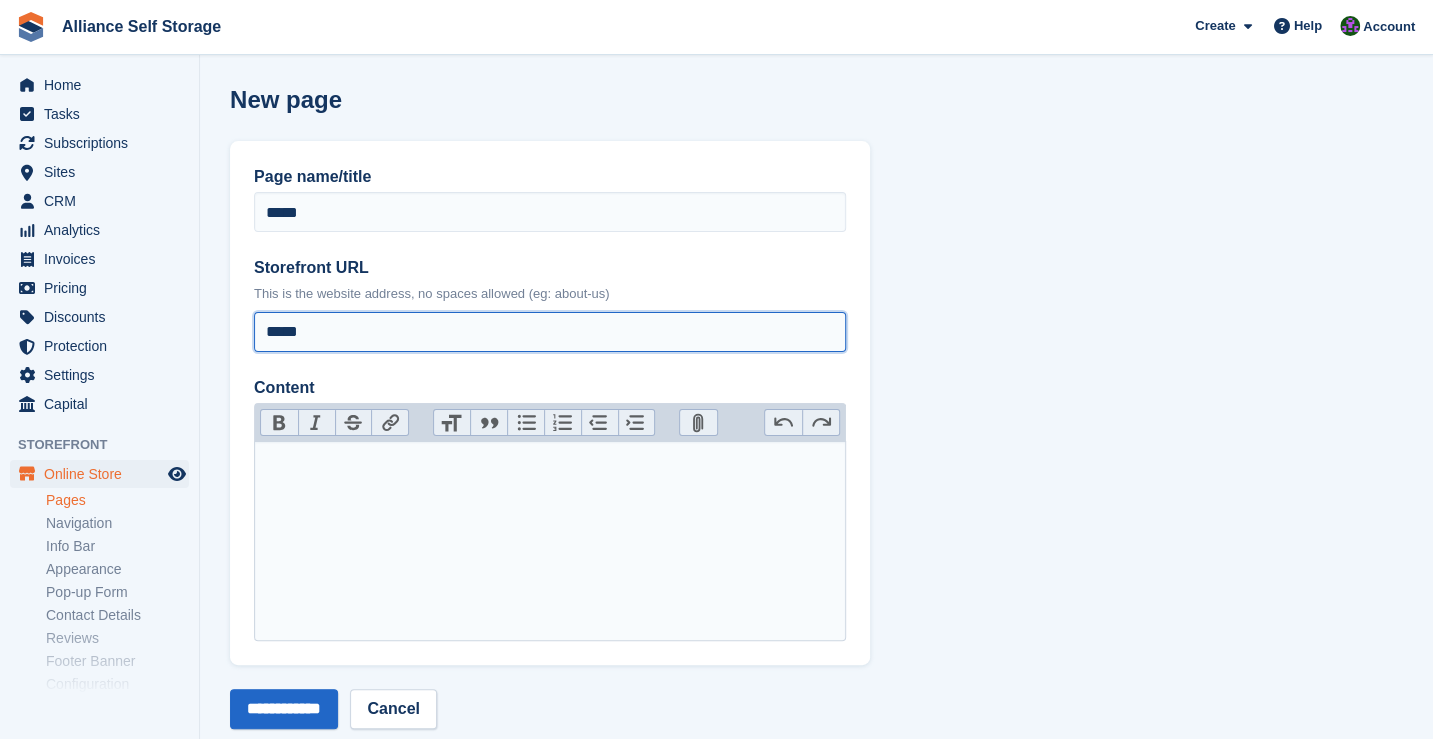 click on "*****" at bounding box center [550, 332] 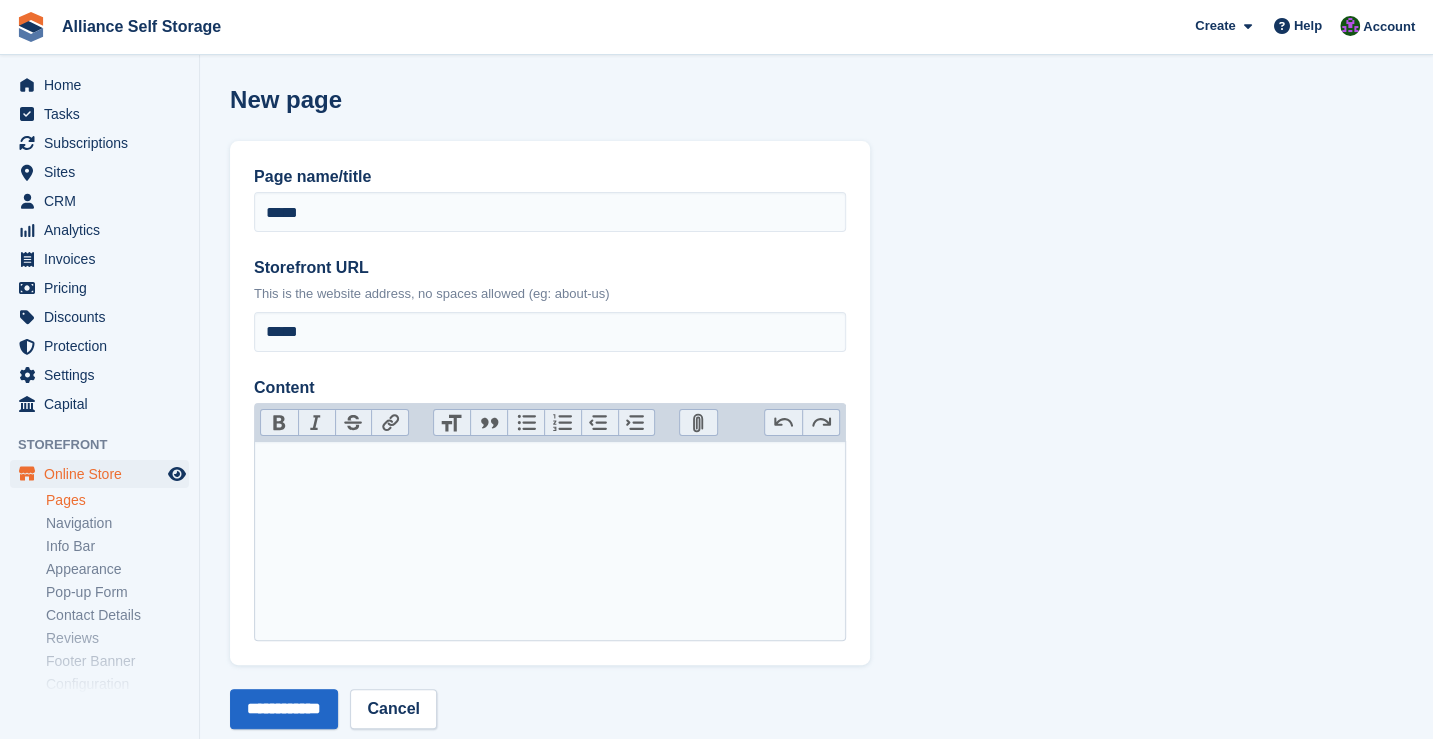 click at bounding box center (550, 541) 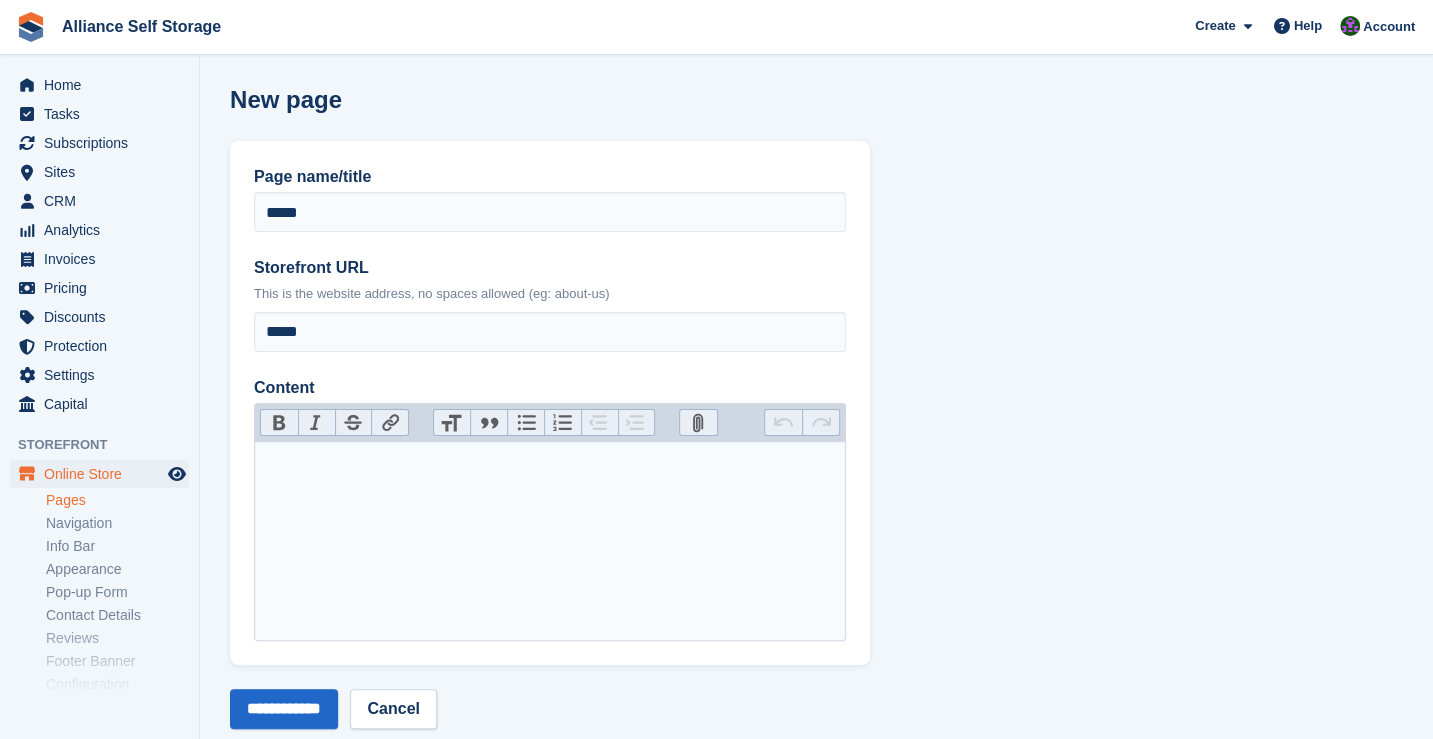 click at bounding box center [550, 541] 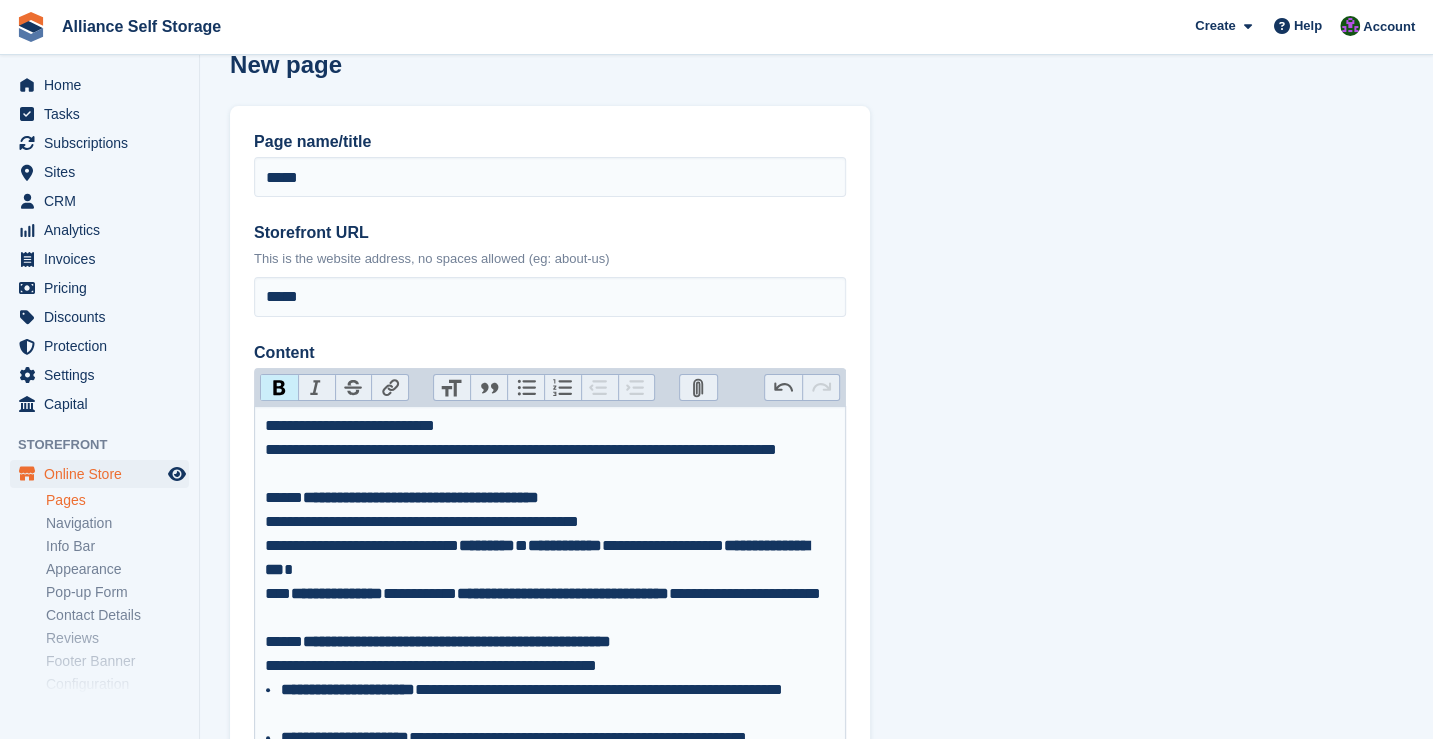 scroll, scrollTop: 100, scrollLeft: 0, axis: vertical 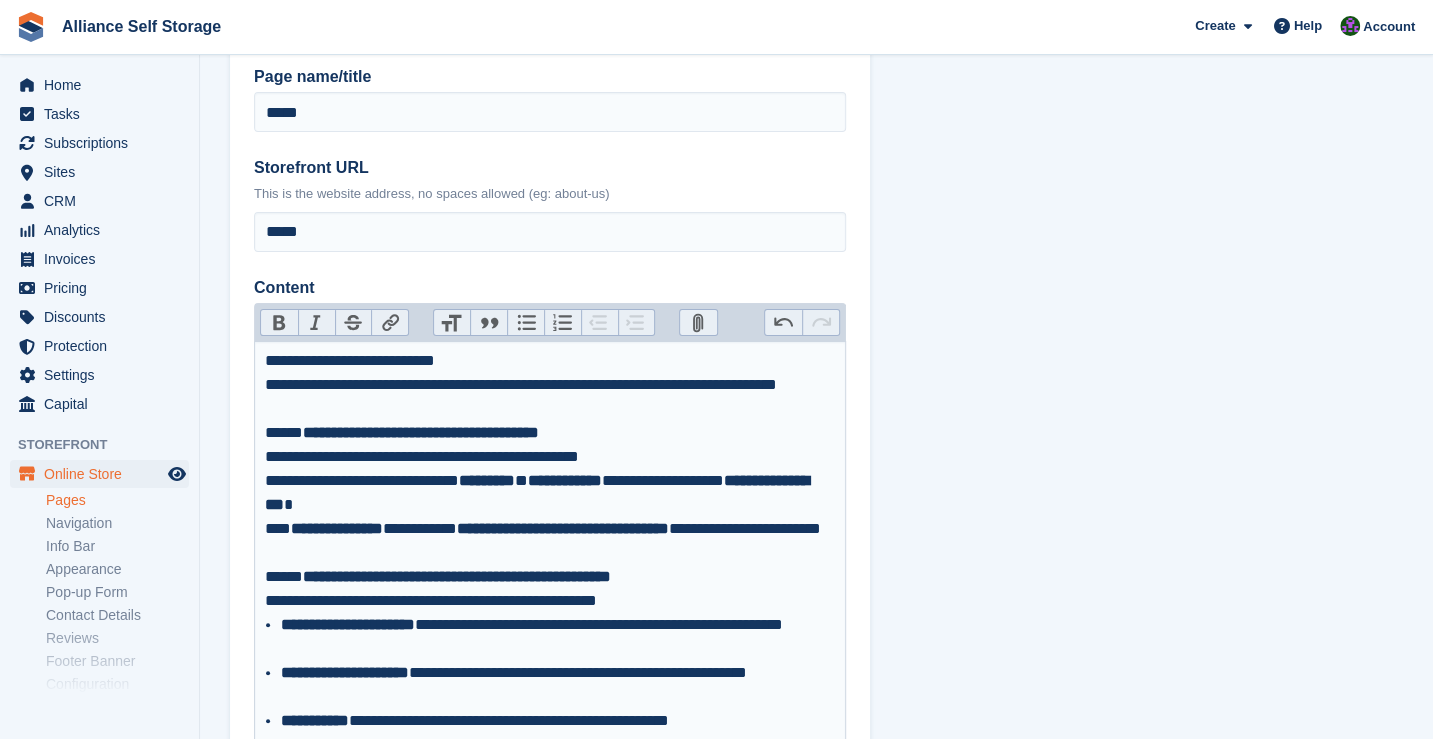 click on "**********" at bounding box center [550, 397] 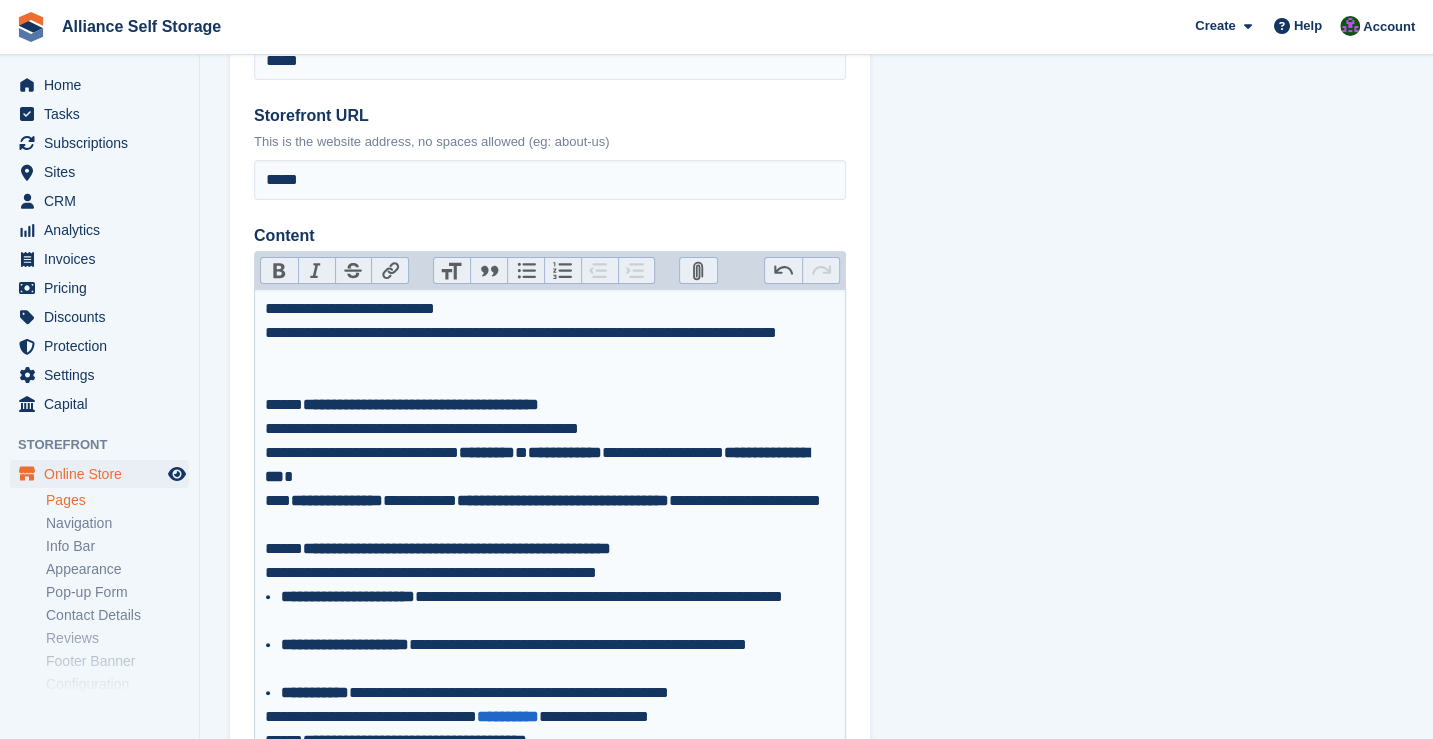 scroll, scrollTop: 200, scrollLeft: 0, axis: vertical 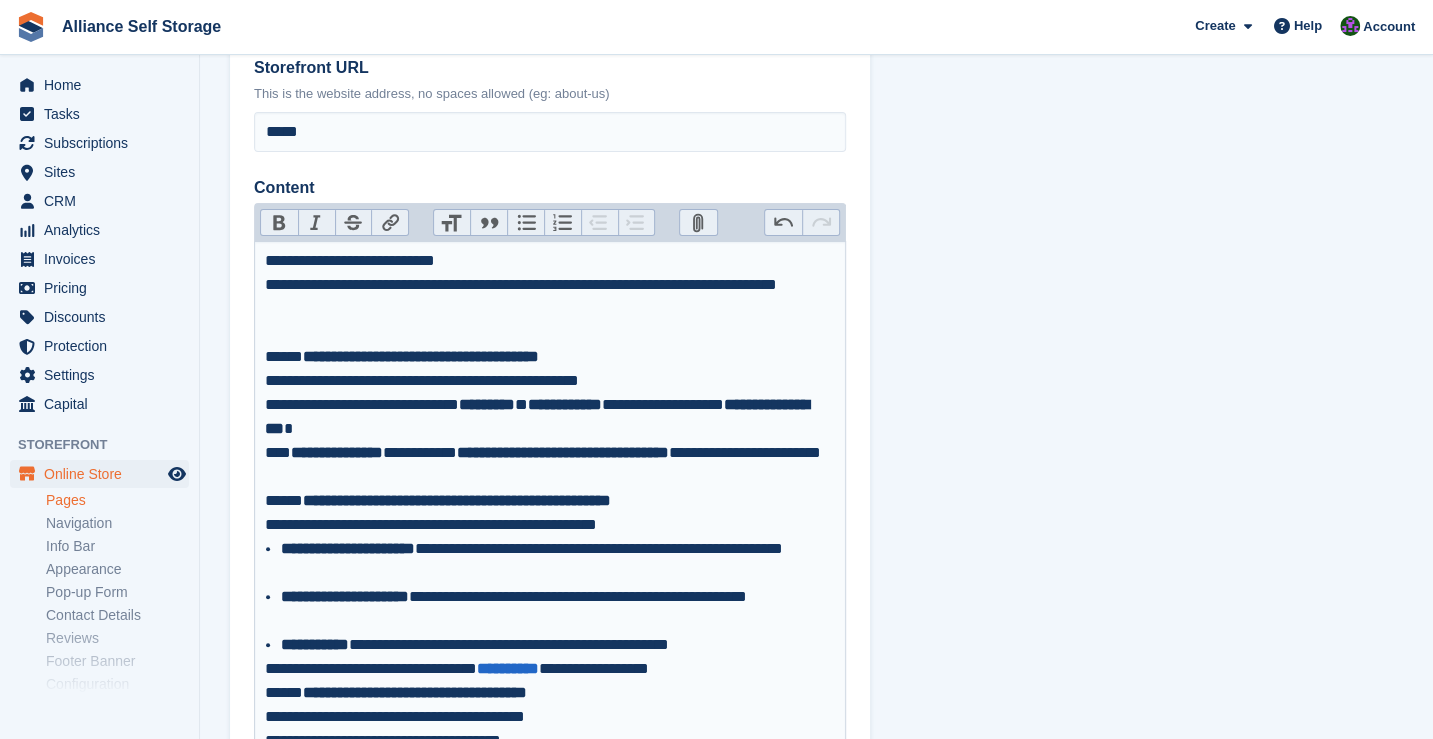 click on "**********" at bounding box center [550, 429] 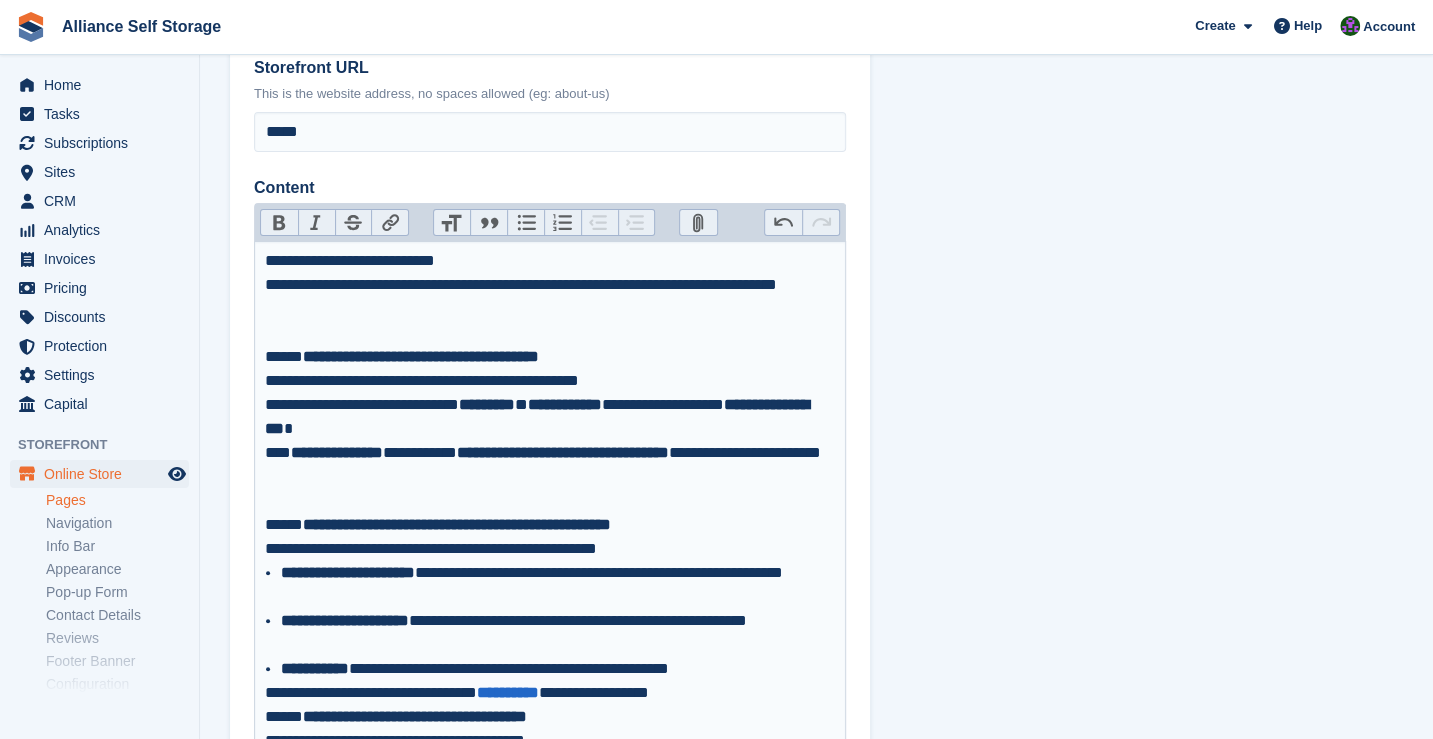 click on "**********" at bounding box center (550, 441) 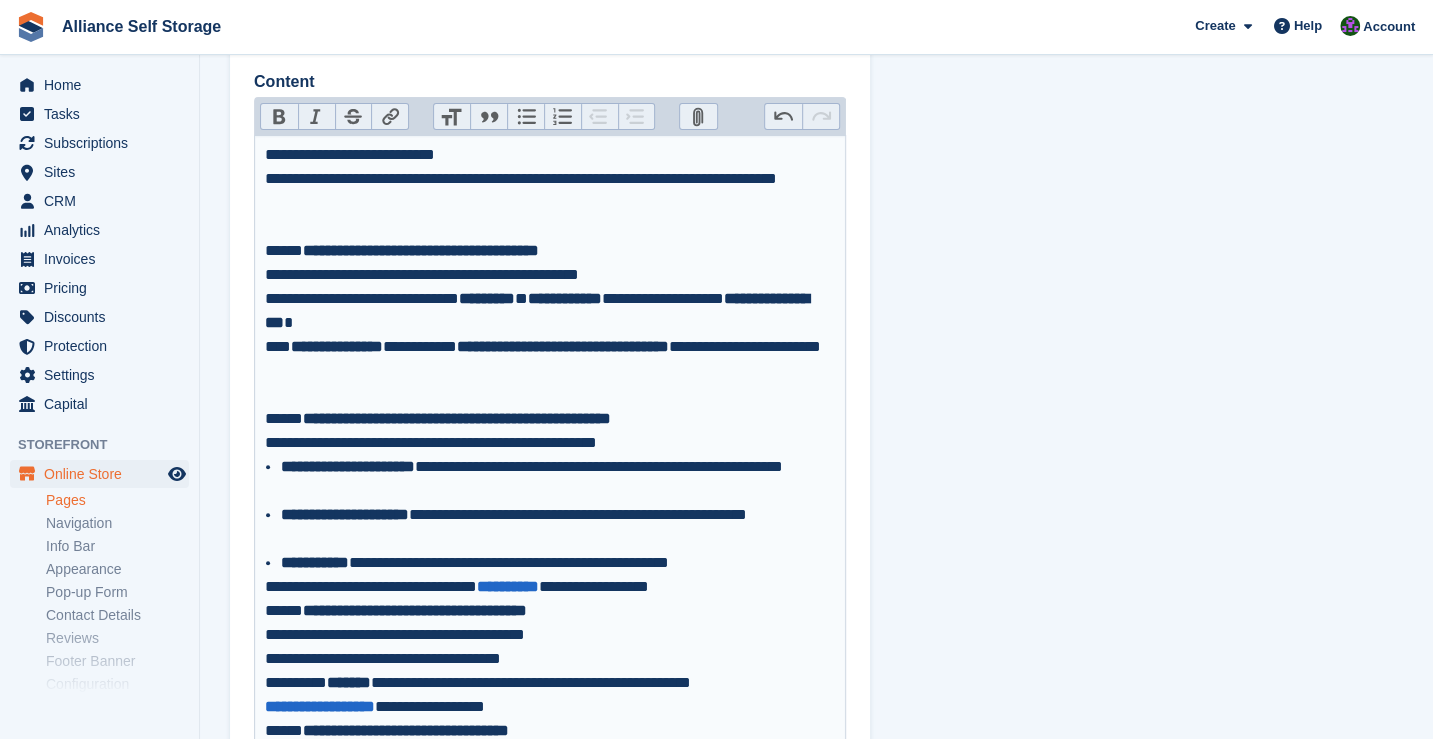 scroll, scrollTop: 400, scrollLeft: 0, axis: vertical 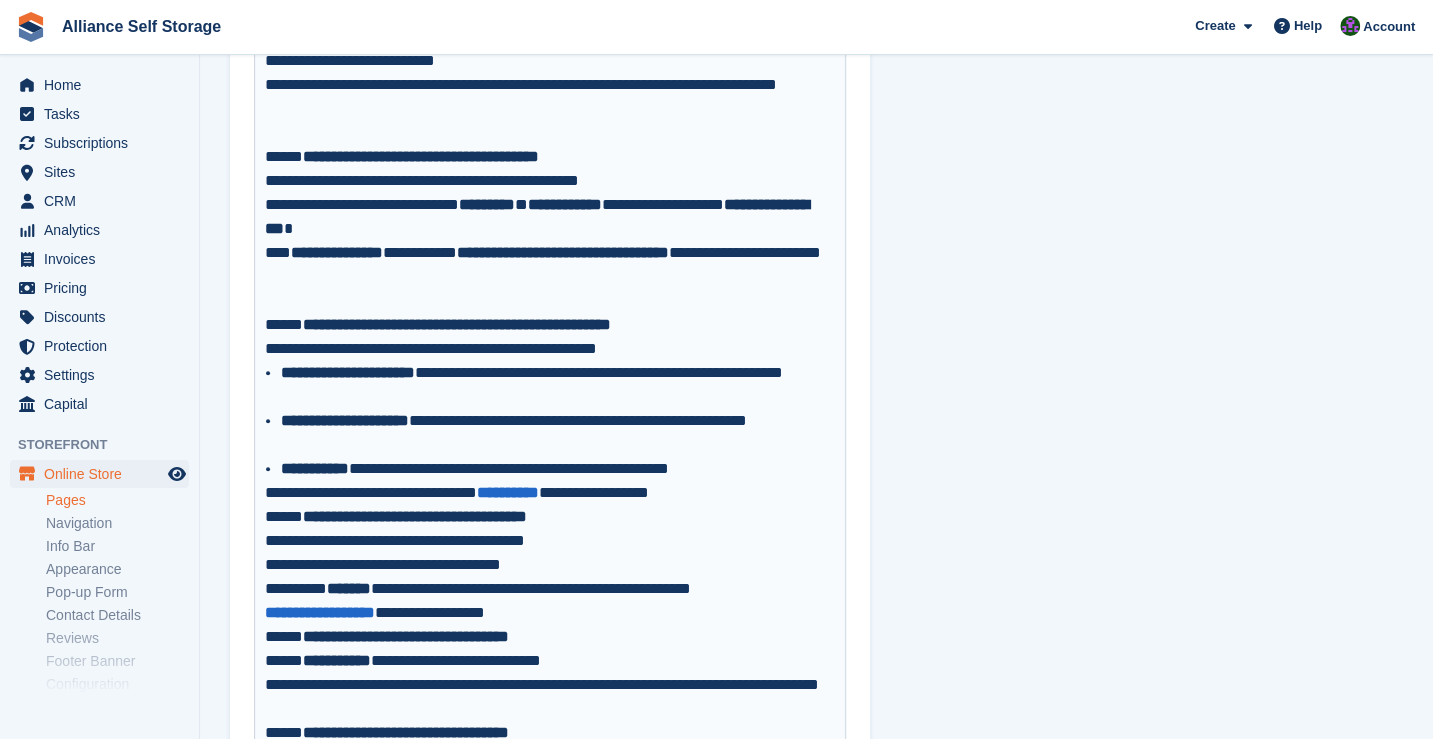 click on "**********" at bounding box center [550, 517] 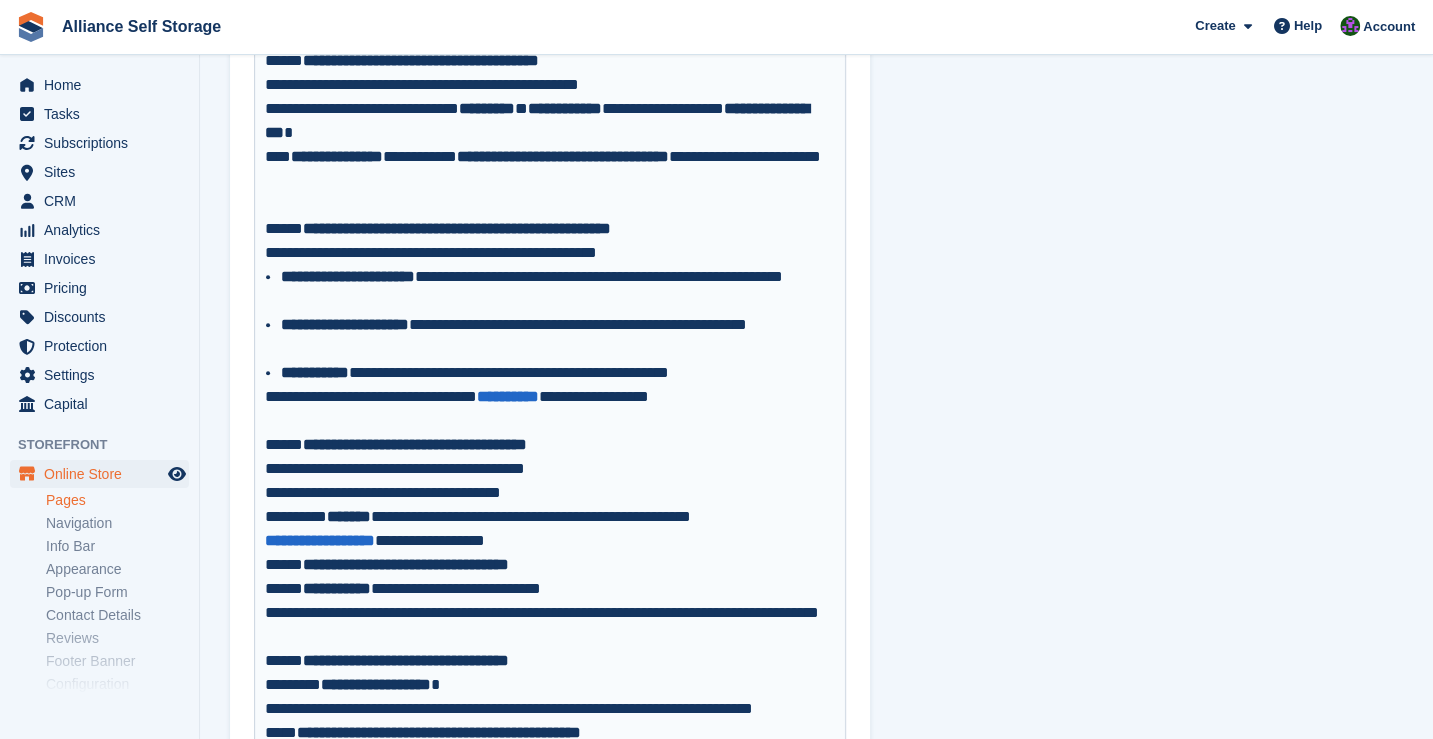 scroll, scrollTop: 500, scrollLeft: 0, axis: vertical 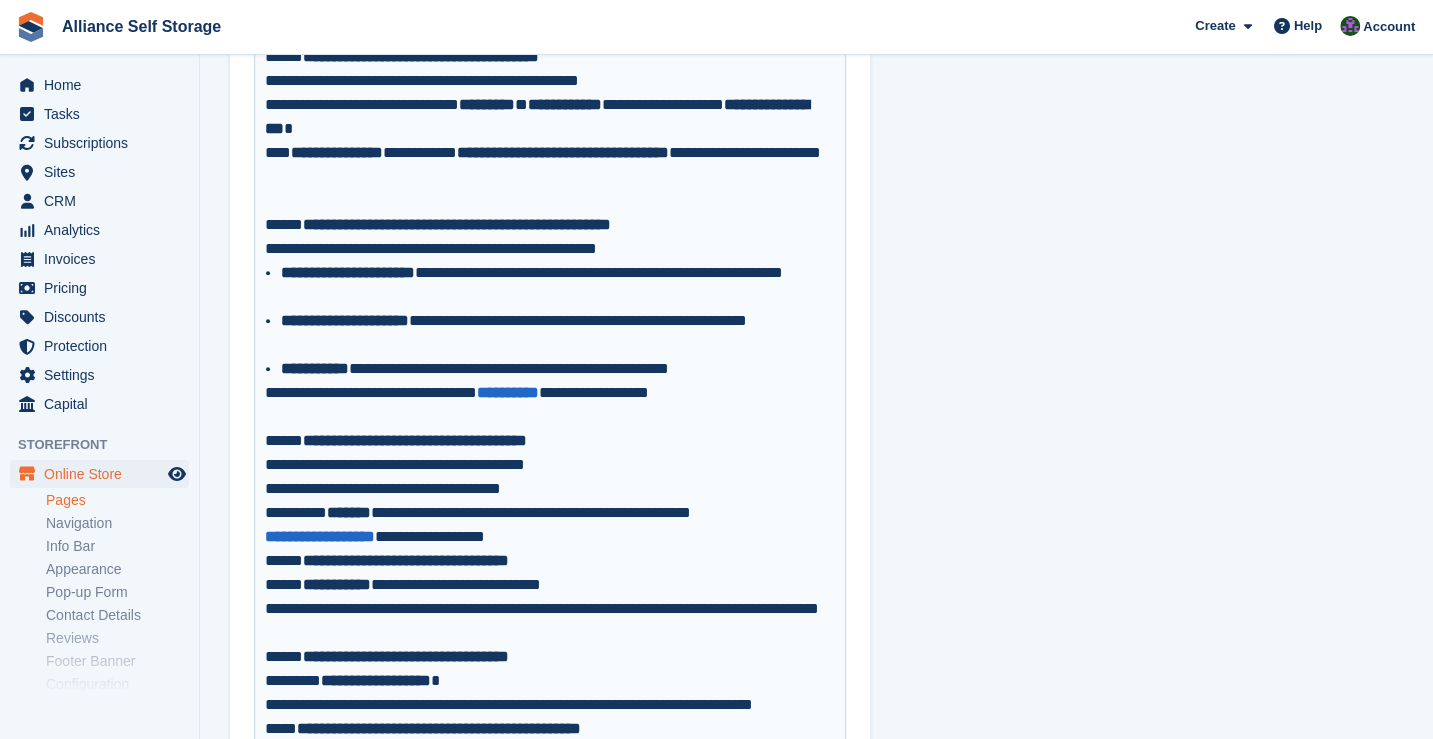 drag, startPoint x: 582, startPoint y: 395, endPoint x: 952, endPoint y: 439, distance: 372.60703 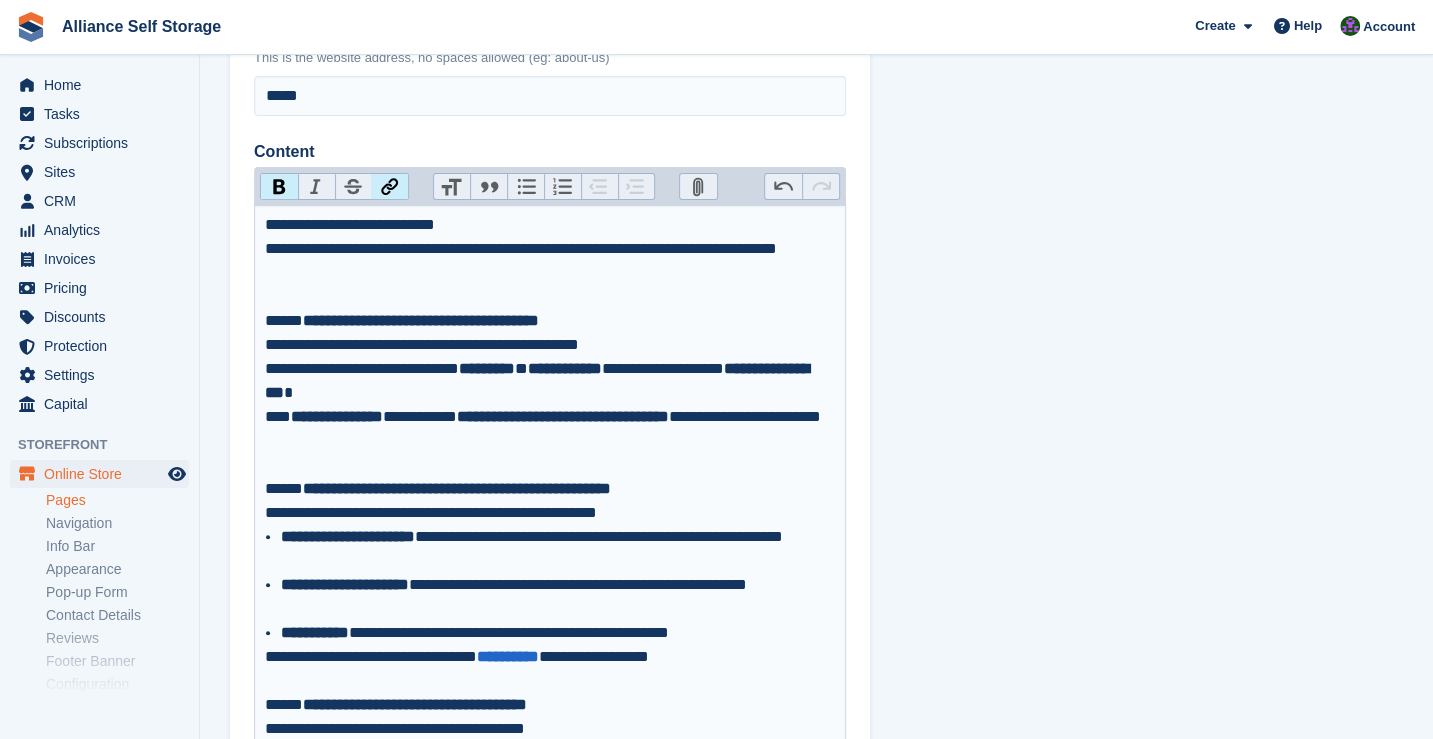 scroll, scrollTop: 300, scrollLeft: 0, axis: vertical 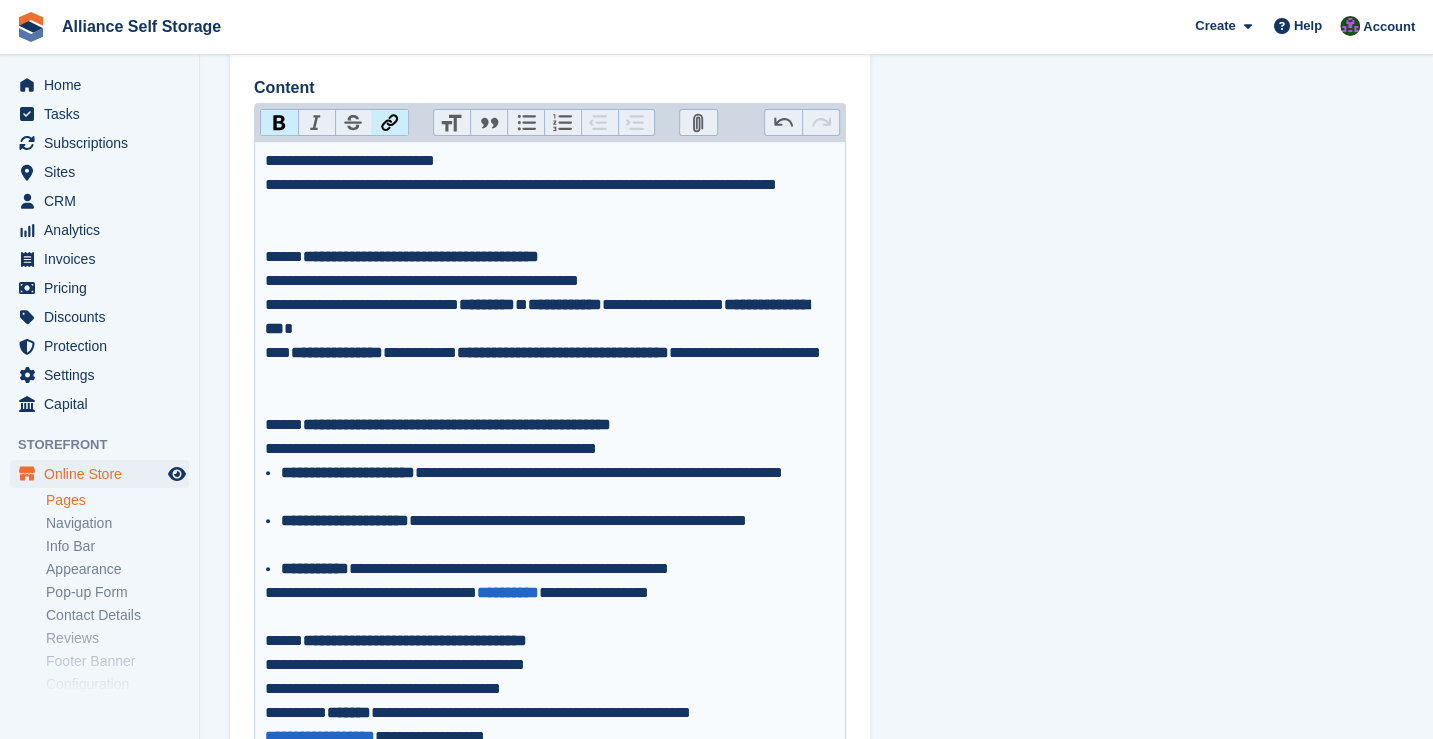 type on "********" 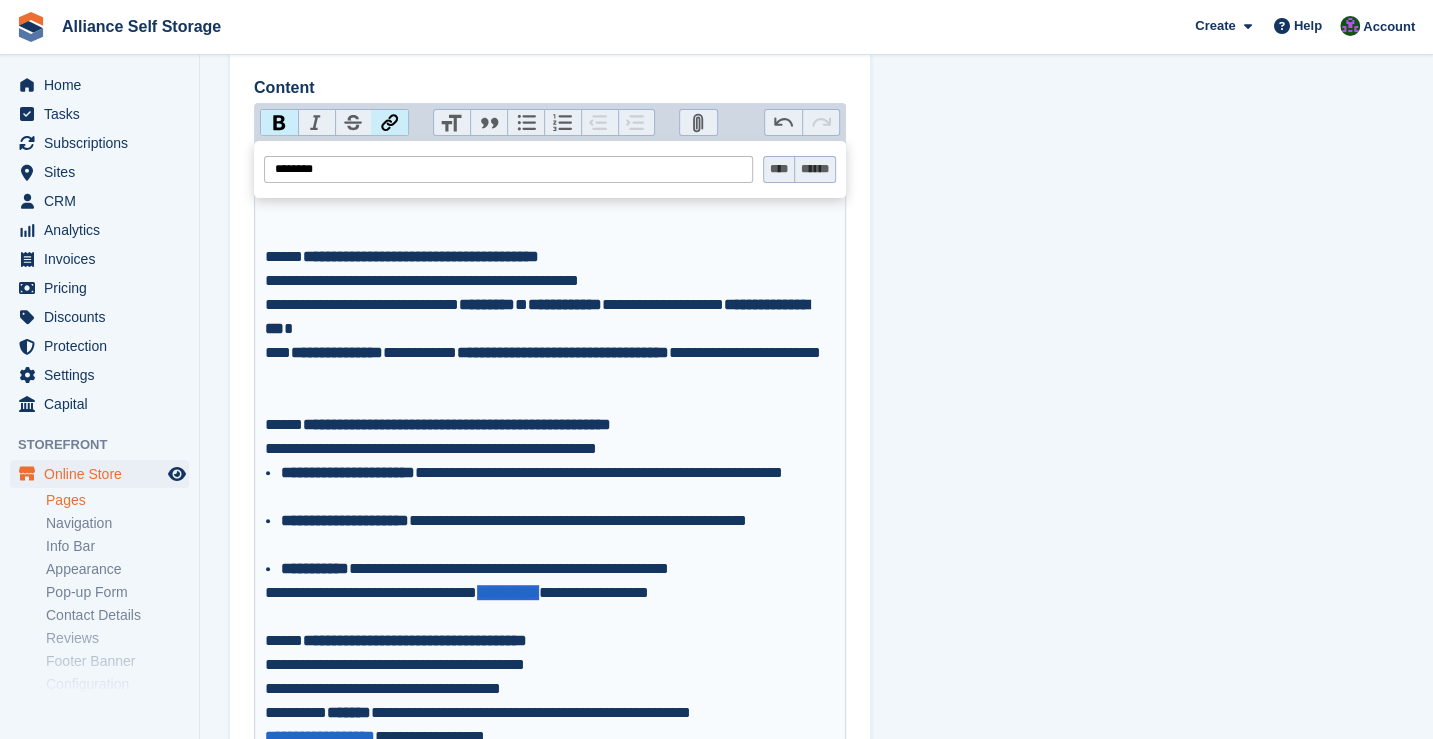 click on "******" at bounding box center [814, 169] 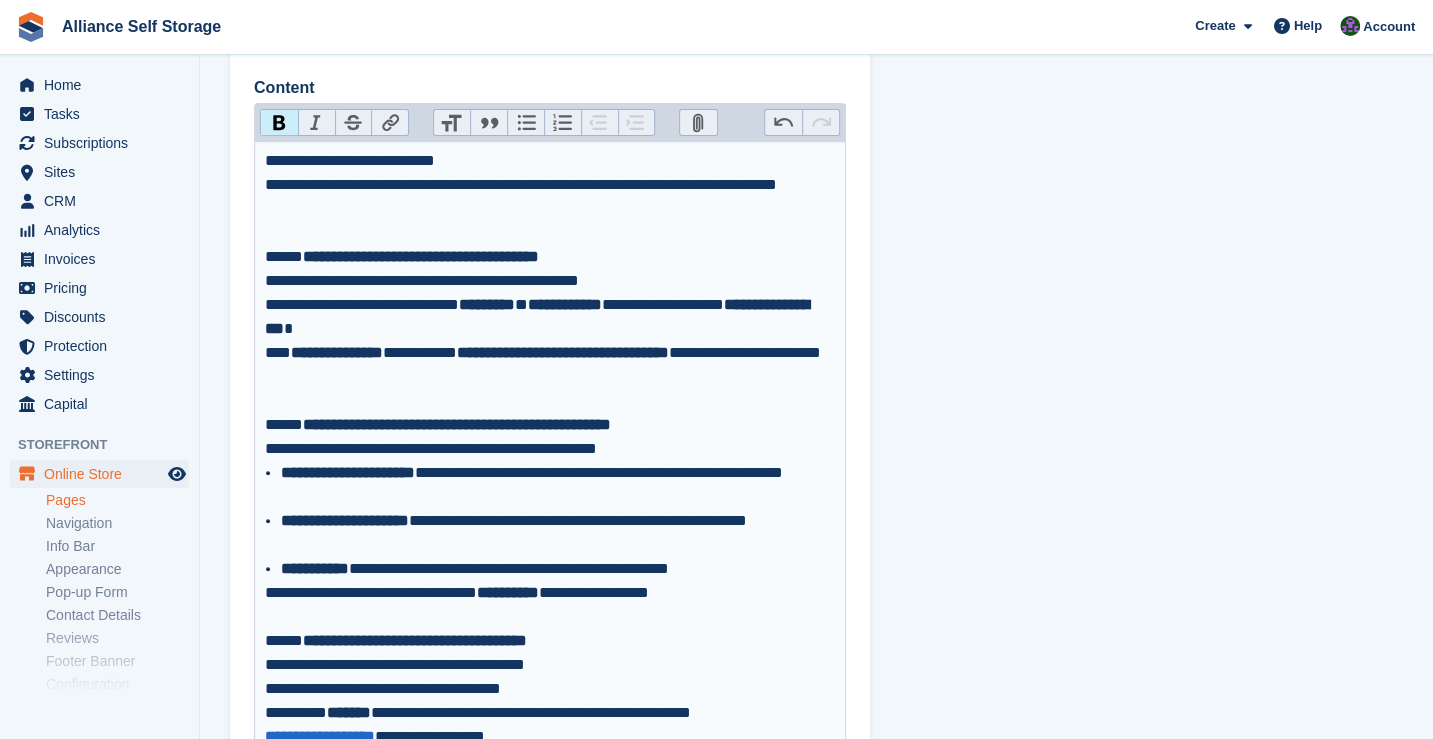 click on "**********" at bounding box center (550, 629) 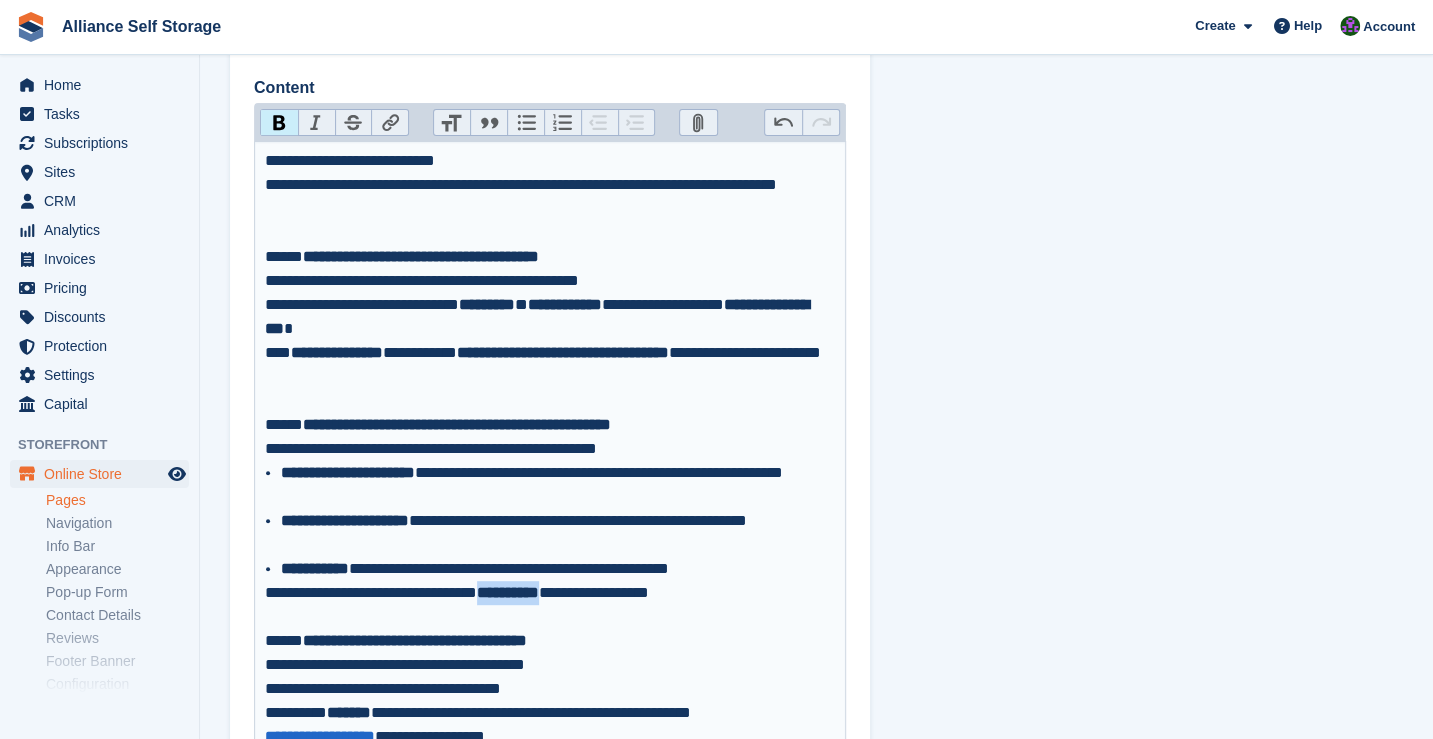drag, startPoint x: 590, startPoint y: 595, endPoint x: 511, endPoint y: 595, distance: 79 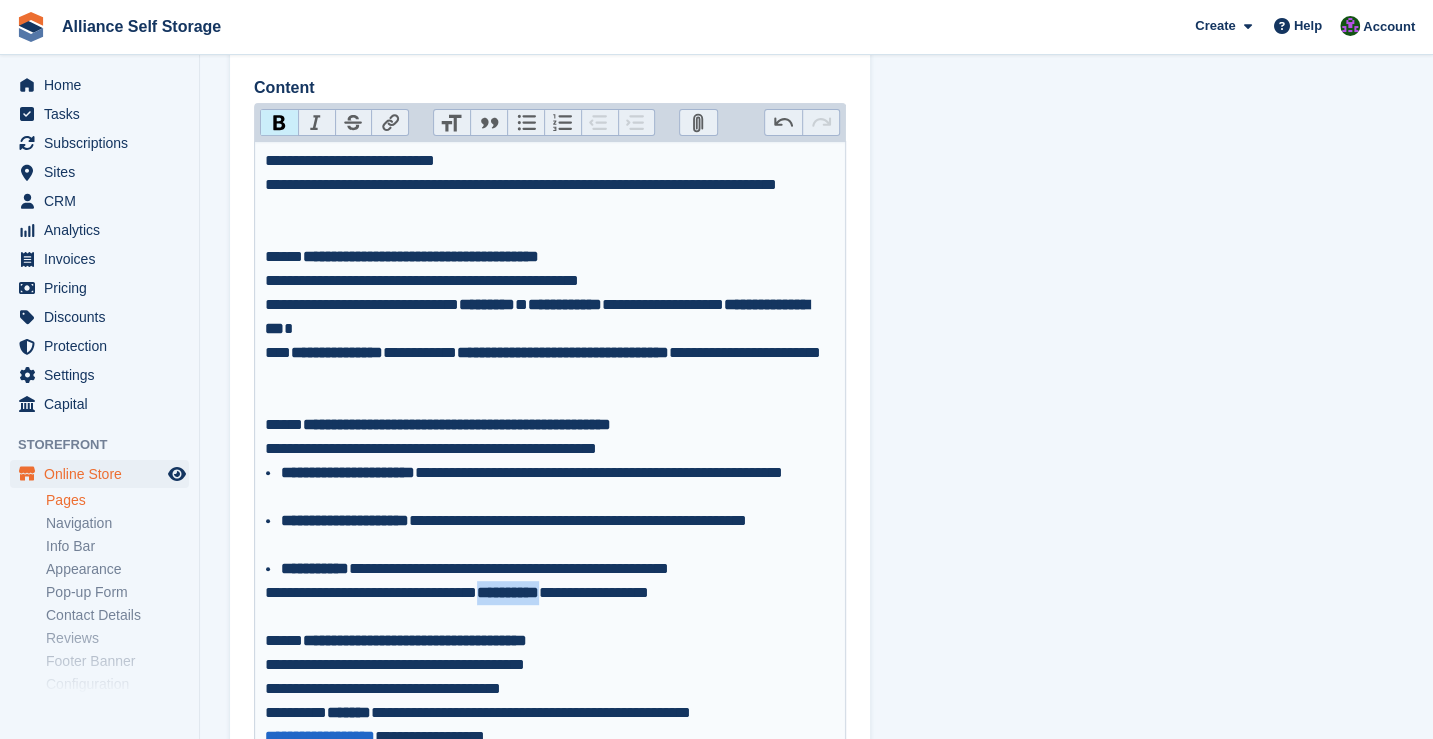 click on "**********" at bounding box center (550, 593) 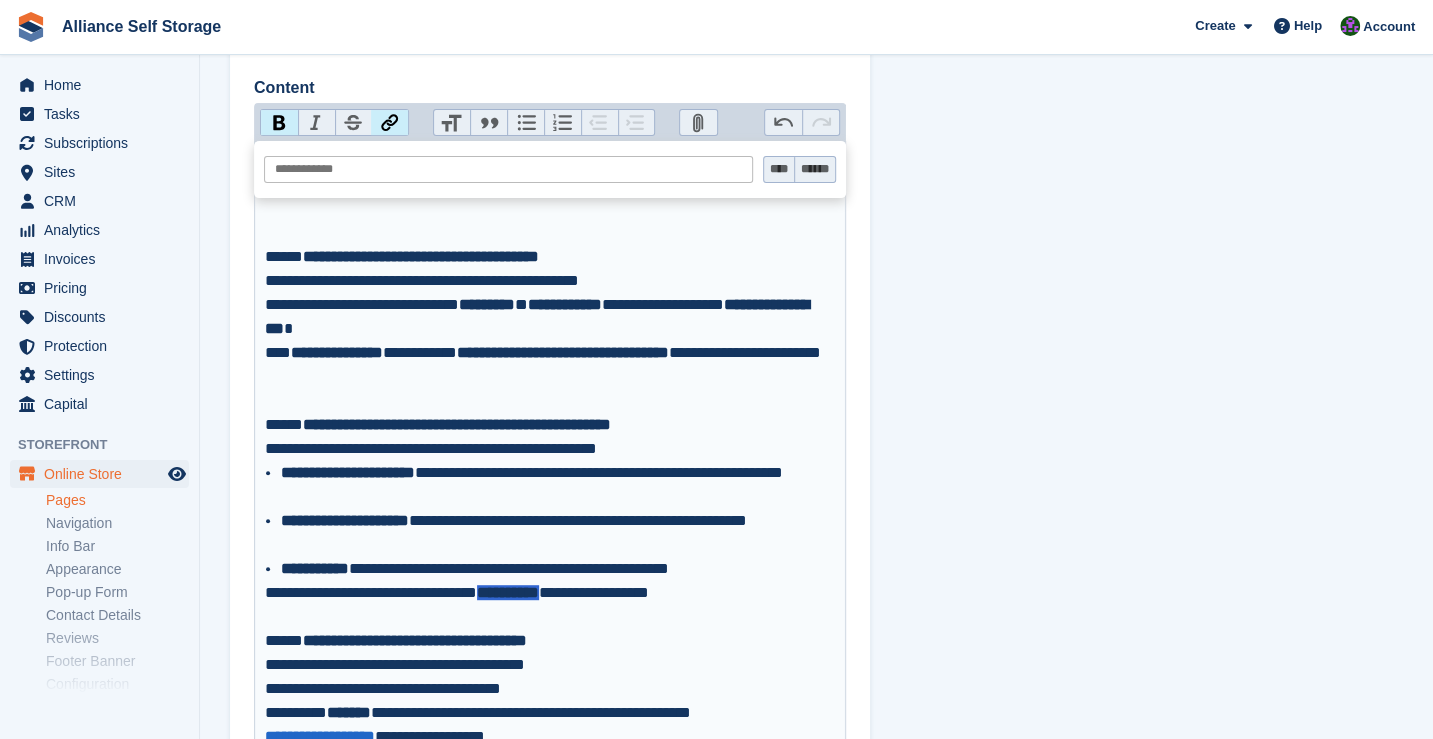 click on "Link" at bounding box center (389, 123) 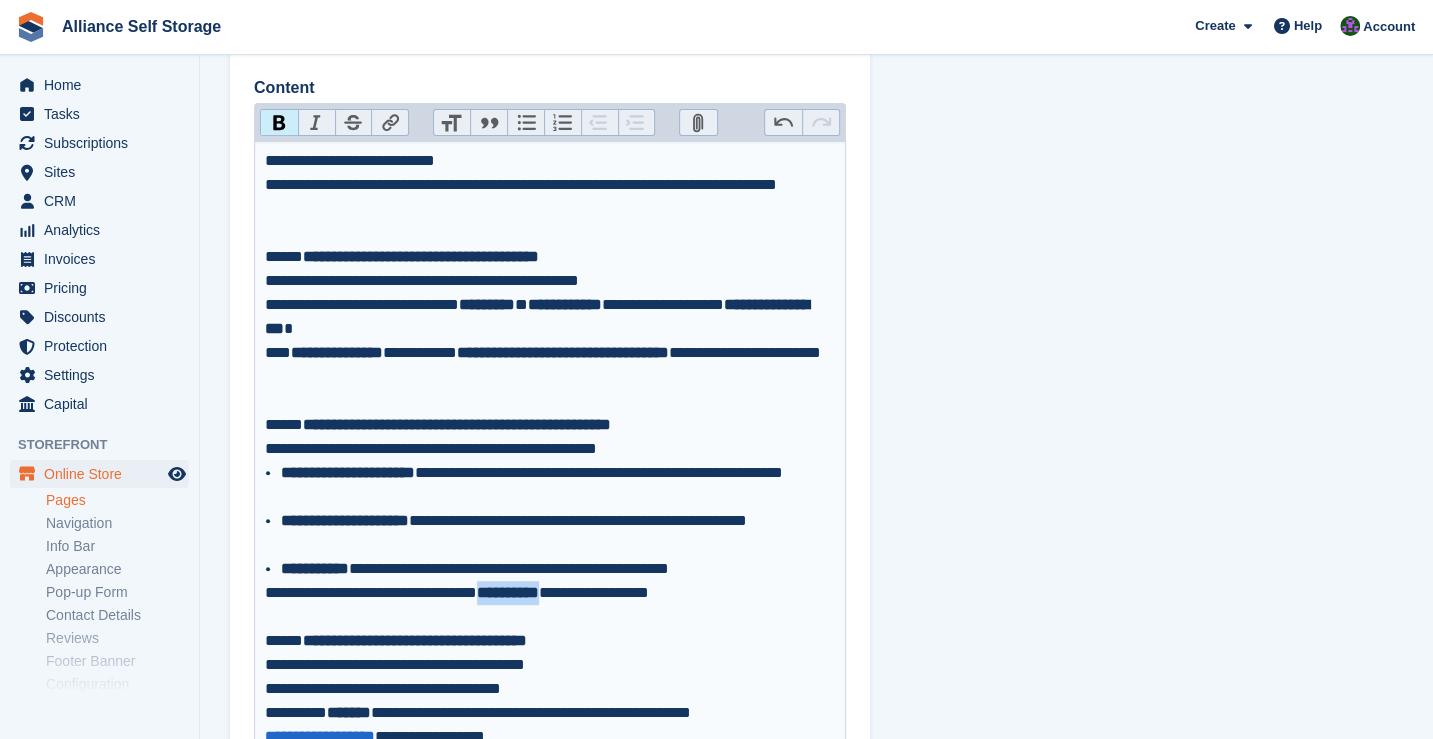 scroll, scrollTop: 500, scrollLeft: 0, axis: vertical 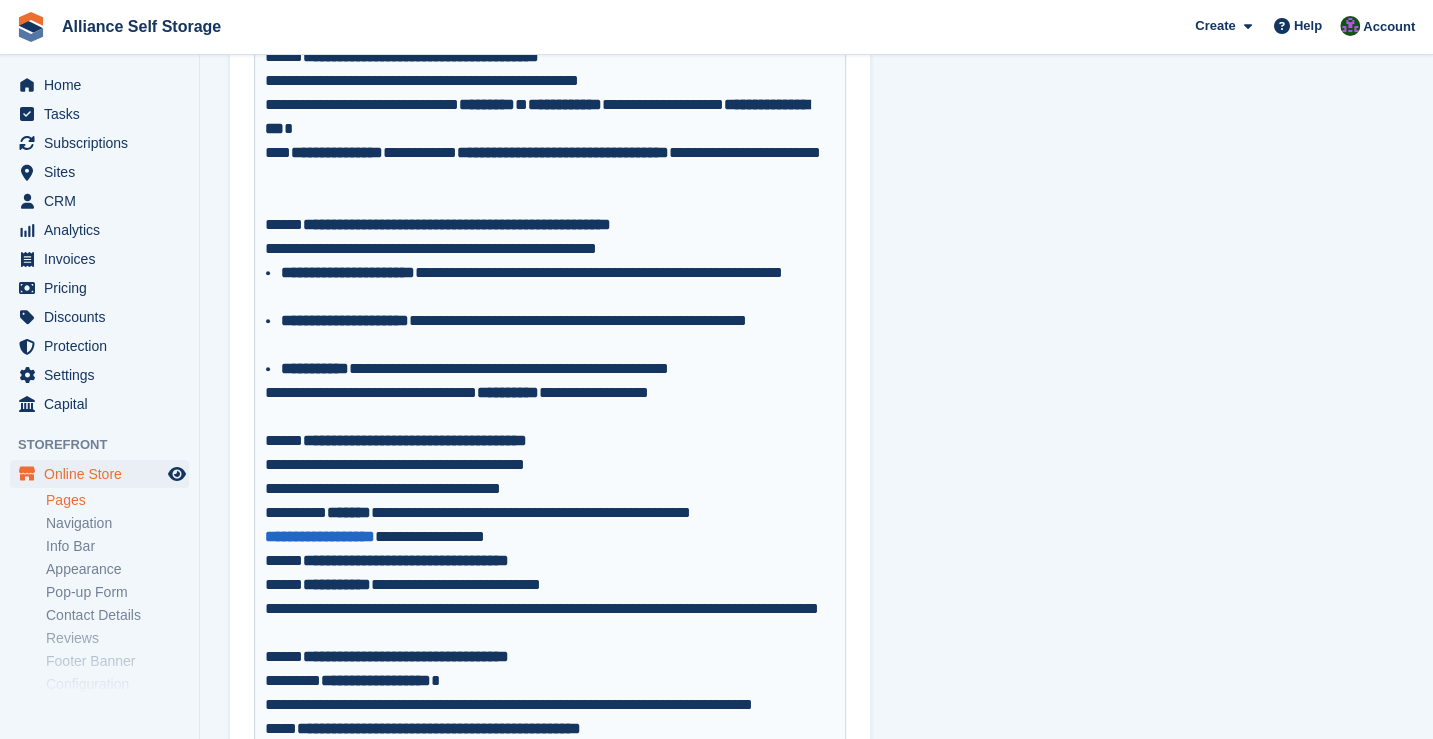 click on "**********" at bounding box center (550, 429) 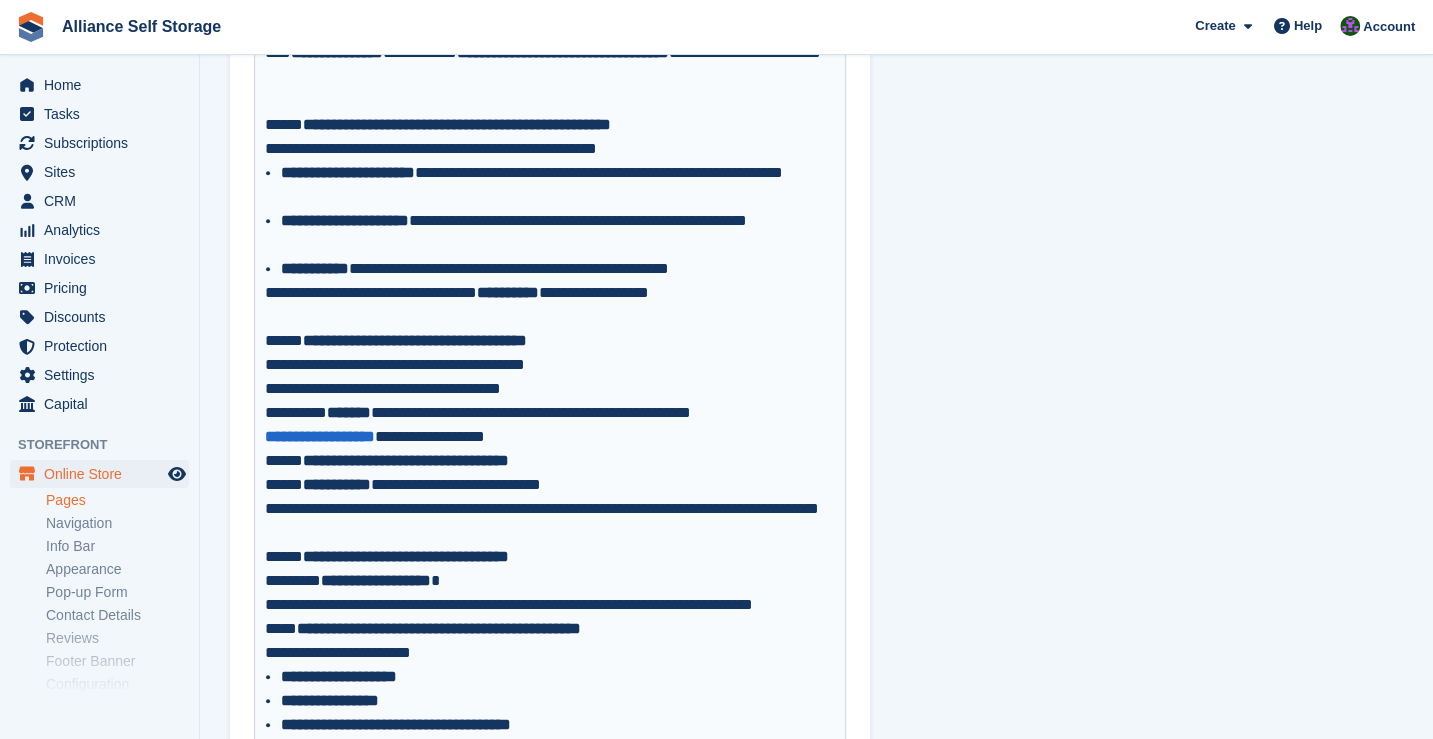 scroll, scrollTop: 700, scrollLeft: 0, axis: vertical 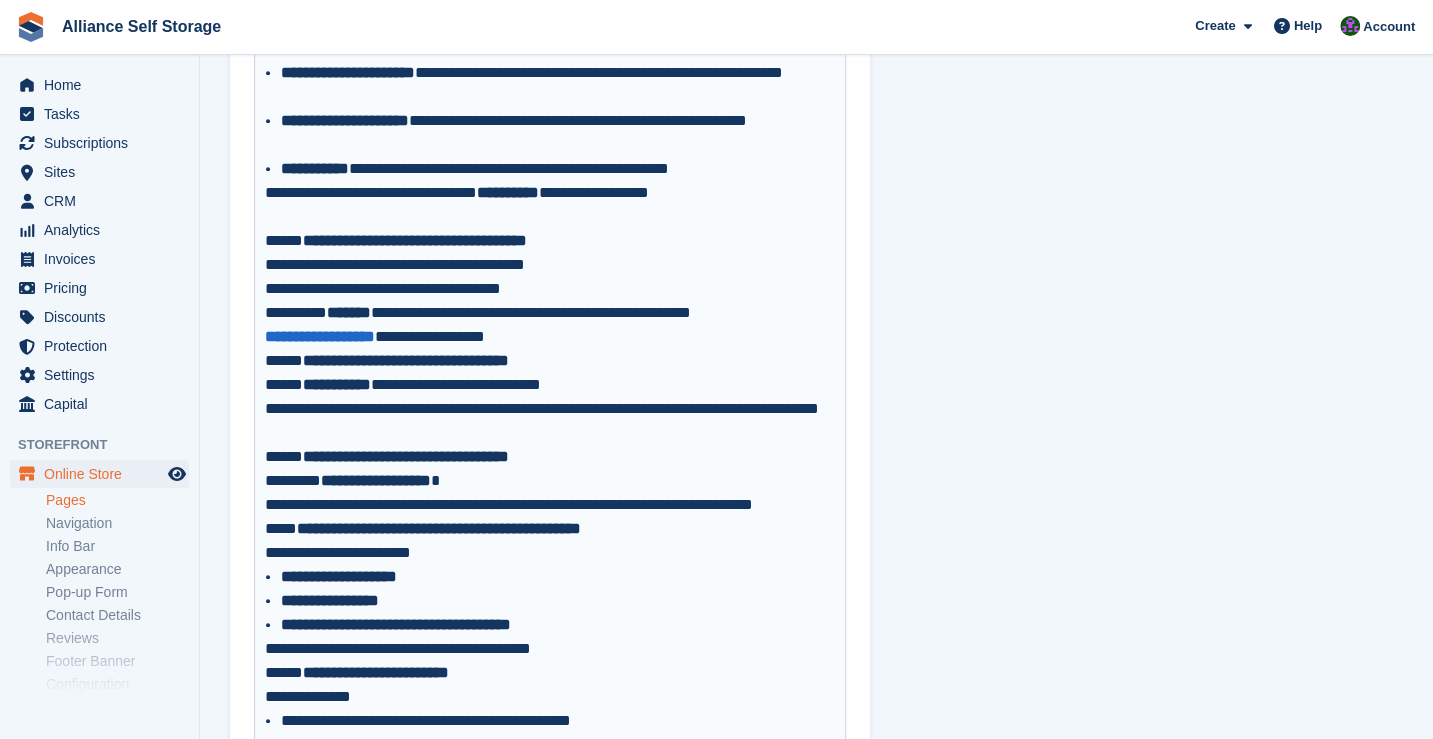 click on "**********" at bounding box center [550, 361] 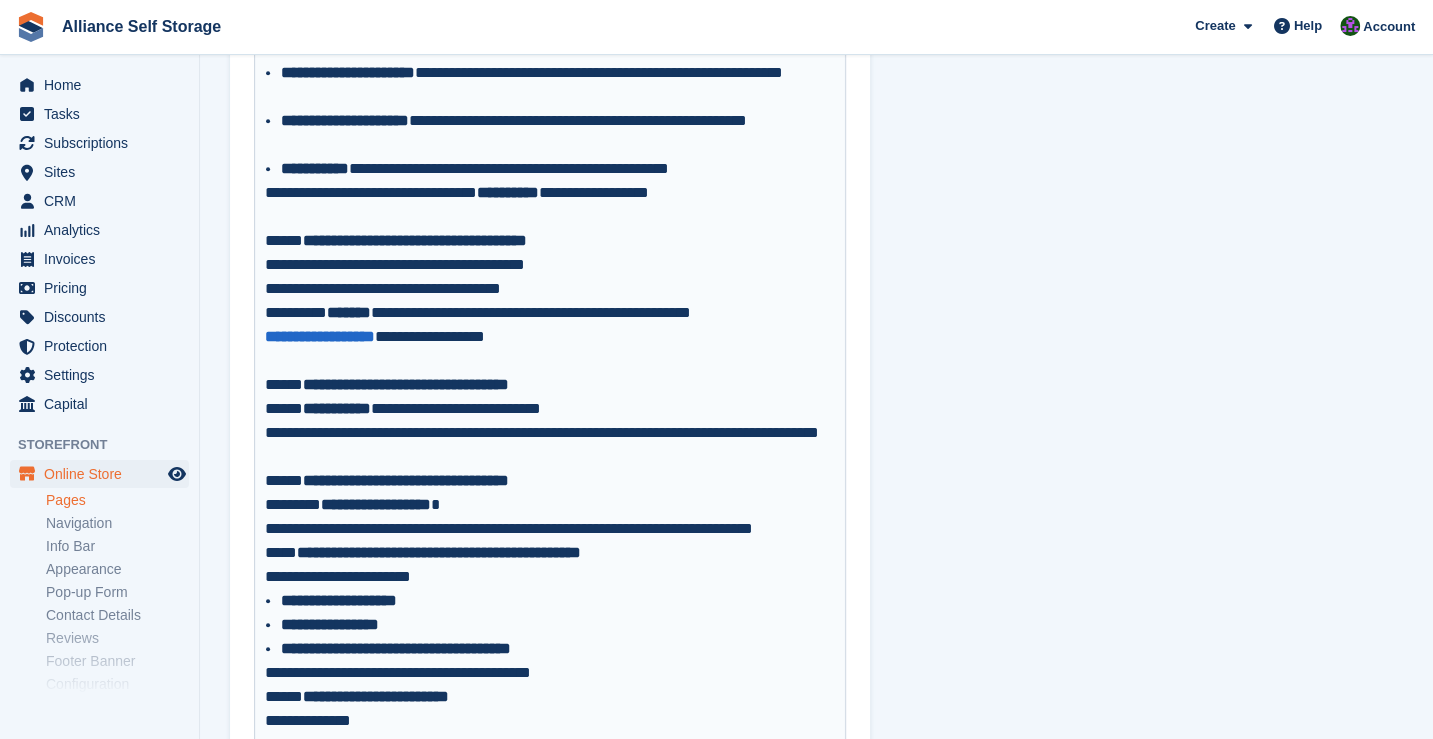 click on "**********" at bounding box center (550, 481) 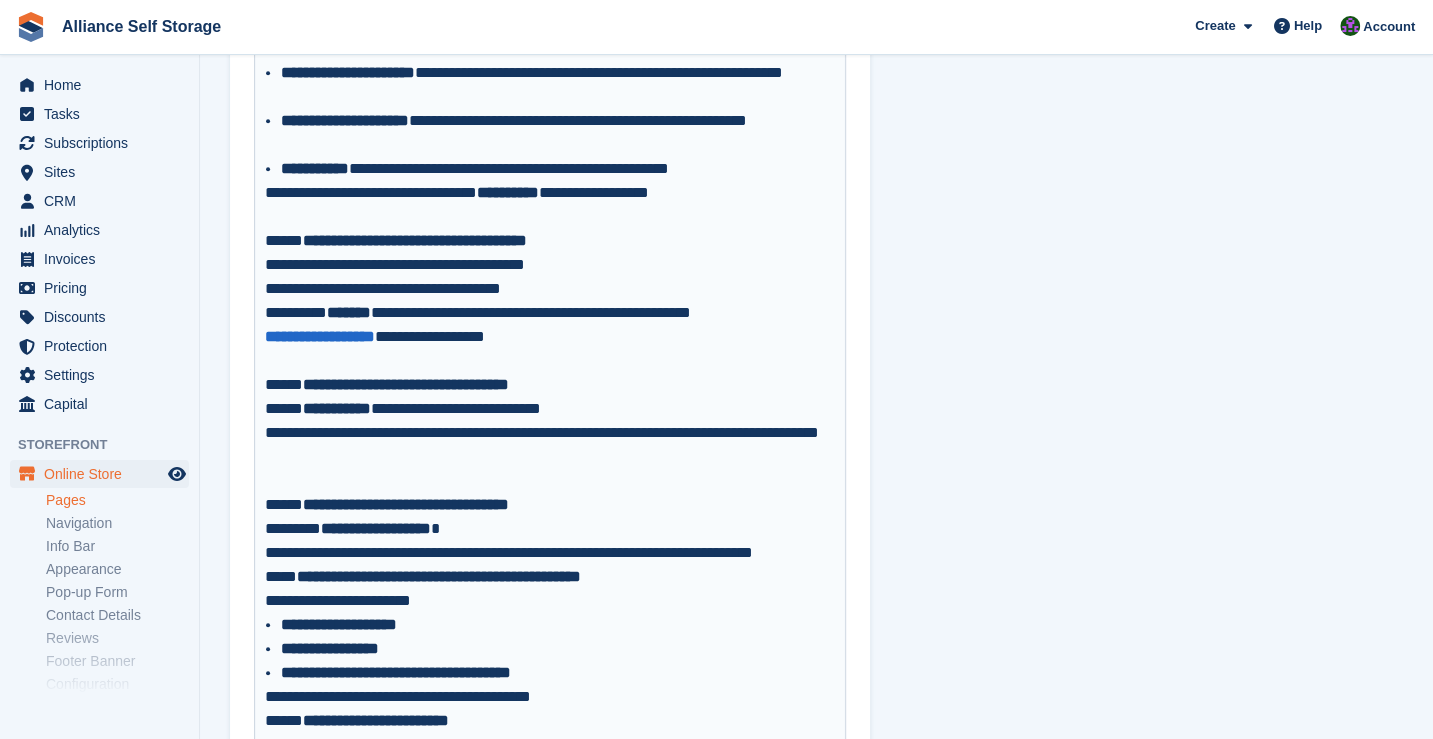 click on "**********" at bounding box center (550, 577) 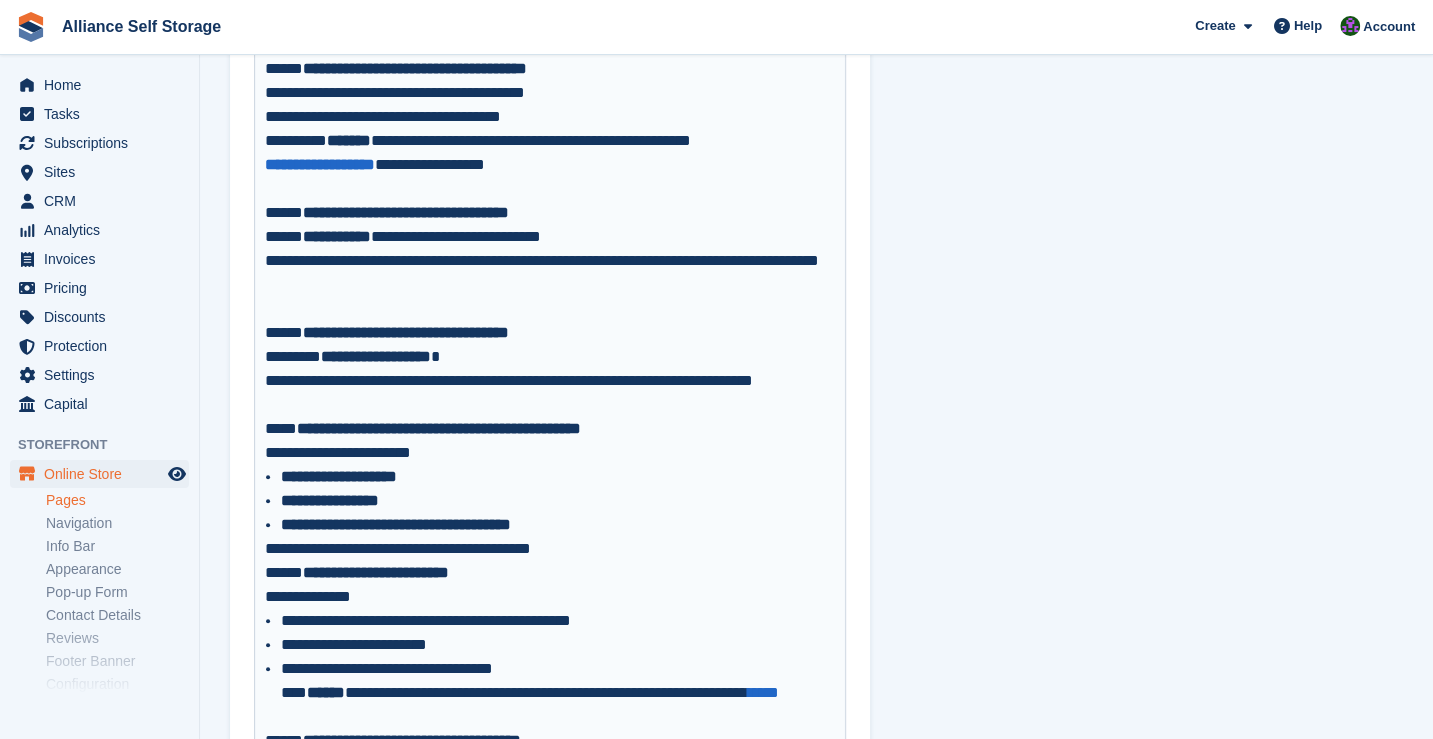 scroll, scrollTop: 1000, scrollLeft: 0, axis: vertical 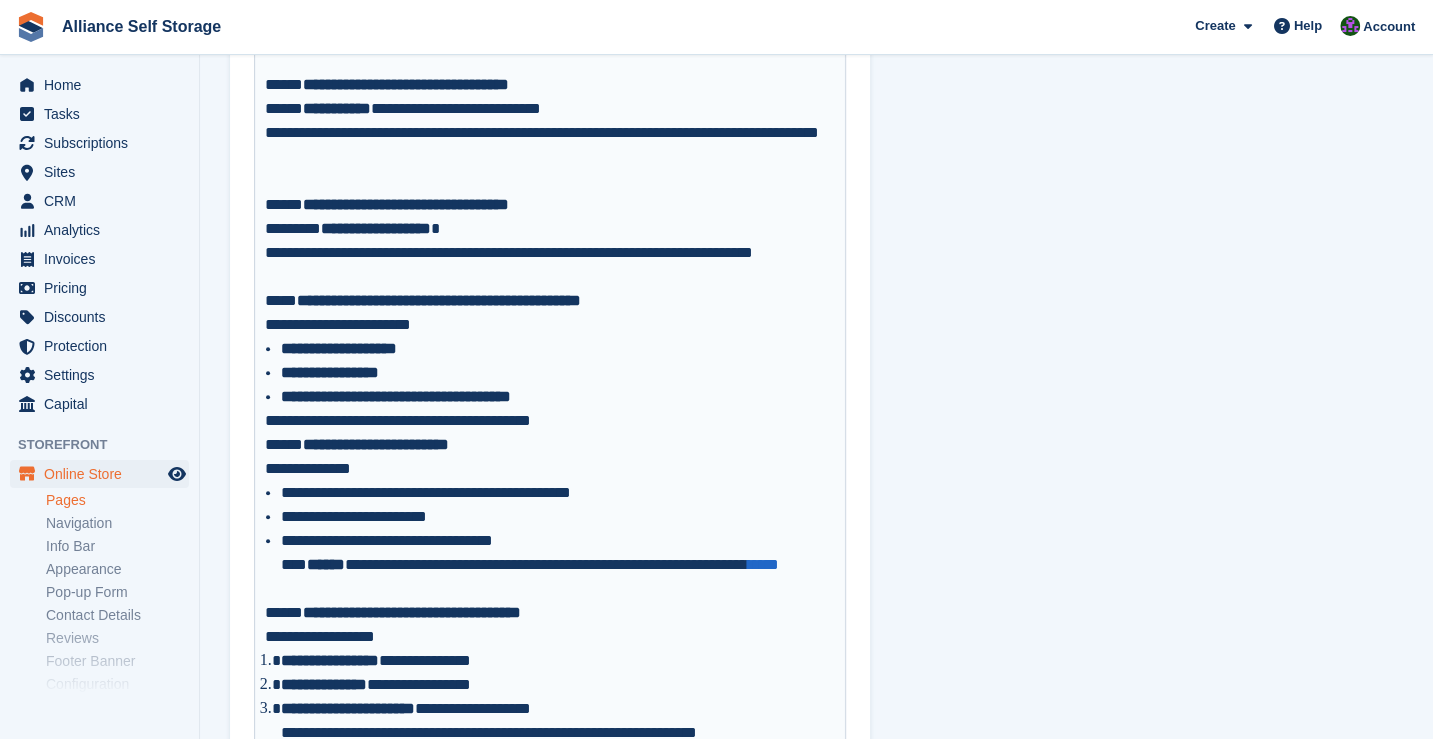 click on "**********" at bounding box center [550, 445] 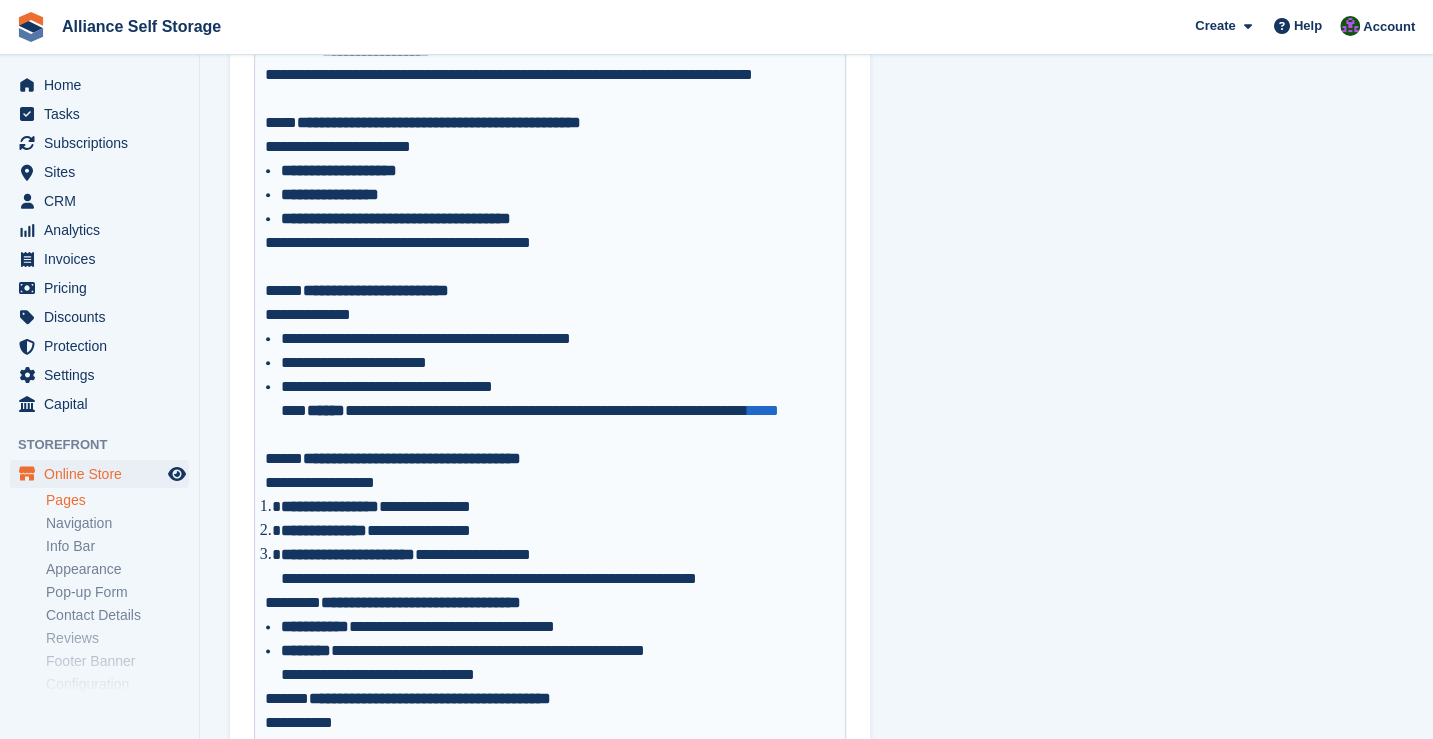scroll, scrollTop: 1200, scrollLeft: 0, axis: vertical 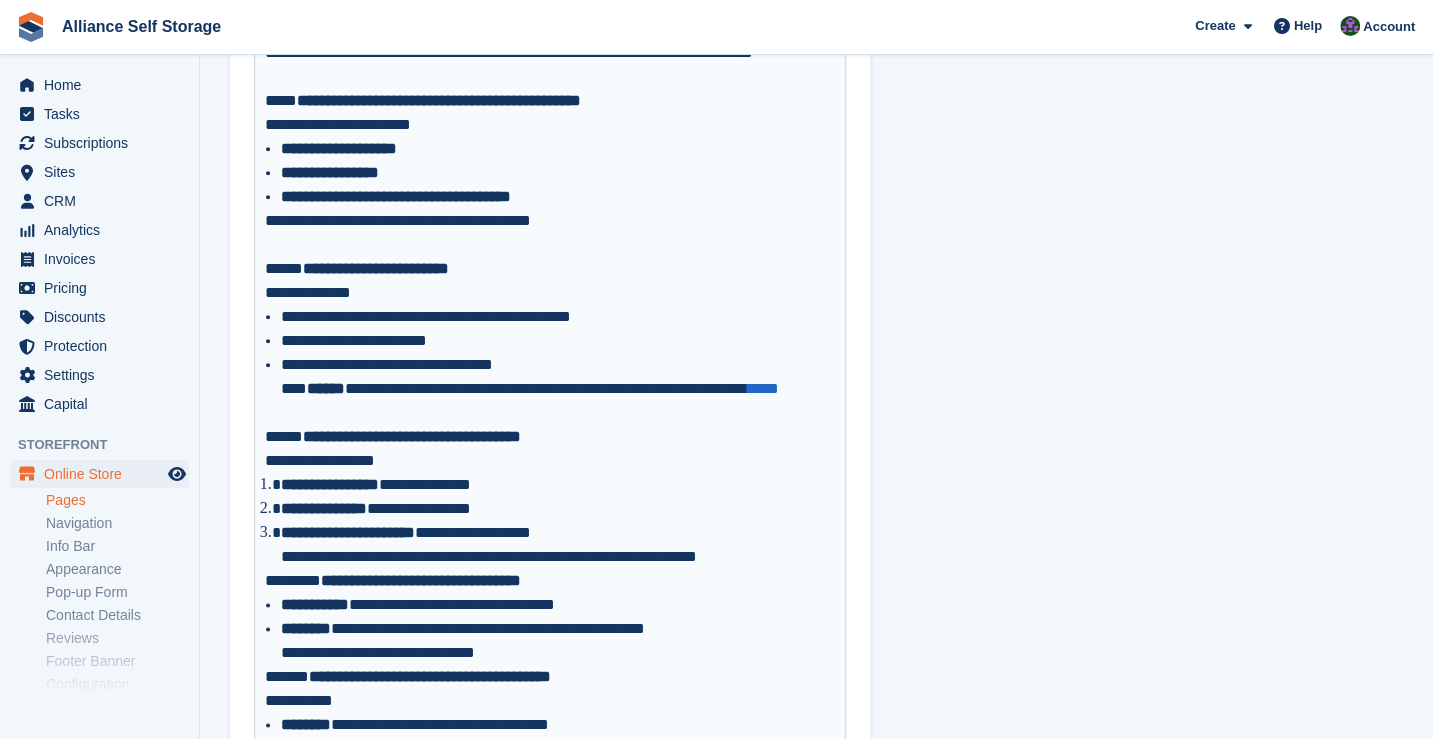 click on "**********" at bounding box center (550, 437) 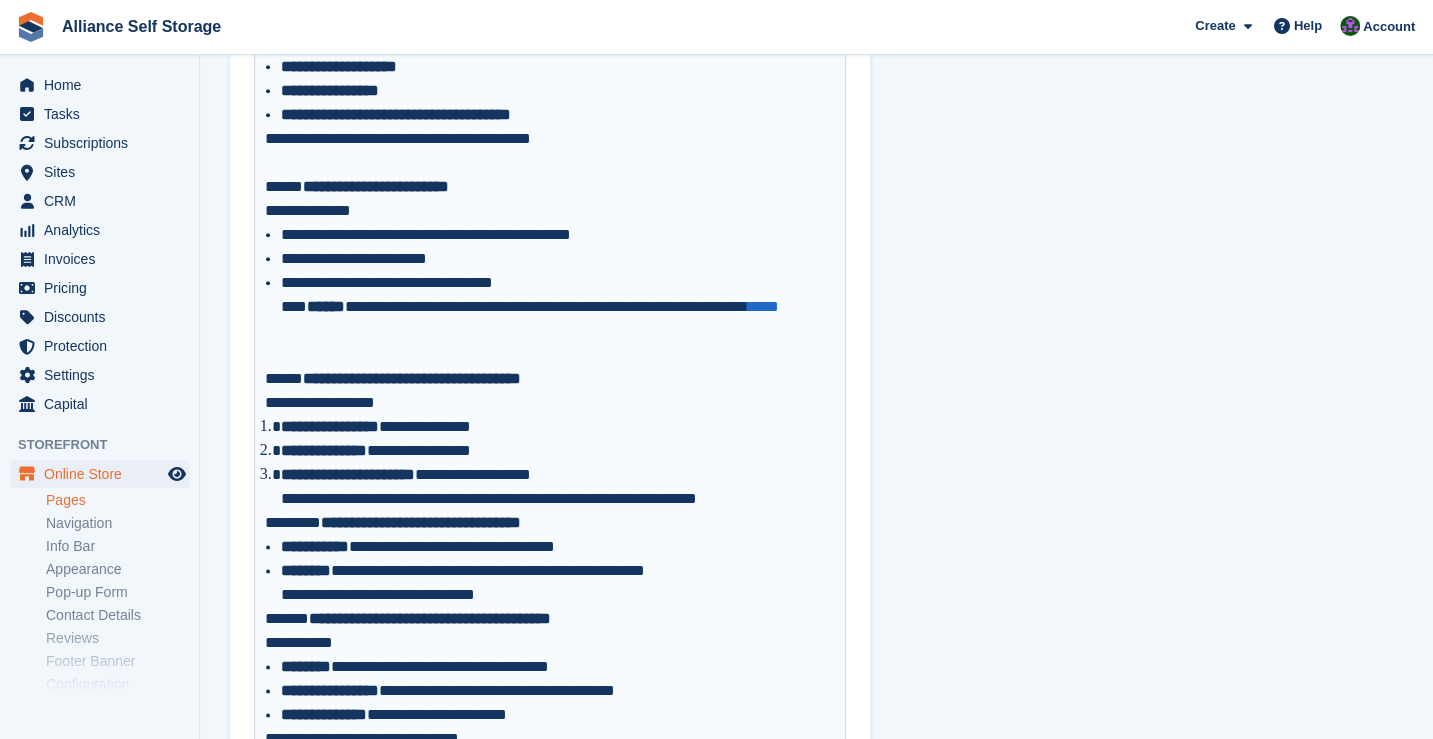 scroll, scrollTop: 1400, scrollLeft: 0, axis: vertical 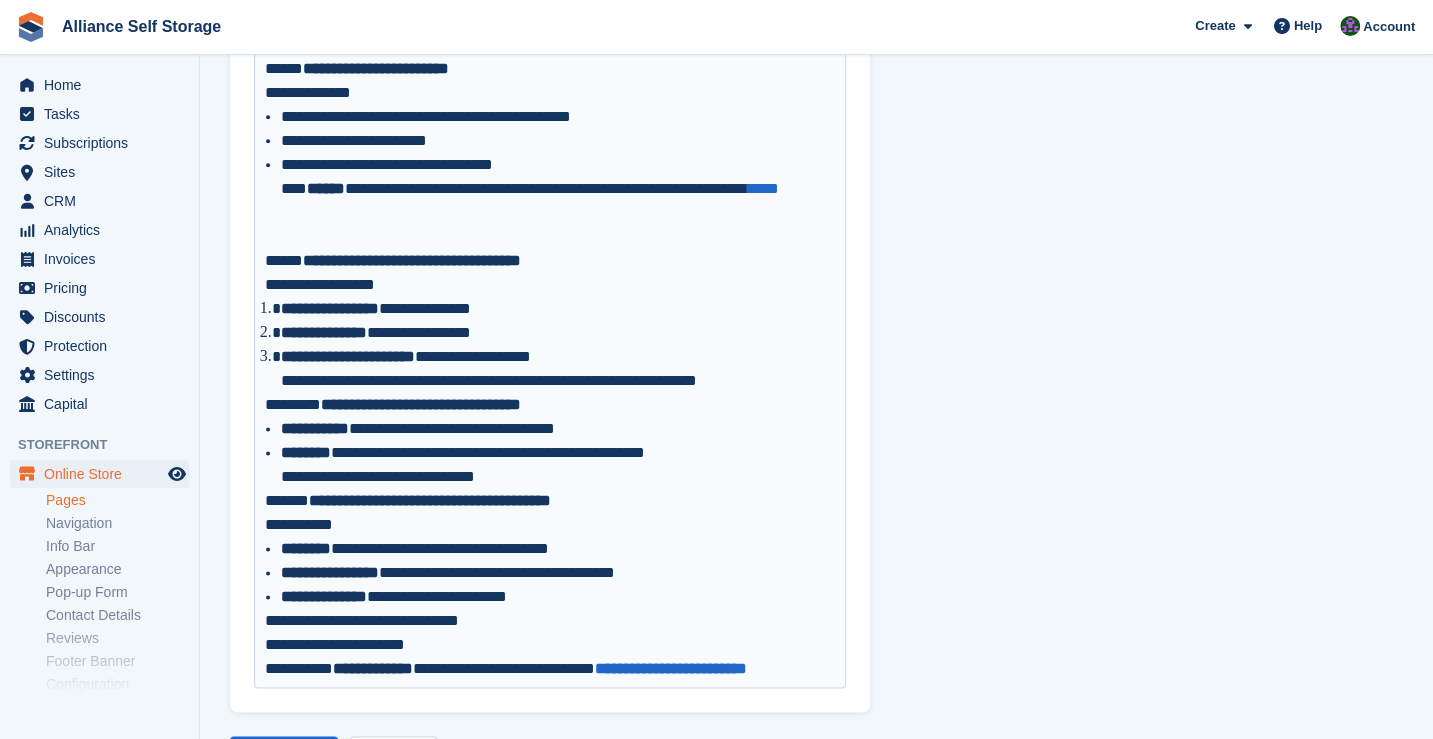 click on "**********" at bounding box center (550, 405) 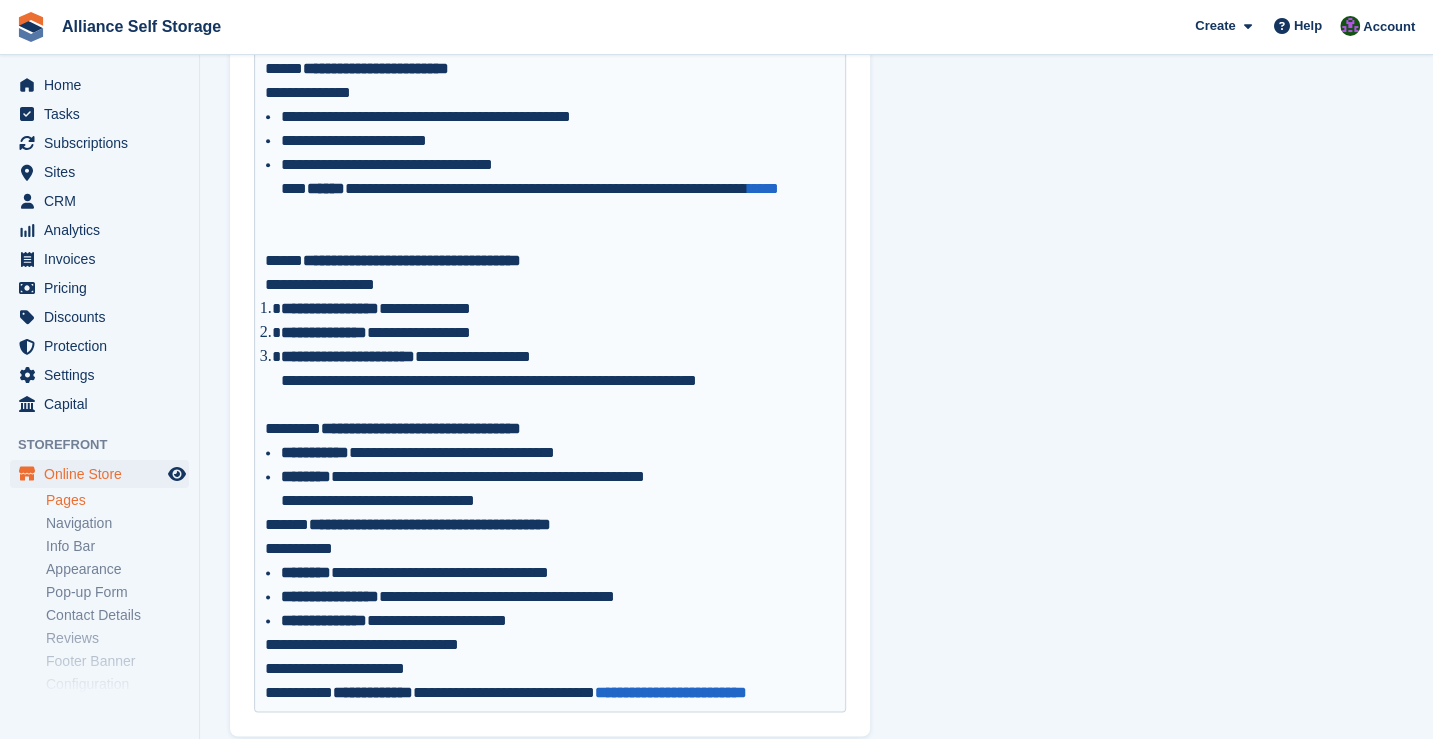 click on "**********" at bounding box center [550, 525] 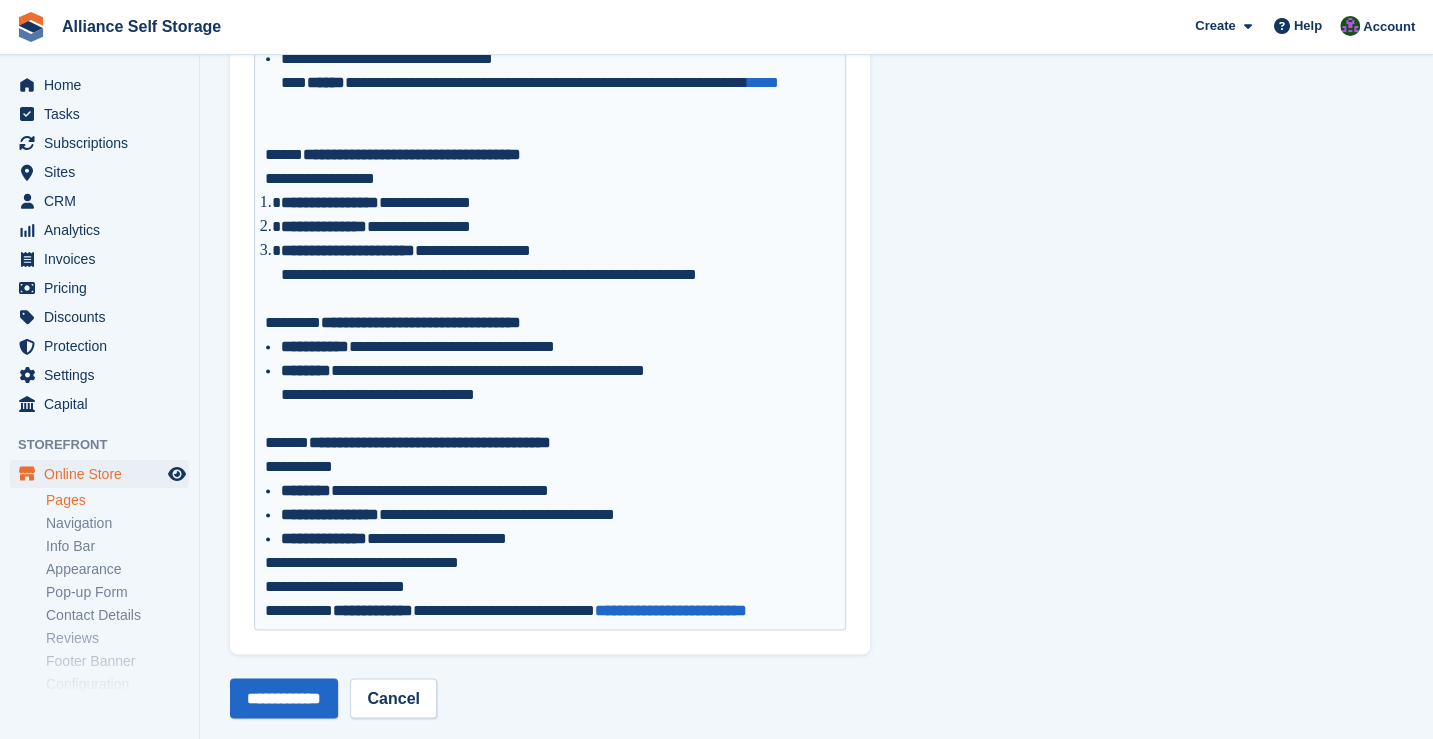 scroll, scrollTop: 1537, scrollLeft: 0, axis: vertical 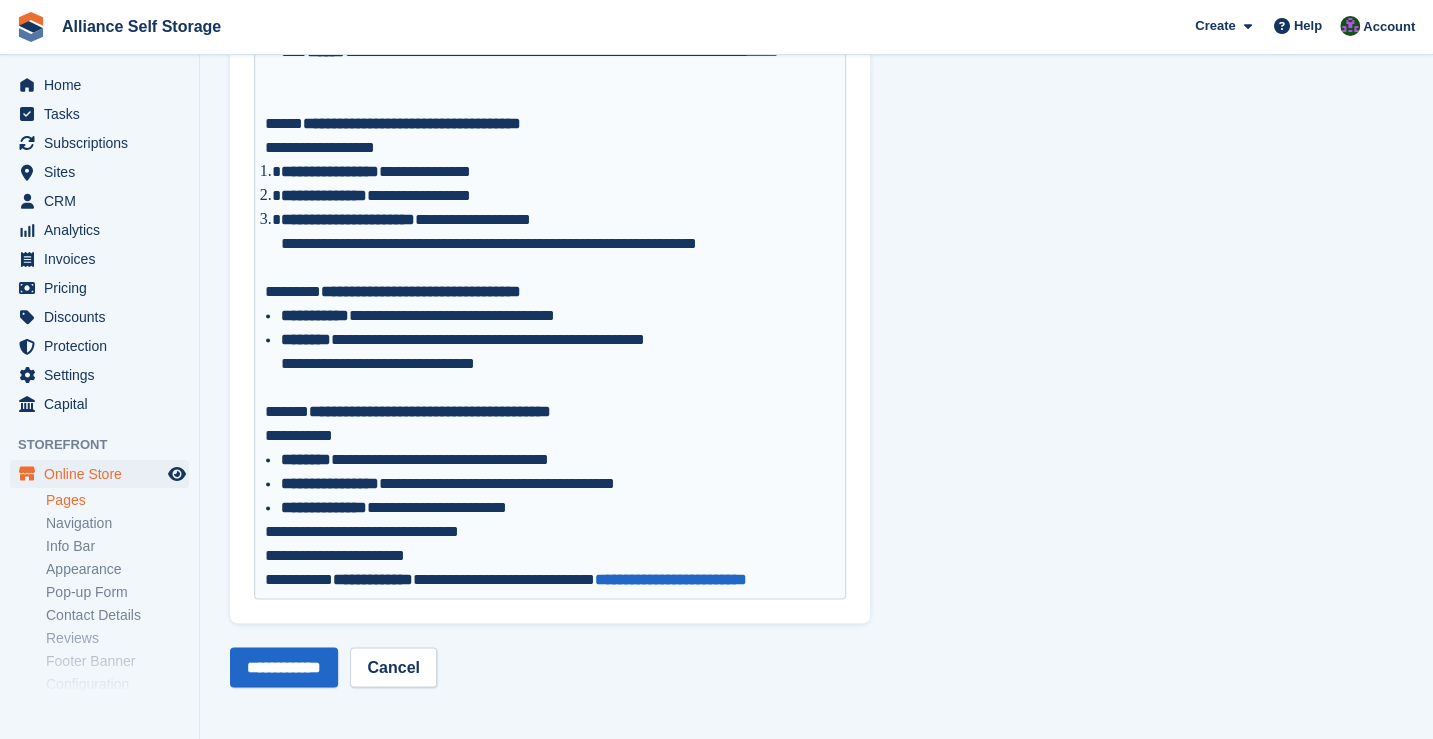 click on "**********" at bounding box center (550, 556) 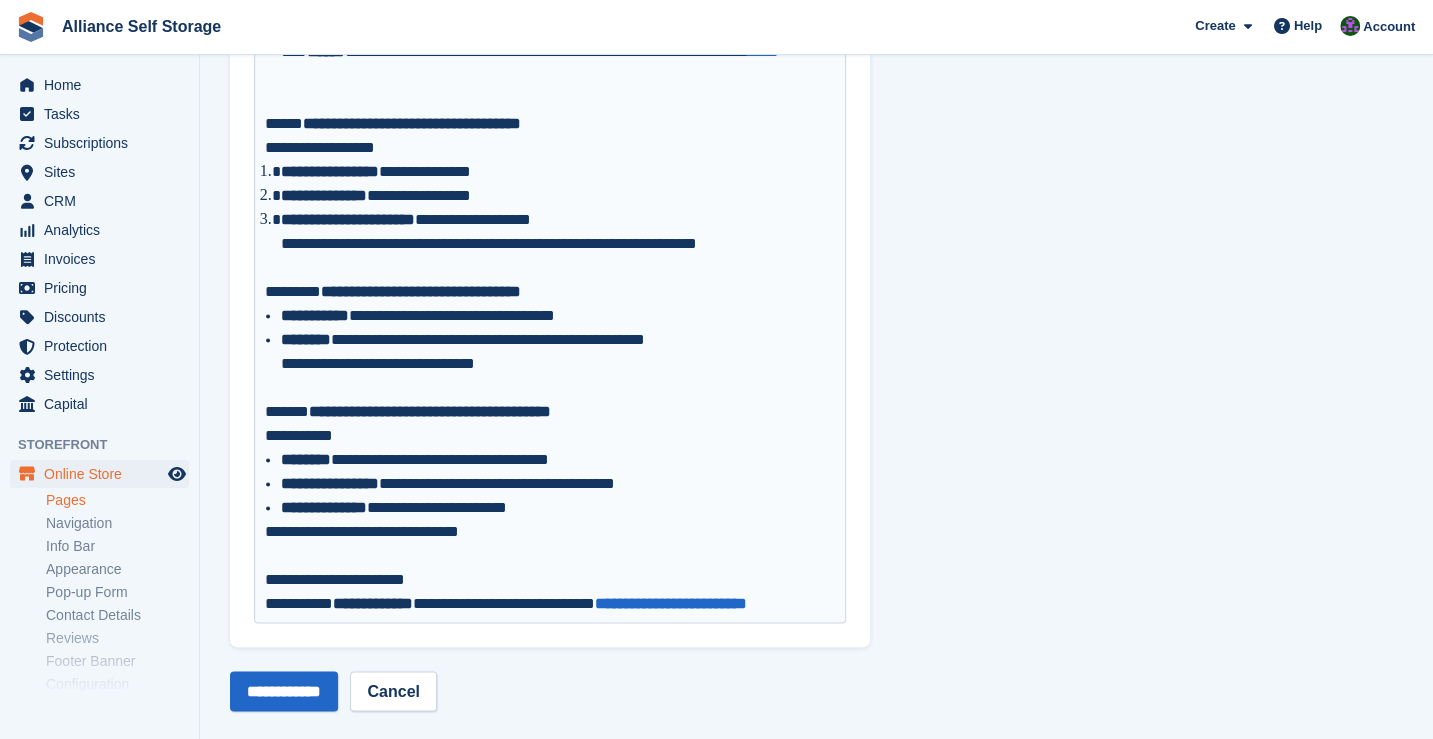 type on "**********" 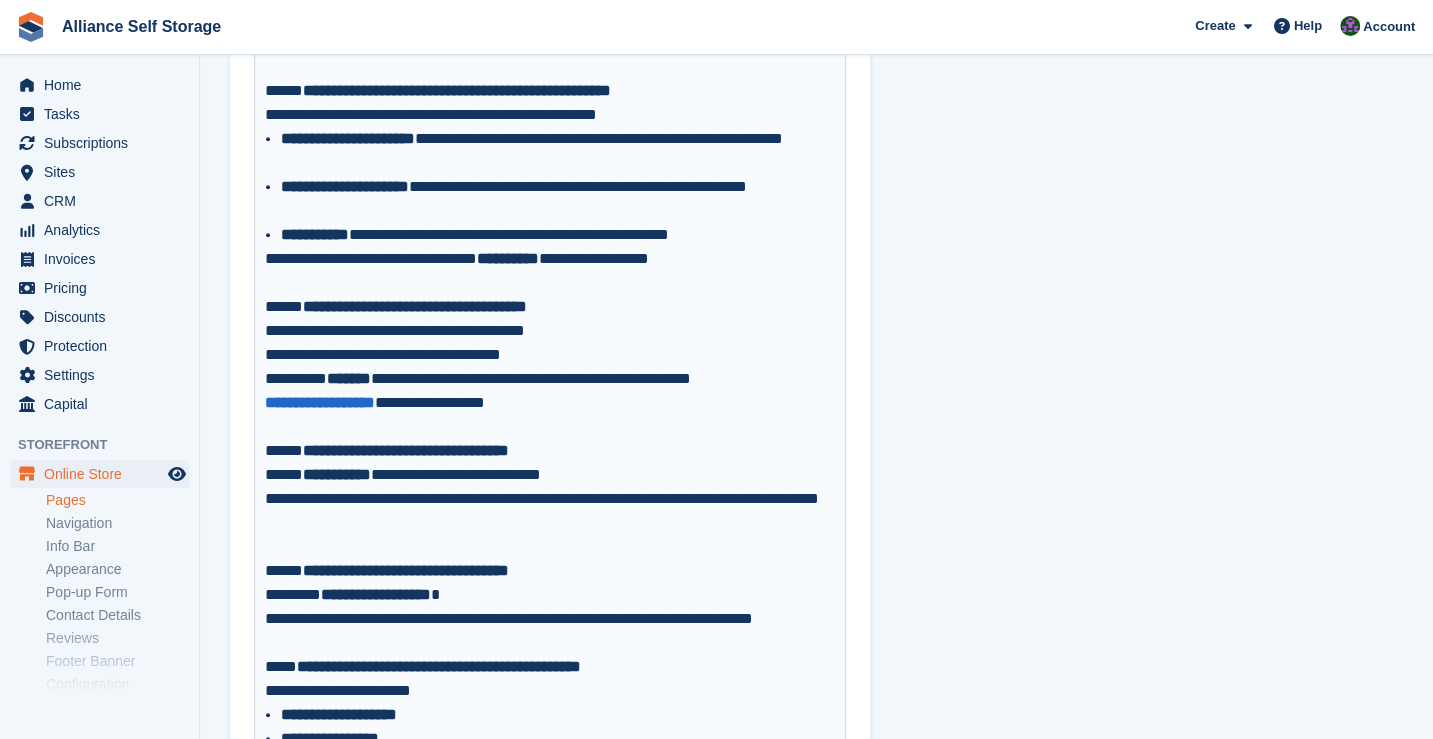scroll, scrollTop: 637, scrollLeft: 0, axis: vertical 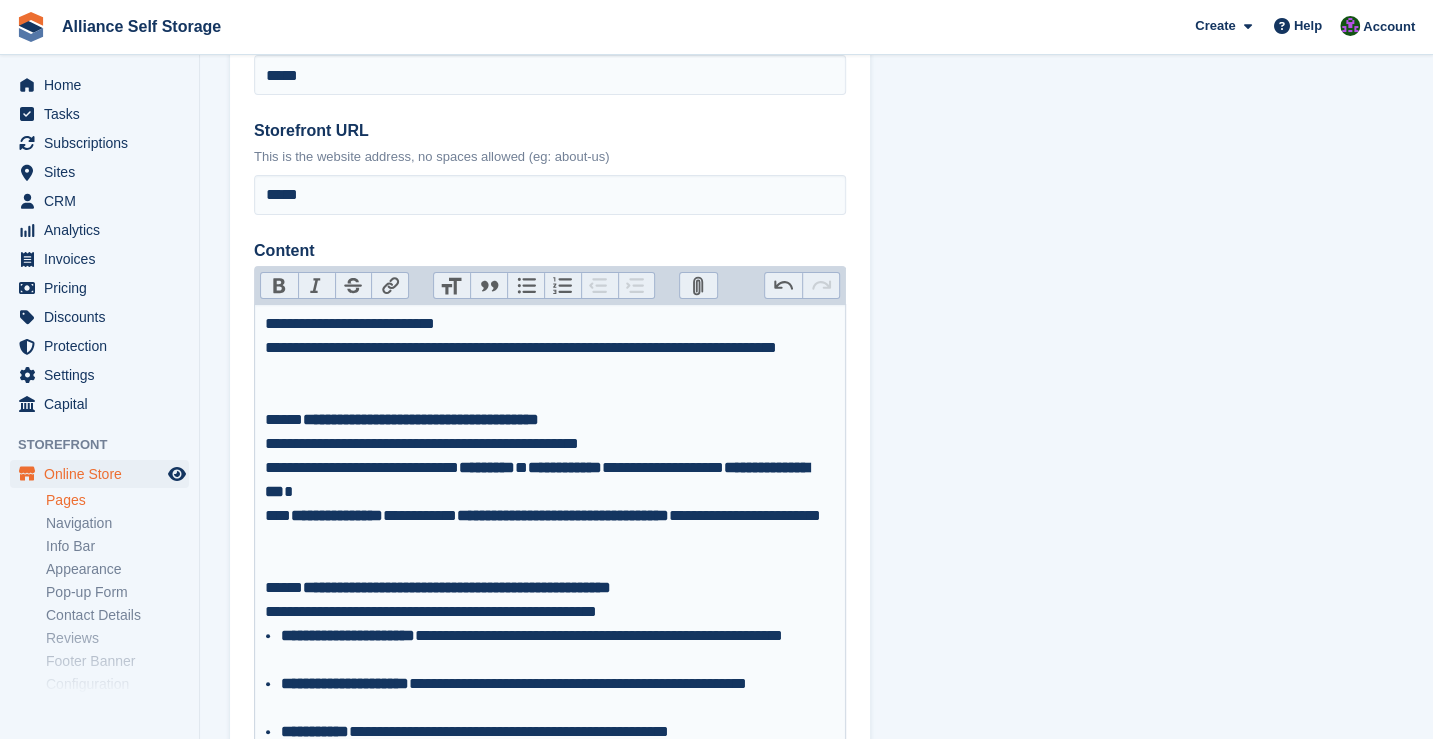 click on "Link" at bounding box center (389, 286) 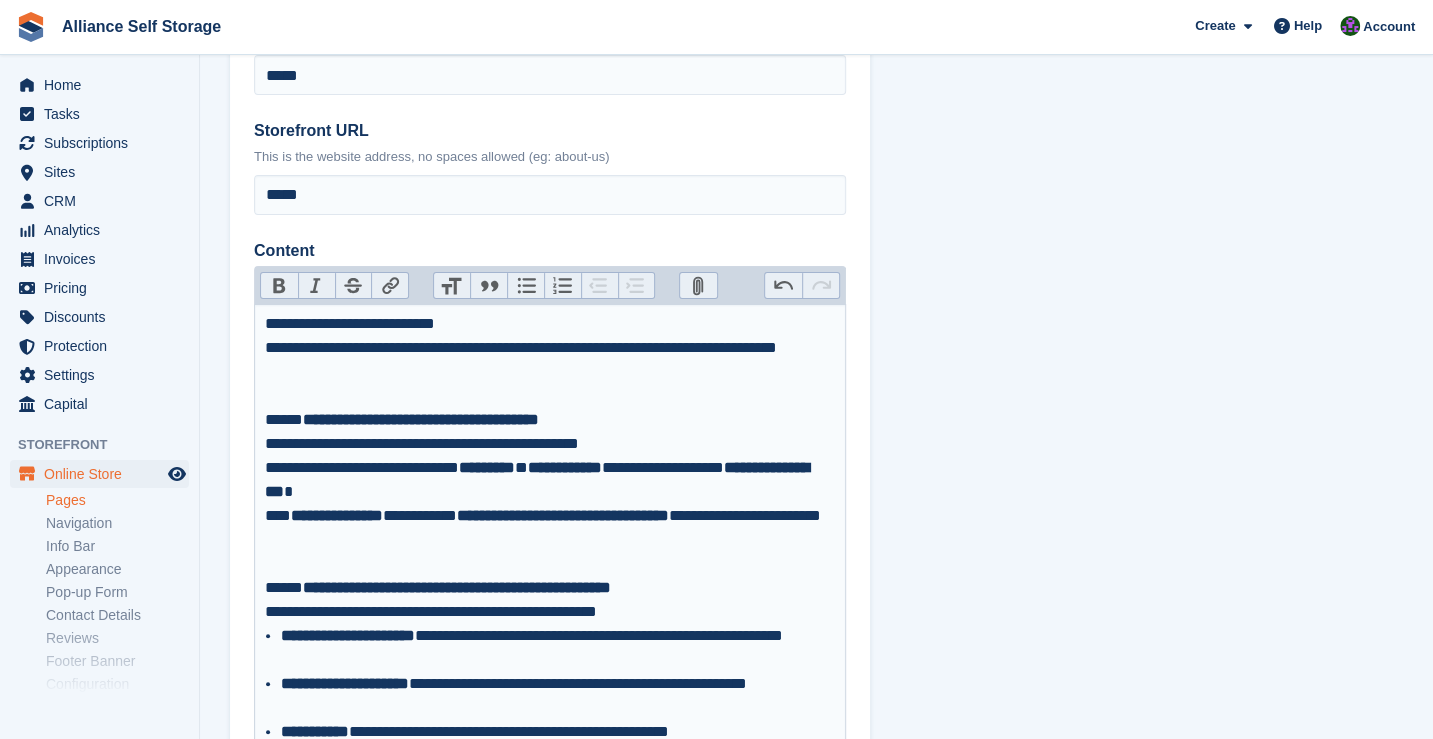 click on "**********" at bounding box center [550, 1163] 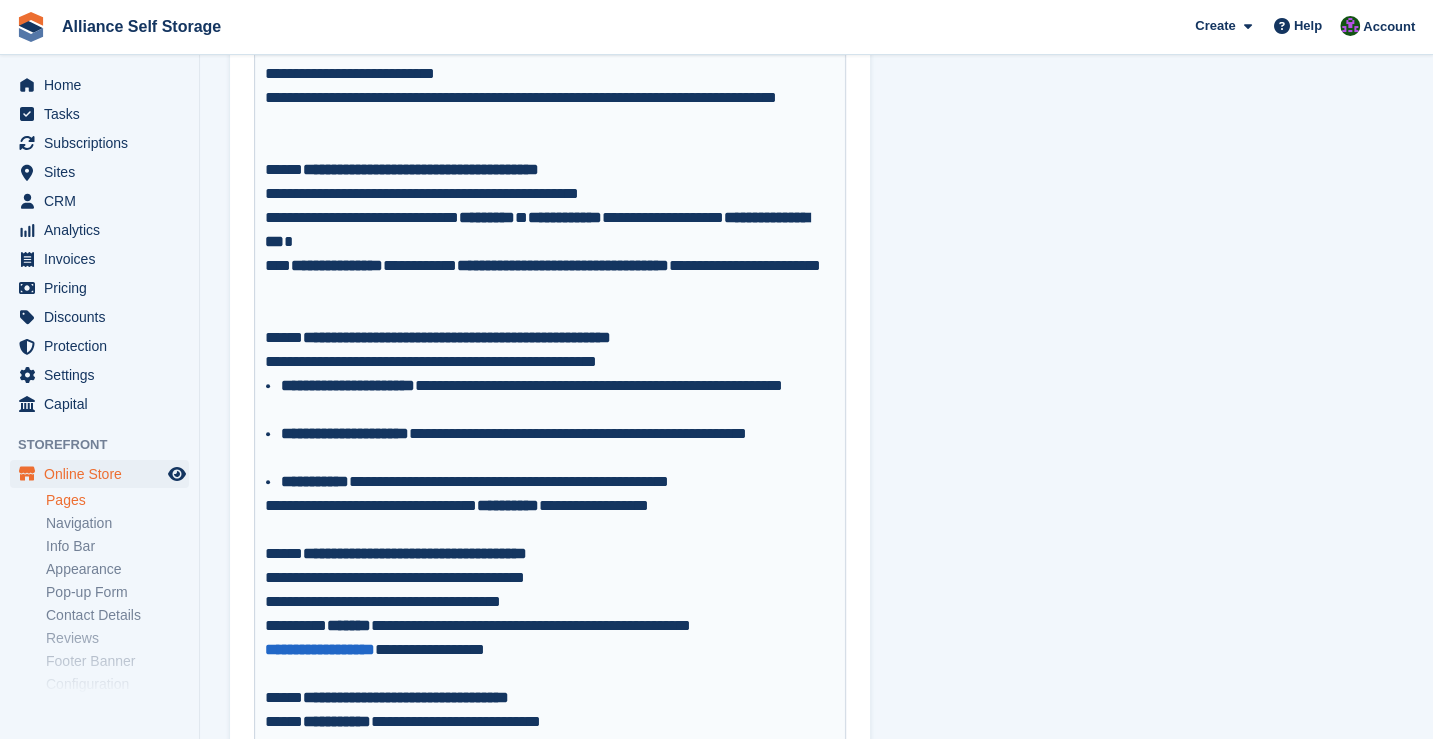 scroll, scrollTop: 637, scrollLeft: 0, axis: vertical 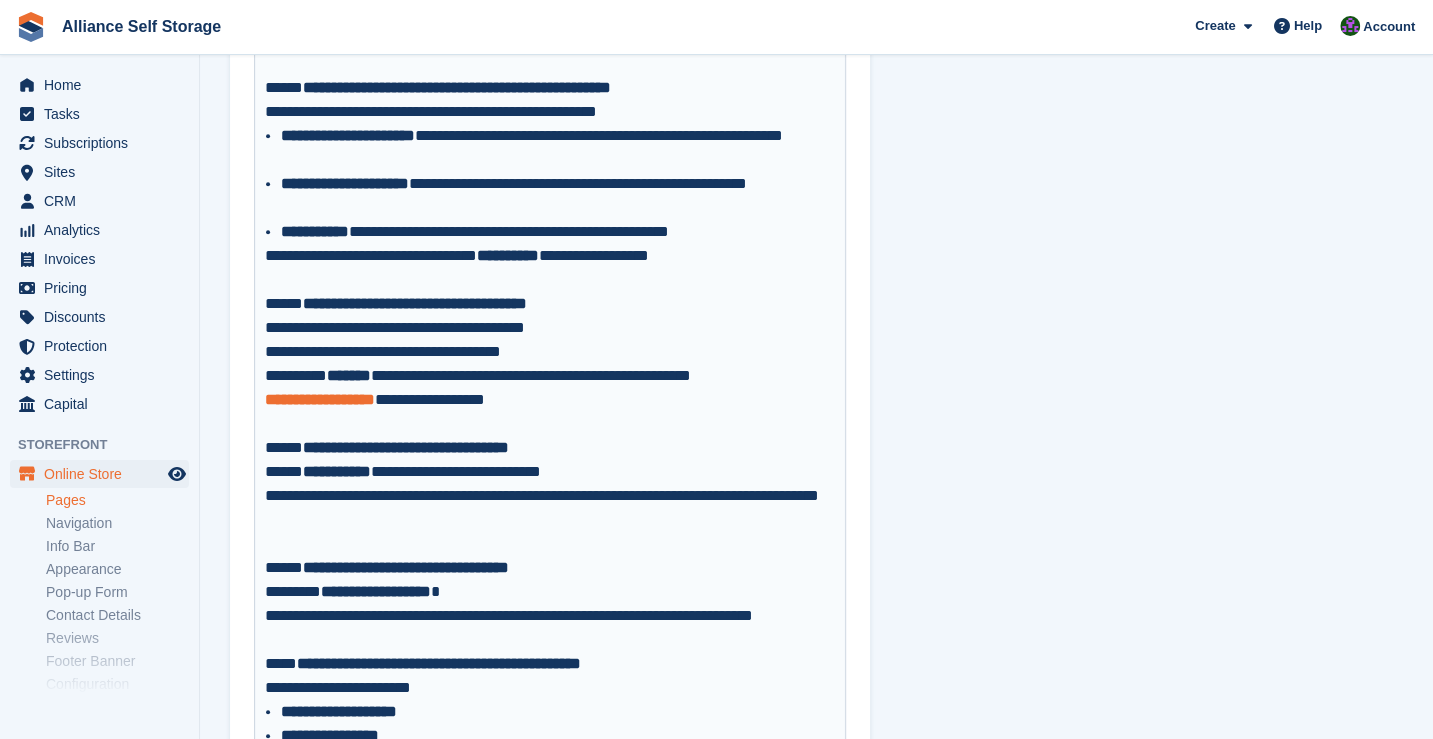 click on "**********" at bounding box center [320, 399] 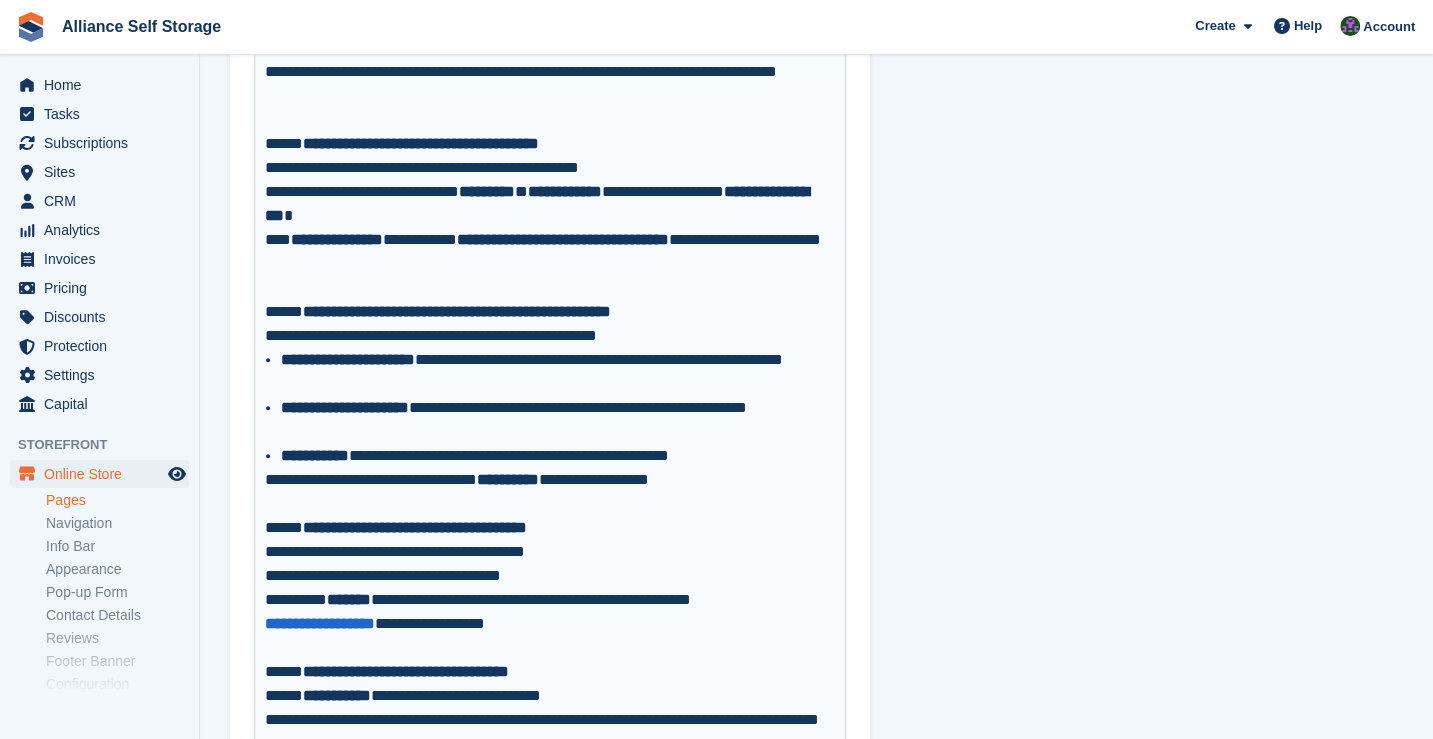 scroll, scrollTop: 337, scrollLeft: 0, axis: vertical 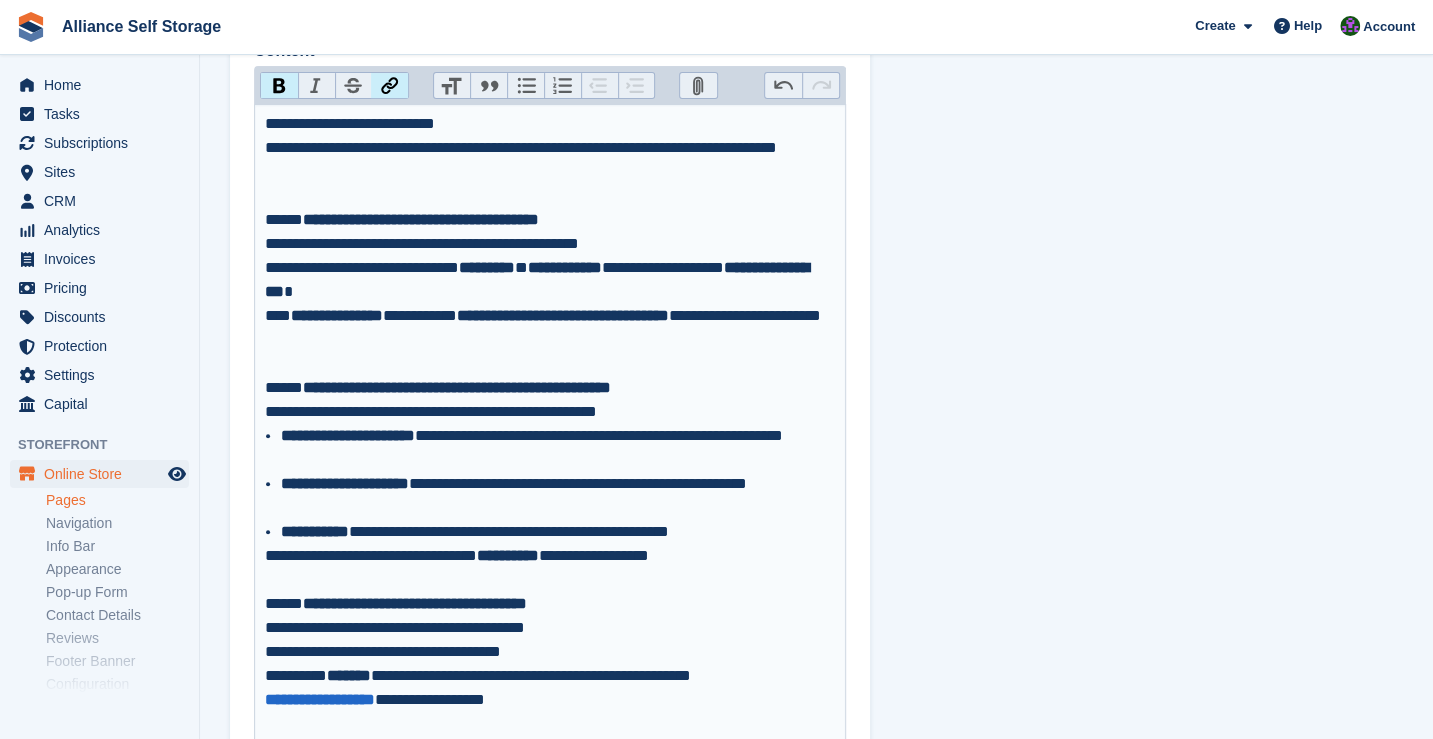 click on "Link" at bounding box center [389, 86] 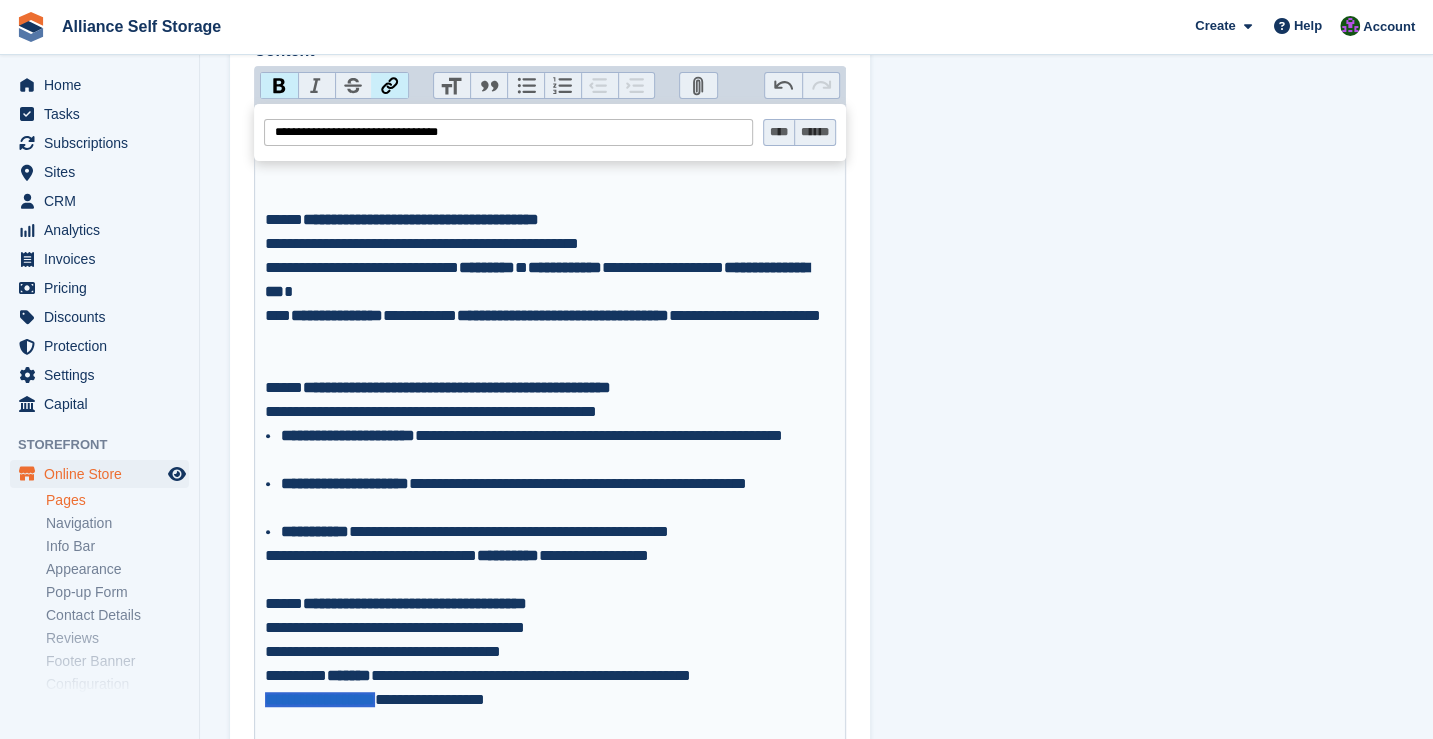 click on "******" at bounding box center [814, 132] 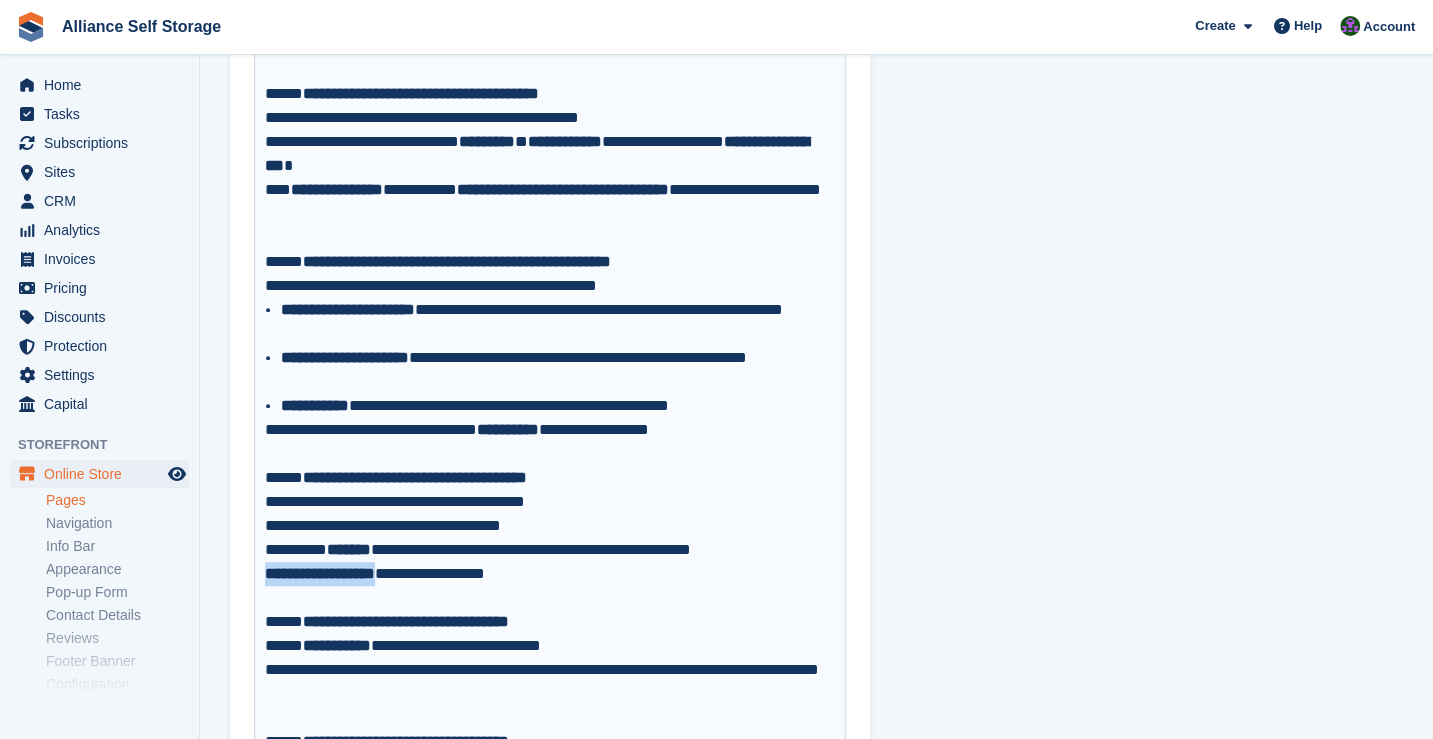 scroll, scrollTop: 537, scrollLeft: 0, axis: vertical 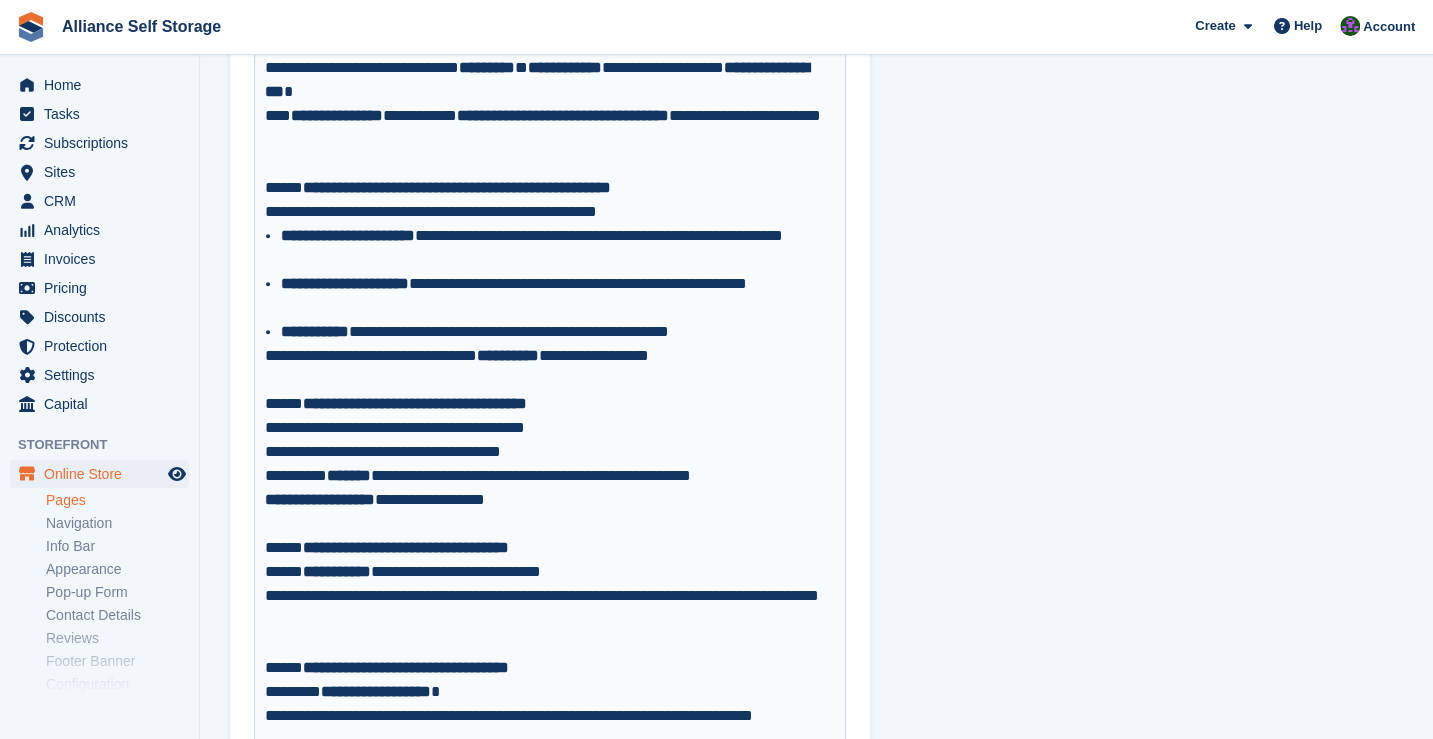 click on "**********" at bounding box center [550, 464] 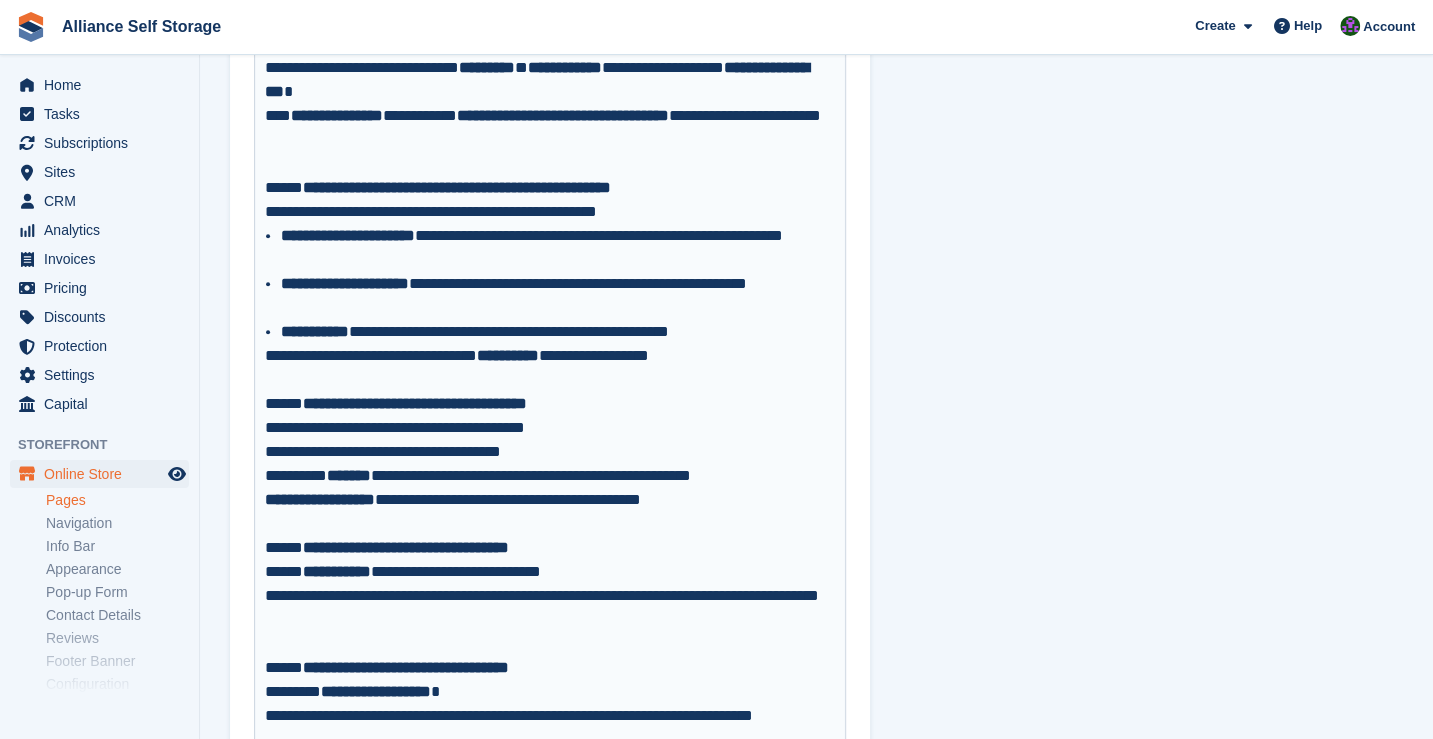 type on "**********" 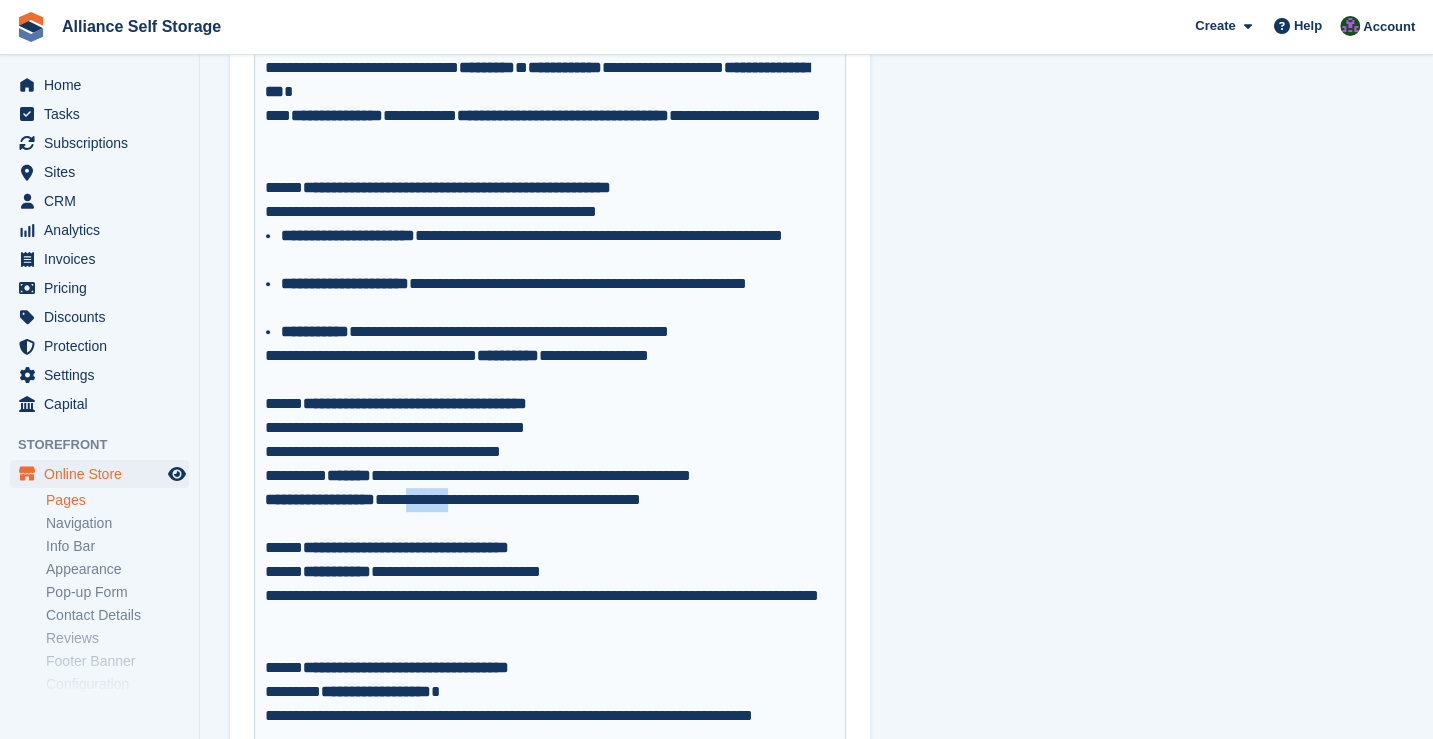 drag, startPoint x: 432, startPoint y: 504, endPoint x: 494, endPoint y: 500, distance: 62.1289 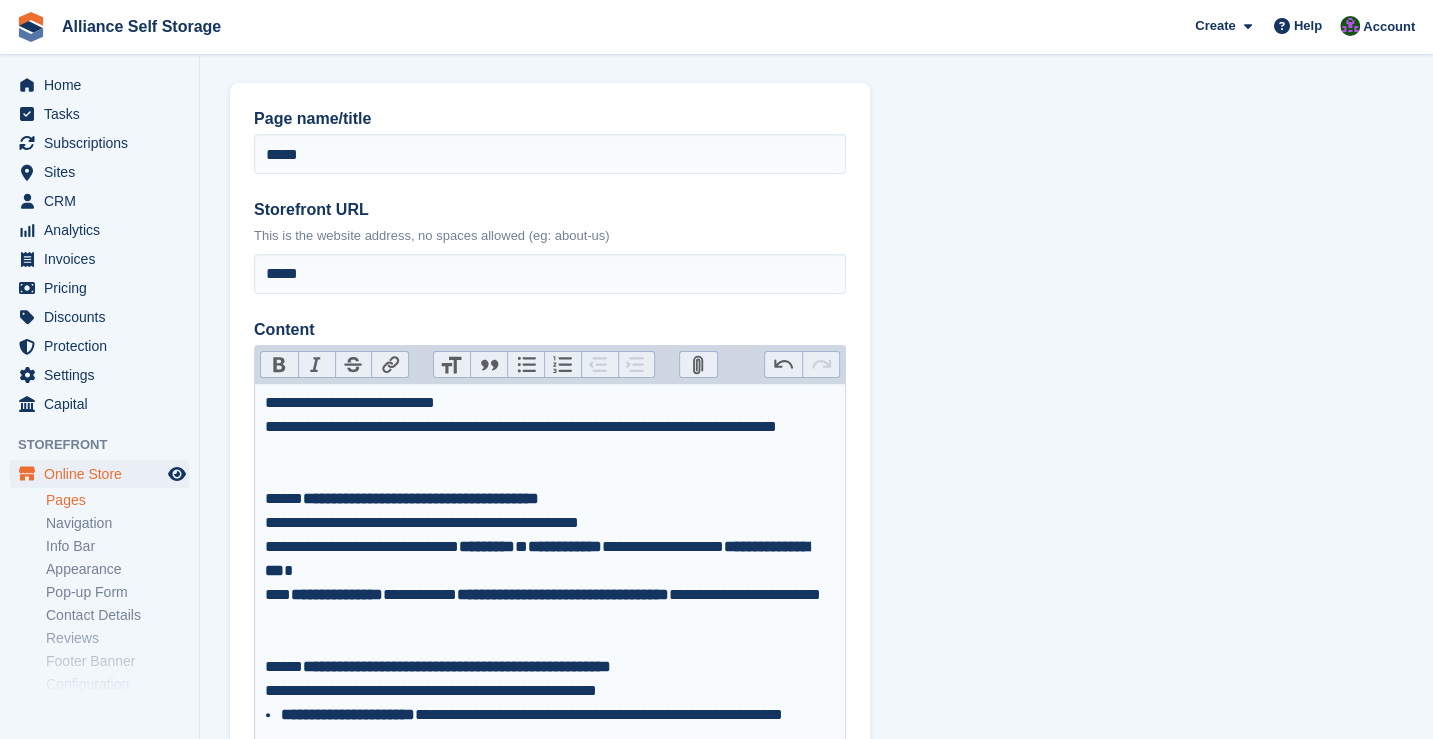 scroll, scrollTop: 37, scrollLeft: 0, axis: vertical 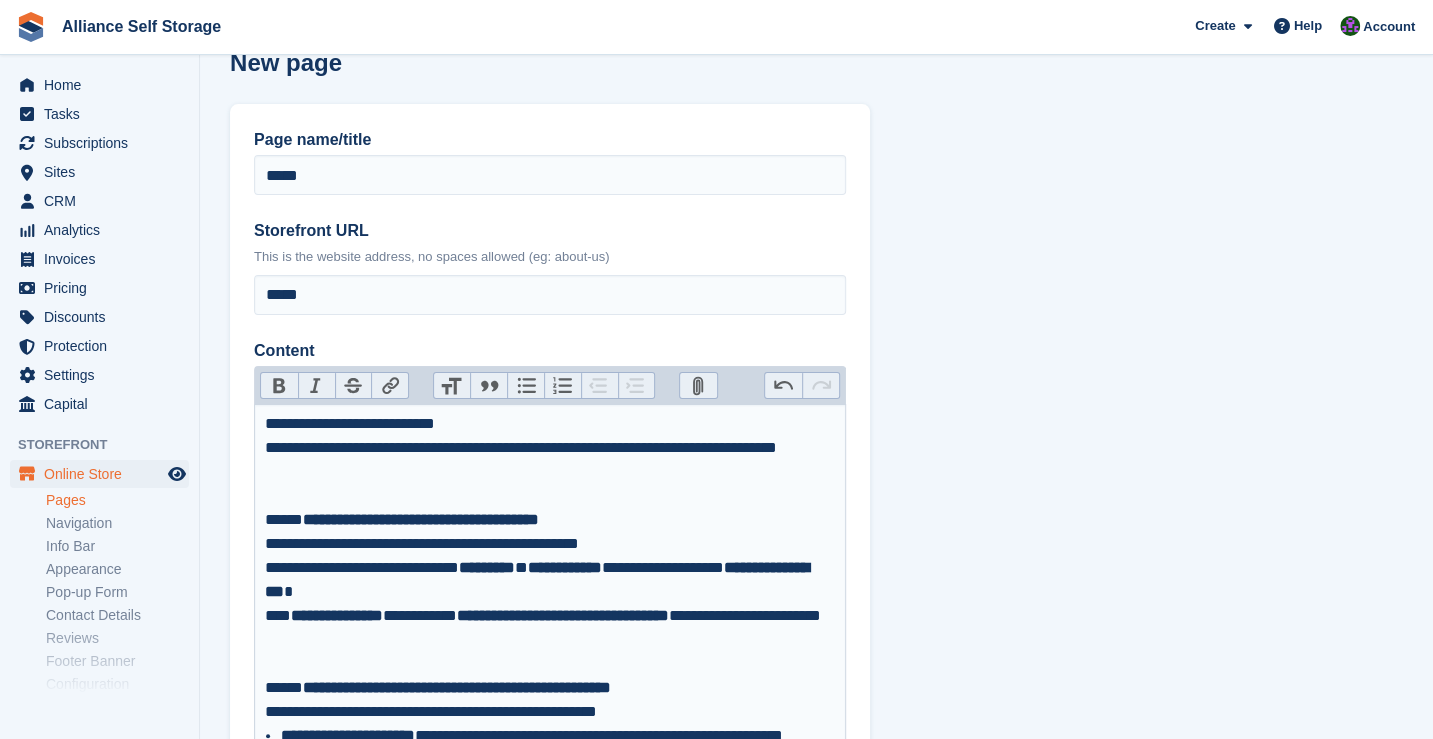 click on "Bold" at bounding box center (279, 386) 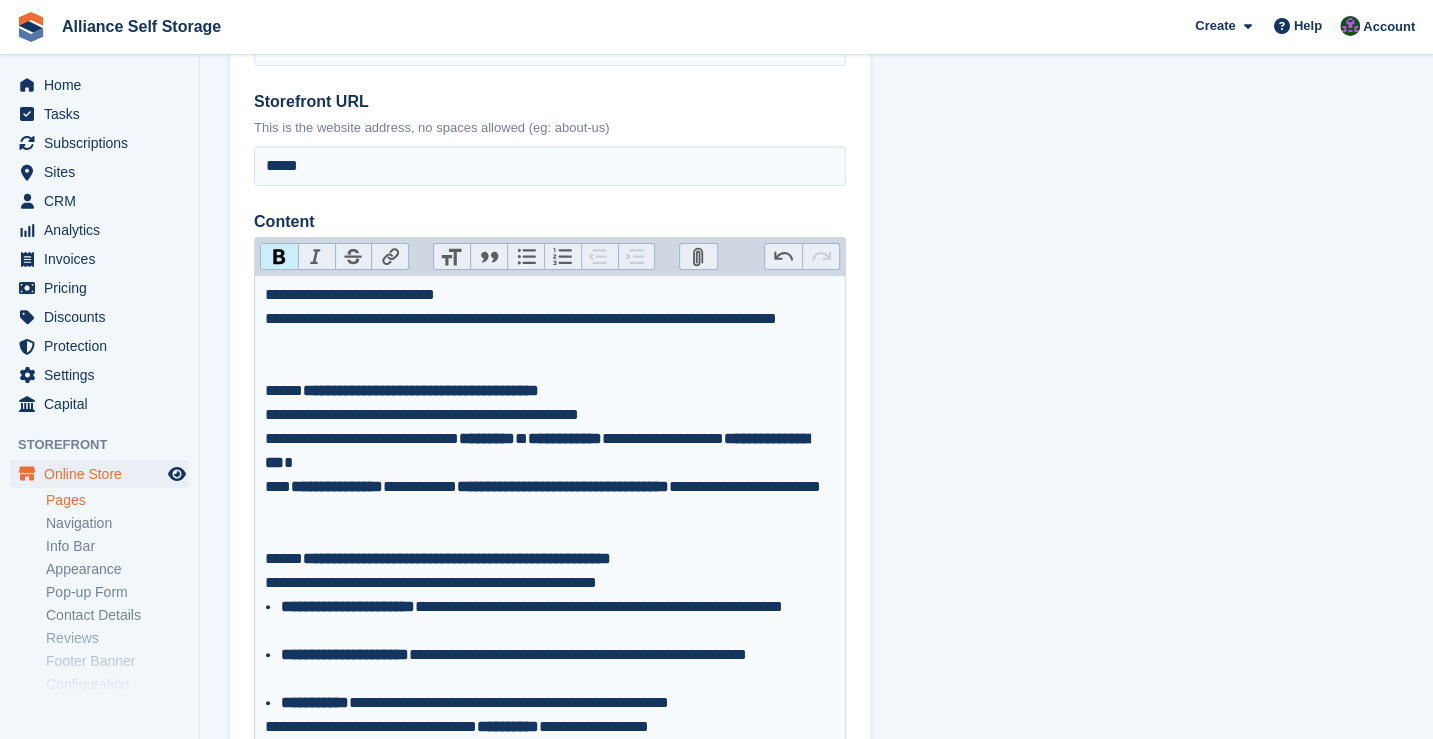 scroll, scrollTop: 137, scrollLeft: 0, axis: vertical 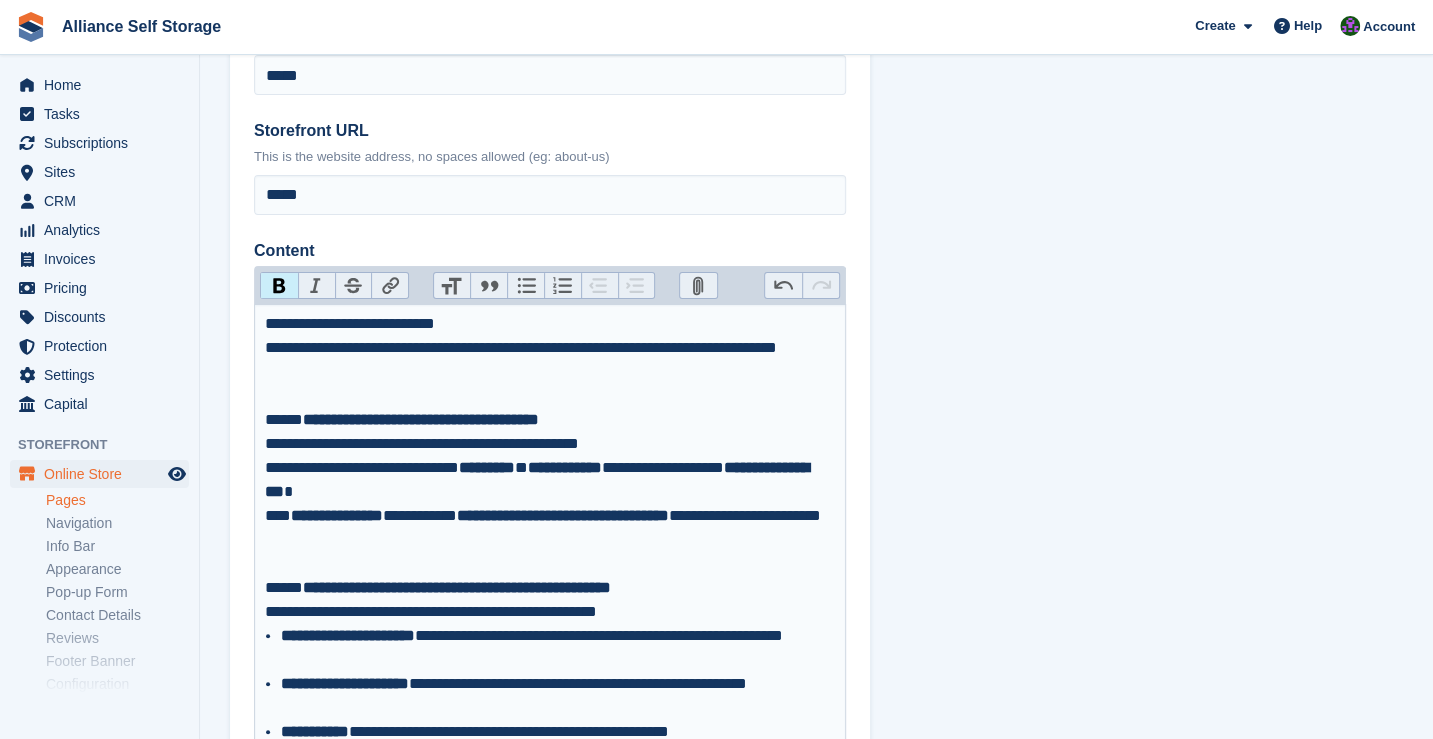 click on "Link" at bounding box center [389, 286] 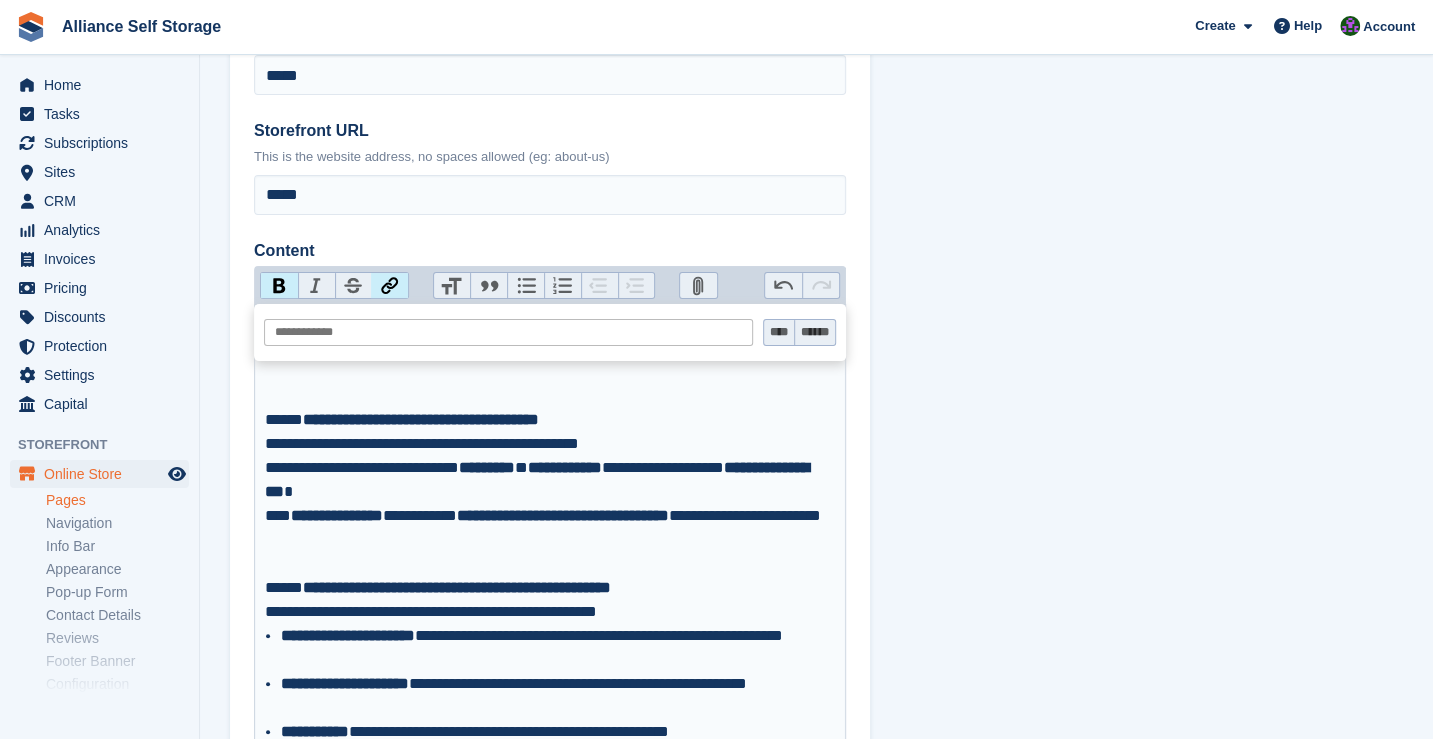 click at bounding box center [508, 332] 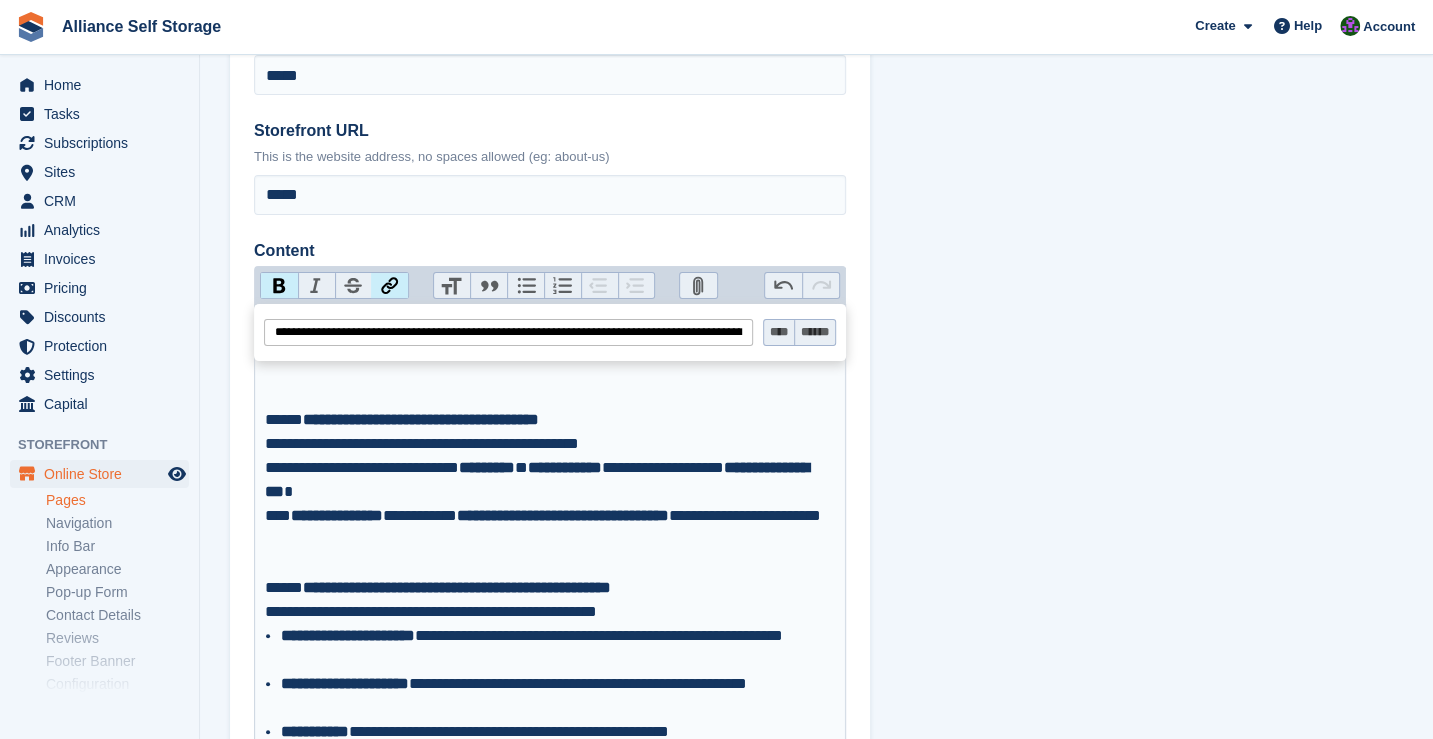 scroll, scrollTop: 0, scrollLeft: 289, axis: horizontal 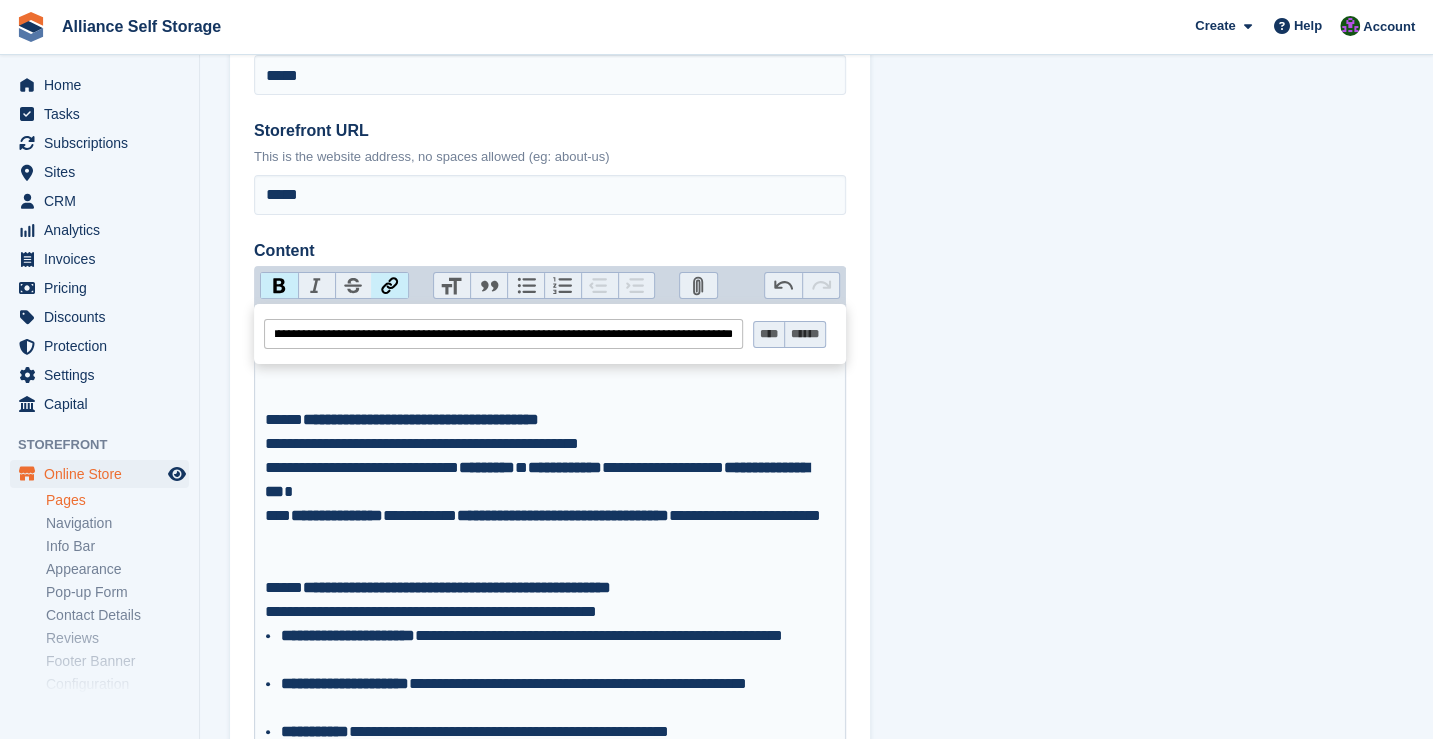 type on "**********" 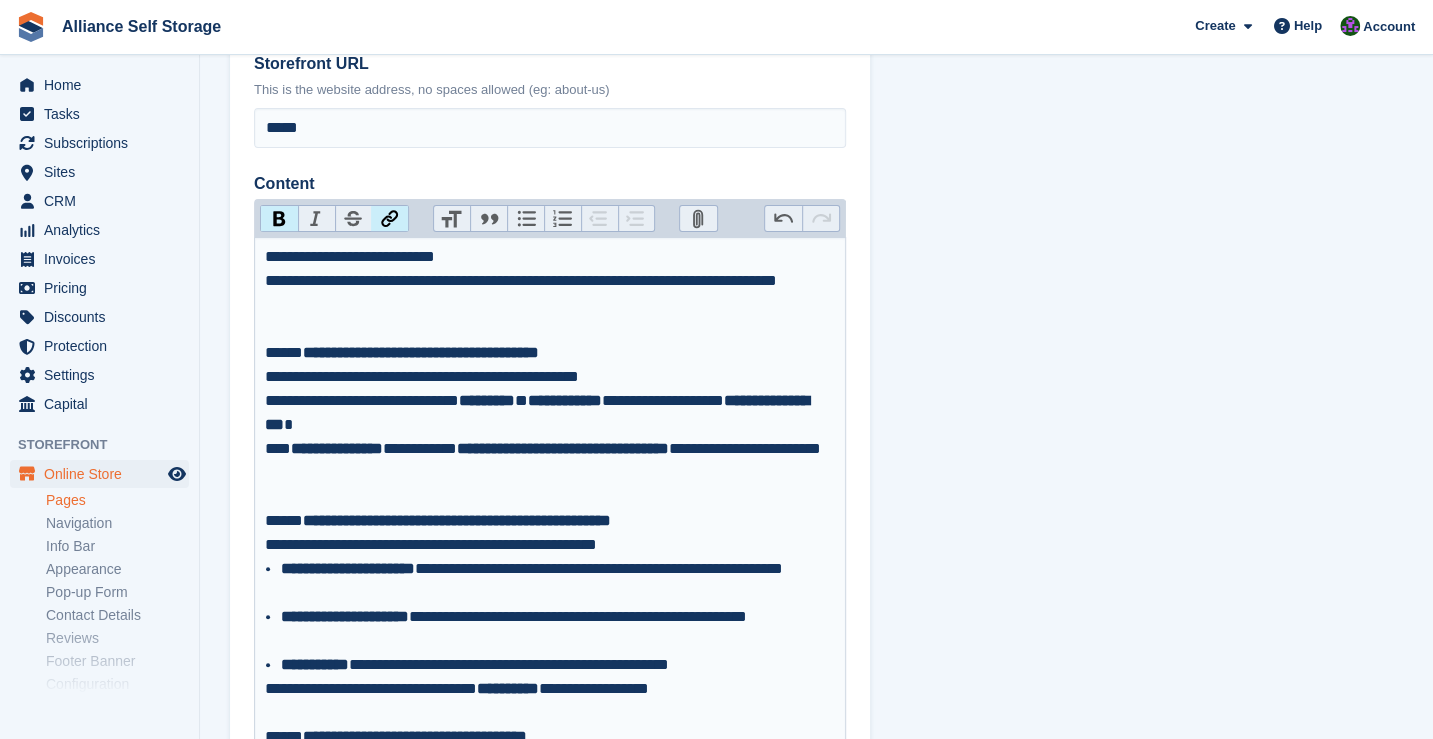 scroll, scrollTop: 537, scrollLeft: 0, axis: vertical 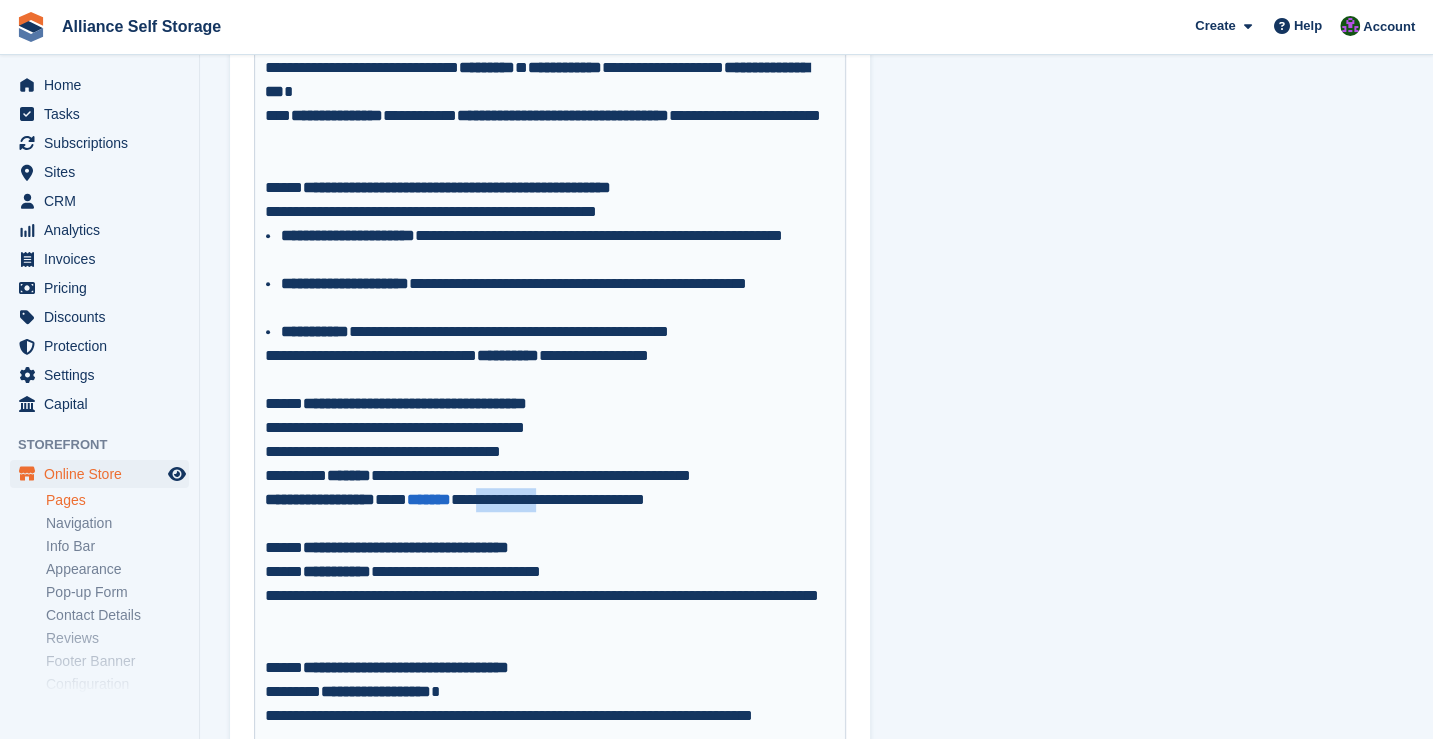 drag, startPoint x: 524, startPoint y: 503, endPoint x: 593, endPoint y: 497, distance: 69.260376 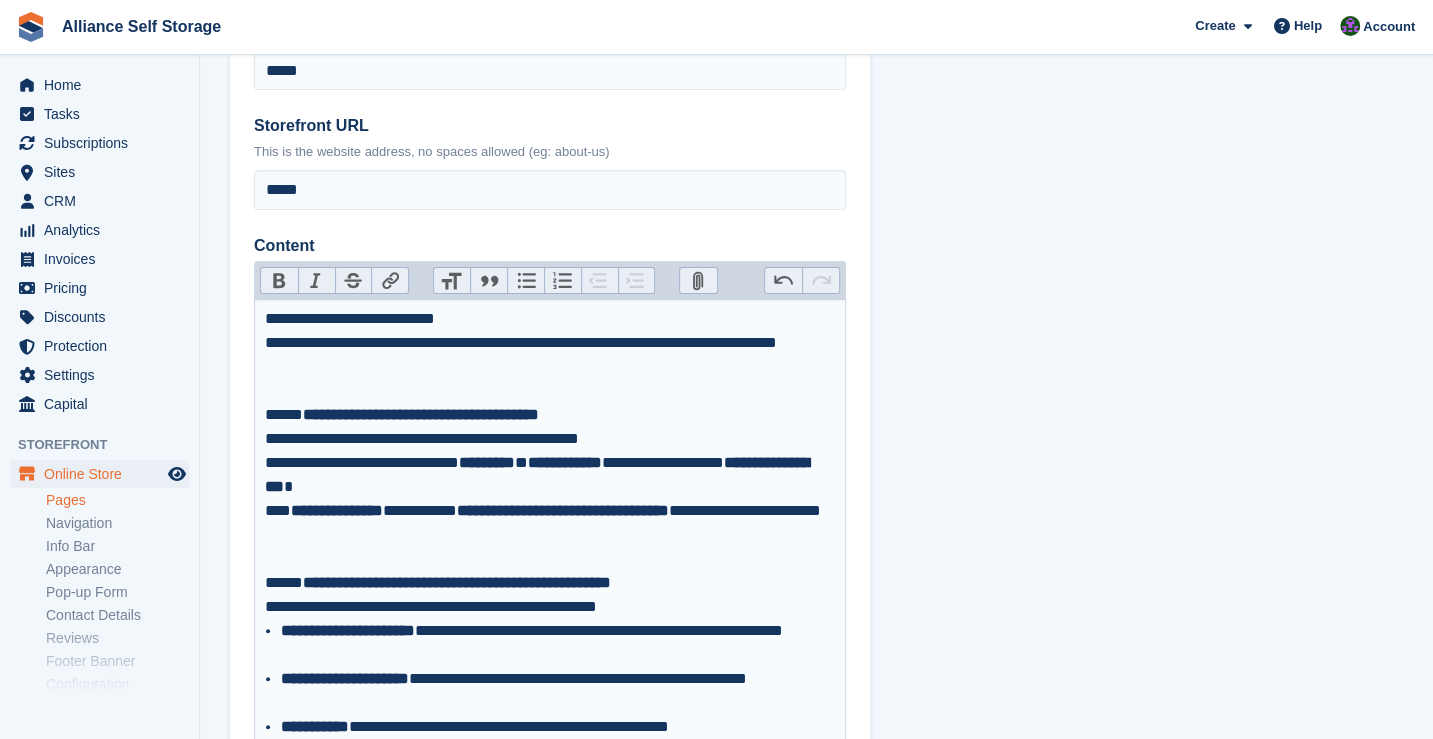 scroll, scrollTop: 137, scrollLeft: 0, axis: vertical 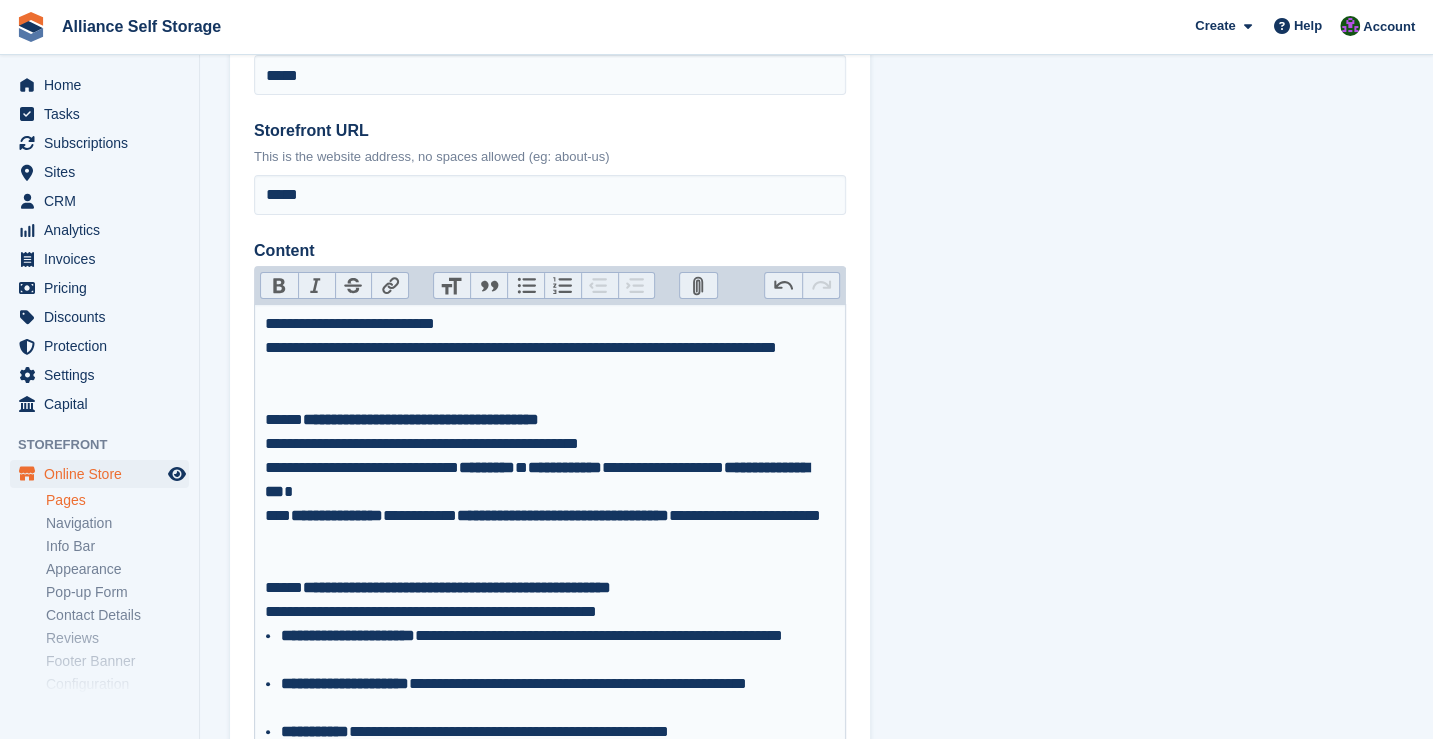 click on "Bold" at bounding box center (279, 286) 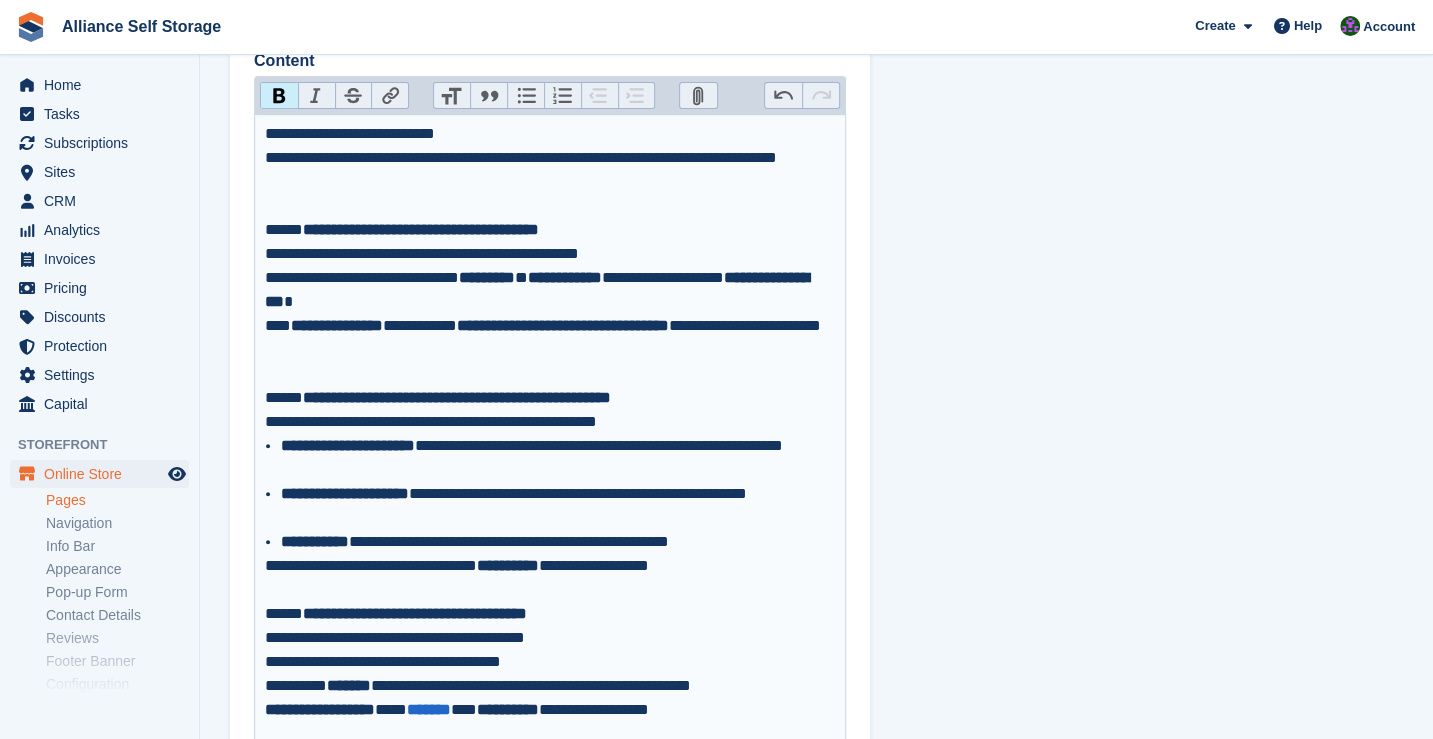 scroll, scrollTop: 237, scrollLeft: 0, axis: vertical 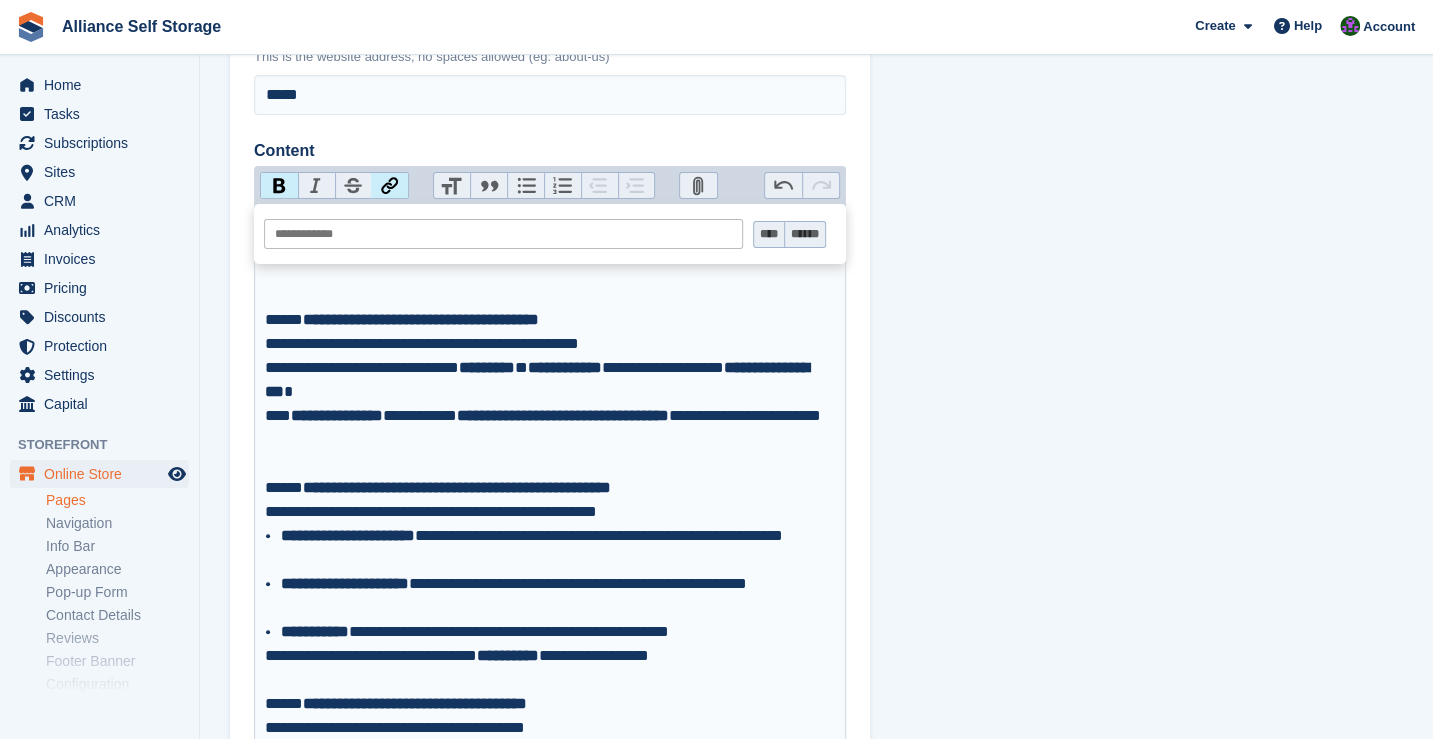 click on "Link" at bounding box center [389, 186] 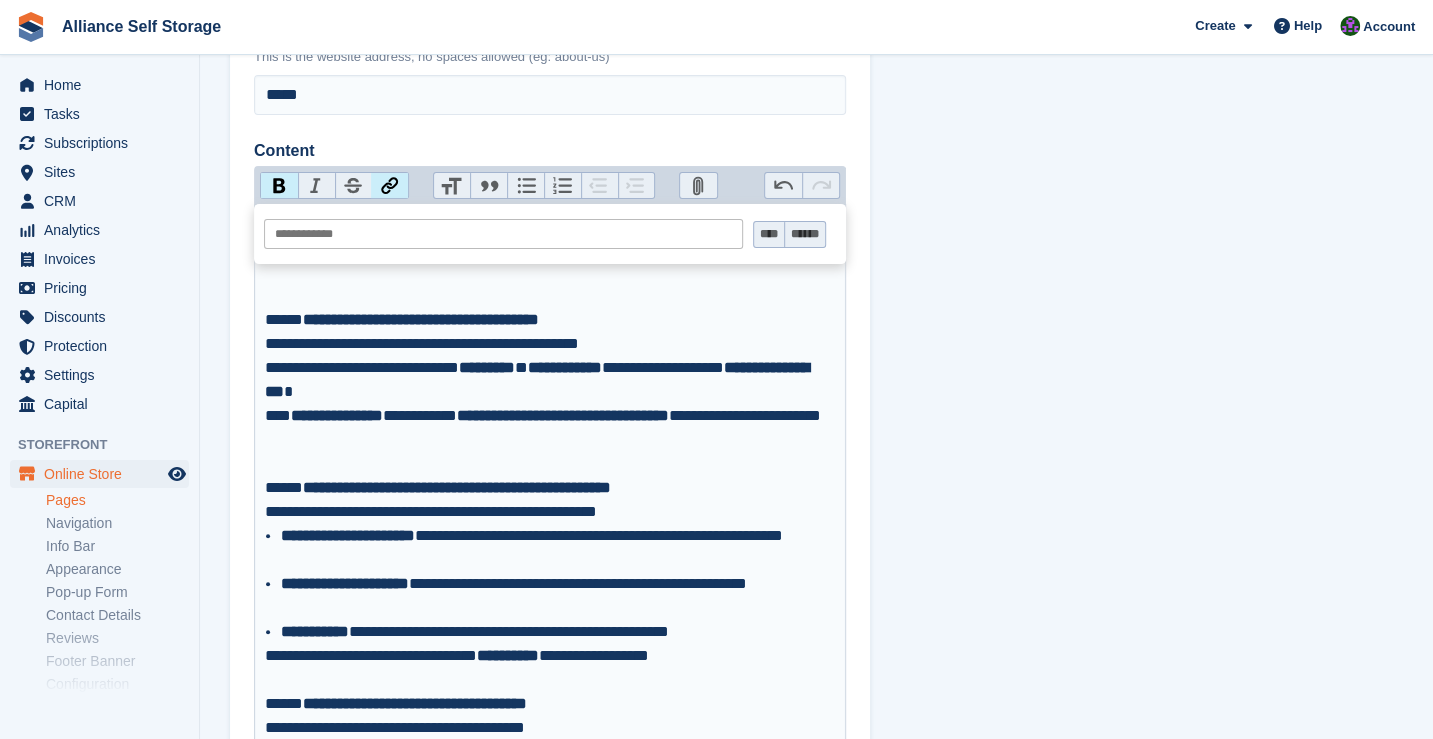 click at bounding box center [503, 233] 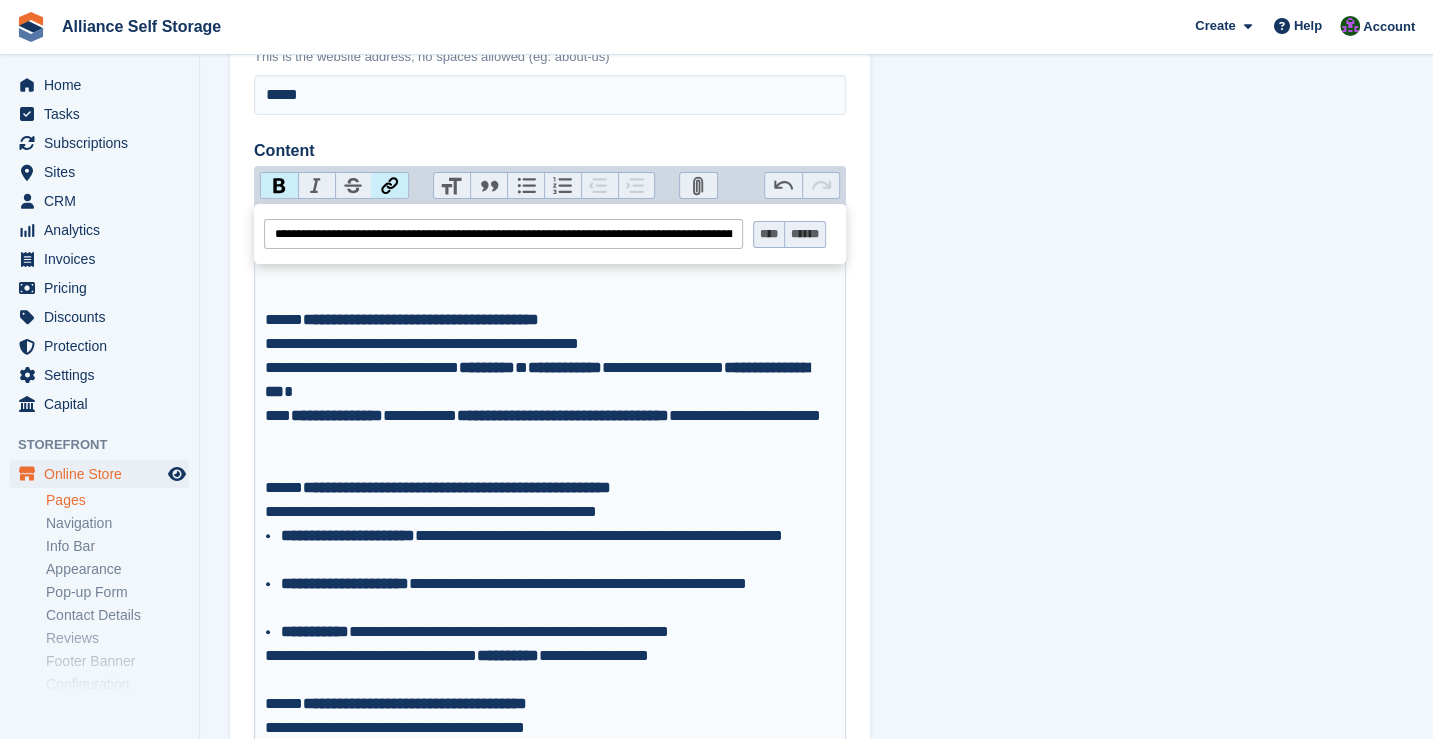 scroll, scrollTop: 0, scrollLeft: 206, axis: horizontal 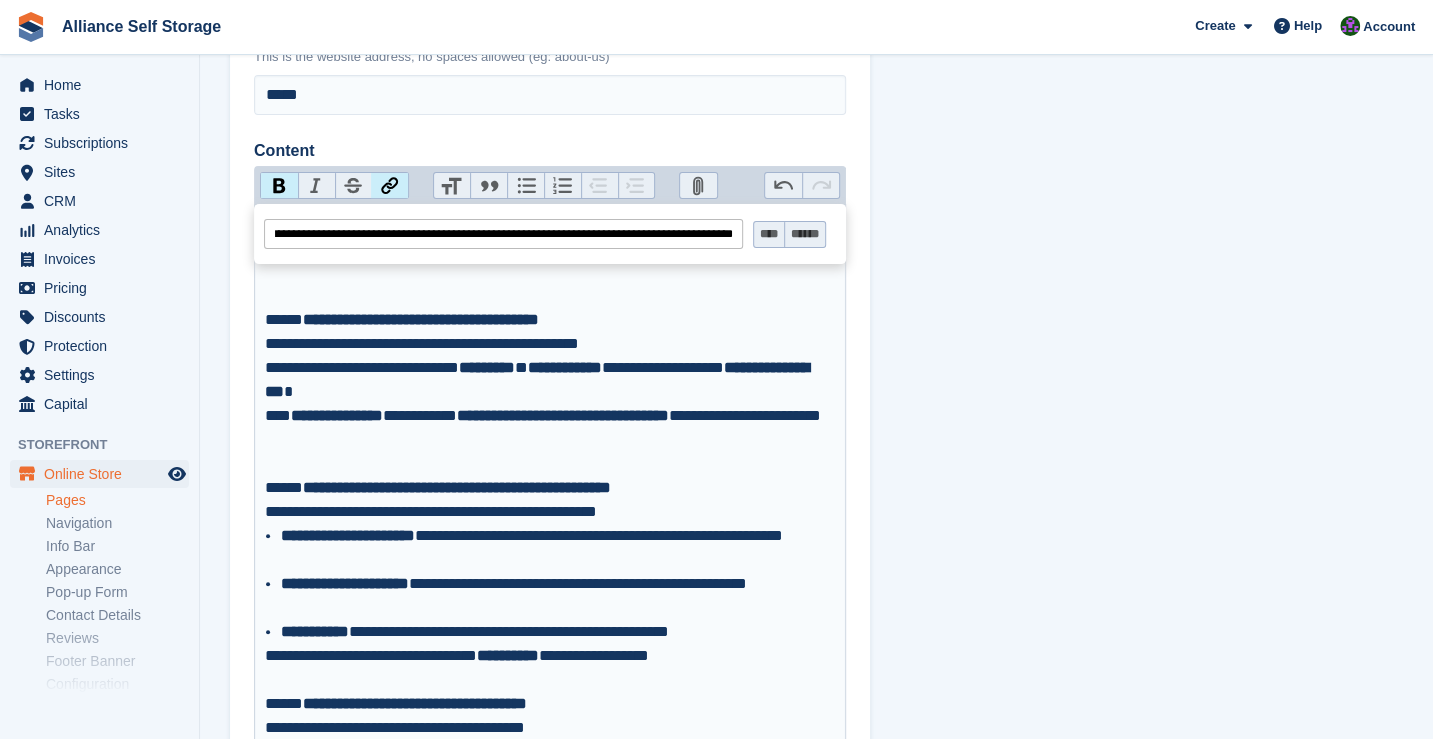 type on "**********" 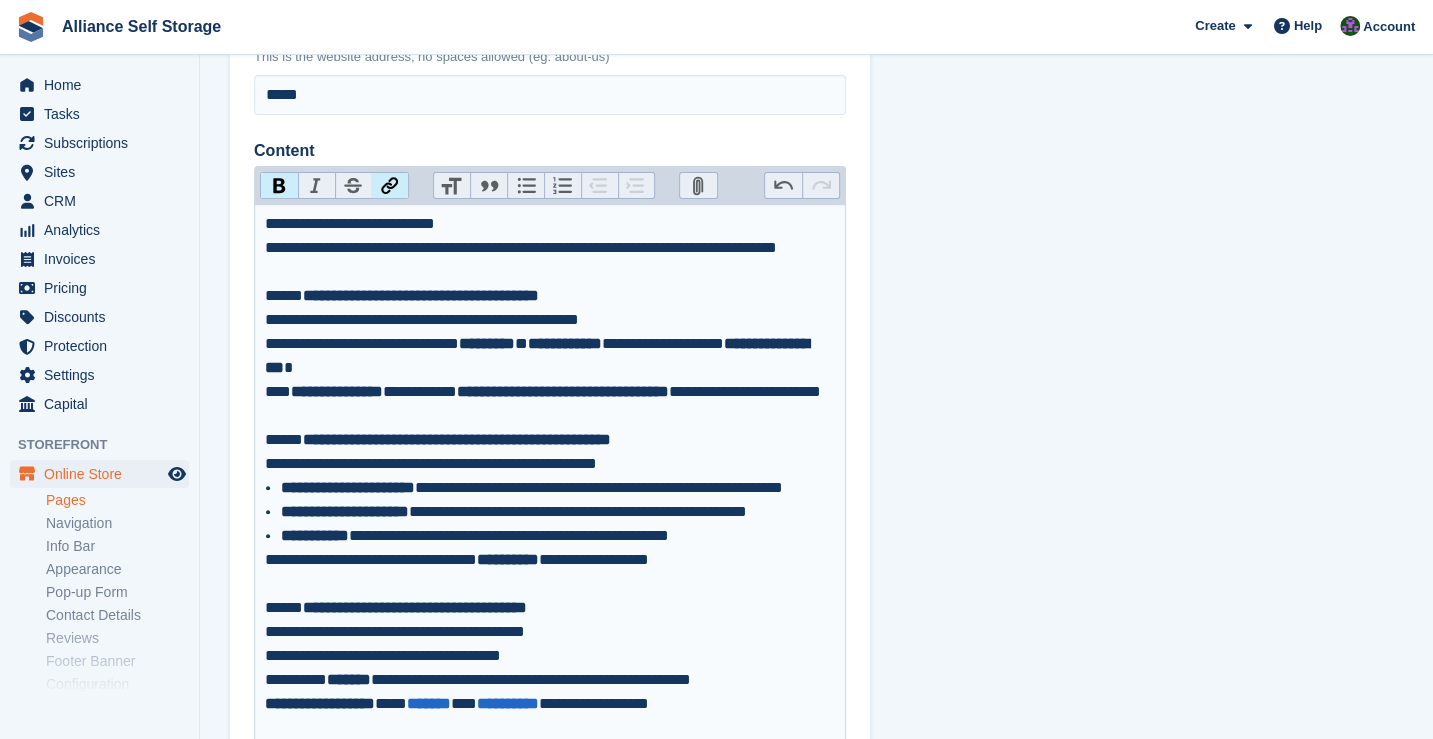 scroll, scrollTop: 0, scrollLeft: 0, axis: both 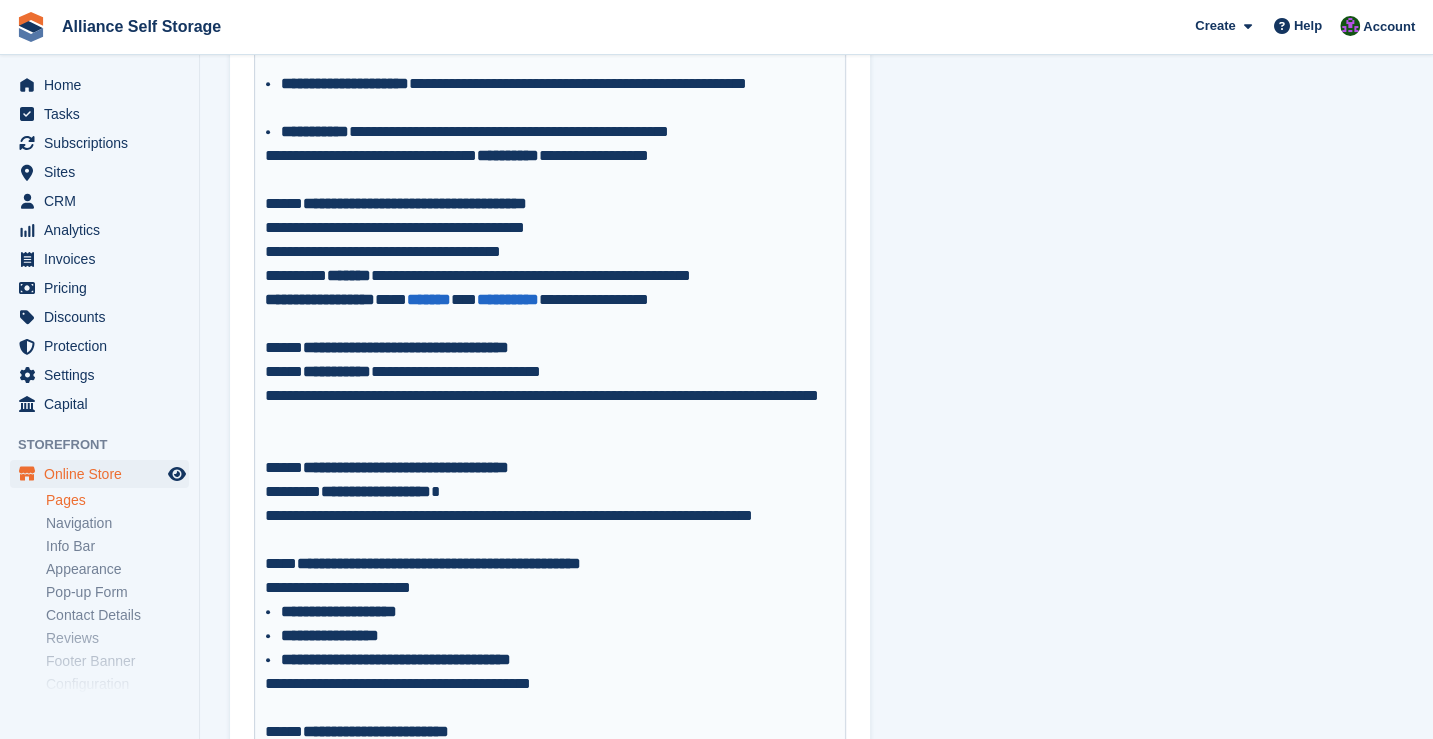 click on "**********" at bounding box center (550, 456) 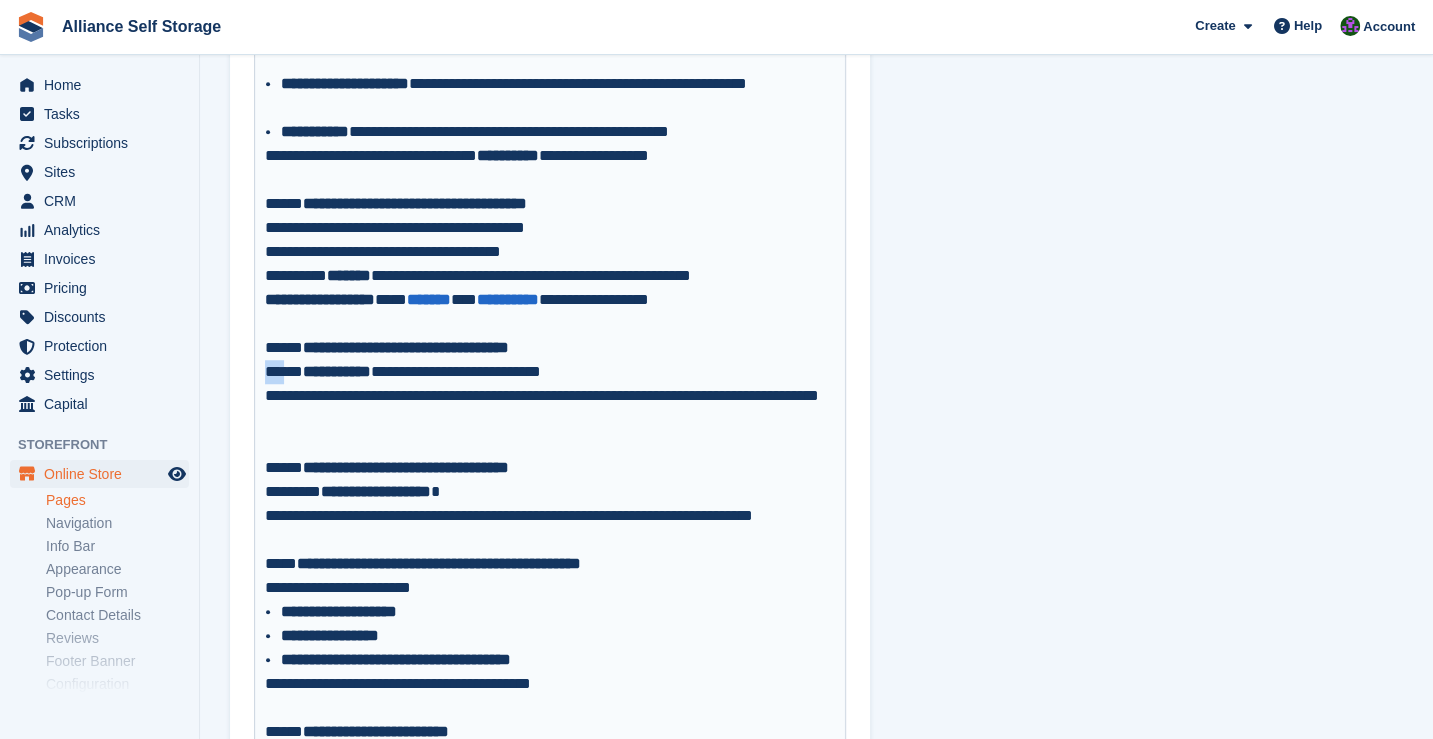 drag, startPoint x: 286, startPoint y: 370, endPoint x: 262, endPoint y: 371, distance: 24.020824 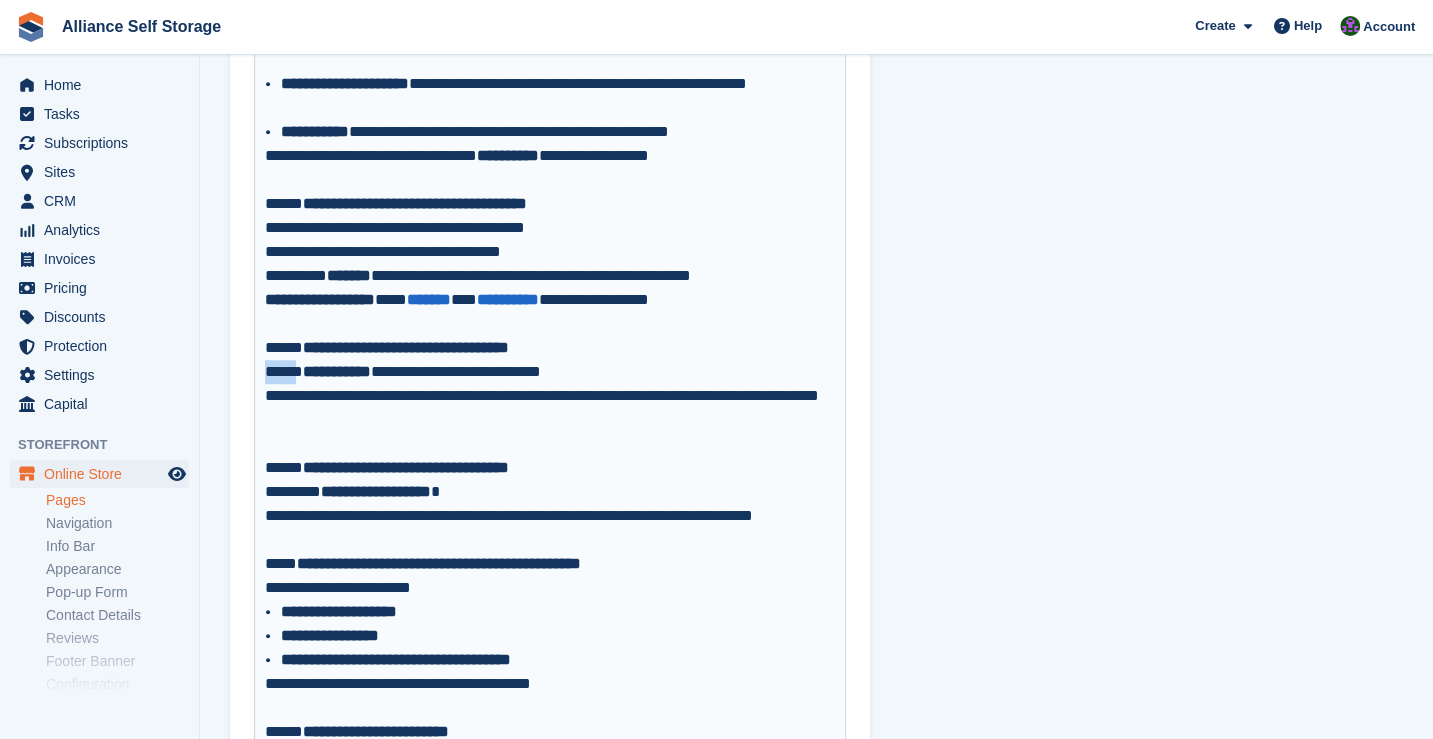 drag, startPoint x: 301, startPoint y: 374, endPoint x: 261, endPoint y: 374, distance: 40 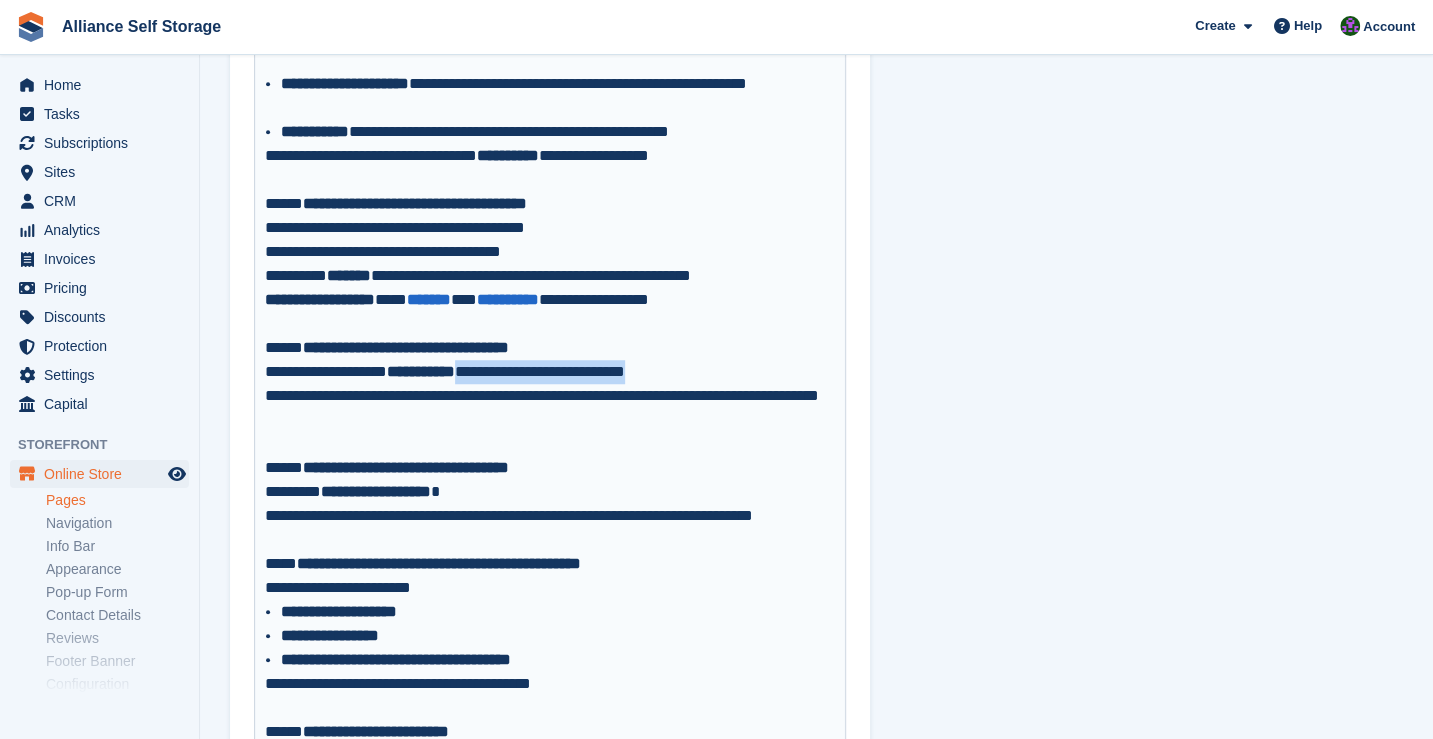 drag, startPoint x: 648, startPoint y: 381, endPoint x: 491, endPoint y: 374, distance: 157.15598 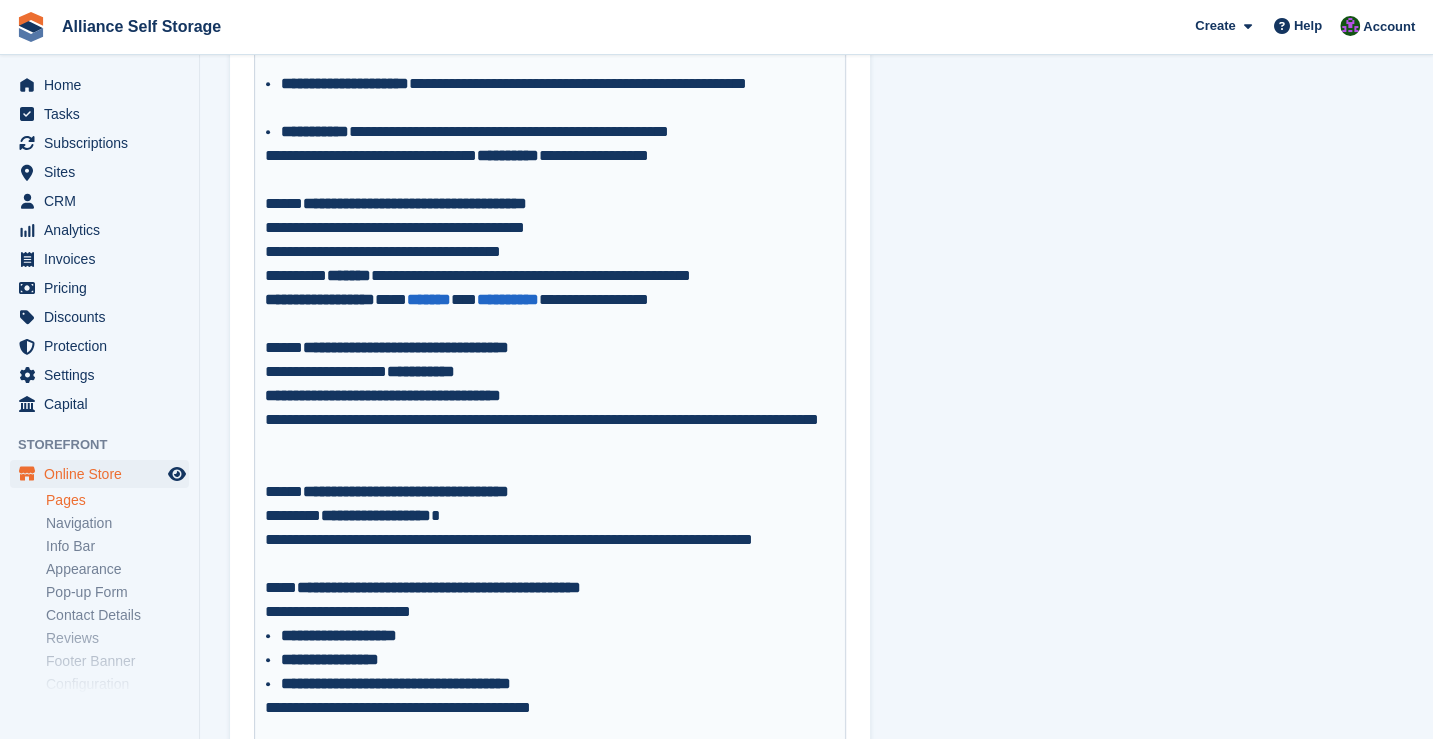 click on "**********" at bounding box center (383, 383) 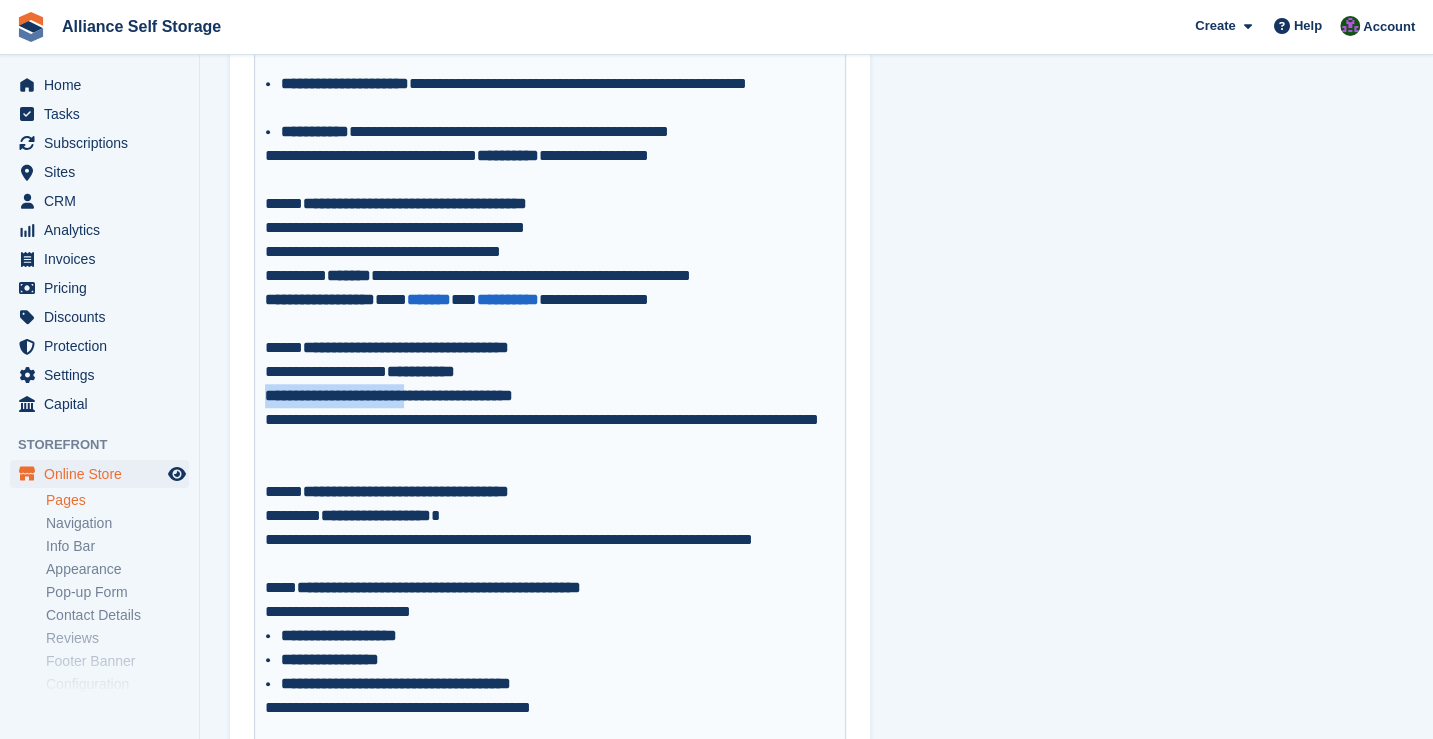 drag, startPoint x: 259, startPoint y: 392, endPoint x: 445, endPoint y: 395, distance: 186.02419 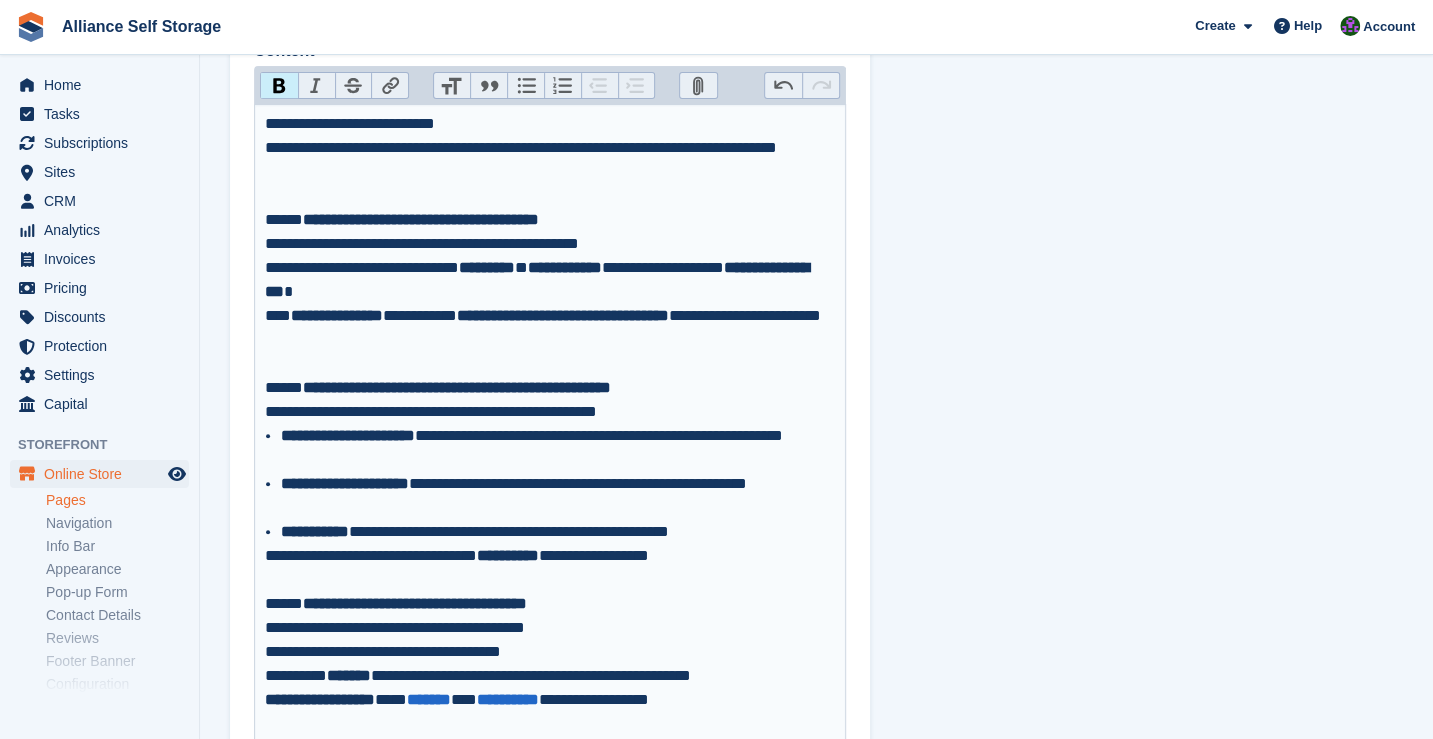 click on "Bold" at bounding box center (279, 86) 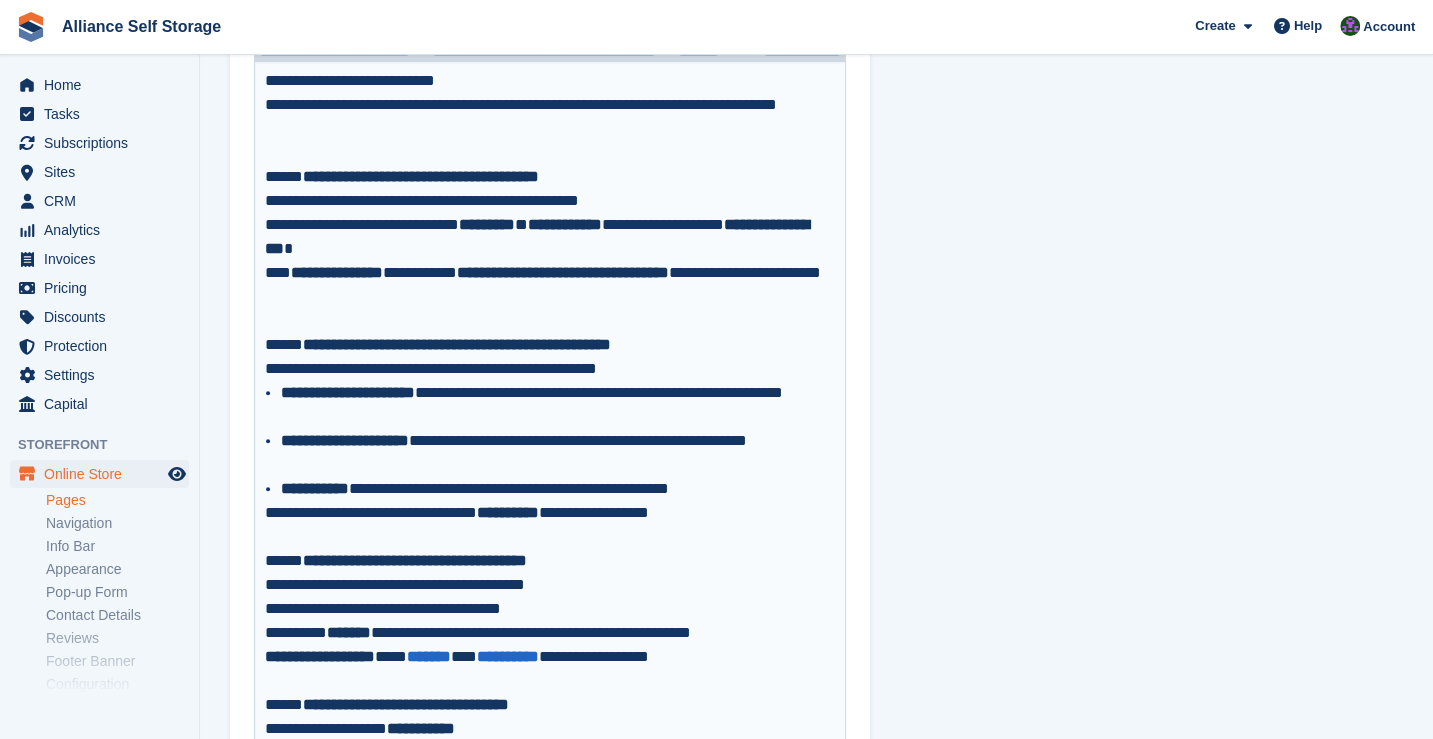 scroll, scrollTop: 537, scrollLeft: 0, axis: vertical 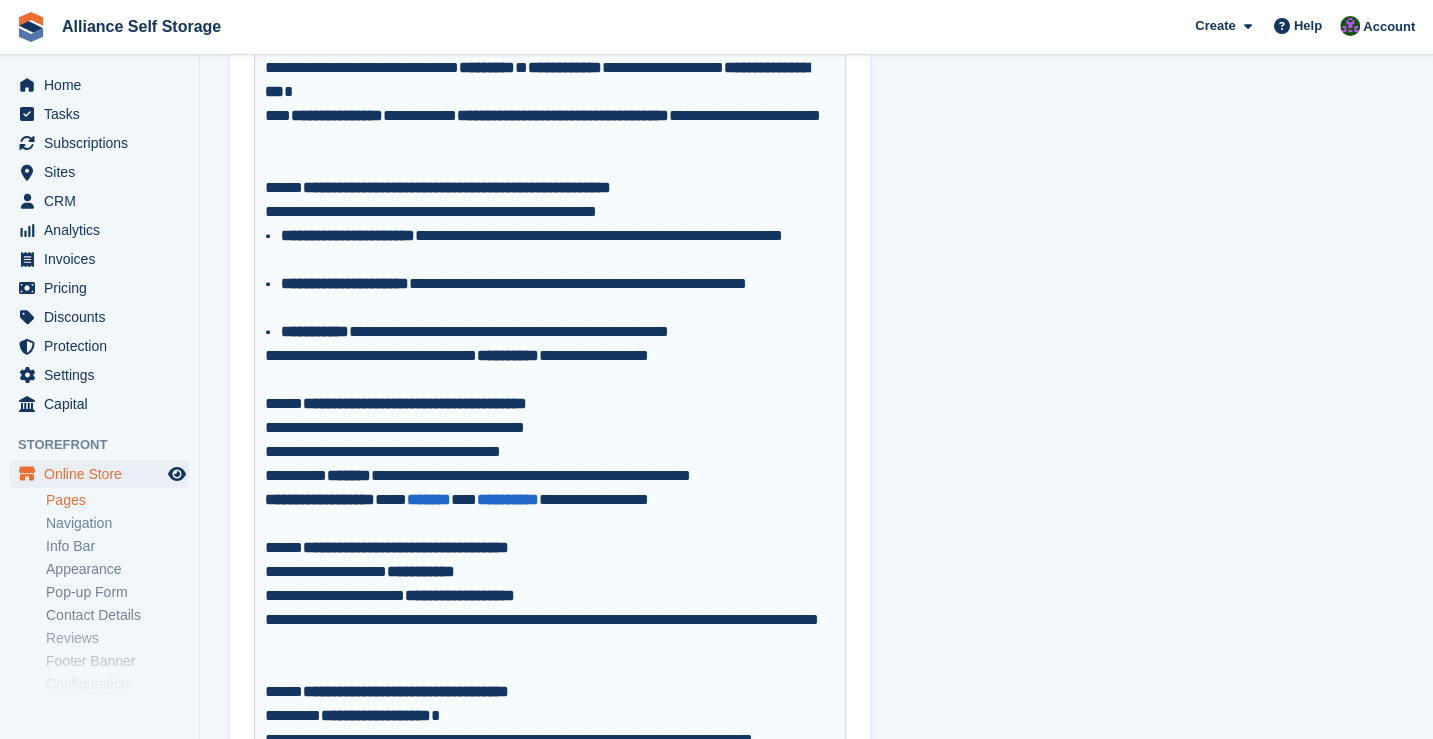 click on "**********" at bounding box center (550, 608) 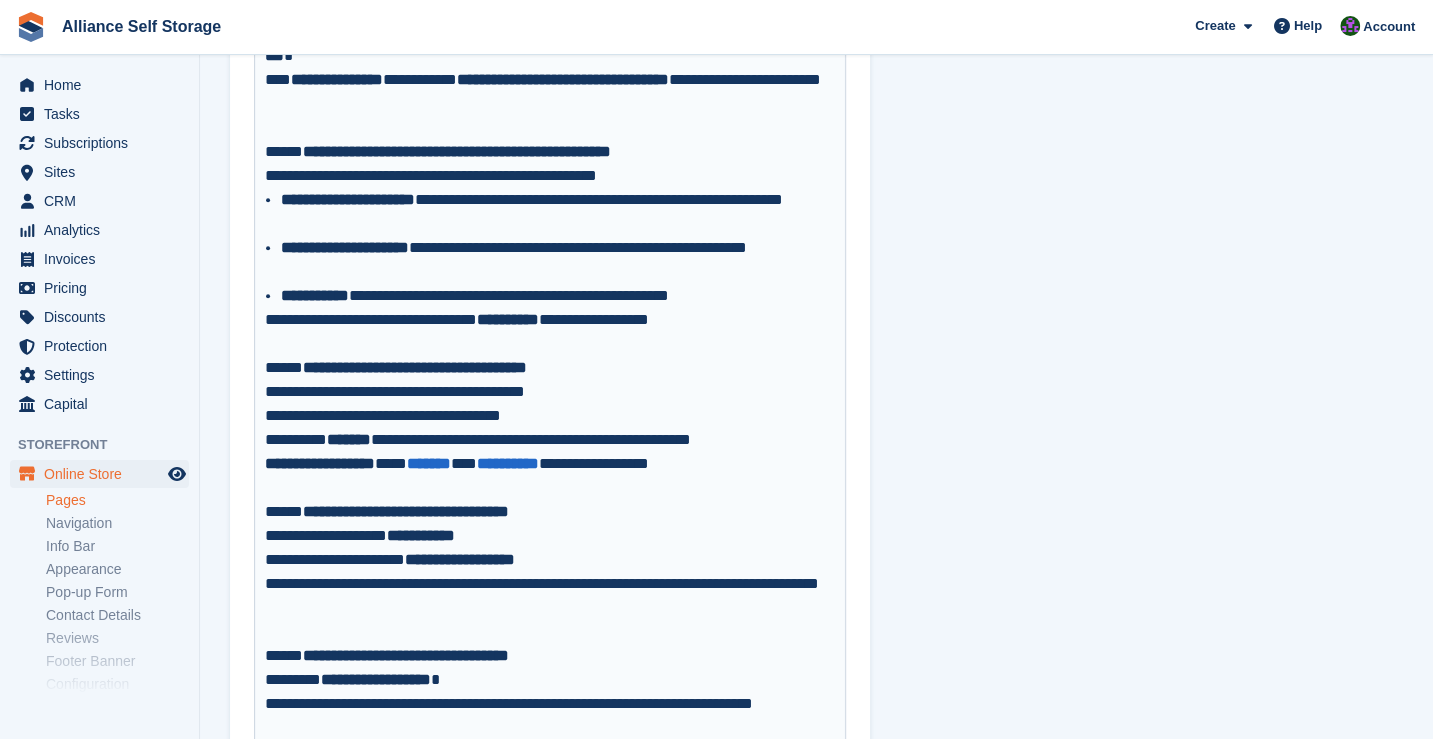 scroll, scrollTop: 637, scrollLeft: 0, axis: vertical 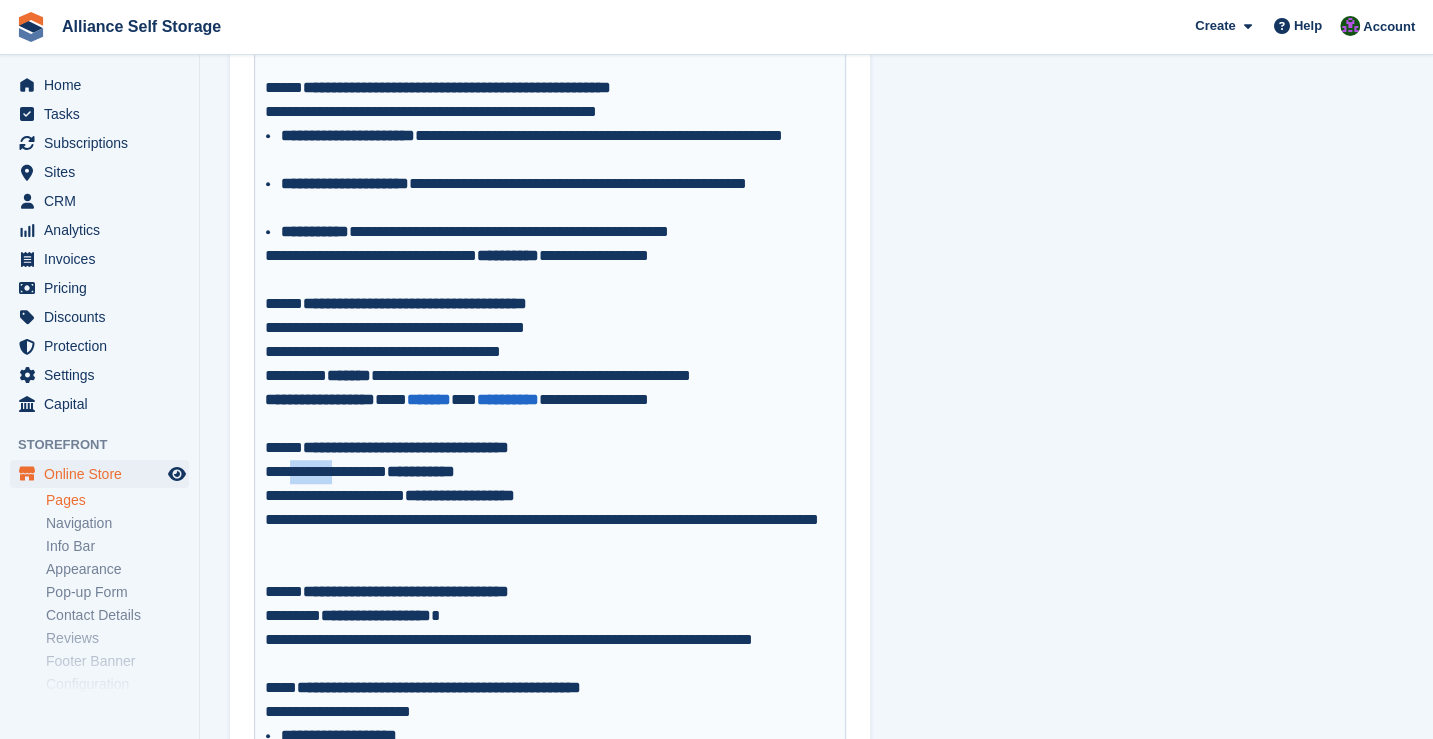 drag, startPoint x: 294, startPoint y: 473, endPoint x: 353, endPoint y: 471, distance: 59.03389 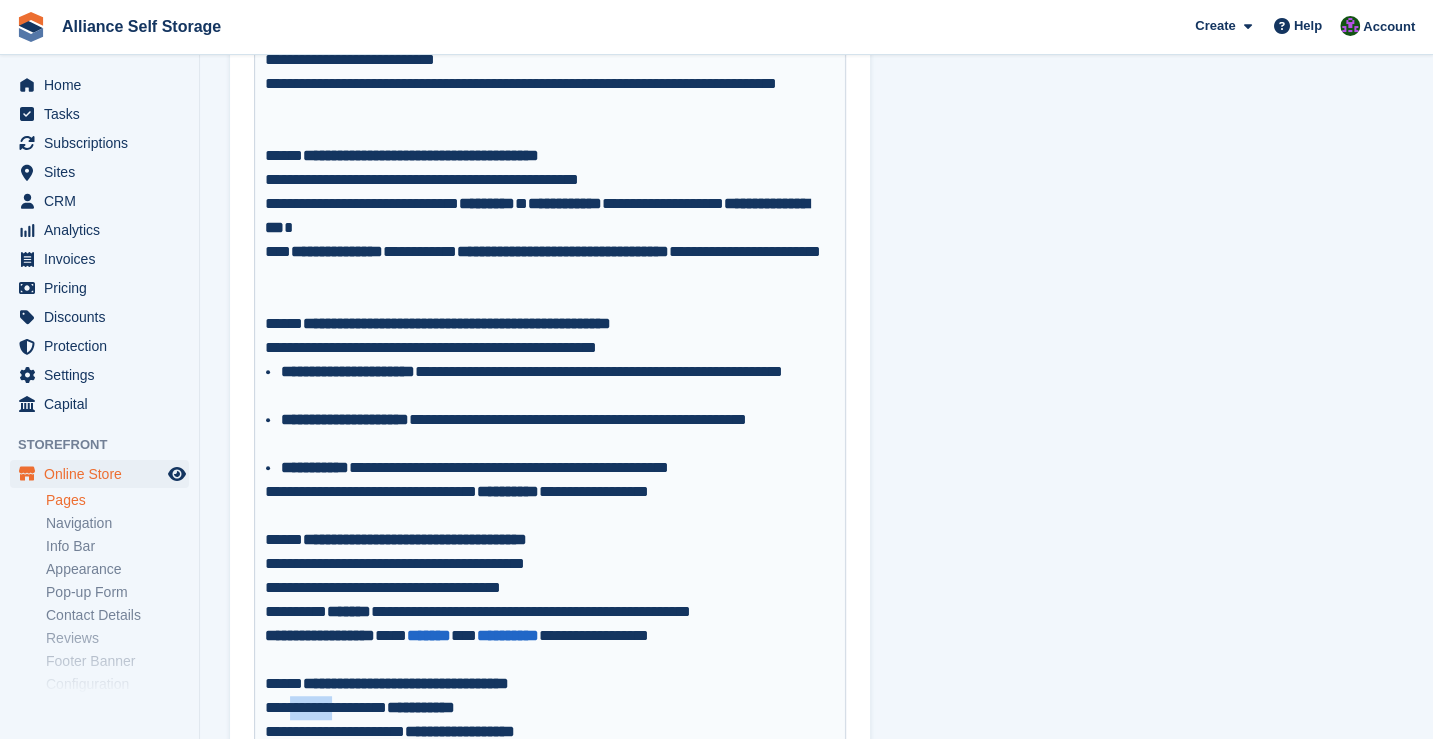 scroll, scrollTop: 337, scrollLeft: 0, axis: vertical 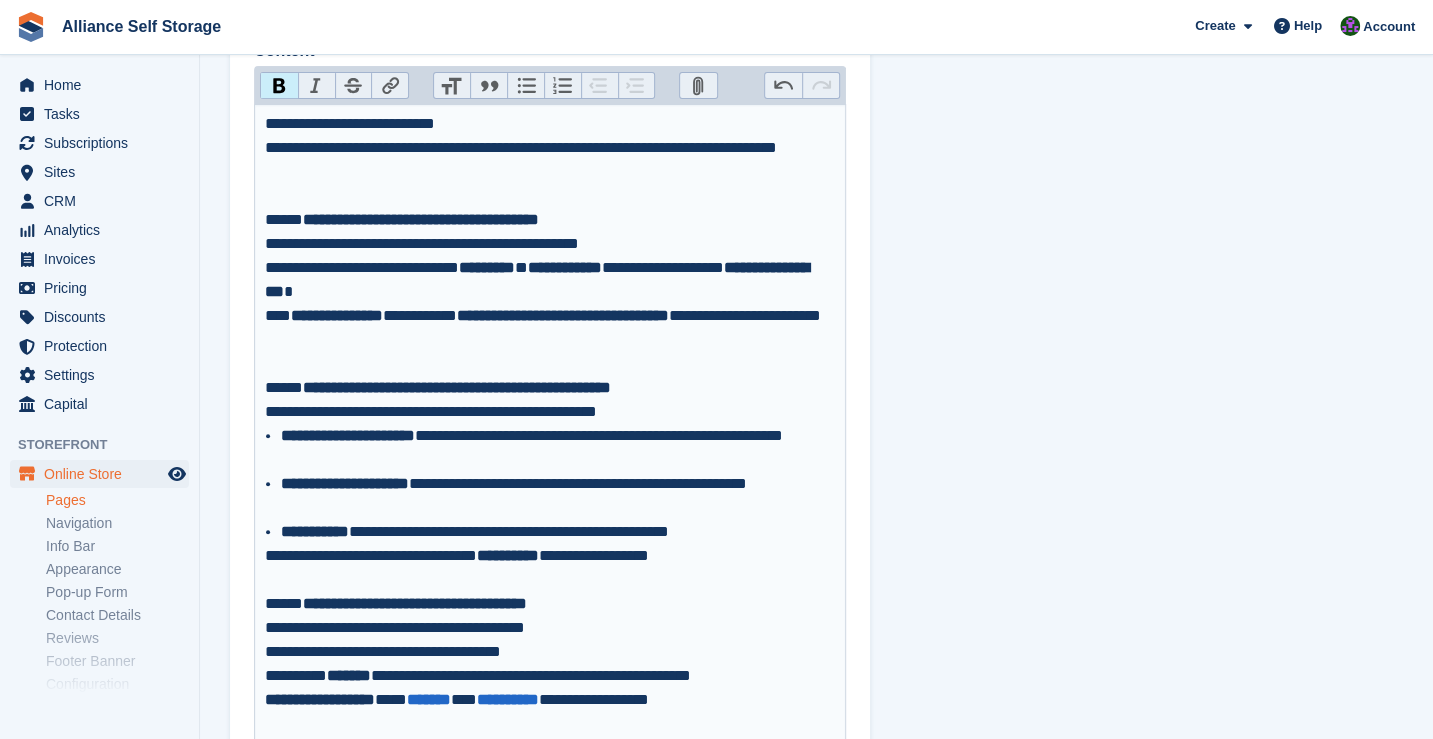 click on "Bold" at bounding box center (279, 86) 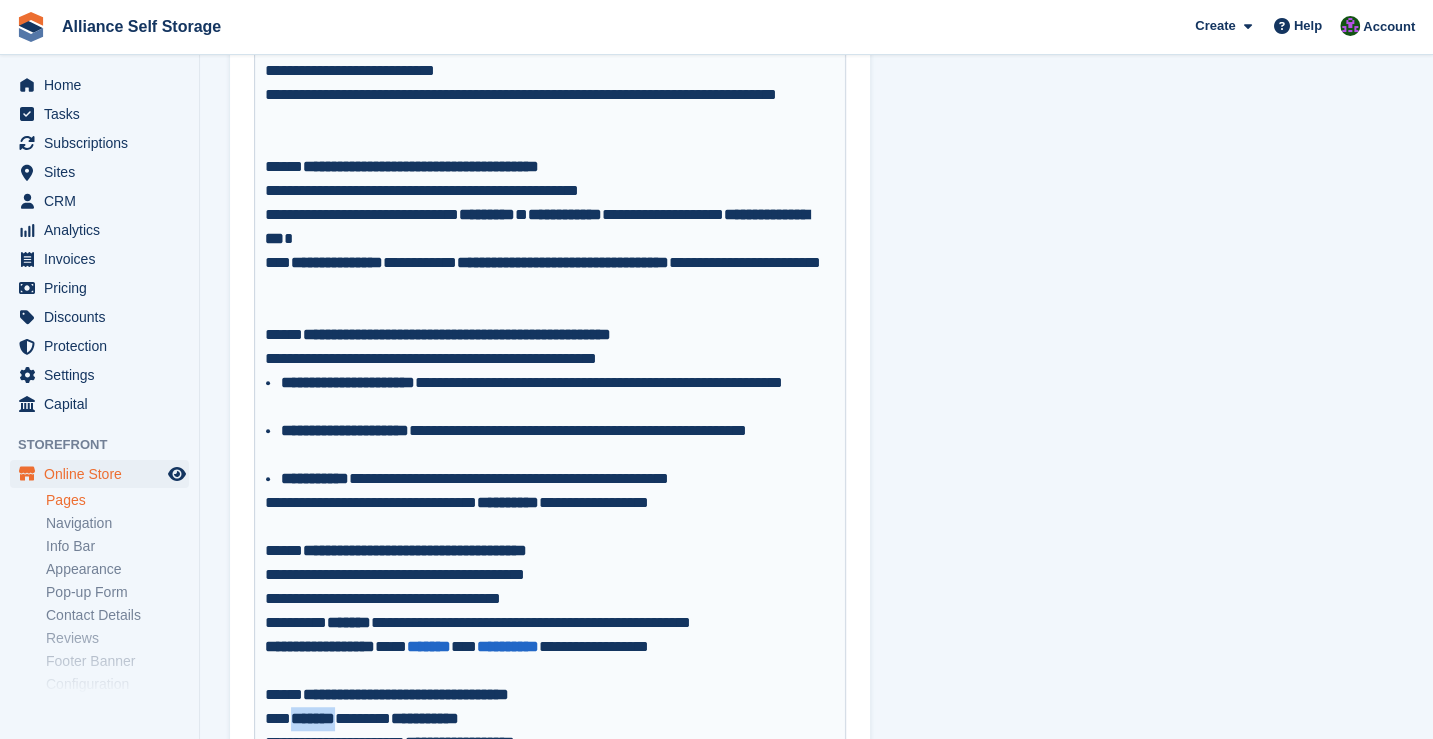 scroll, scrollTop: 637, scrollLeft: 0, axis: vertical 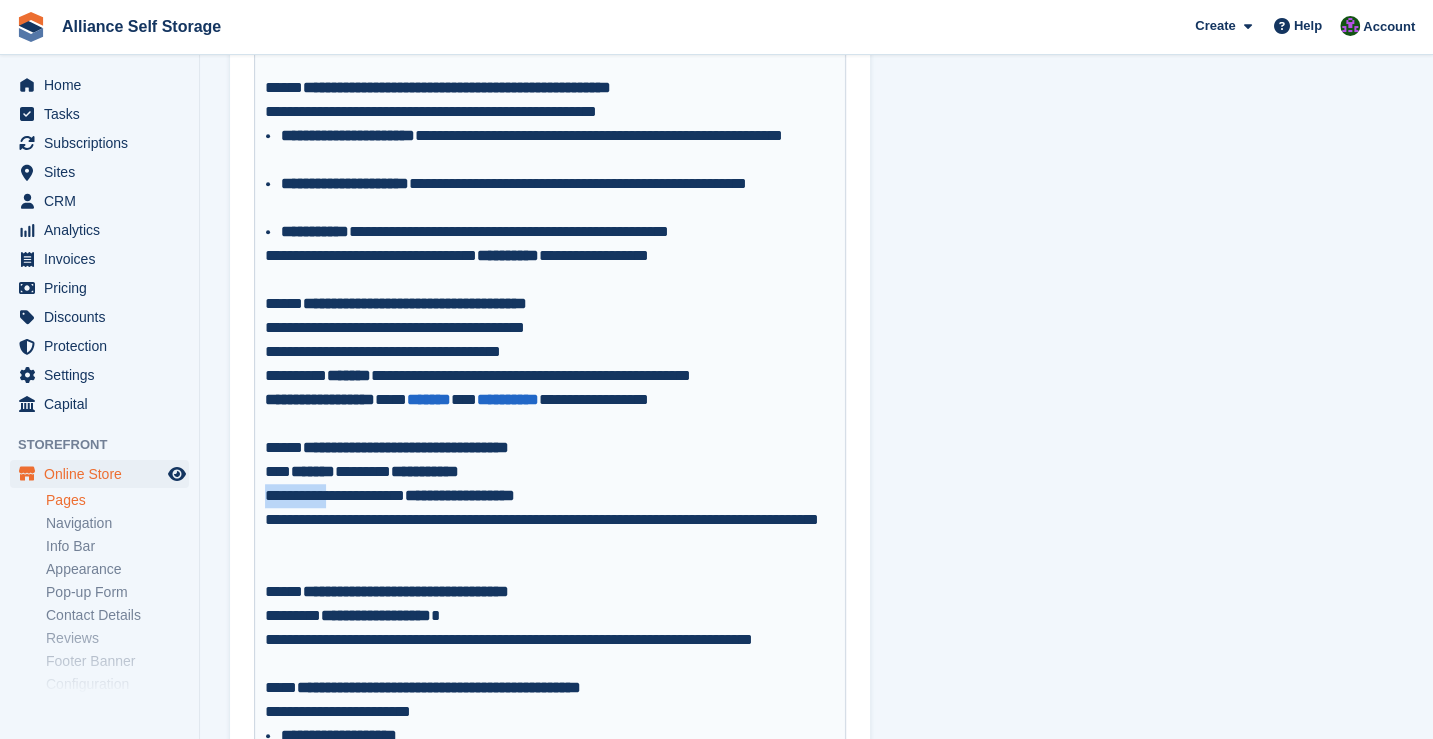 drag, startPoint x: 264, startPoint y: 497, endPoint x: 344, endPoint y: 501, distance: 80.09994 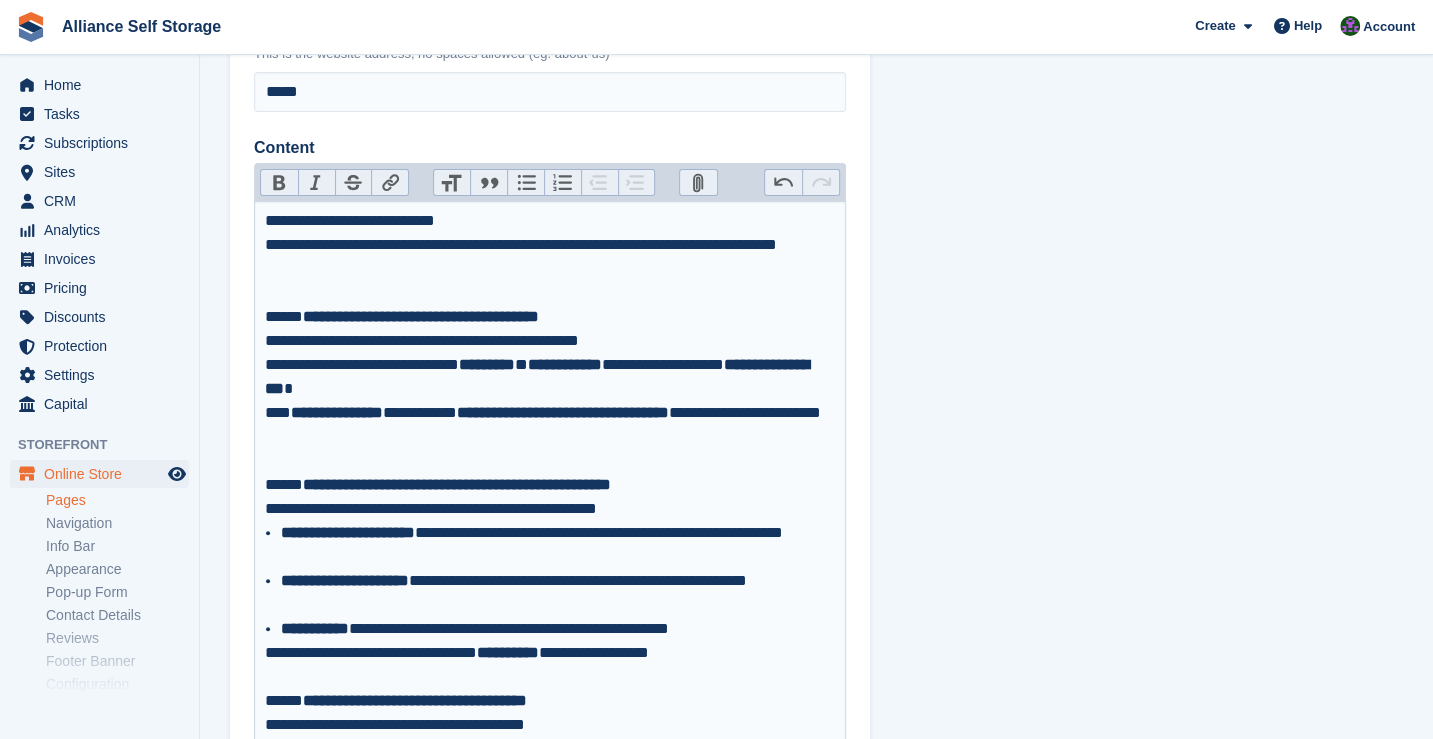 scroll, scrollTop: 237, scrollLeft: 0, axis: vertical 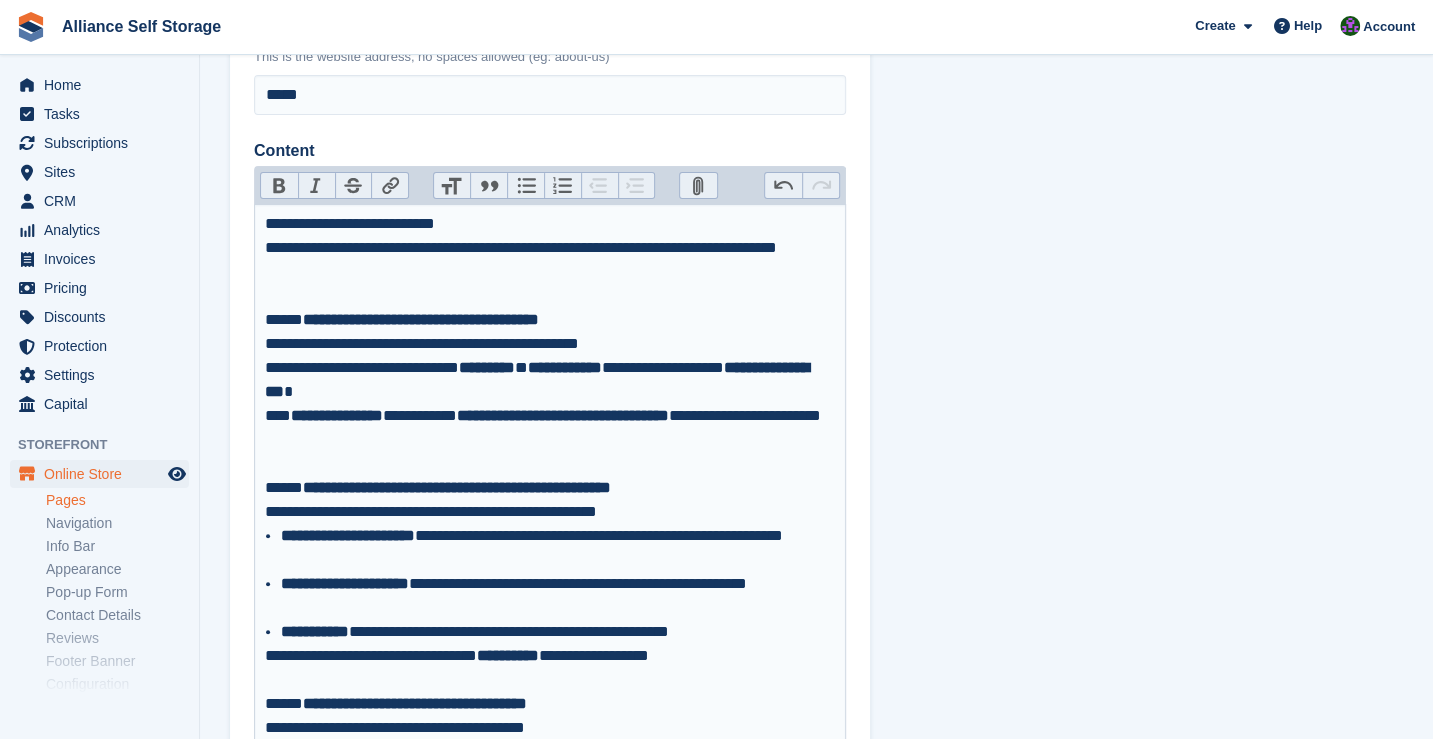 click on "Bold
Italic
Strikethrough
Link
Heading
Quote
Code
Bullets
Numbers
Decrease Level
Increase Level
Attach Files
Undo
Redo" at bounding box center (550, 185) 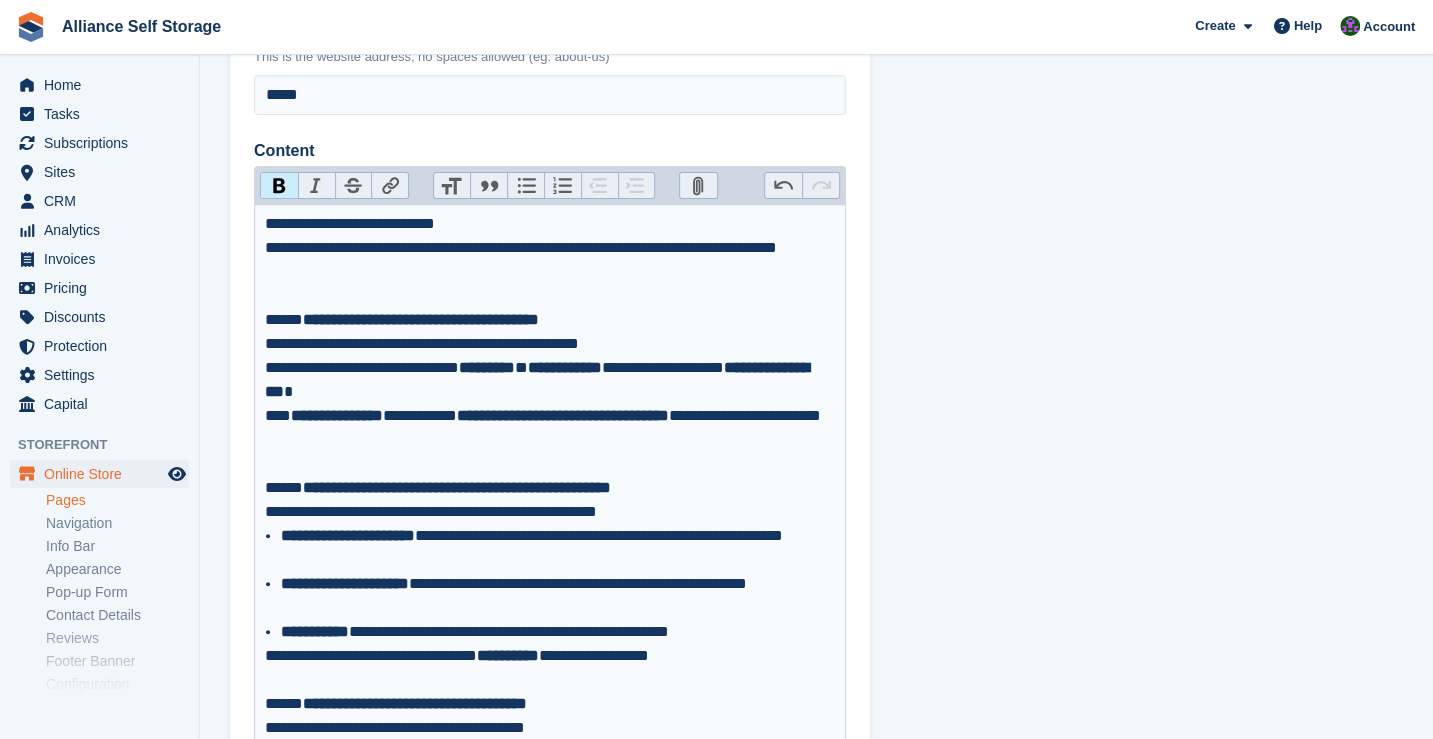 click on "**********" at bounding box center [550, 692] 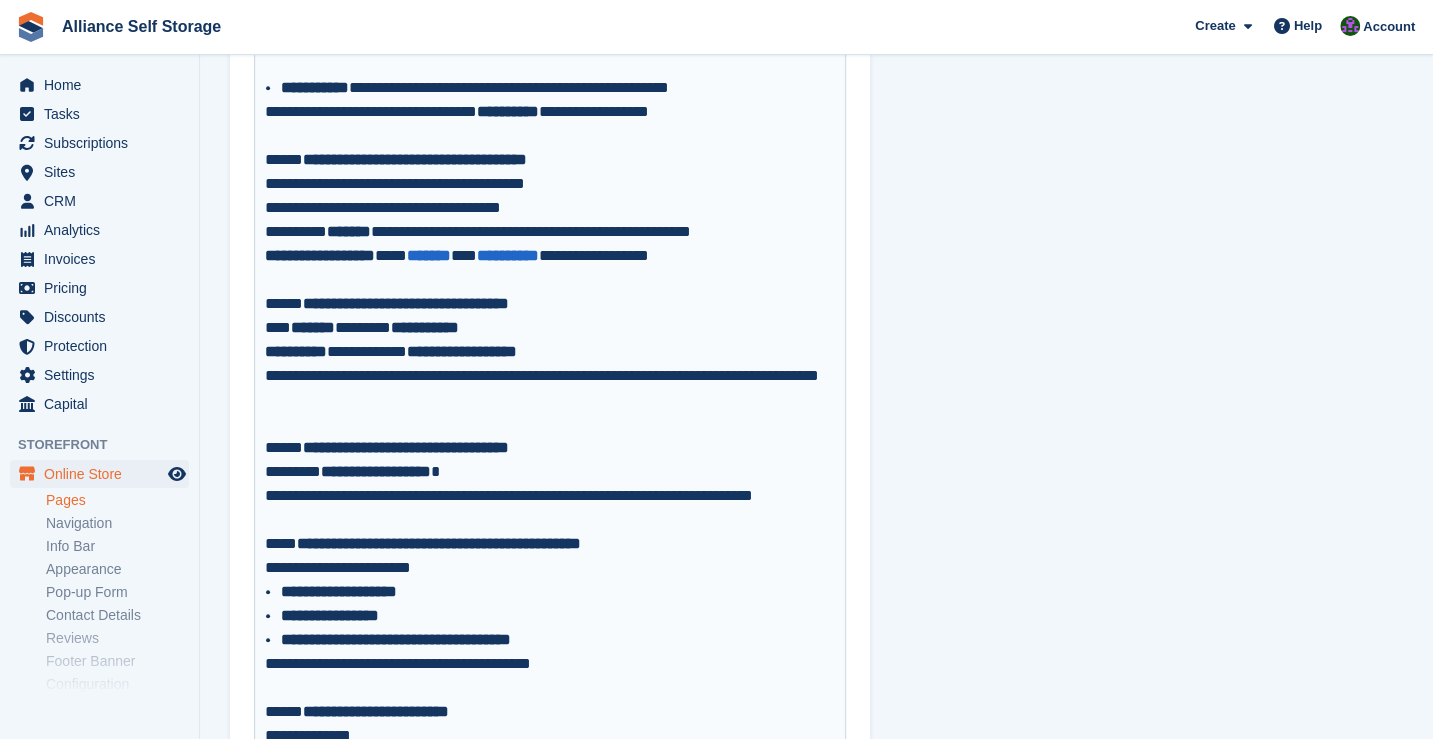 scroll, scrollTop: 837, scrollLeft: 0, axis: vertical 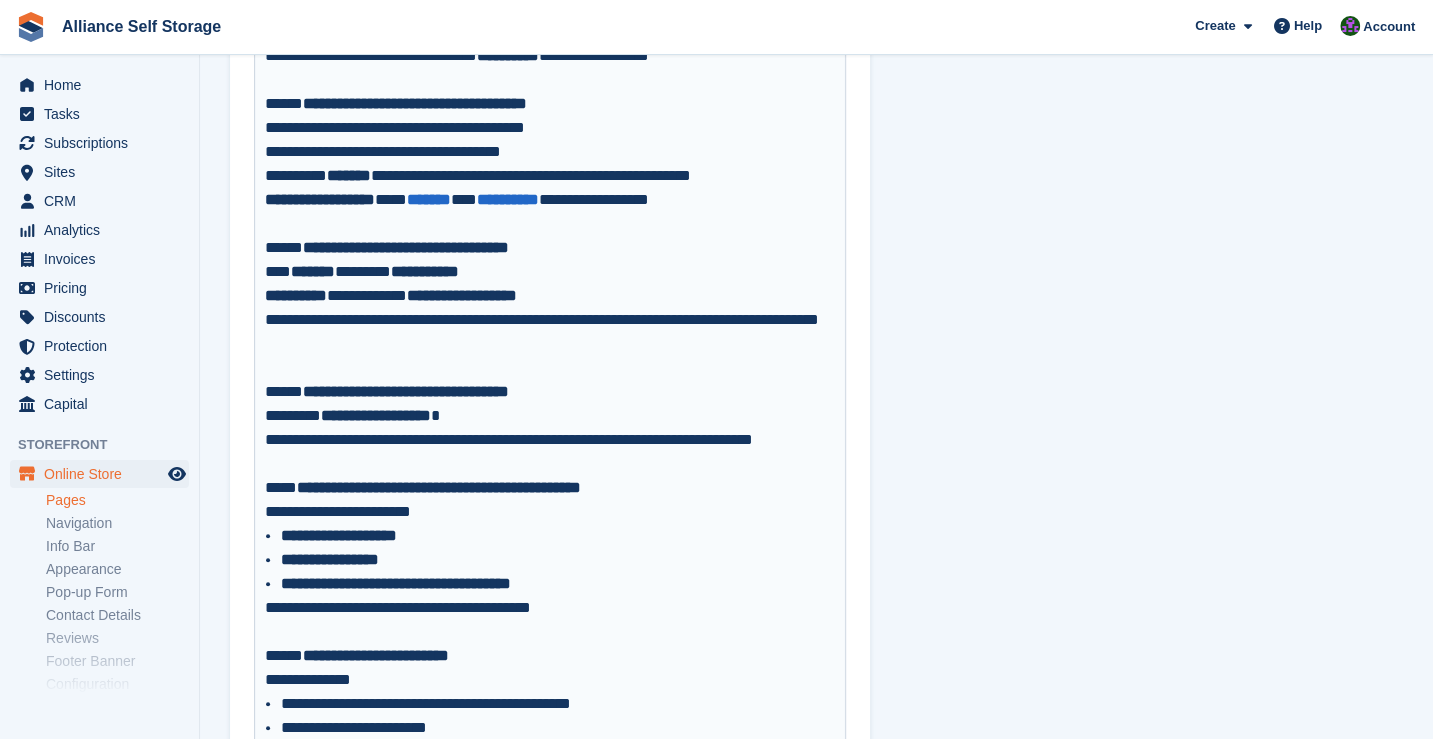 click on "**********" at bounding box center (550, 308) 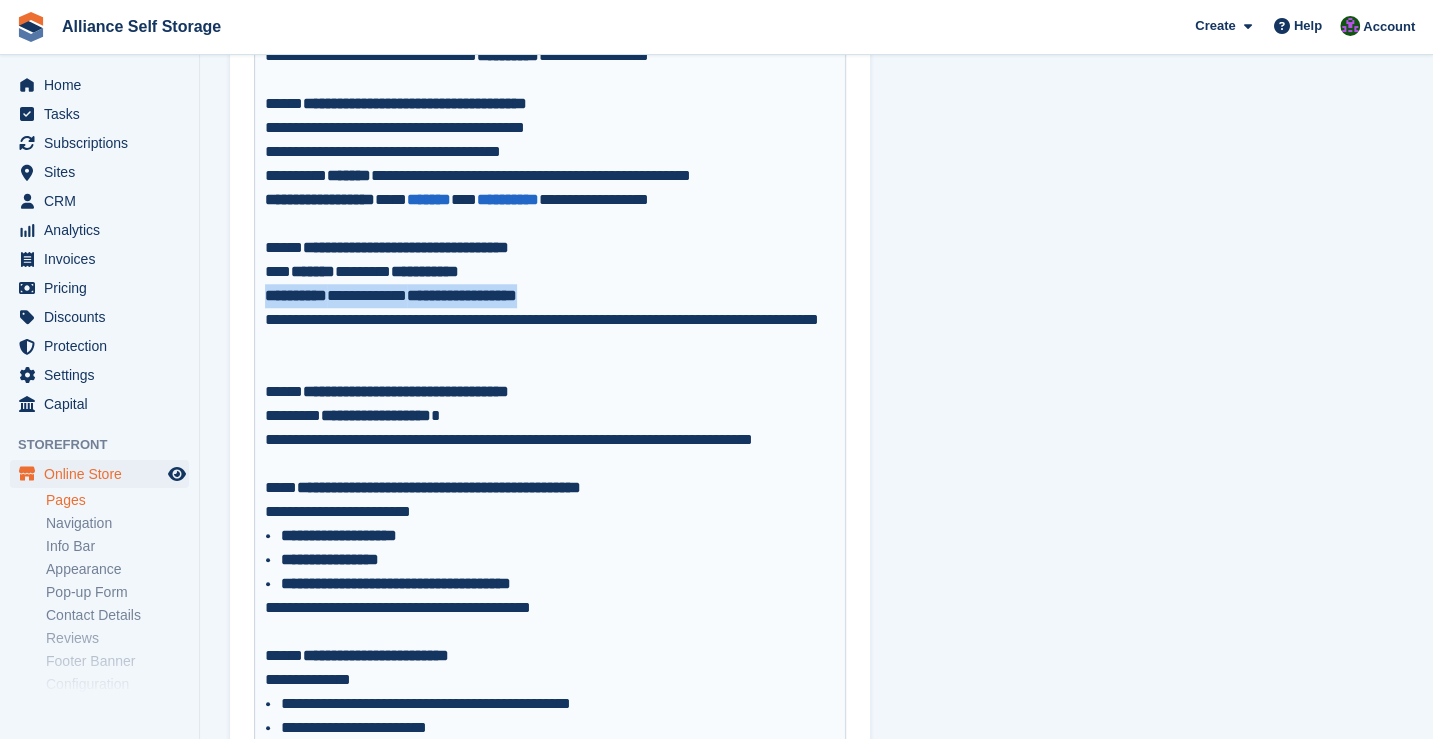 drag, startPoint x: 264, startPoint y: 295, endPoint x: 646, endPoint y: 297, distance: 382.00525 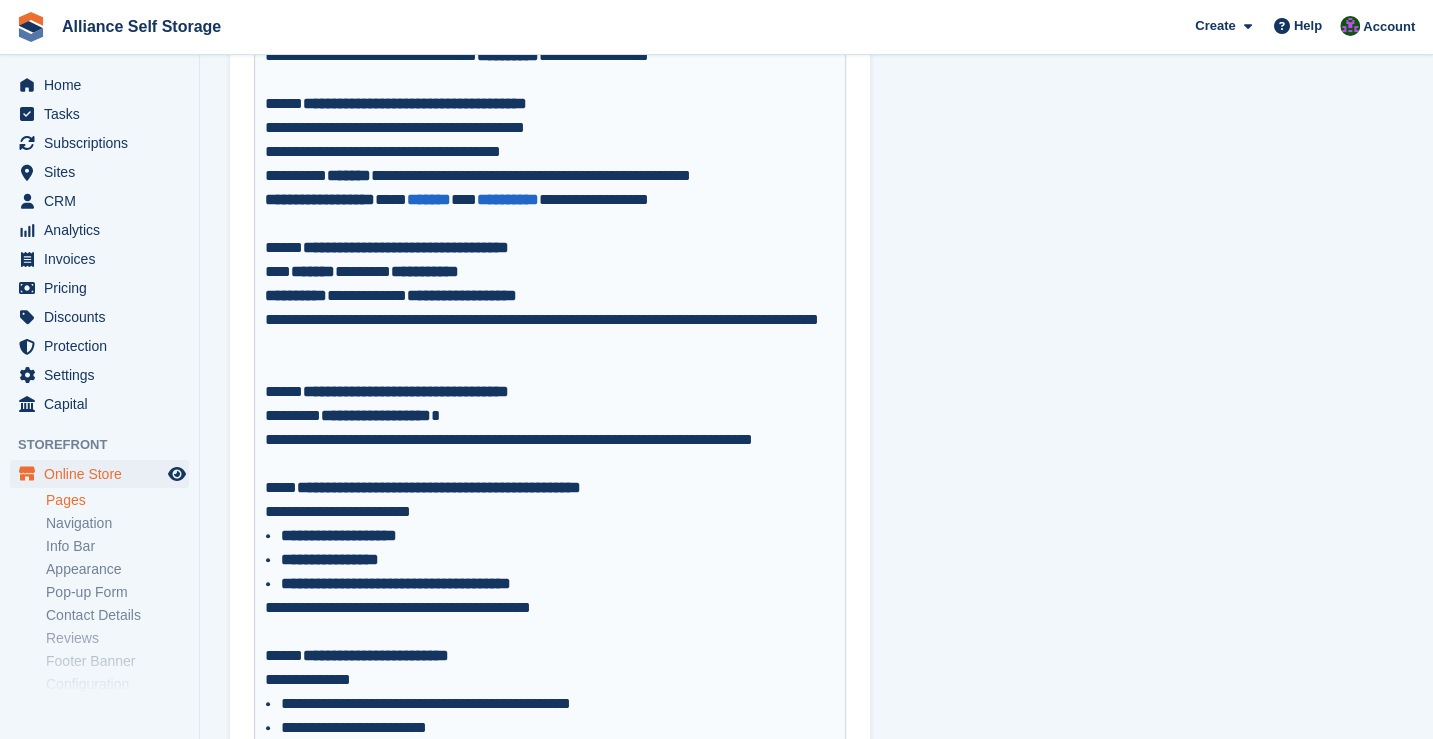 click on "**********" at bounding box center (550, 380) 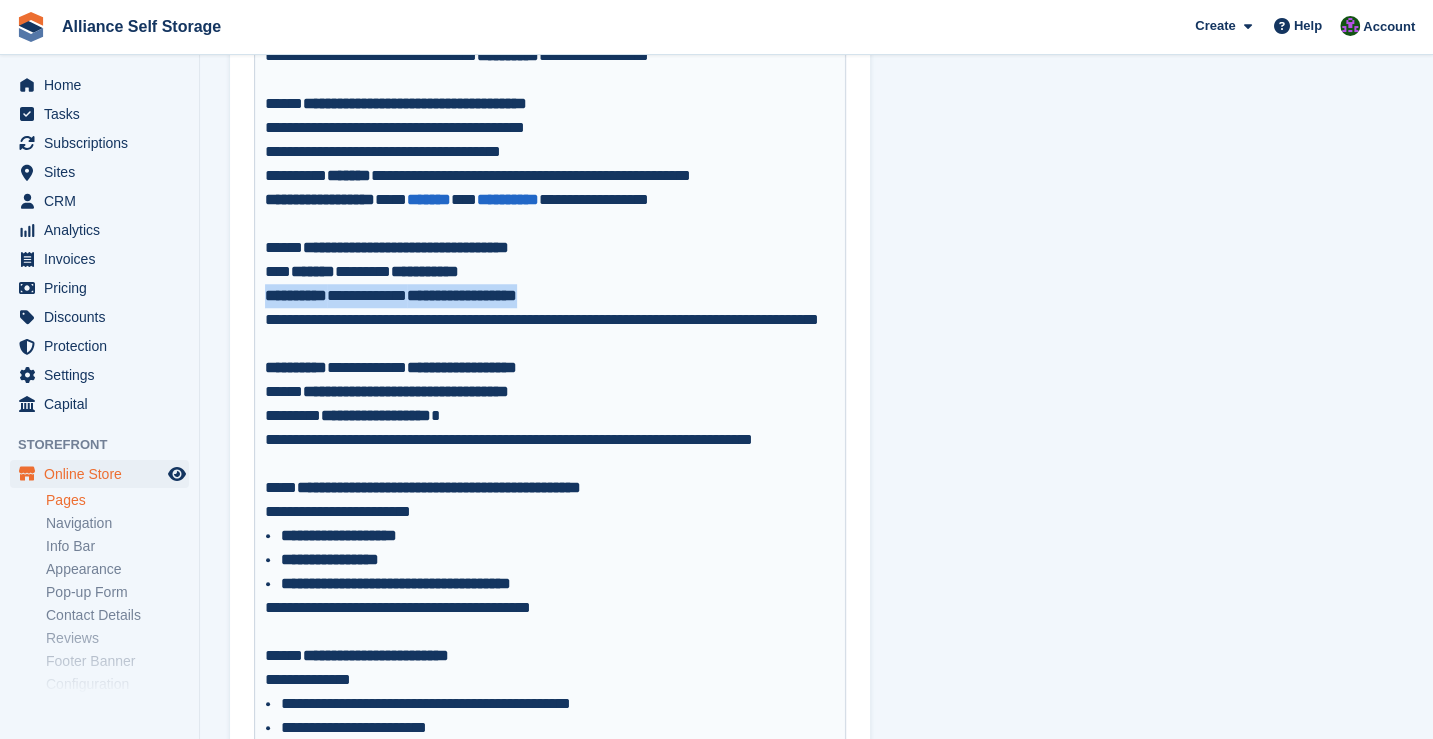 drag, startPoint x: 606, startPoint y: 295, endPoint x: 253, endPoint y: 305, distance: 353.1416 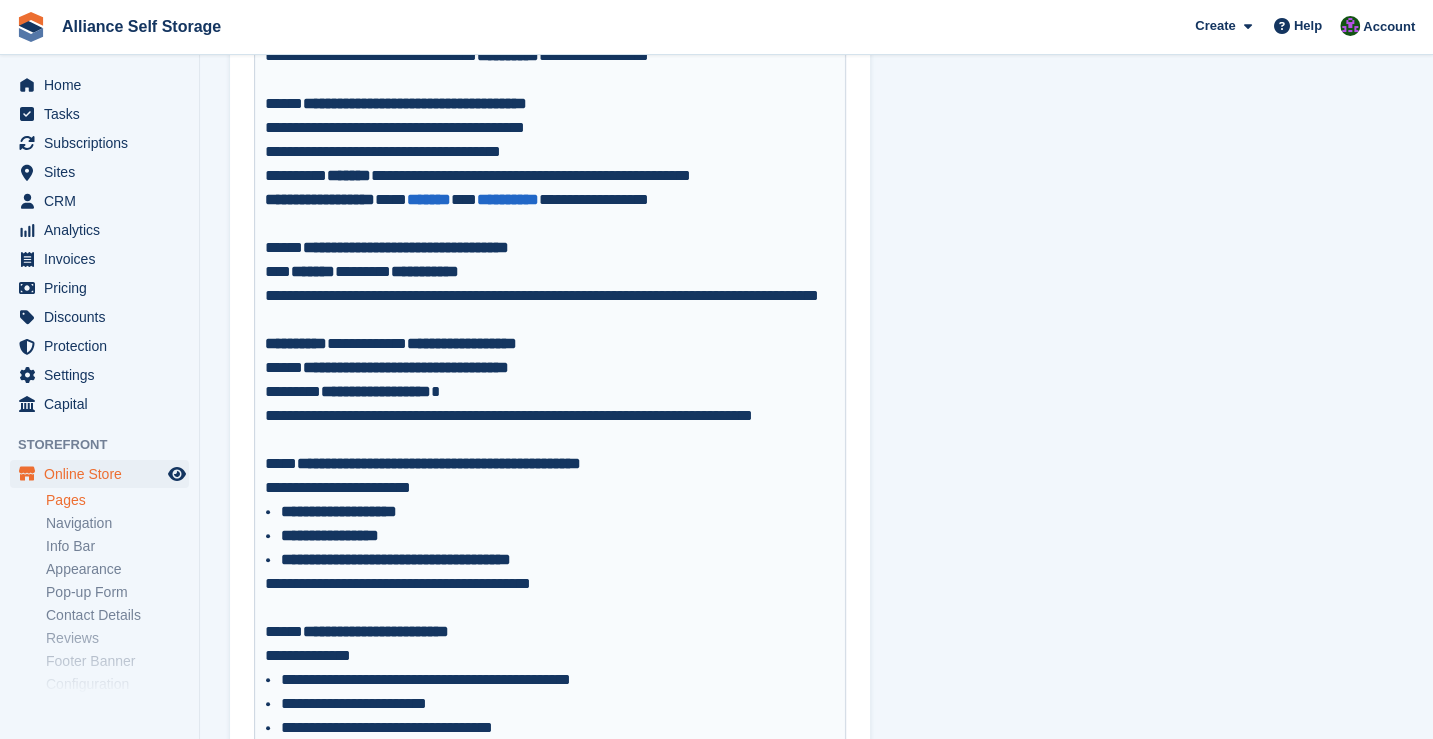 click on "**********" at bounding box center (296, 343) 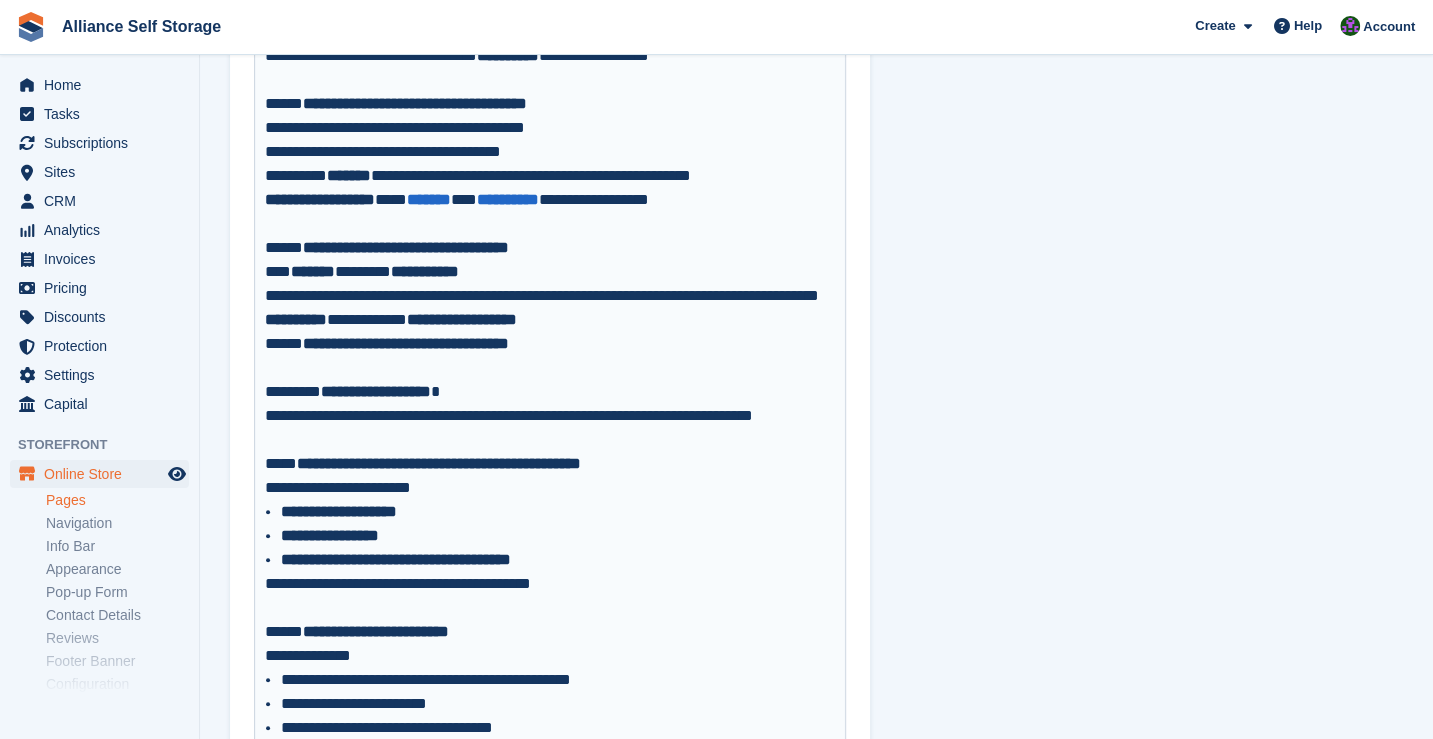 click on "**********" at bounding box center (550, 320) 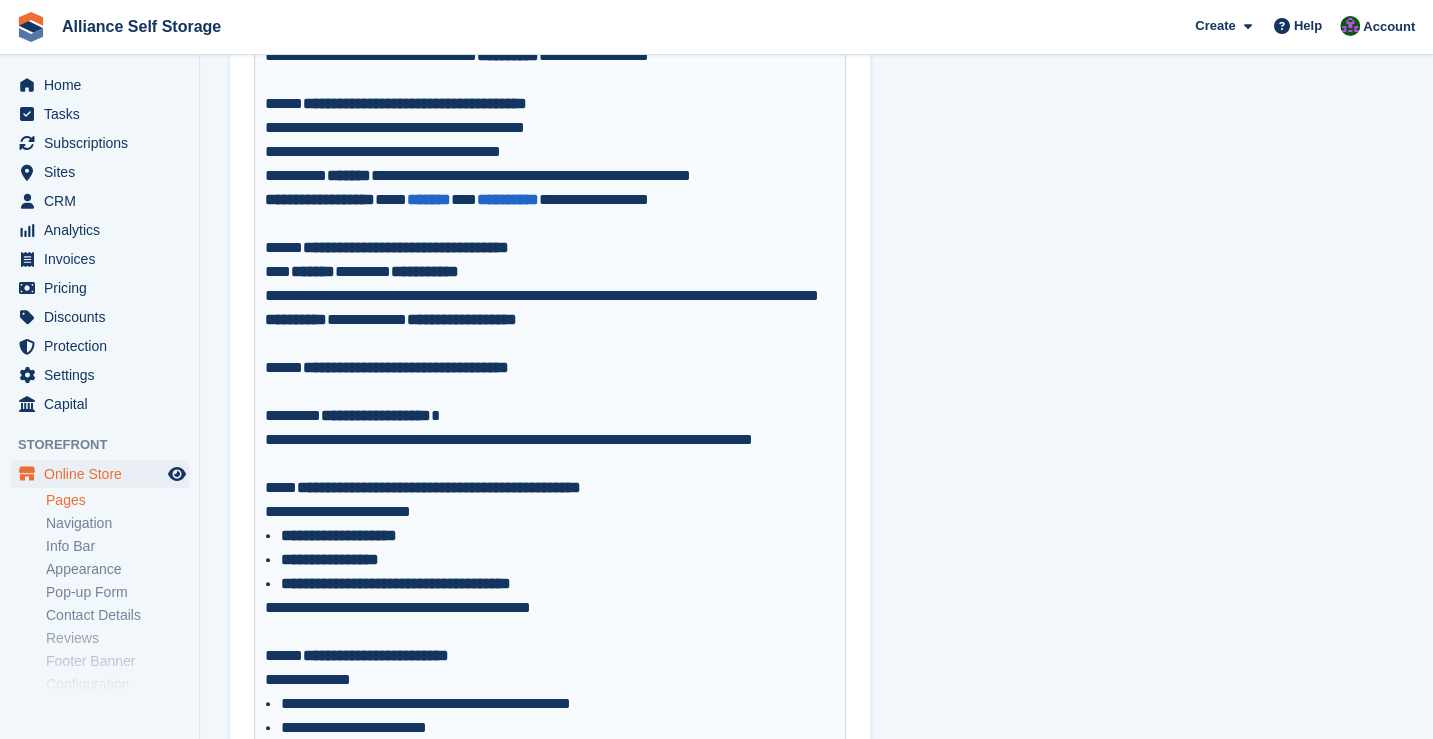click on "**********" at bounding box center [550, 332] 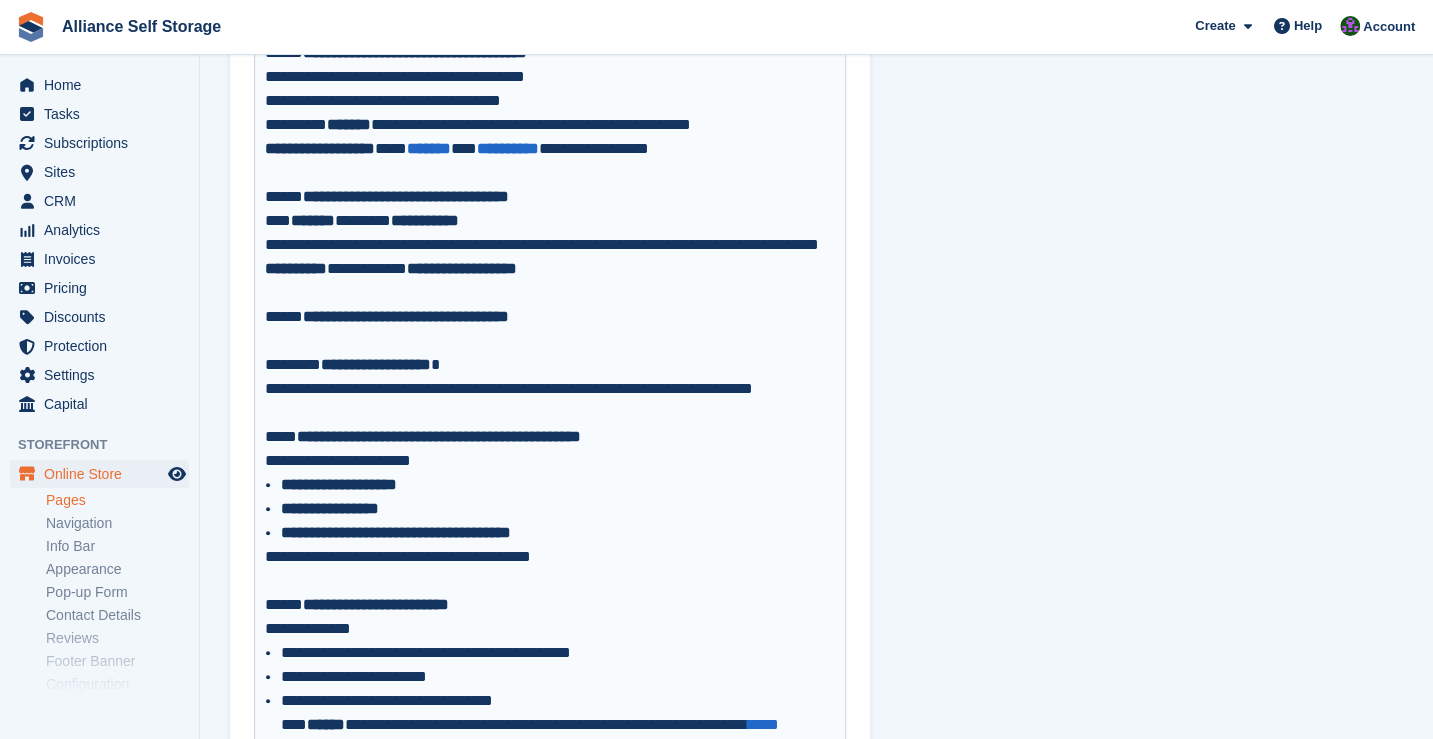 scroll, scrollTop: 937, scrollLeft: 0, axis: vertical 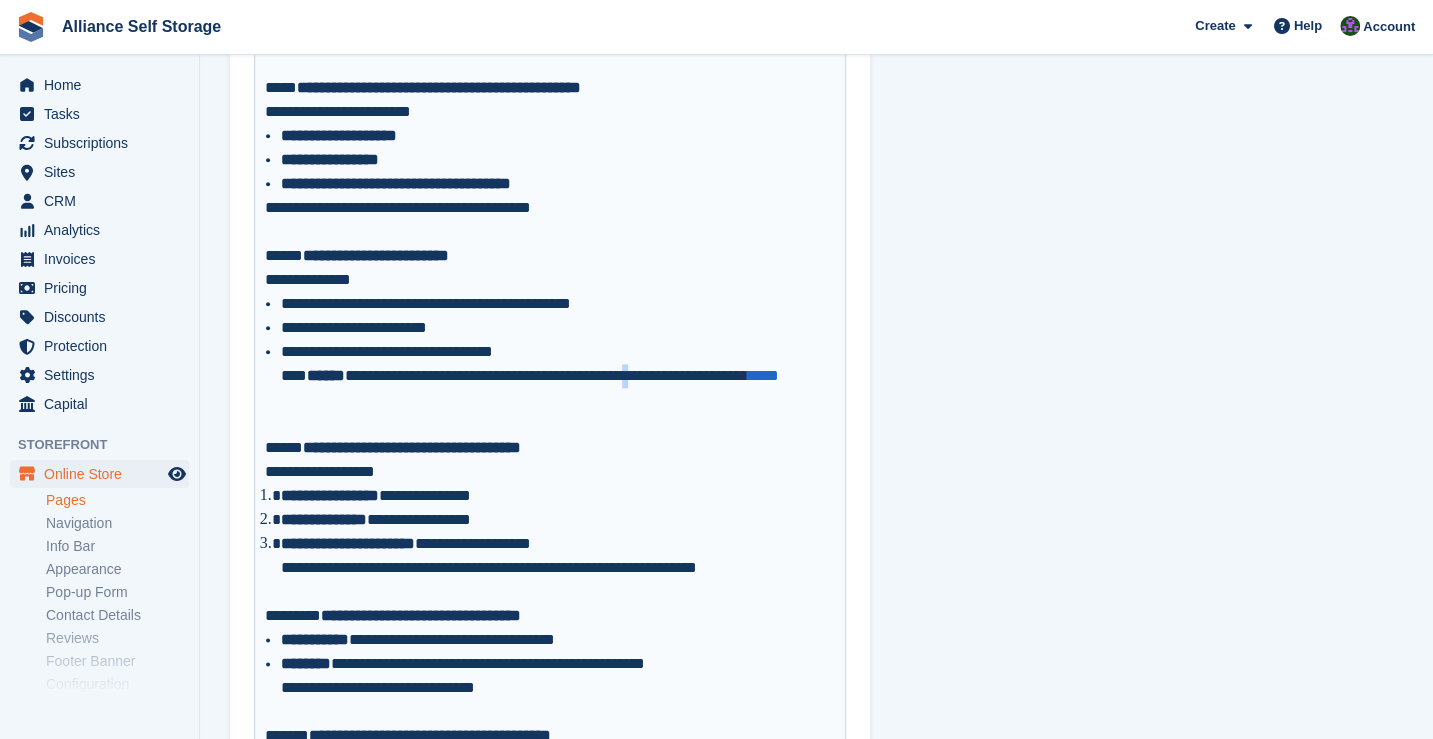 drag, startPoint x: 330, startPoint y: 407, endPoint x: 687, endPoint y: 385, distance: 357.67722 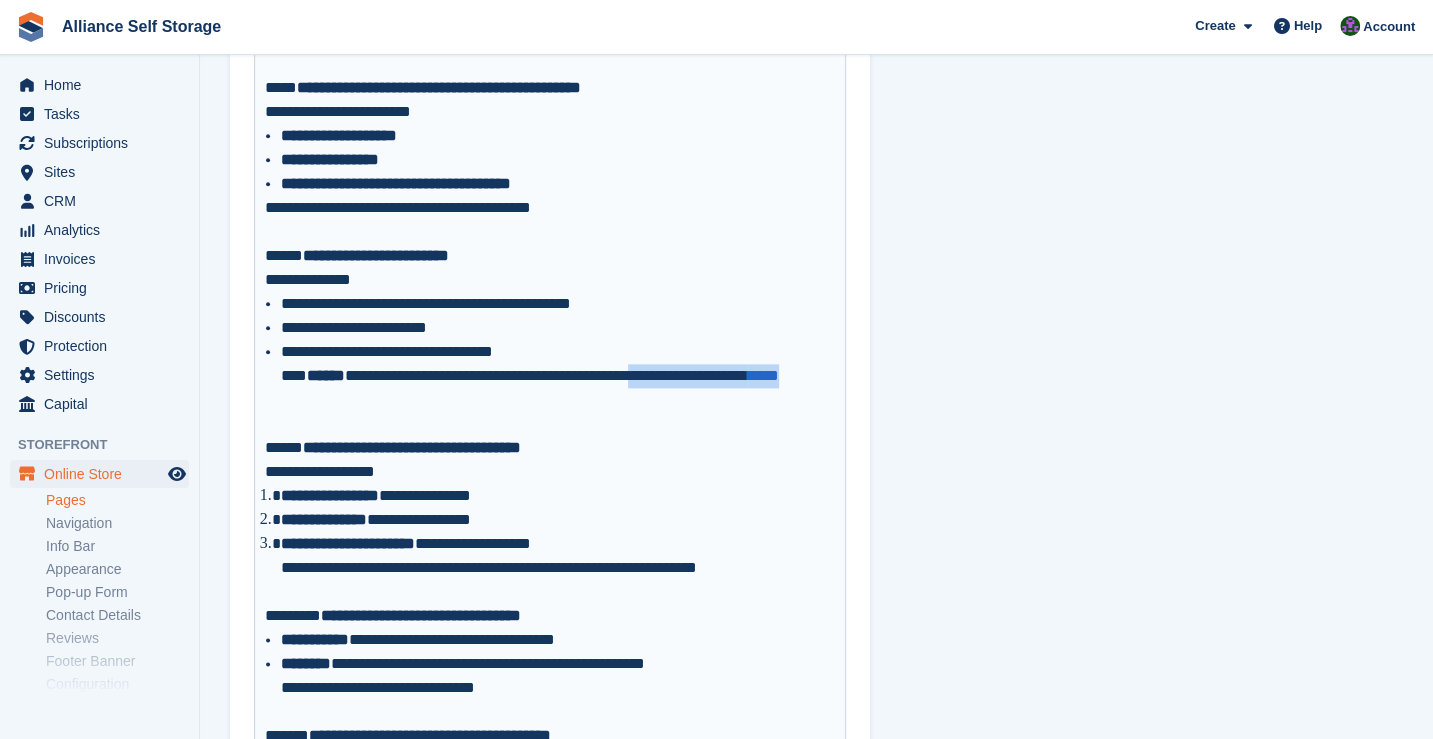 drag, startPoint x: 684, startPoint y: 370, endPoint x: 694, endPoint y: 401, distance: 32.572994 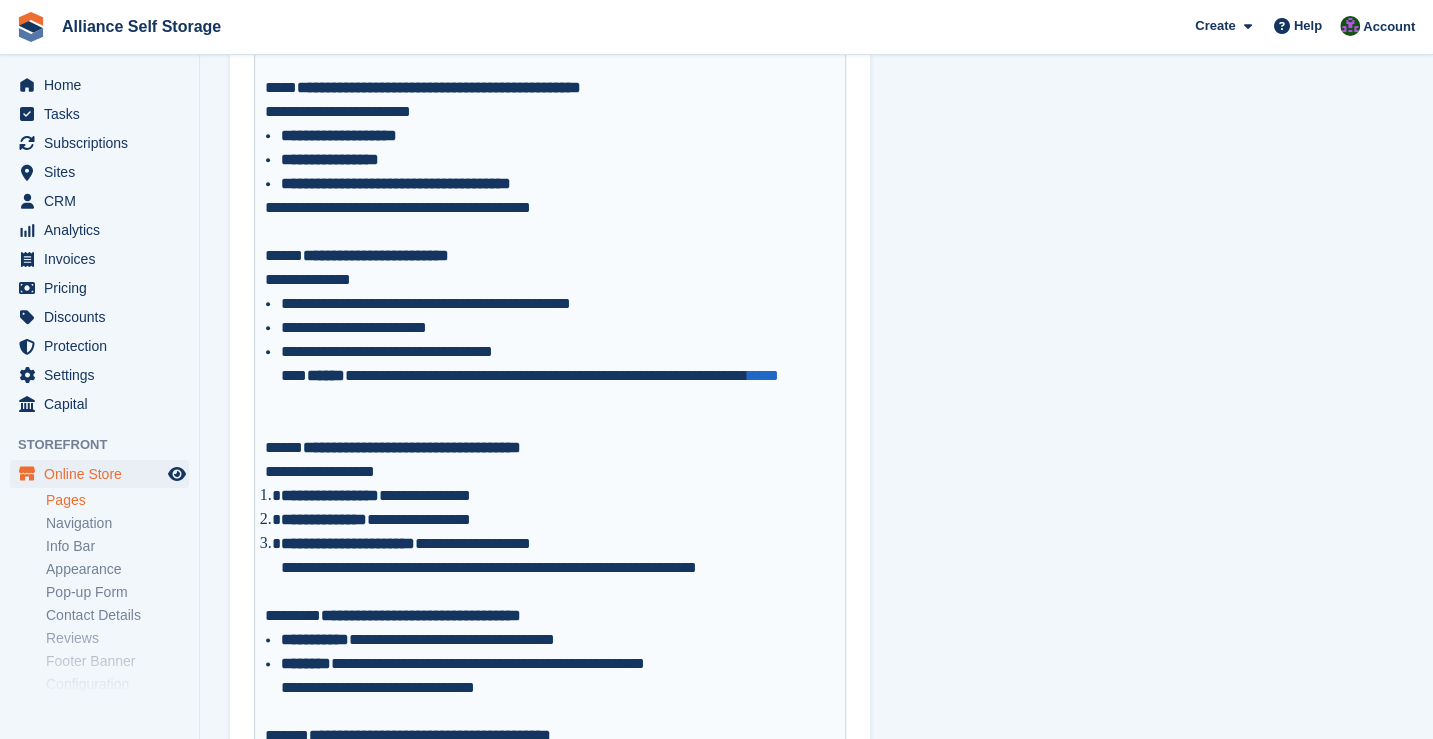 type on "**********" 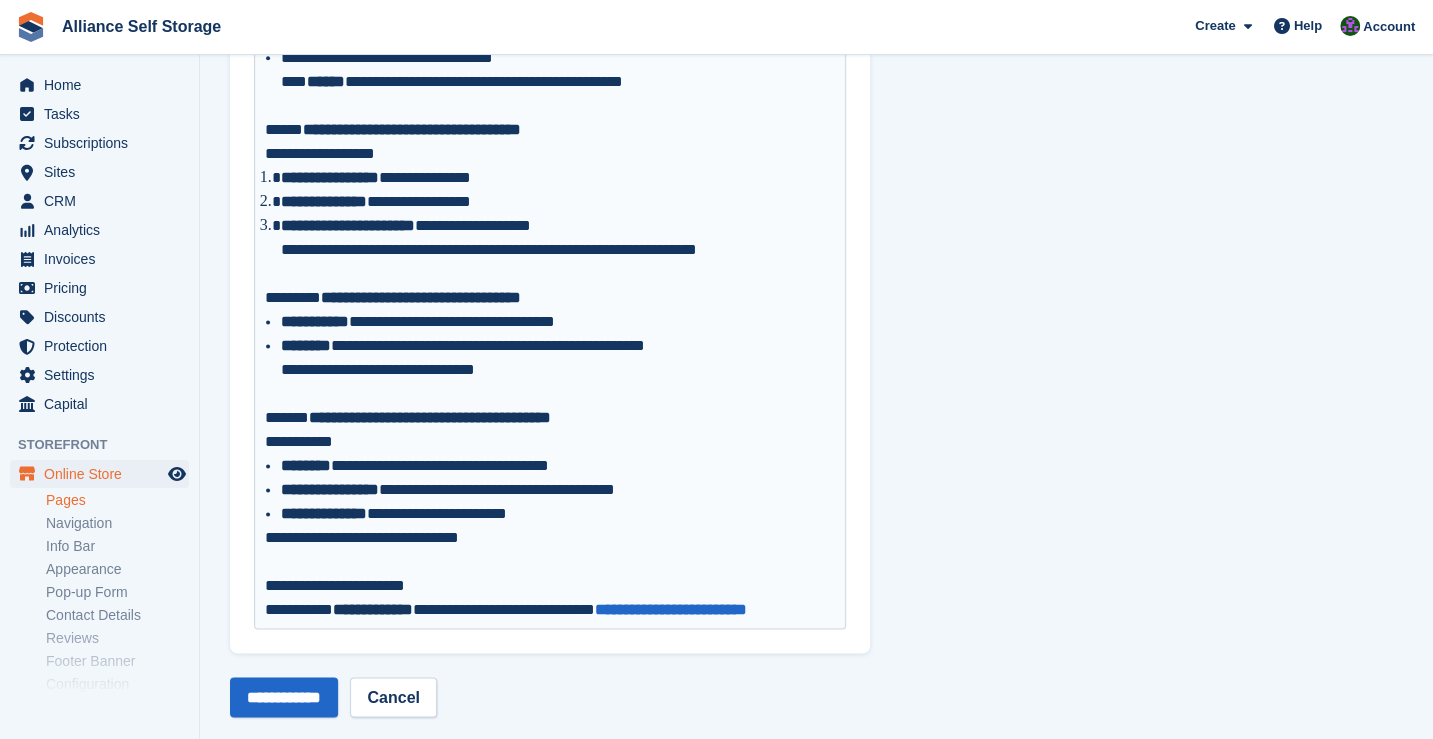 scroll, scrollTop: 1537, scrollLeft: 0, axis: vertical 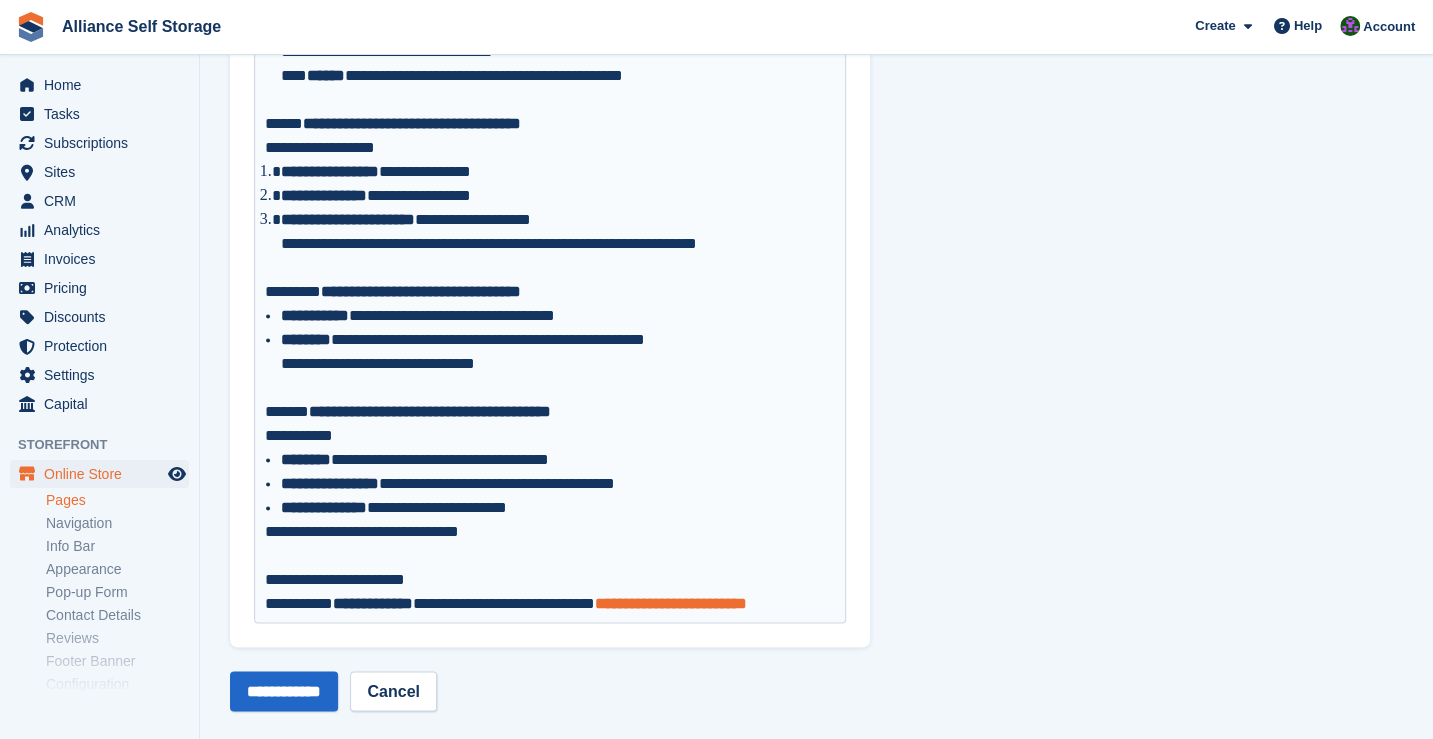 click on "**********" at bounding box center [671, 603] 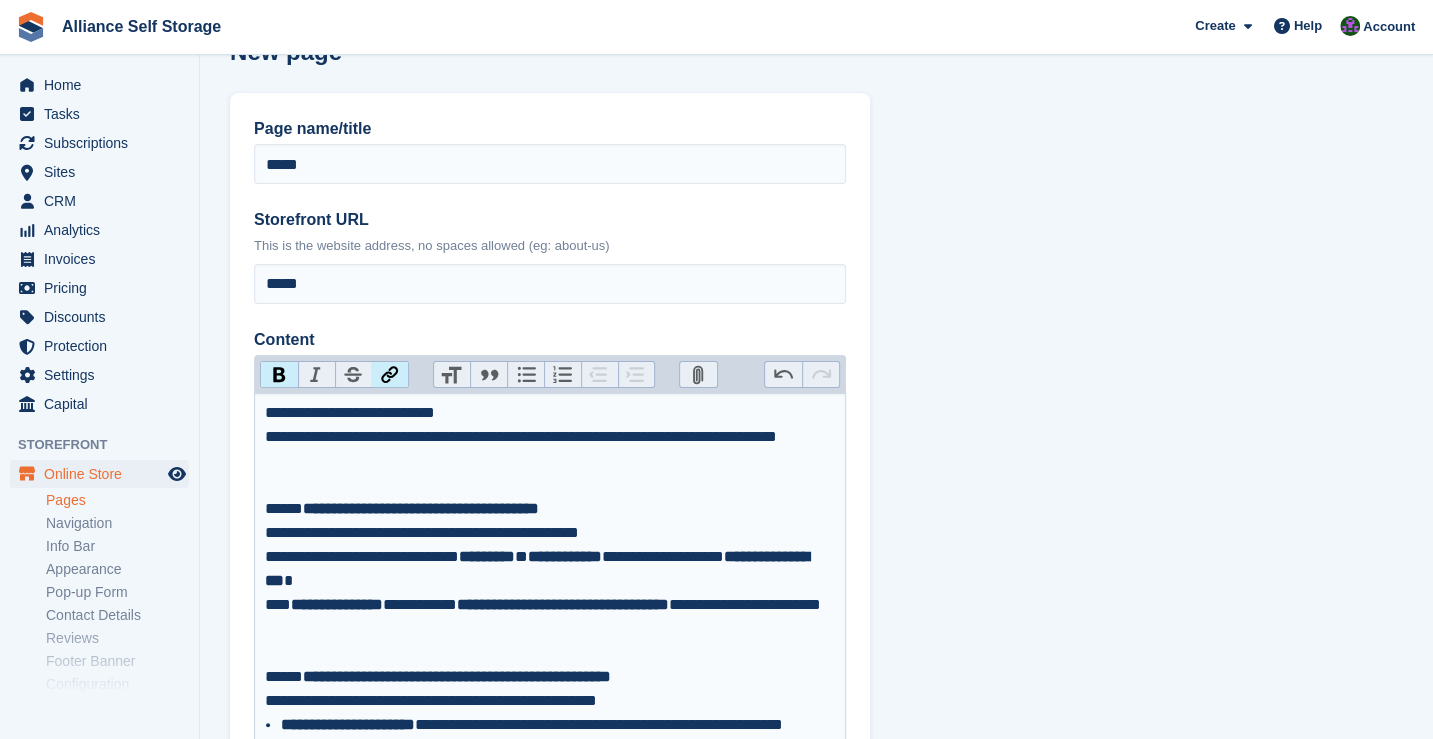 scroll, scrollTop: 37, scrollLeft: 0, axis: vertical 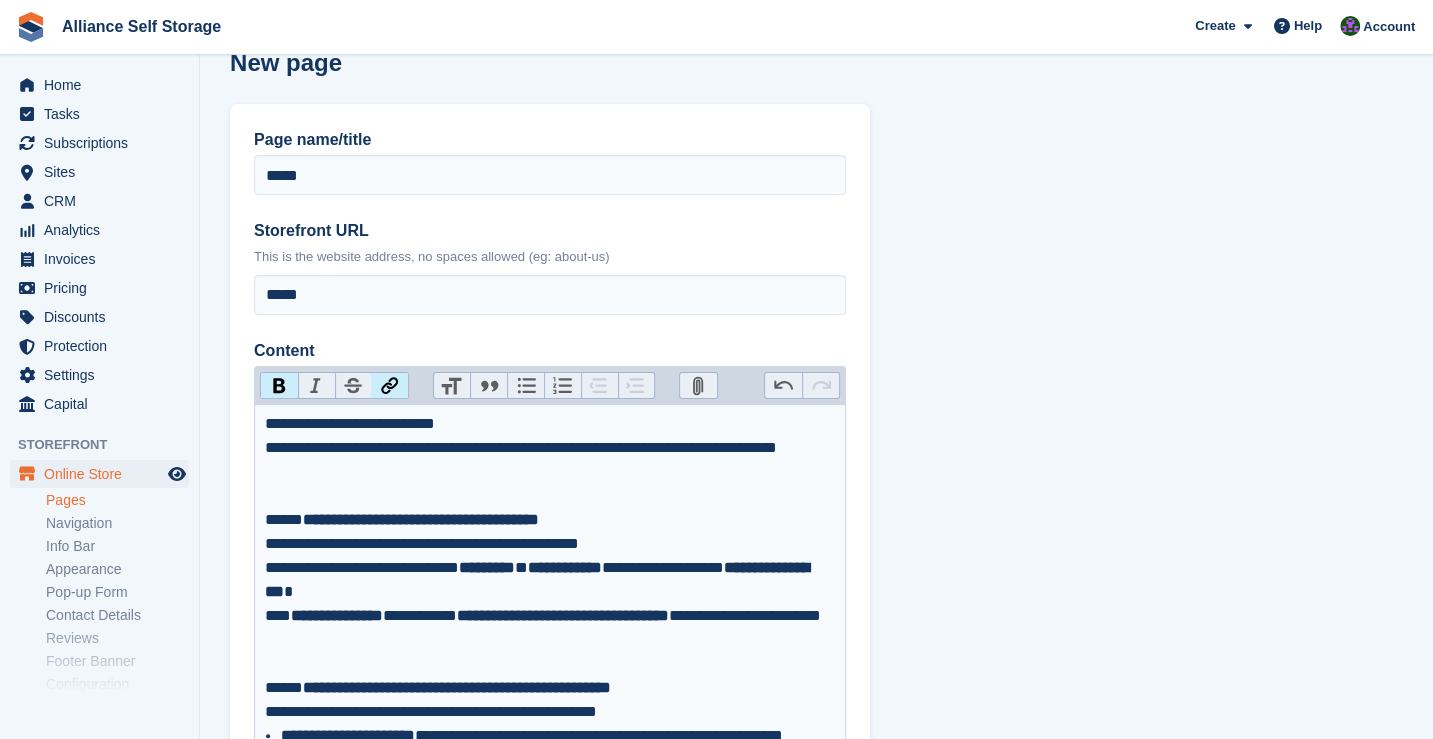 type on "**********" 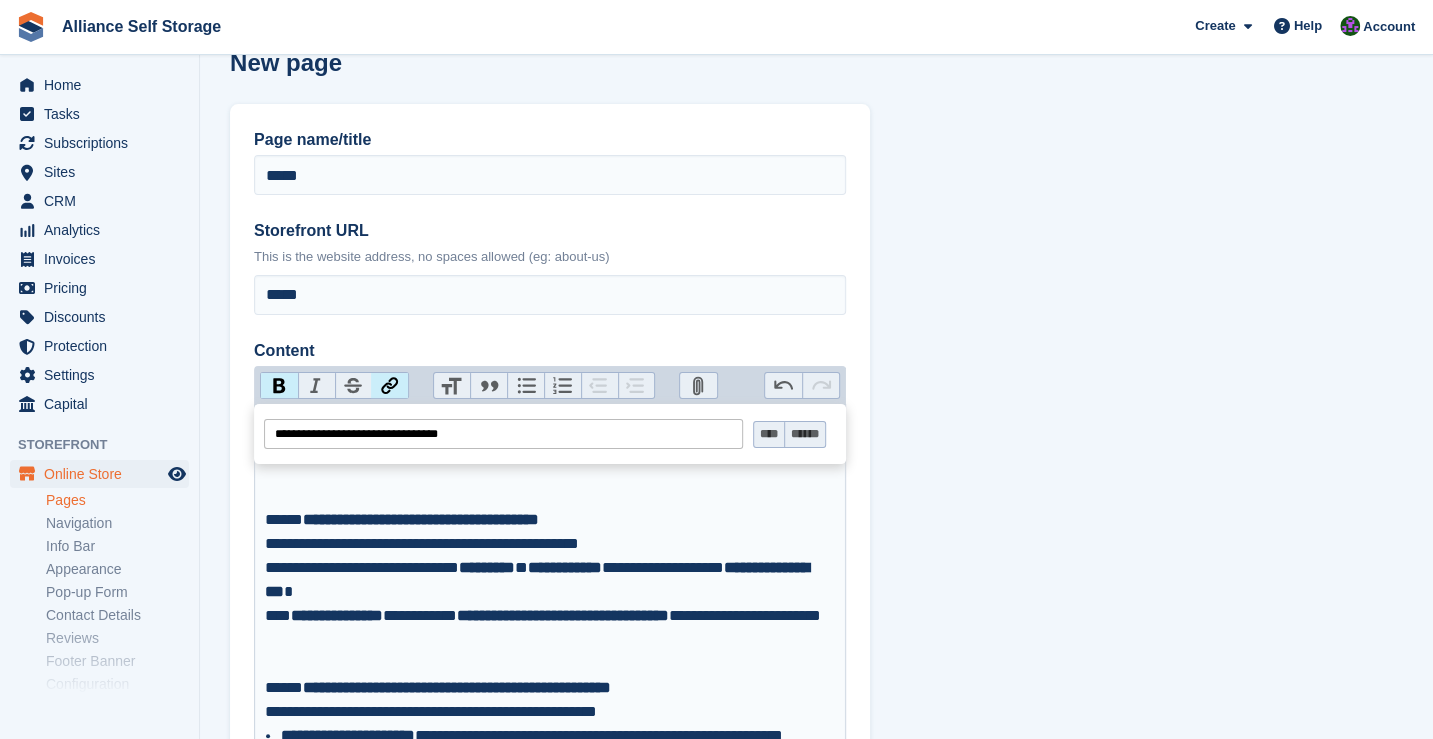click on "******" at bounding box center (804, 434) 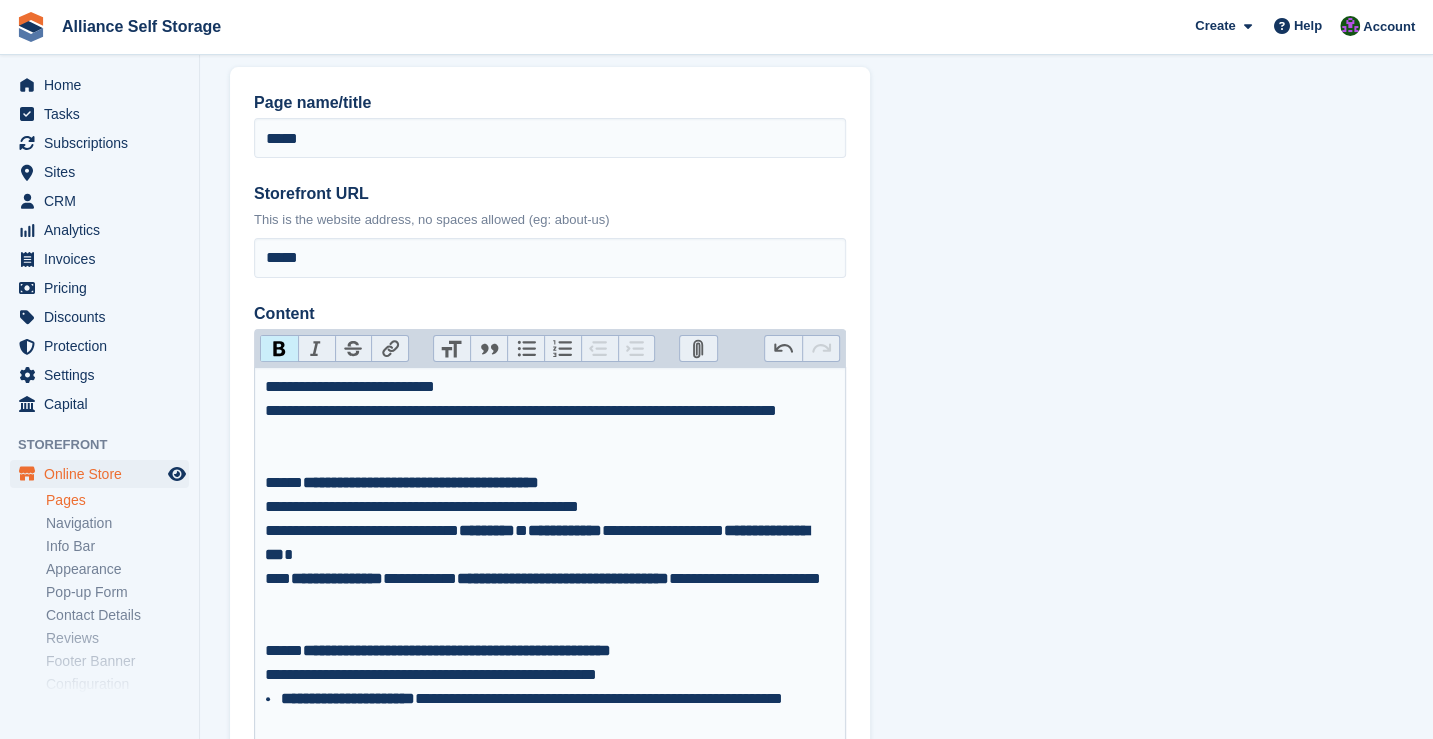 scroll, scrollTop: 61, scrollLeft: 0, axis: vertical 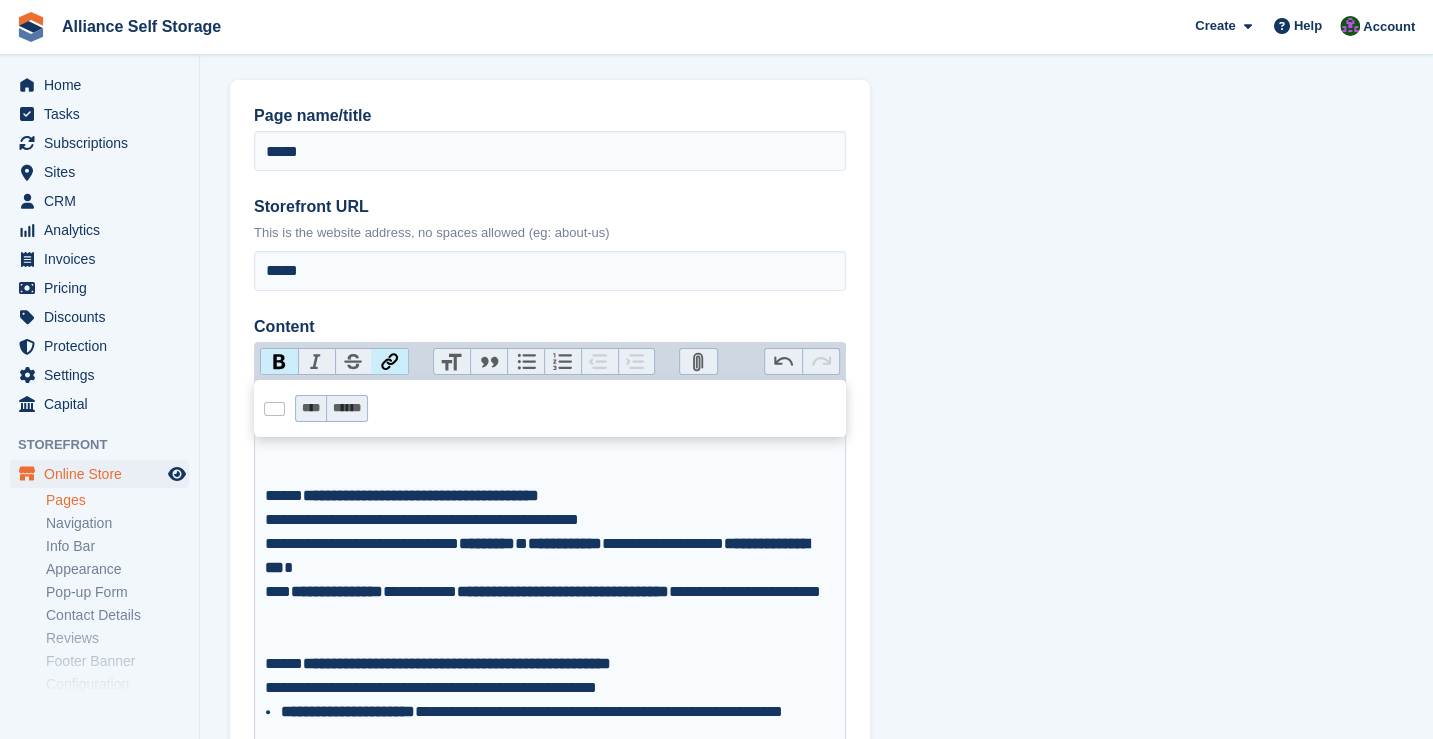 click on "Link" at bounding box center (389, 362) 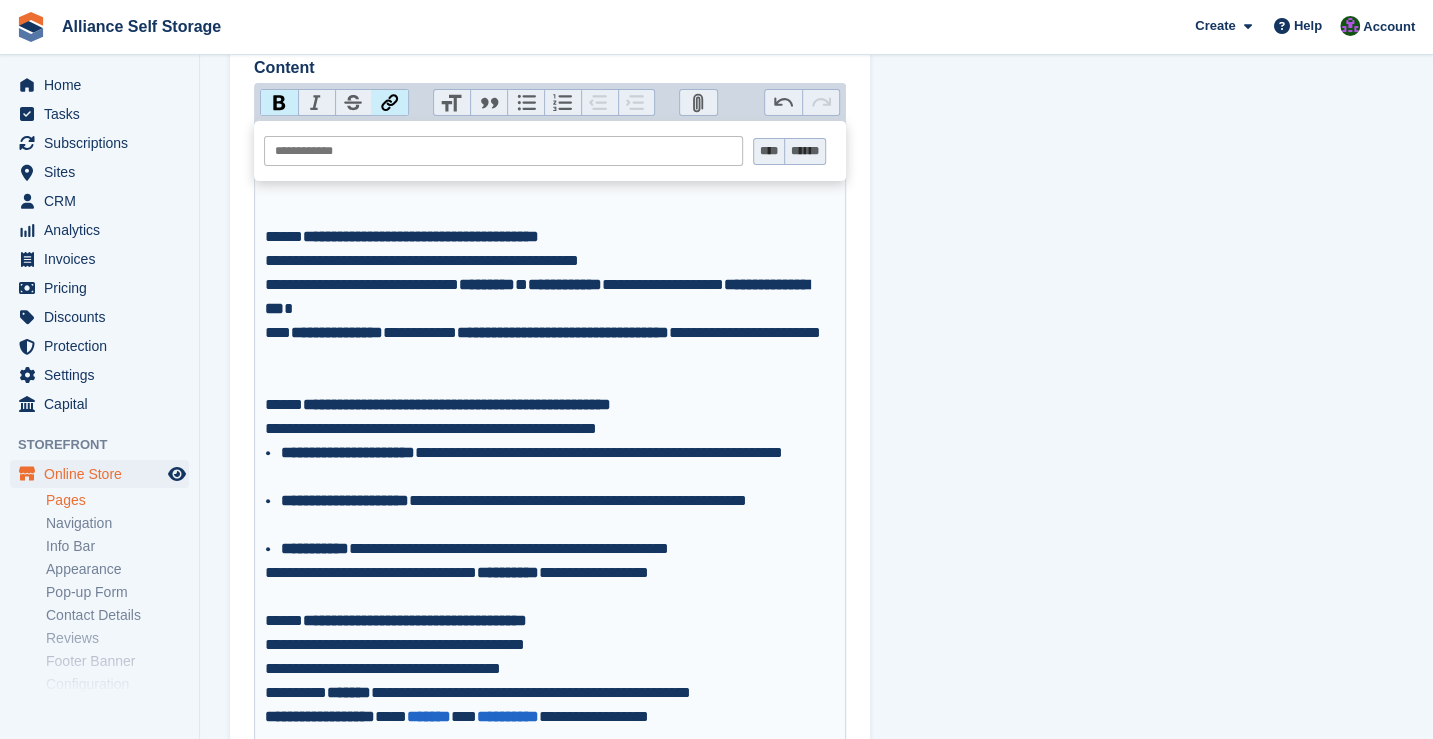 scroll, scrollTop: 361, scrollLeft: 0, axis: vertical 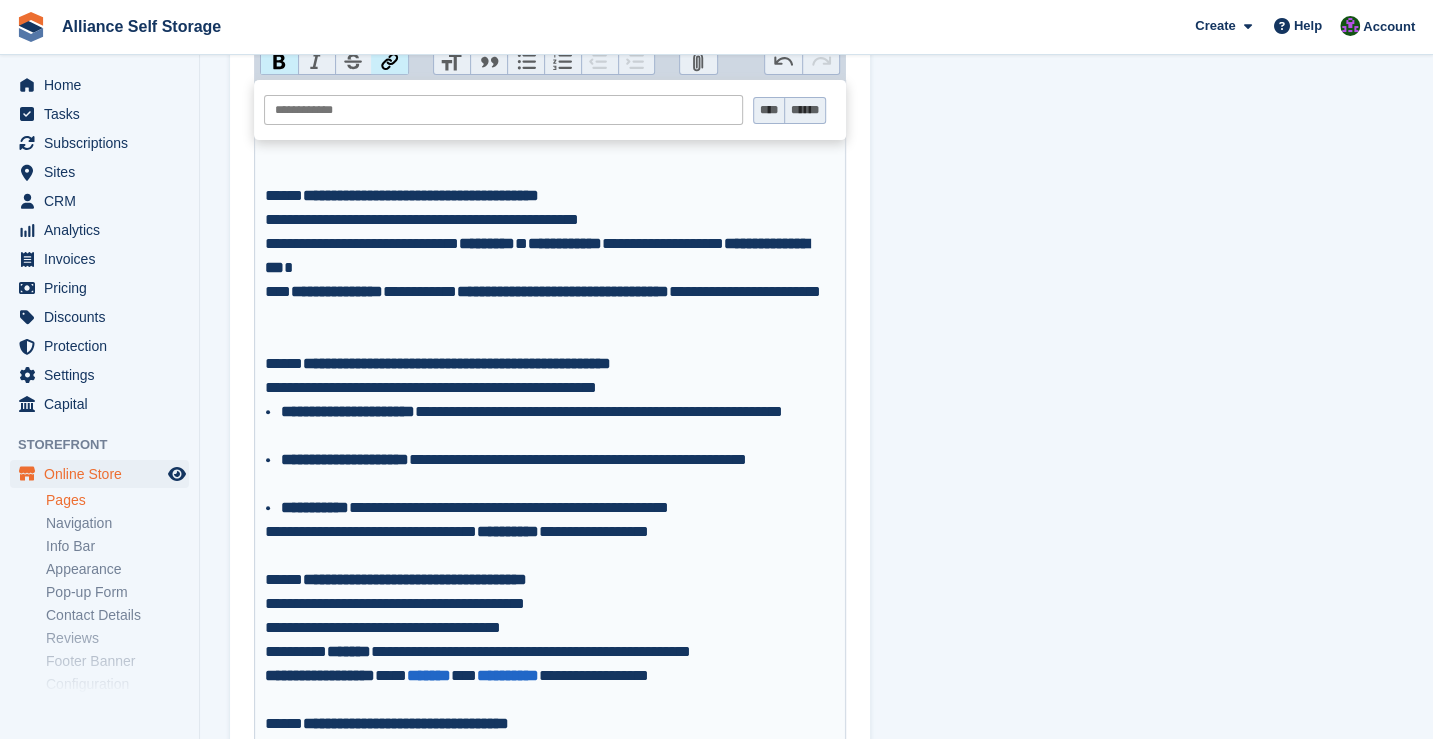 click at bounding box center (503, 109) 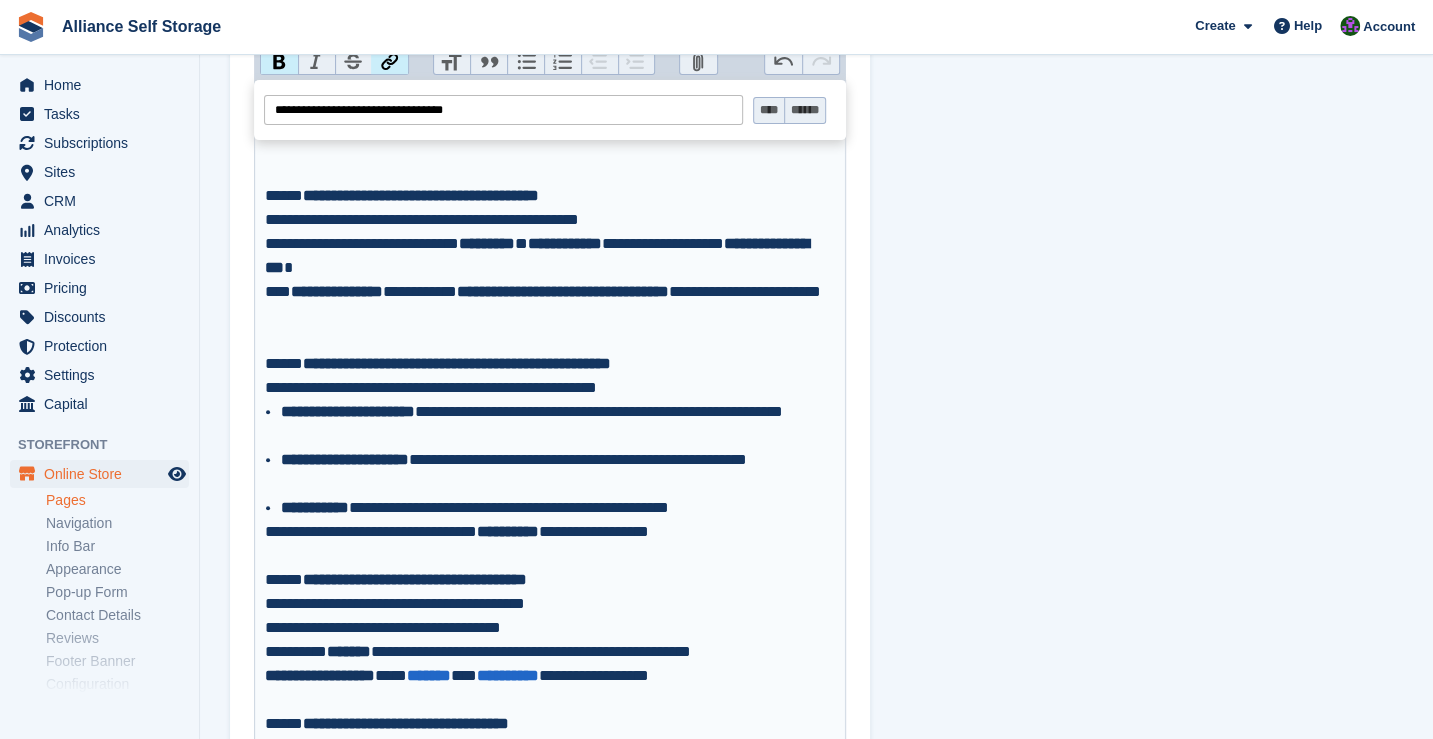 type on "**********" 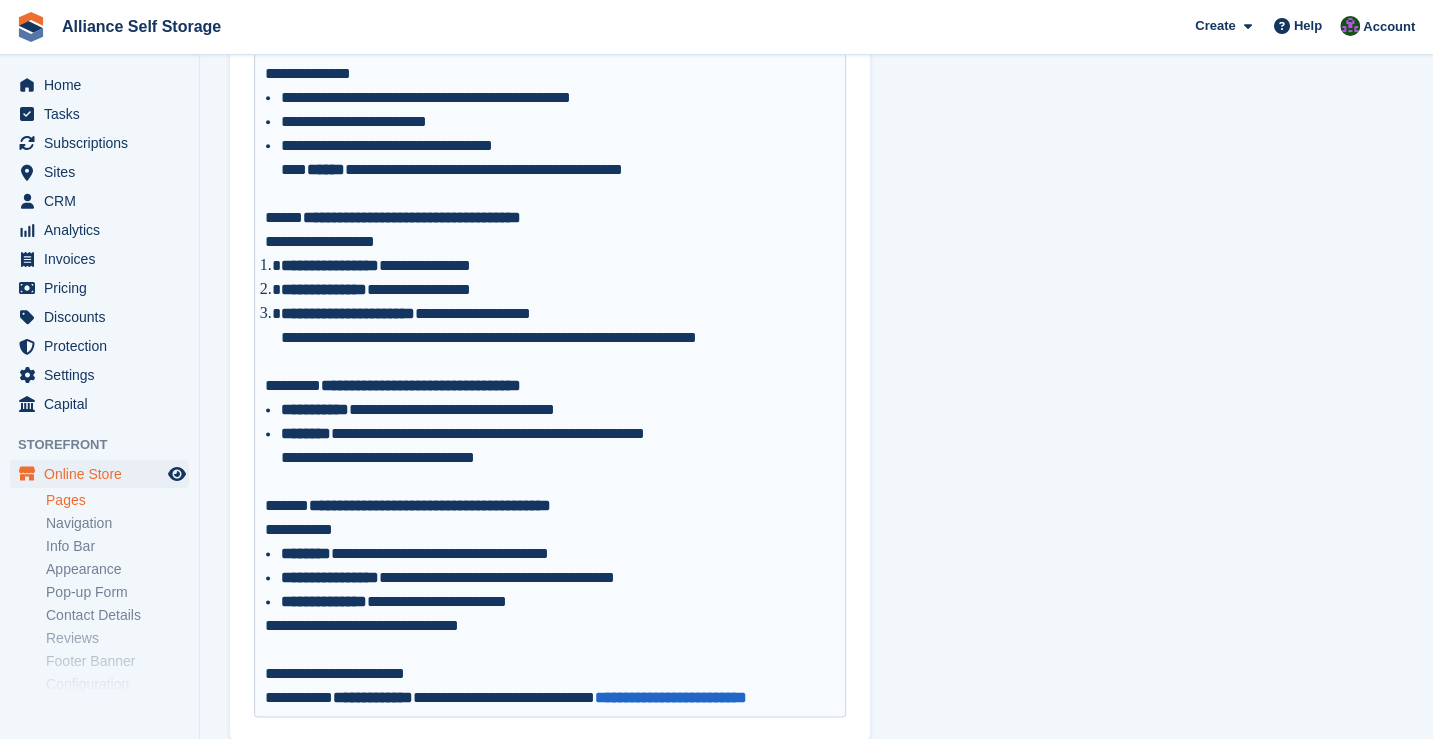 scroll, scrollTop: 1561, scrollLeft: 0, axis: vertical 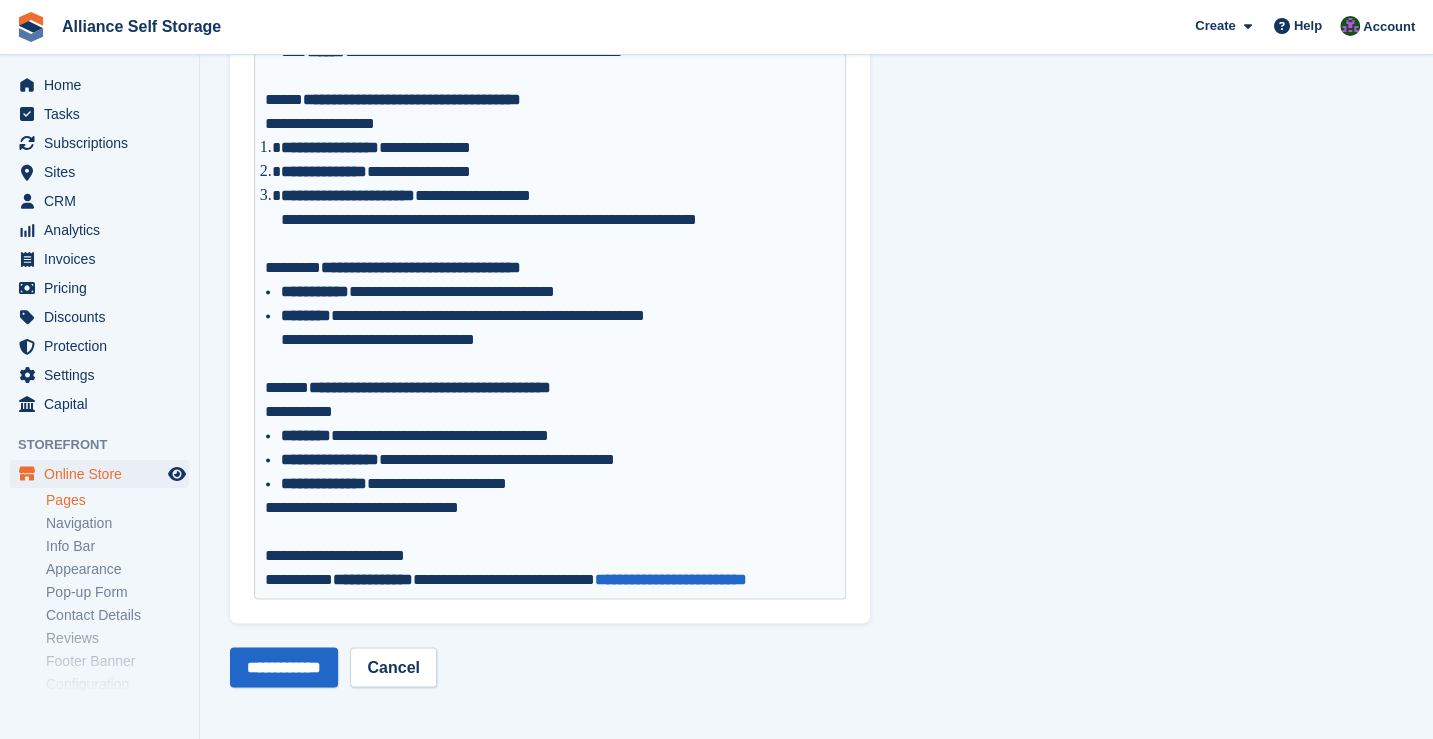 click on "**********" at bounding box center (550, 508) 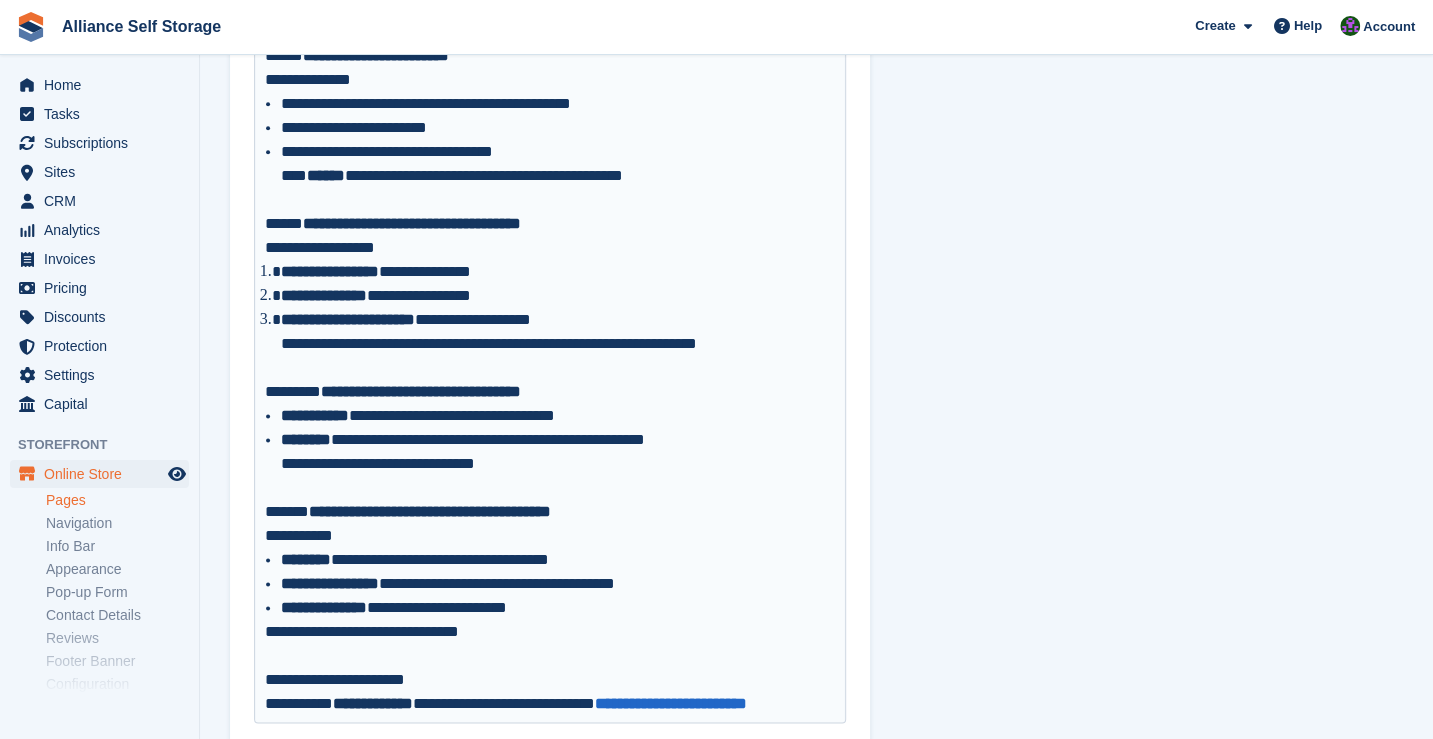 scroll, scrollTop: 1561, scrollLeft: 0, axis: vertical 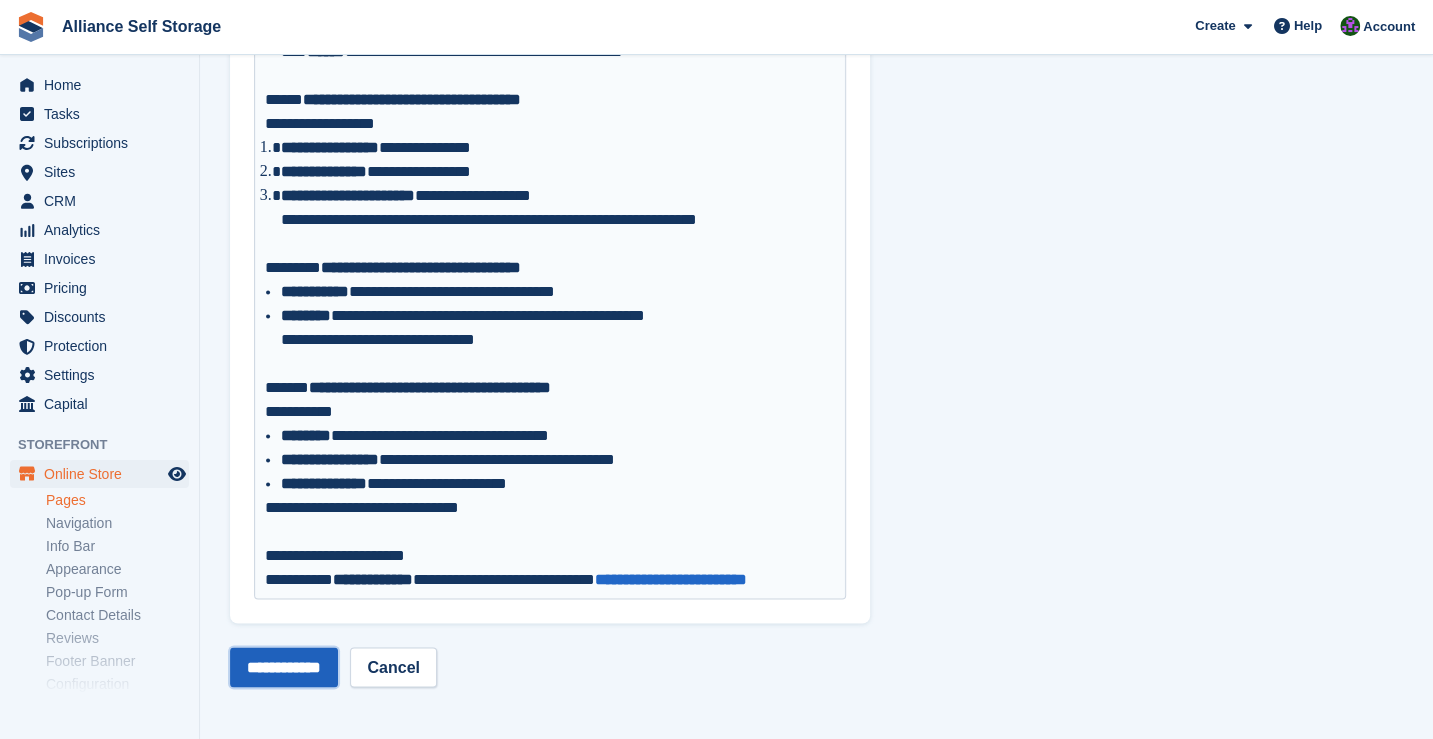 click on "**********" at bounding box center (284, 667) 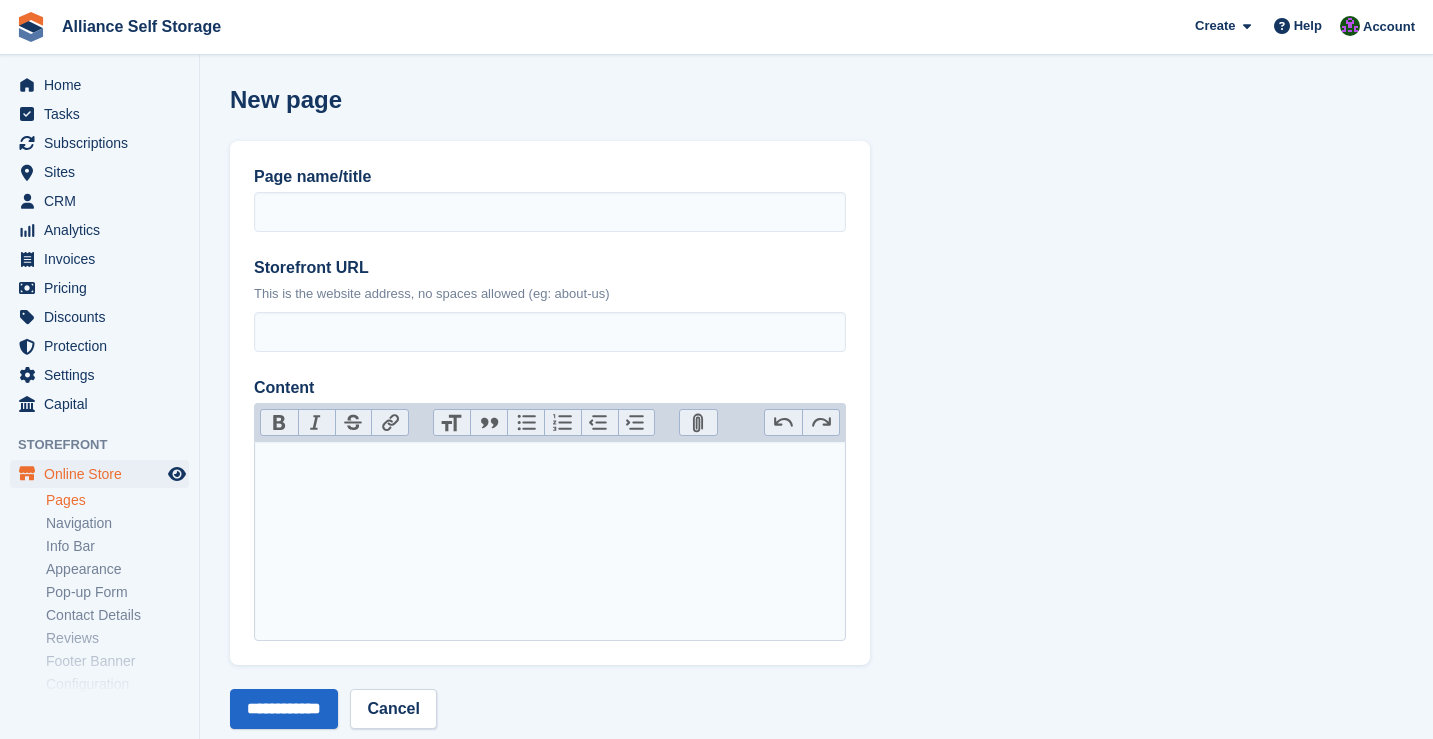 scroll, scrollTop: 0, scrollLeft: 0, axis: both 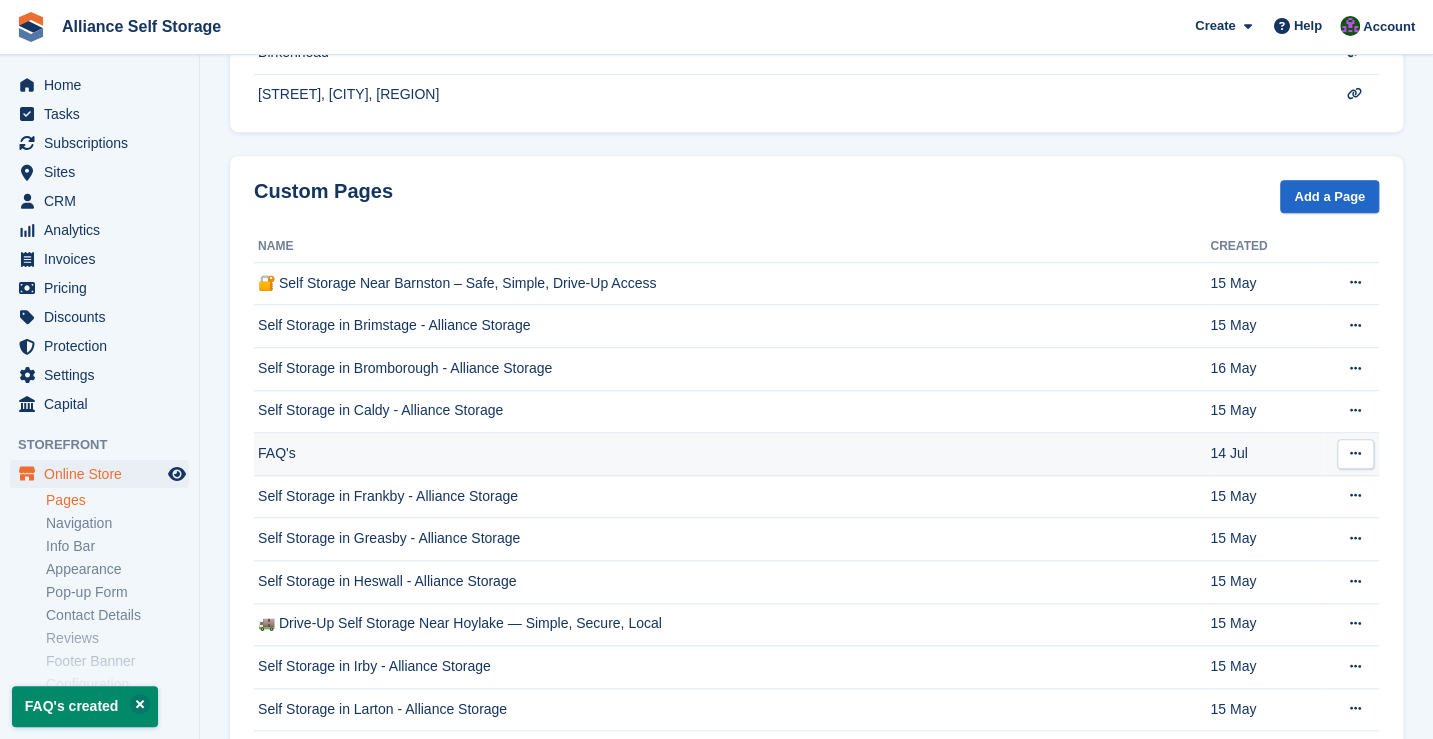 click at bounding box center [1355, 453] 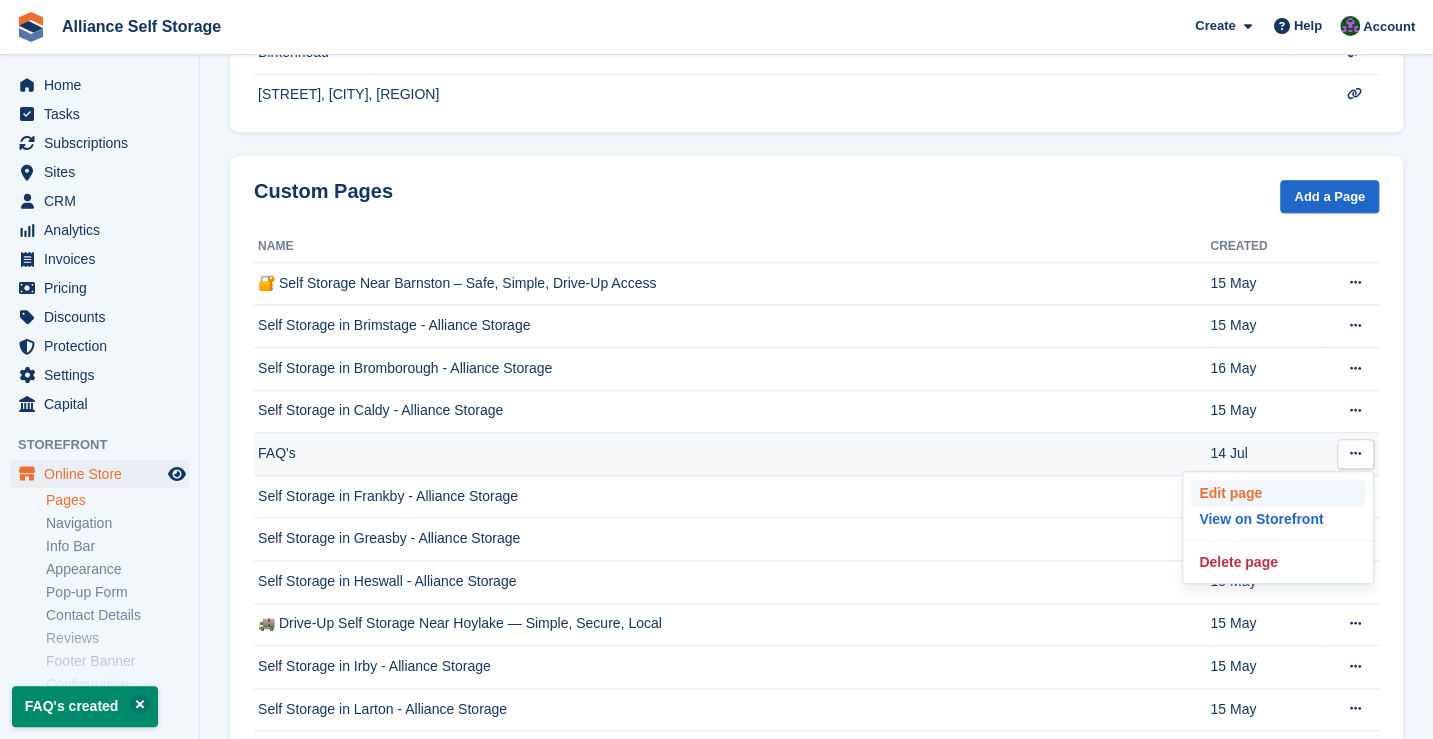 click on "Edit page" at bounding box center [1278, 493] 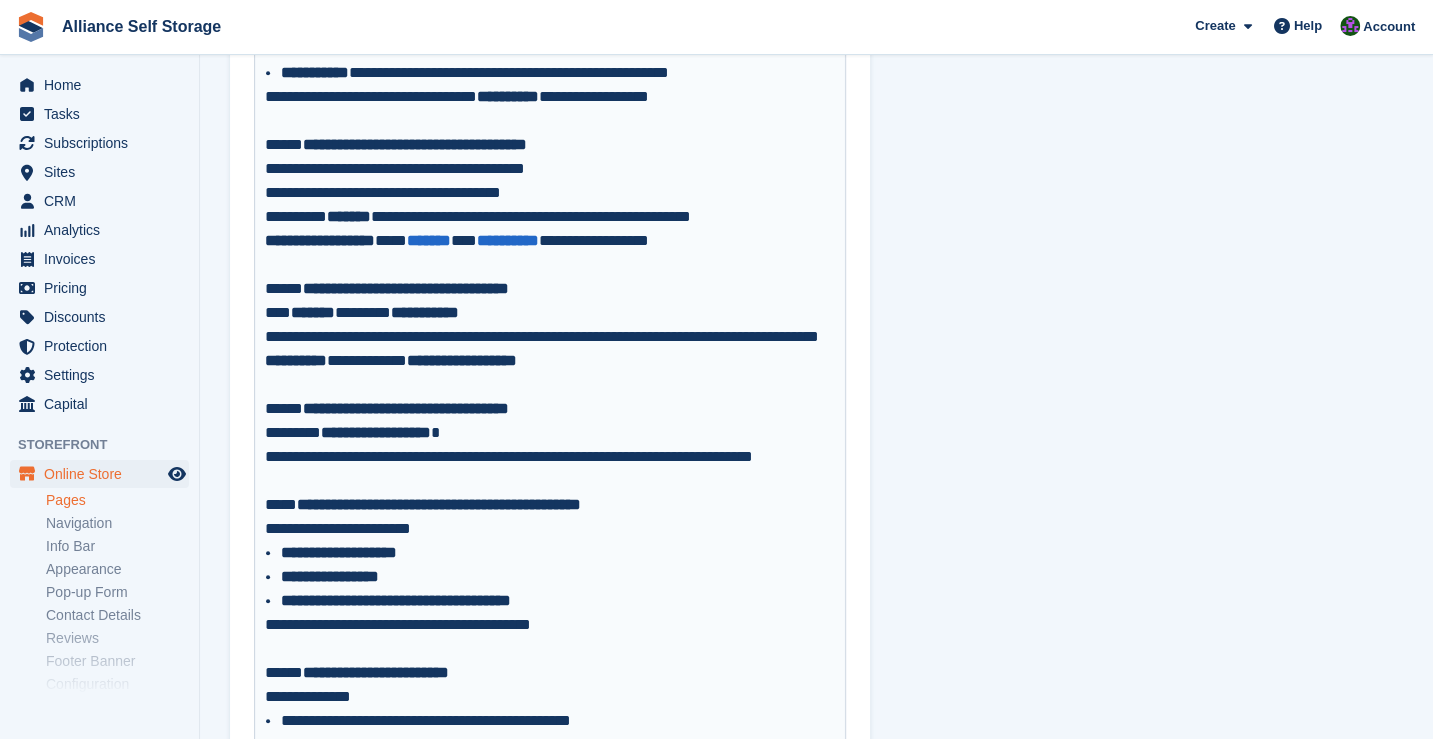 scroll, scrollTop: 0, scrollLeft: 0, axis: both 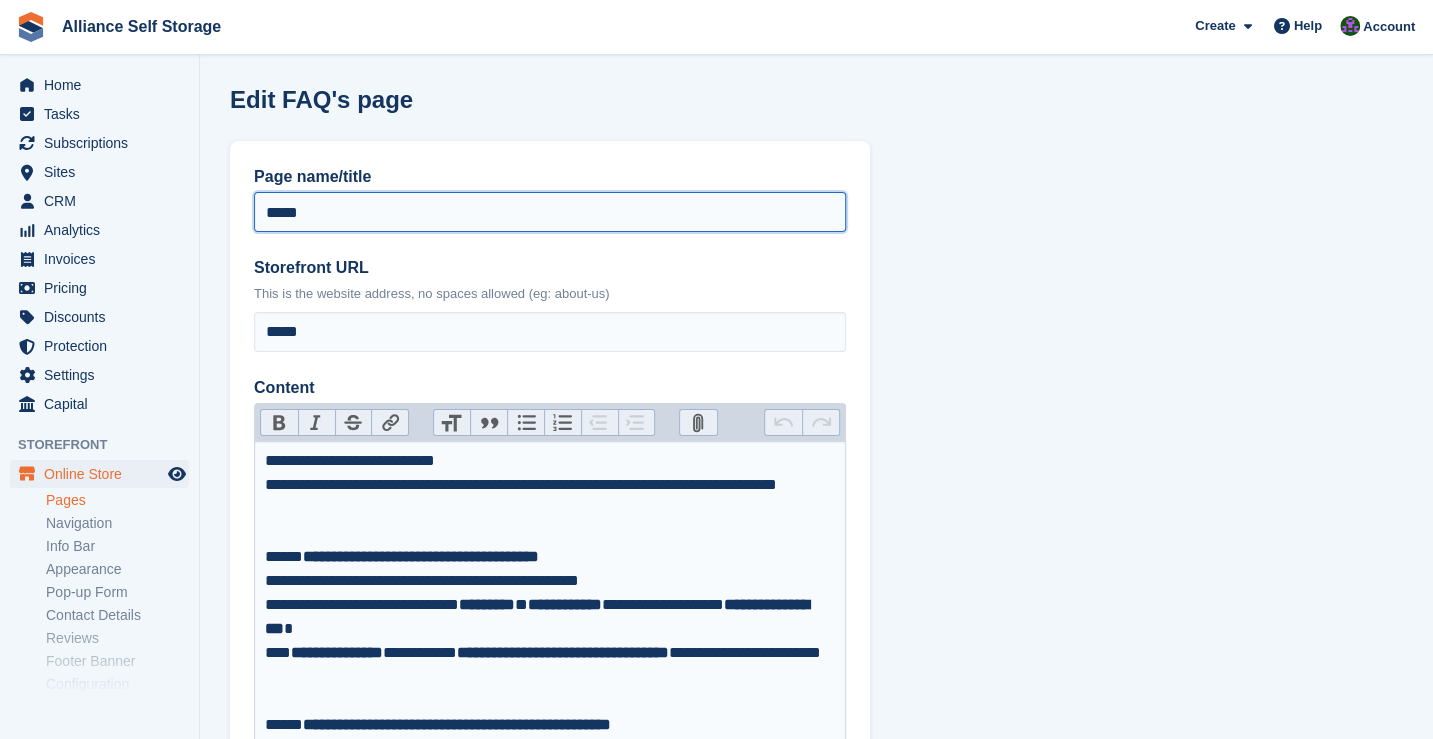 drag, startPoint x: 332, startPoint y: 219, endPoint x: 273, endPoint y: 227, distance: 59.5399 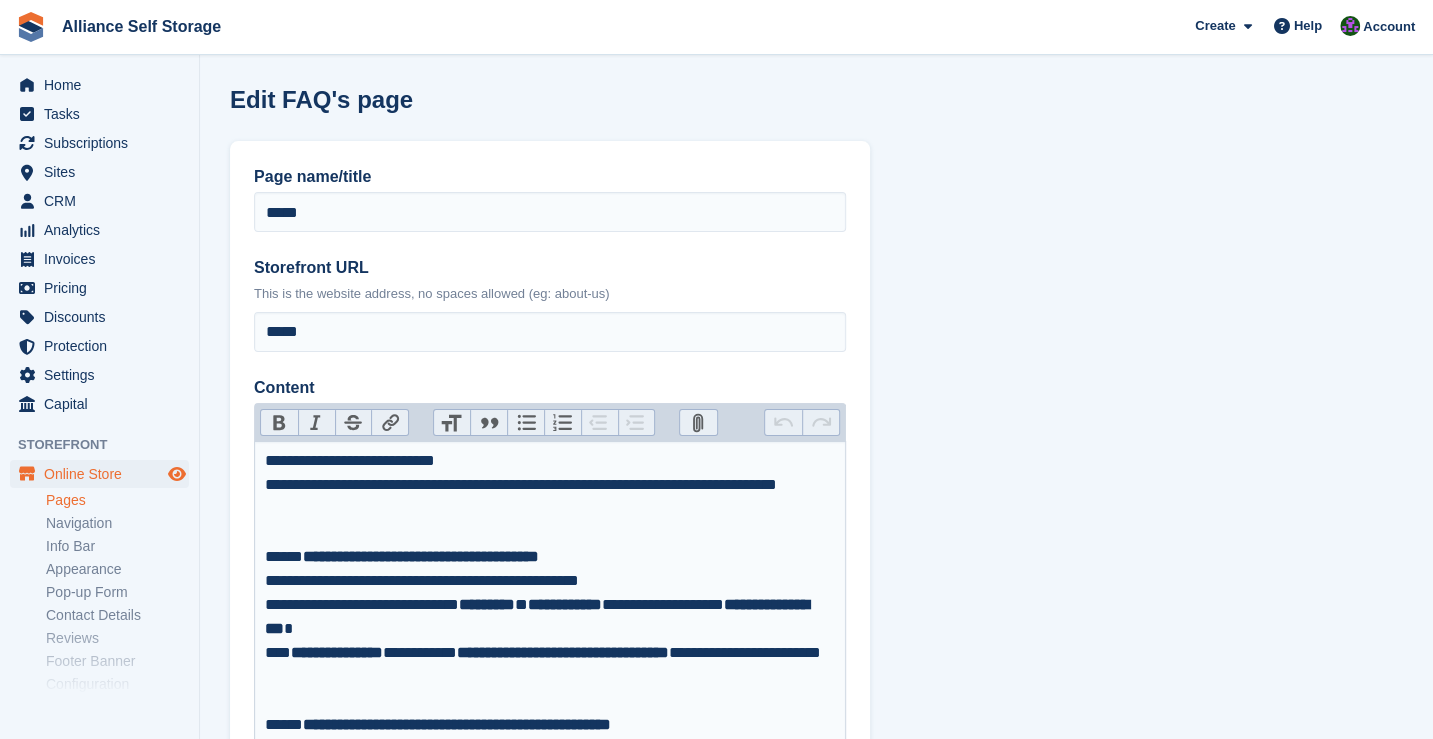 drag, startPoint x: 490, startPoint y: 462, endPoint x: 182, endPoint y: 463, distance: 308.00162 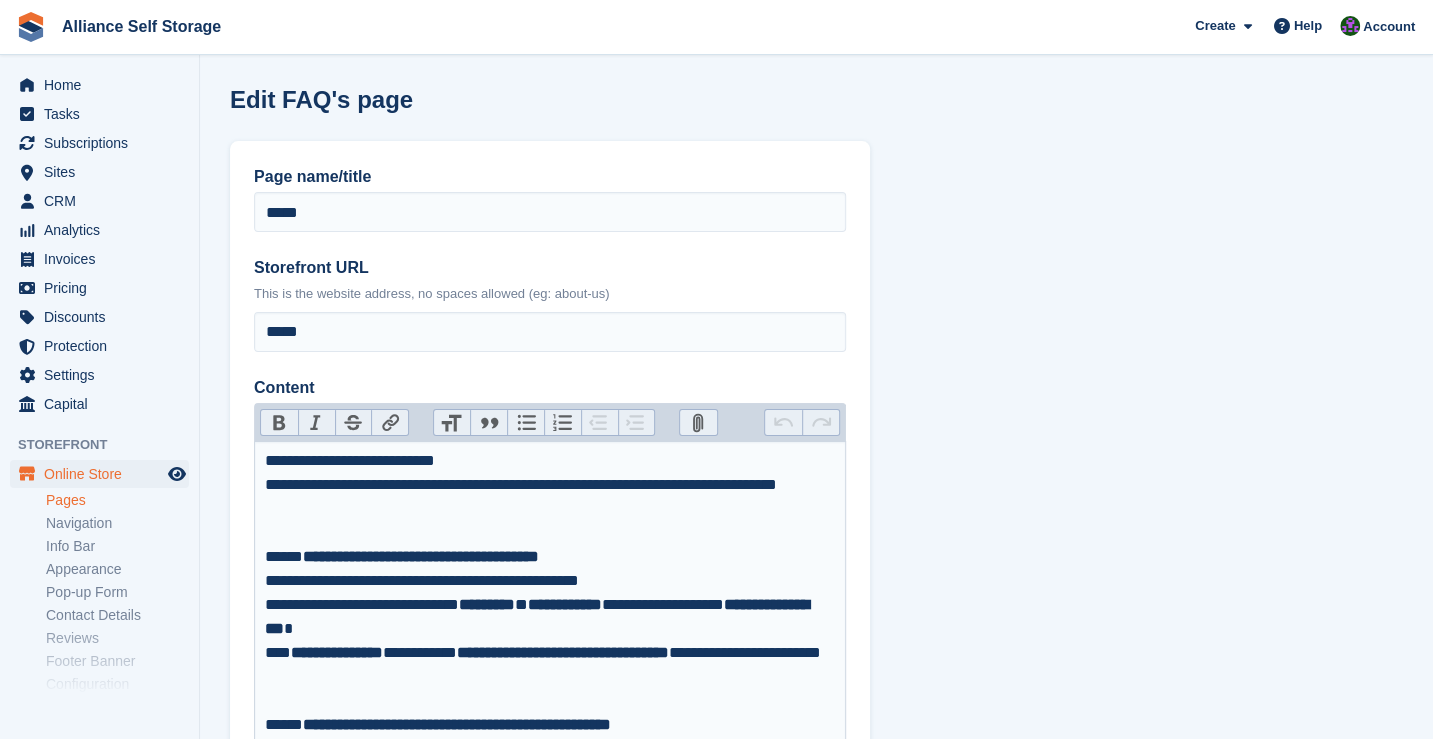 click on "**********" at bounding box center (550, 461) 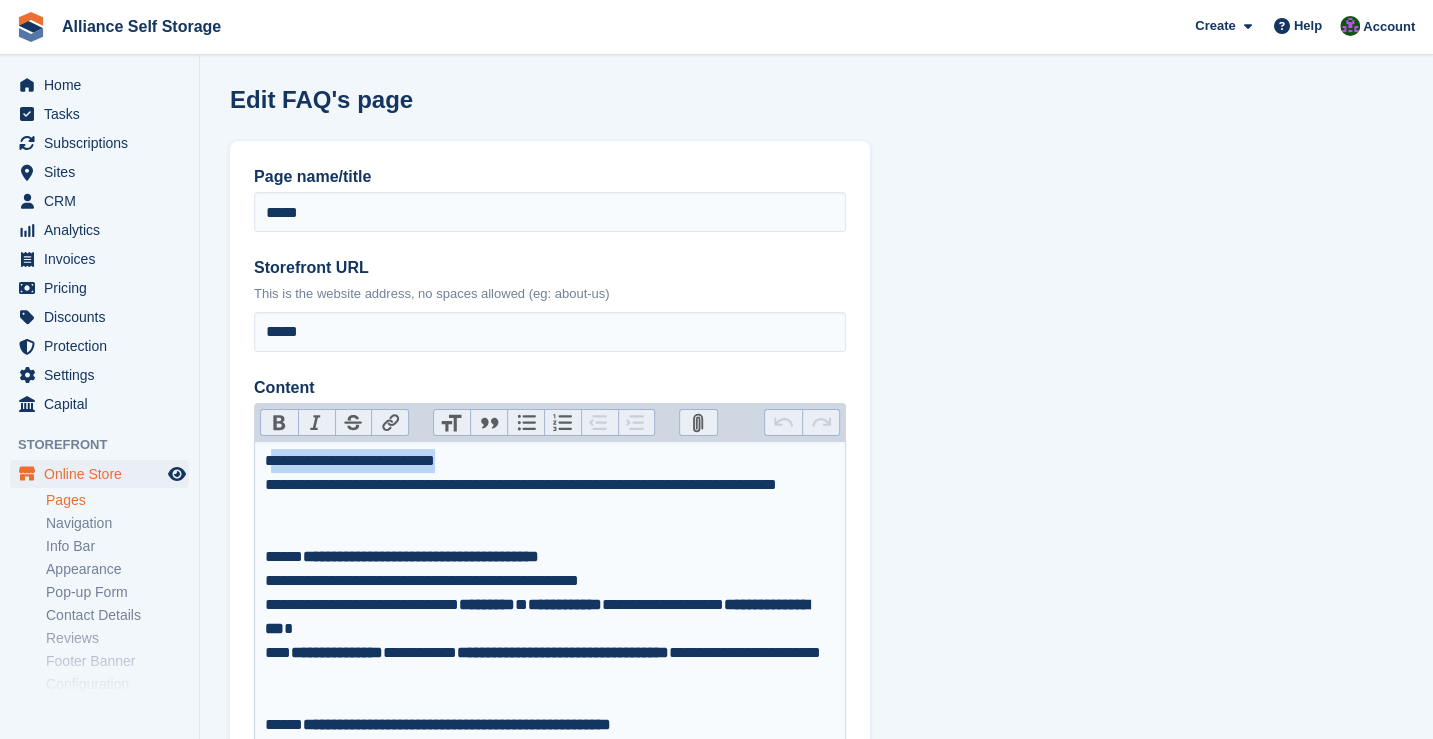 drag, startPoint x: 498, startPoint y: 459, endPoint x: 286, endPoint y: 453, distance: 212.08488 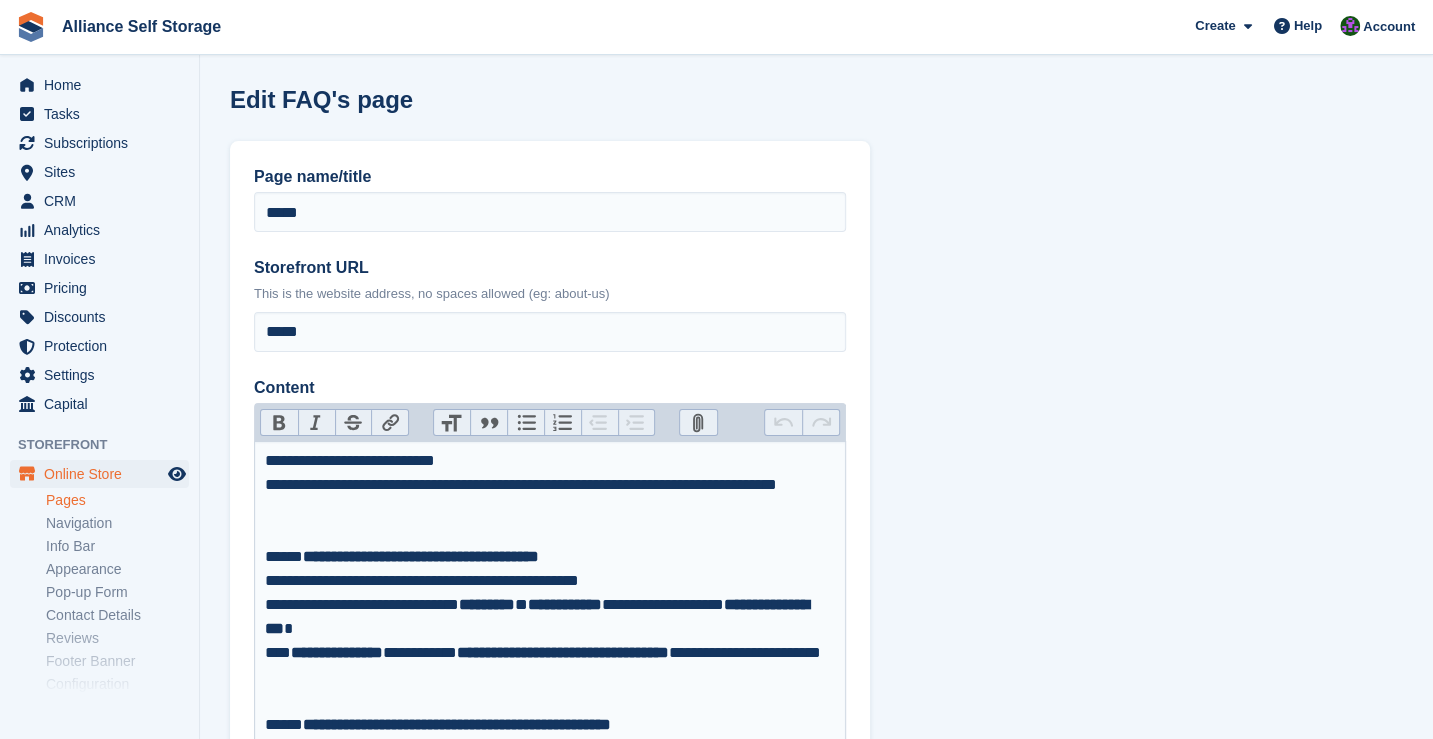 click on "Heading" at bounding box center [452, 423] 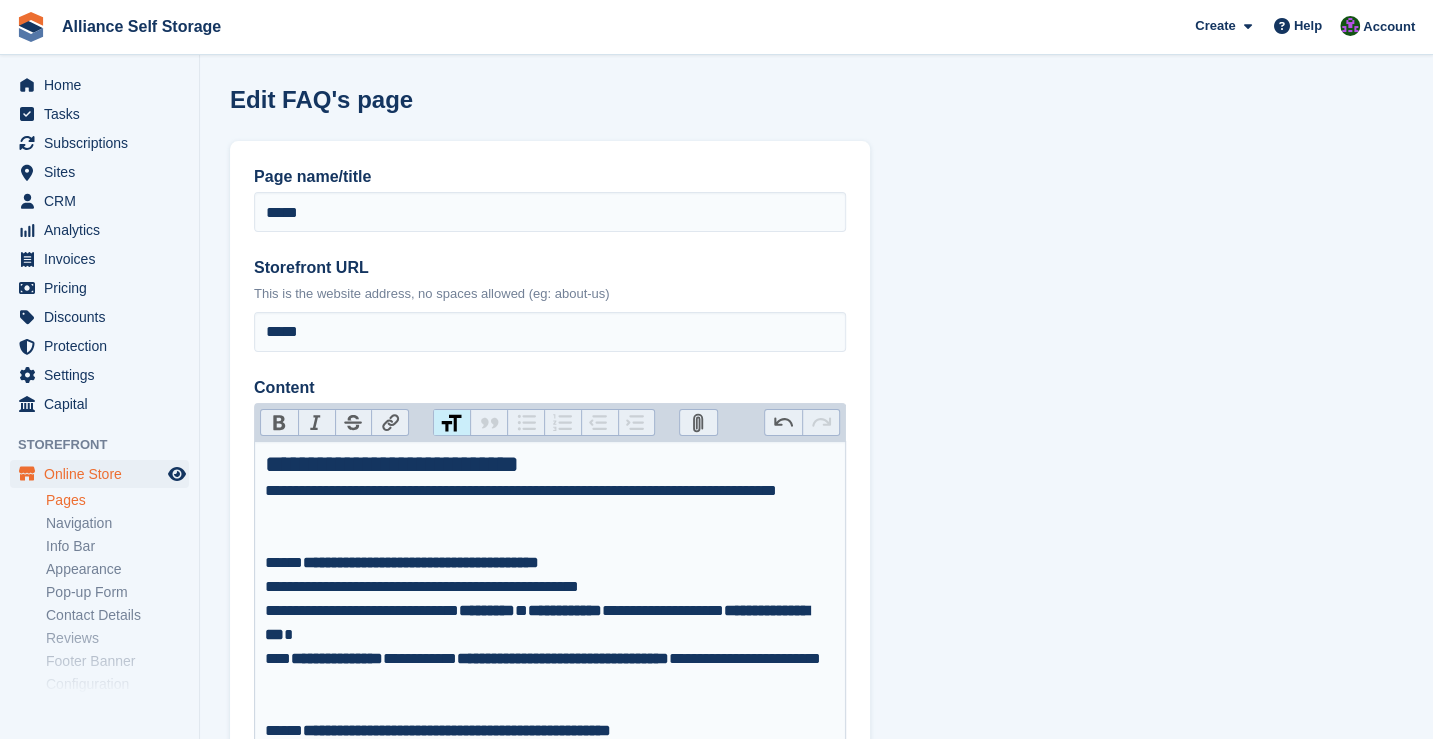 click on "**********" at bounding box center (550, 515) 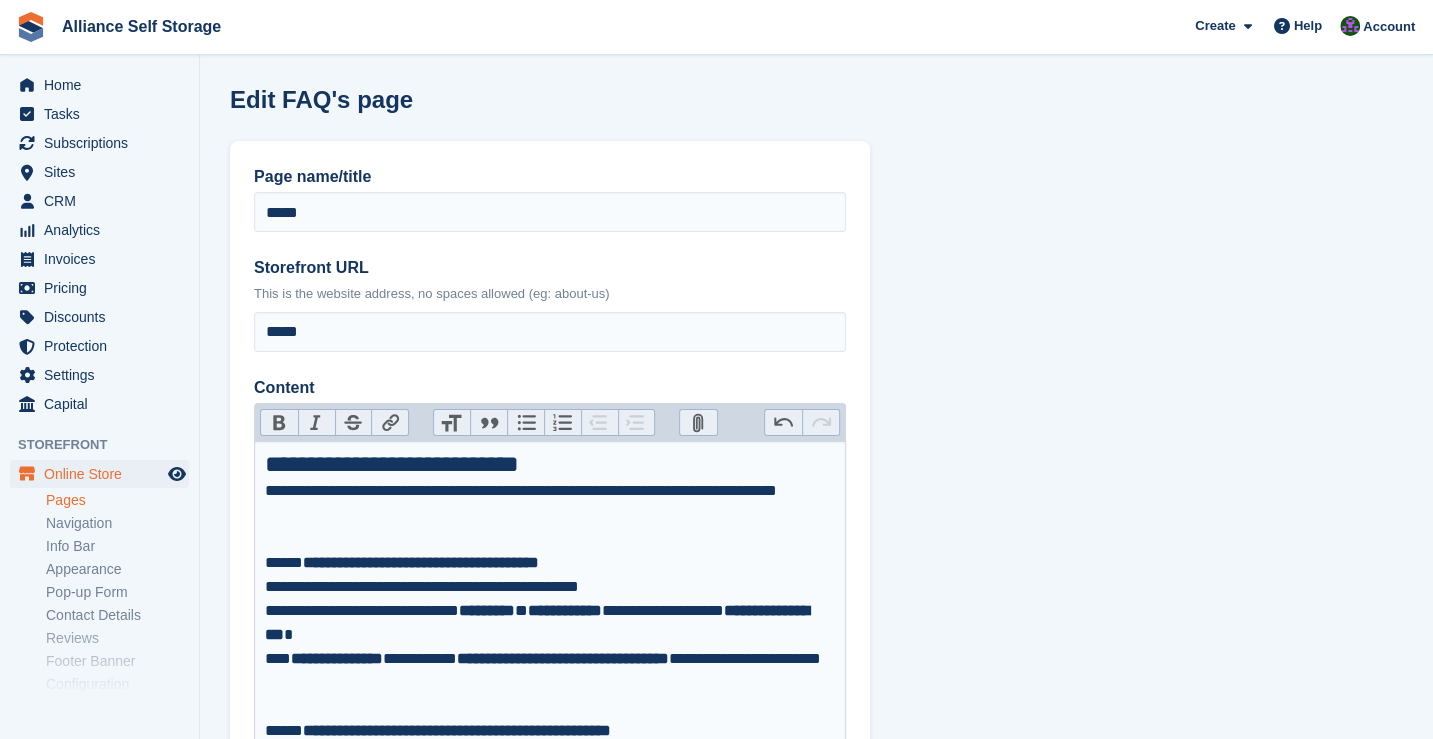 click on "**********" at bounding box center [550, 515] 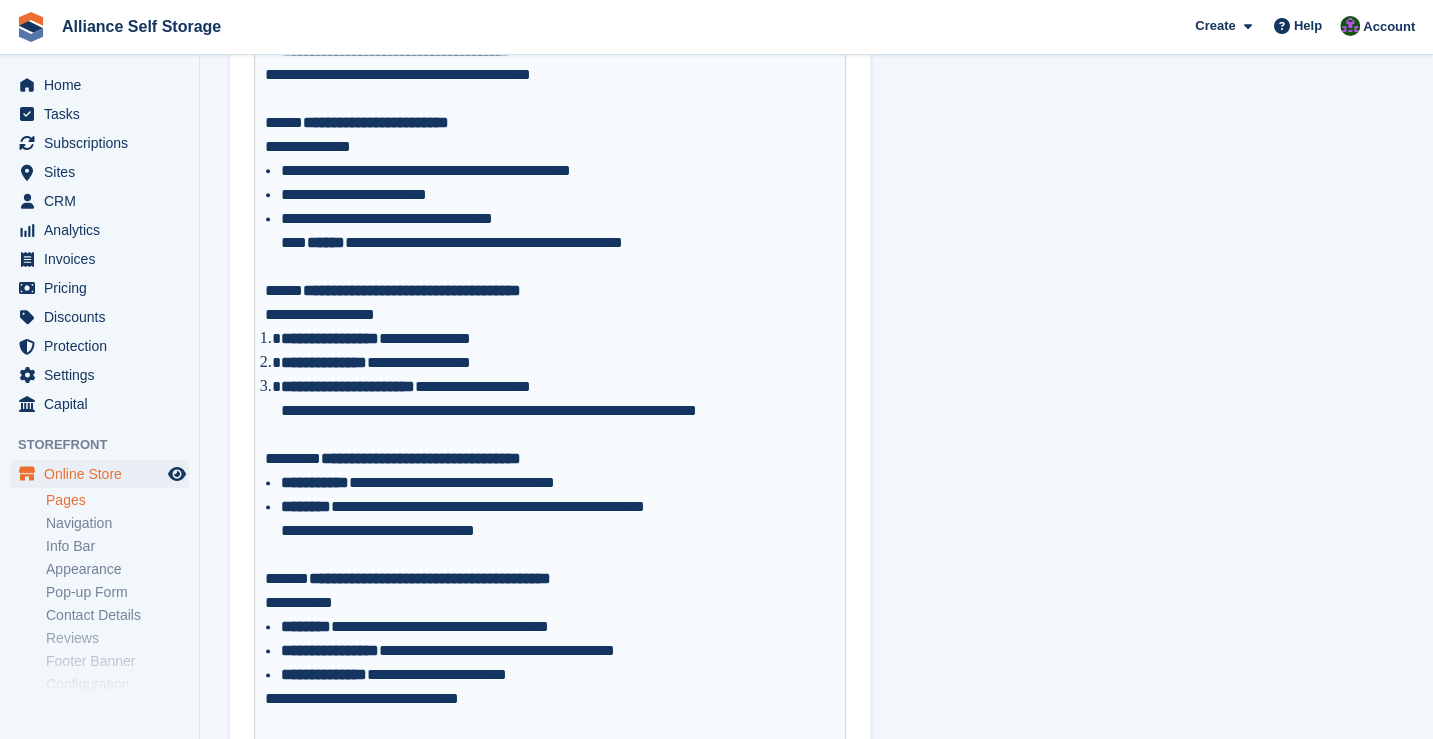 scroll, scrollTop: 1789, scrollLeft: 0, axis: vertical 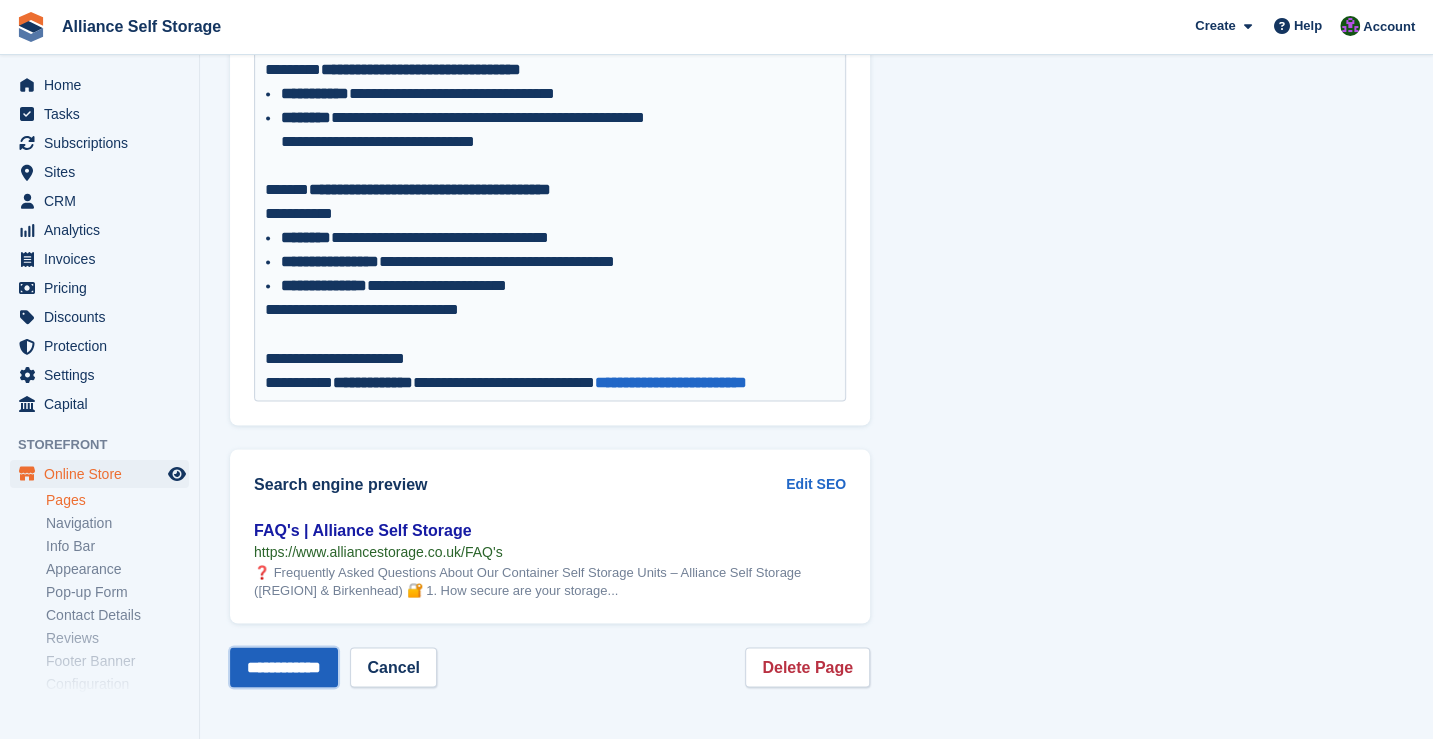 click on "**********" at bounding box center [284, 667] 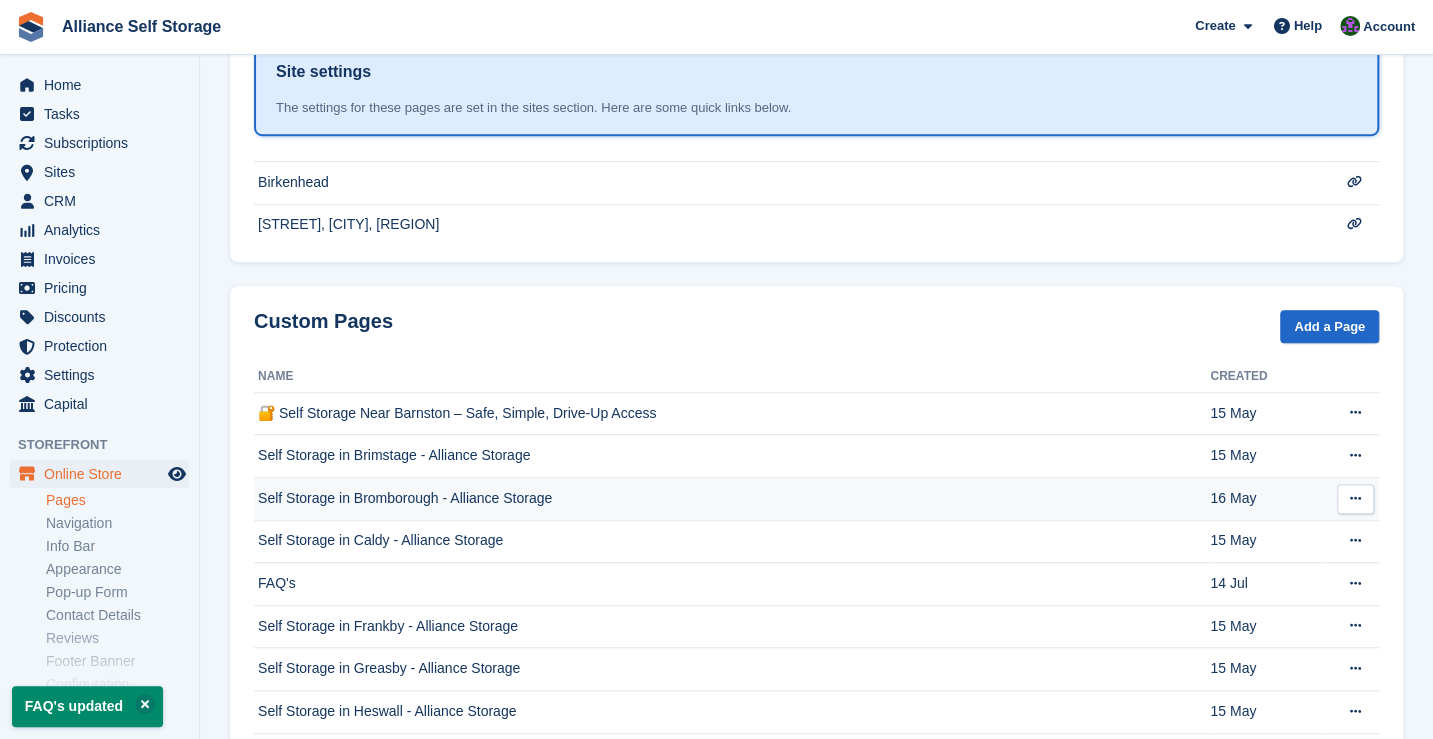 scroll, scrollTop: 600, scrollLeft: 0, axis: vertical 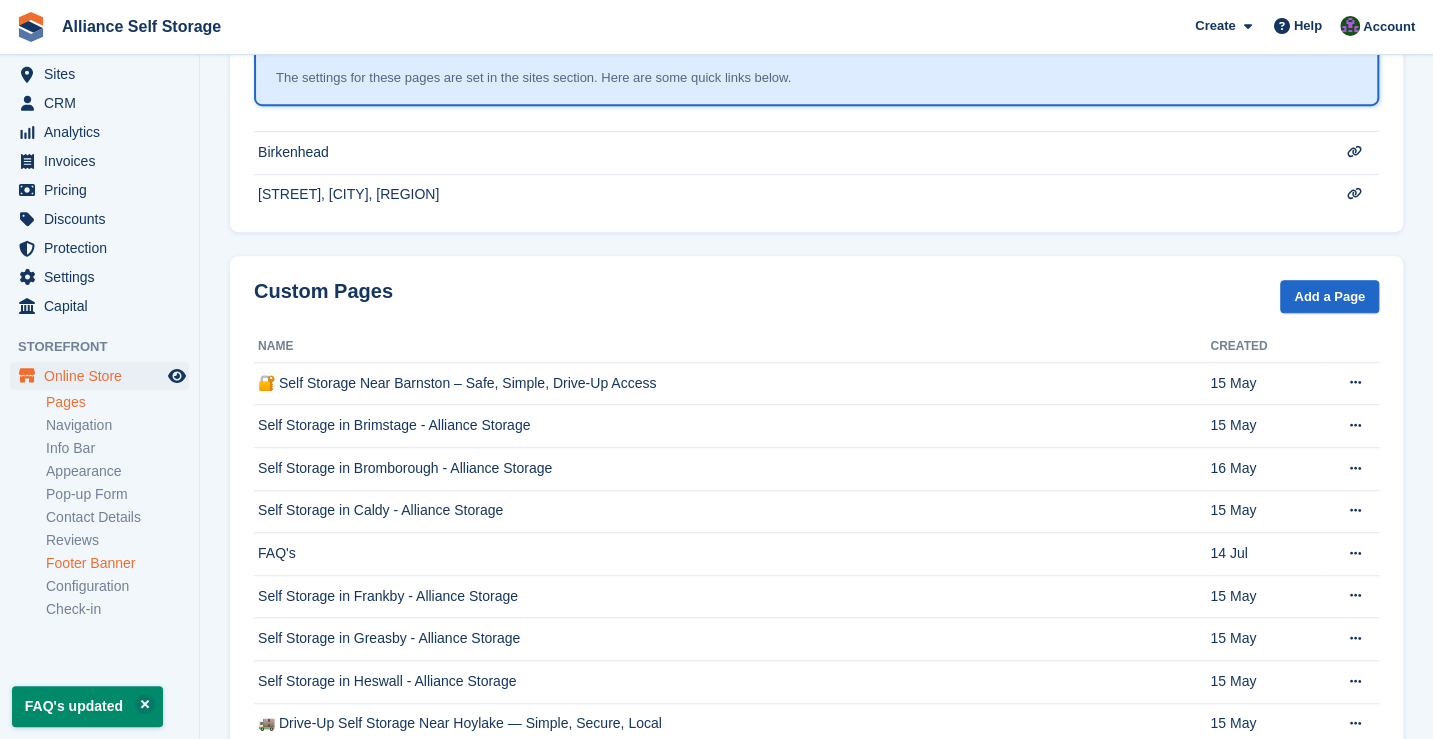 click on "Footer Banner" at bounding box center [117, 563] 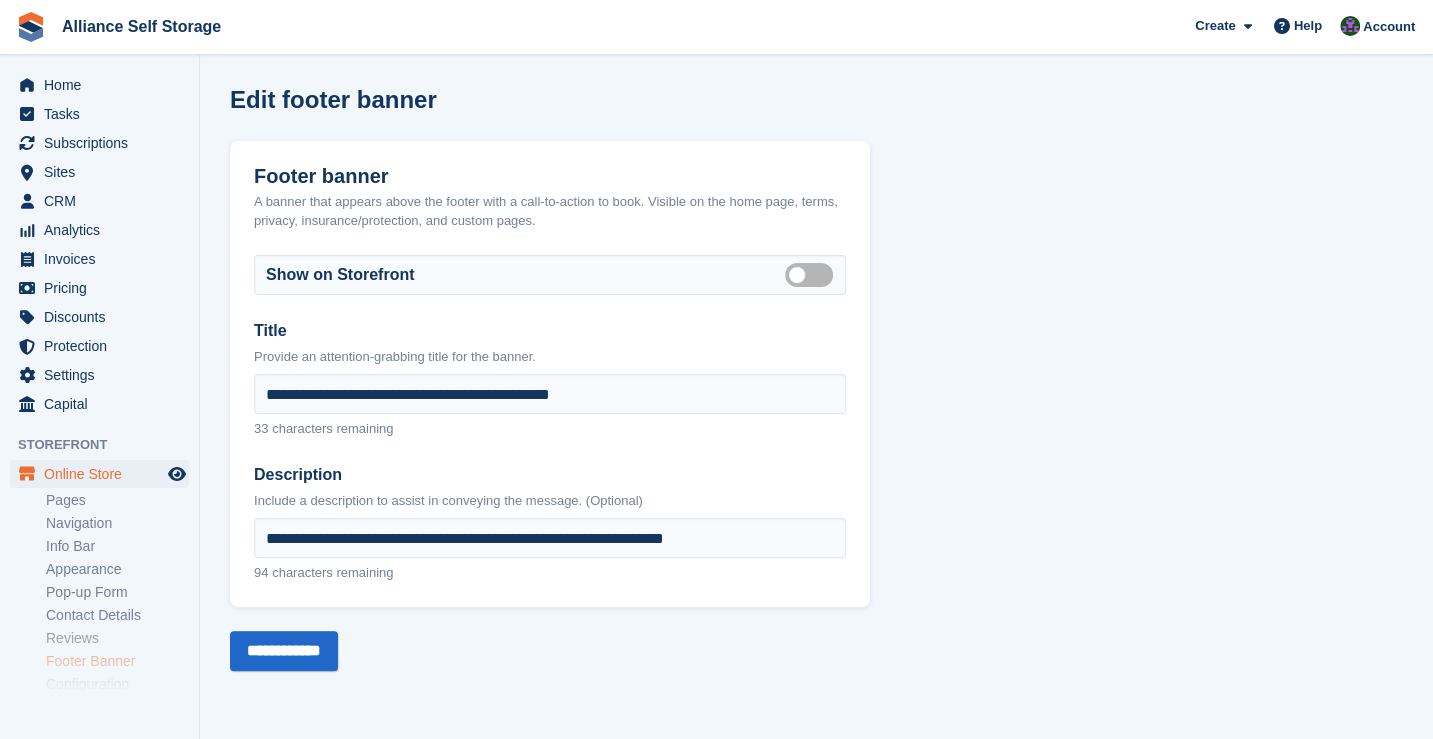 scroll, scrollTop: 0, scrollLeft: 0, axis: both 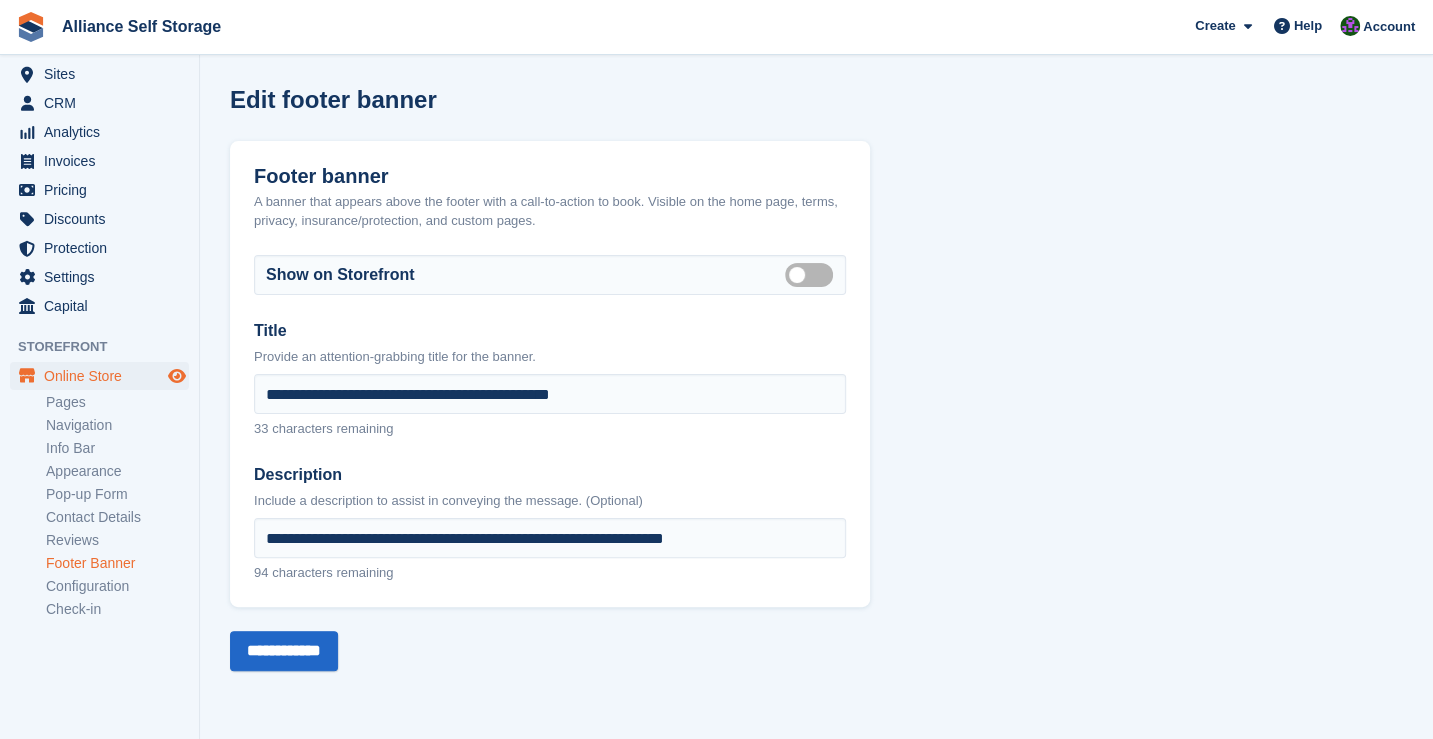 click at bounding box center (177, 376) 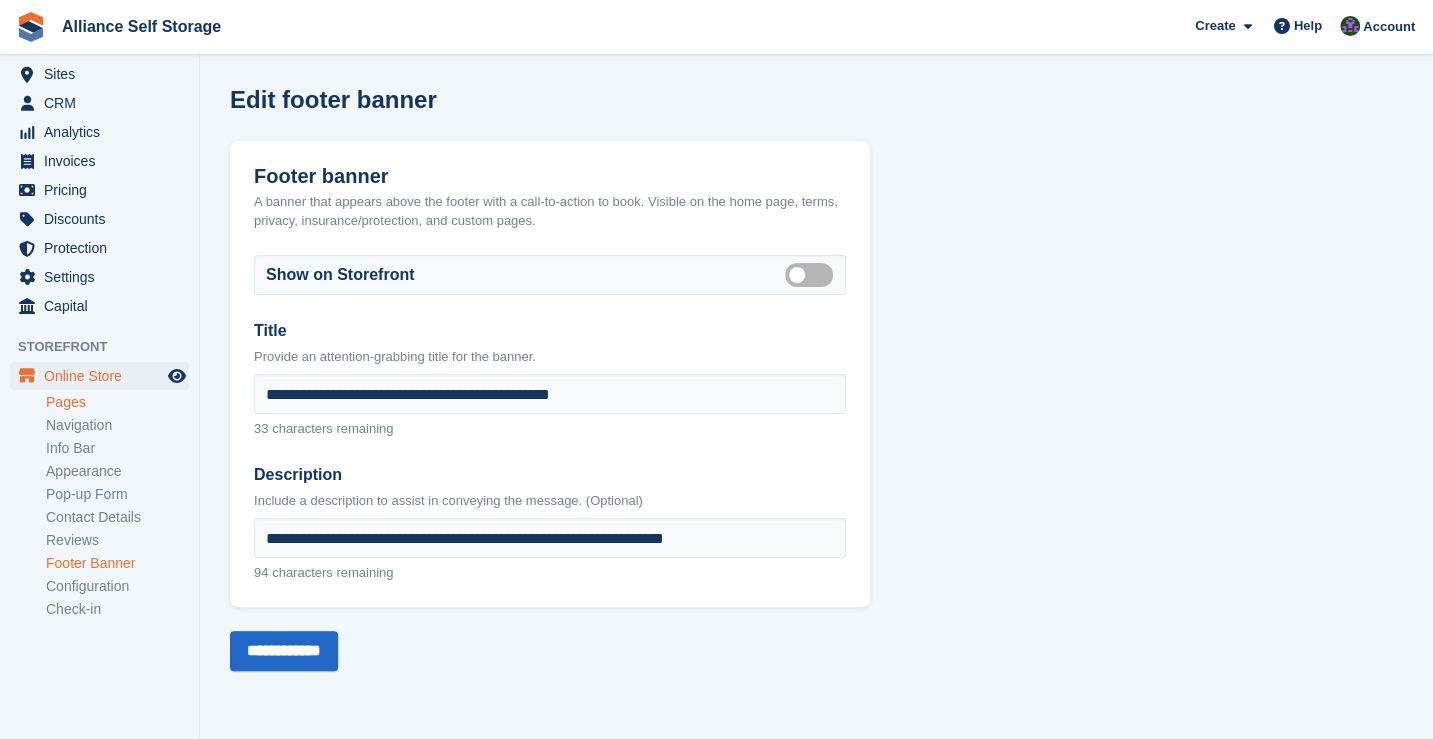 click on "Pages" at bounding box center [117, 402] 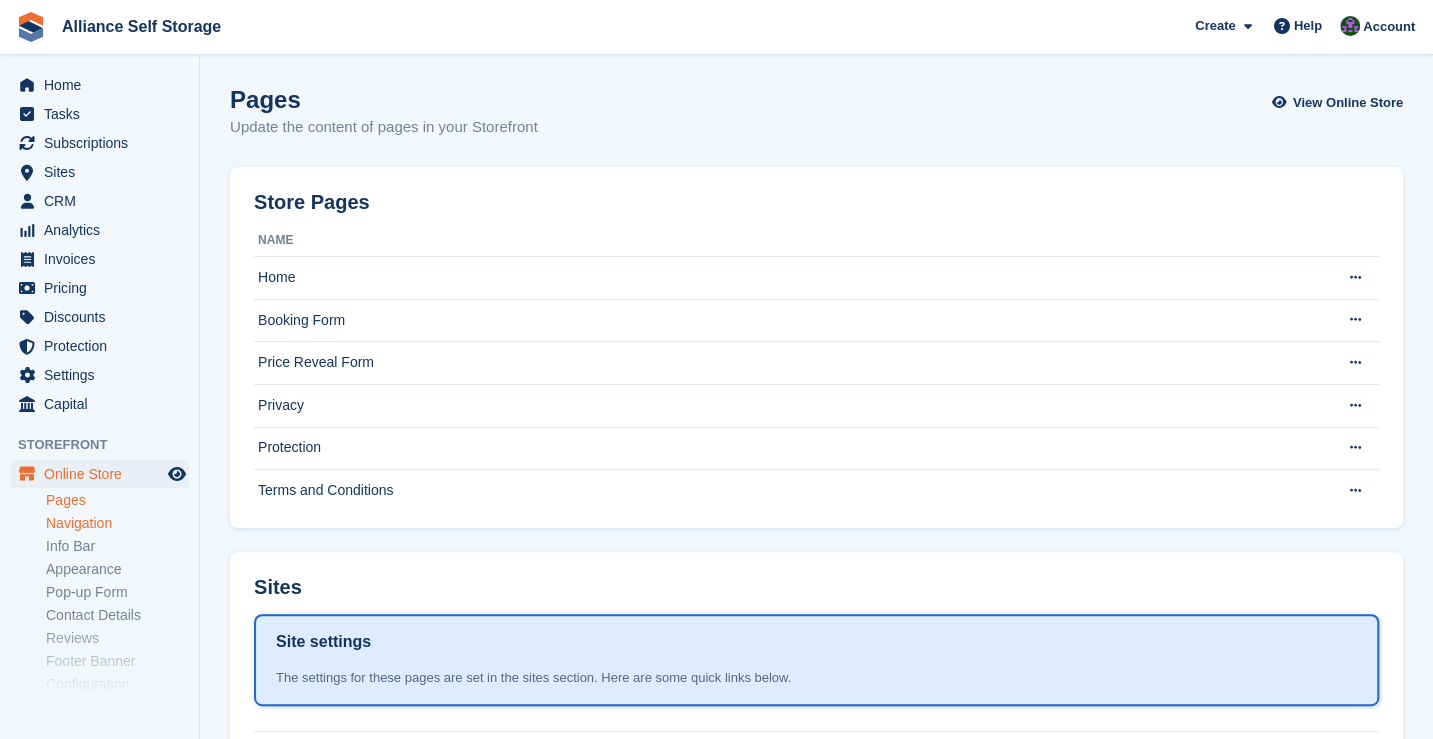 click on "Navigation" at bounding box center [117, 523] 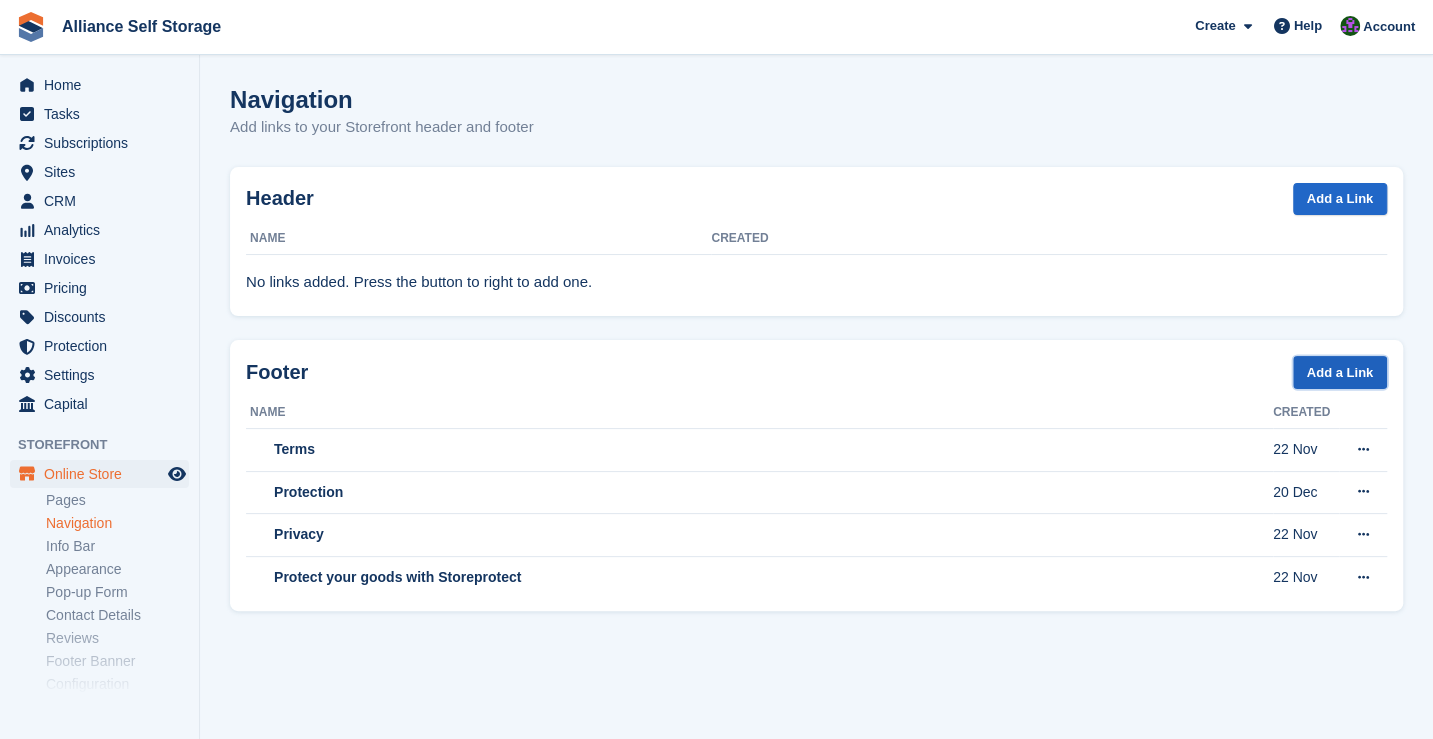 click on "Add a Link" at bounding box center [1340, 372] 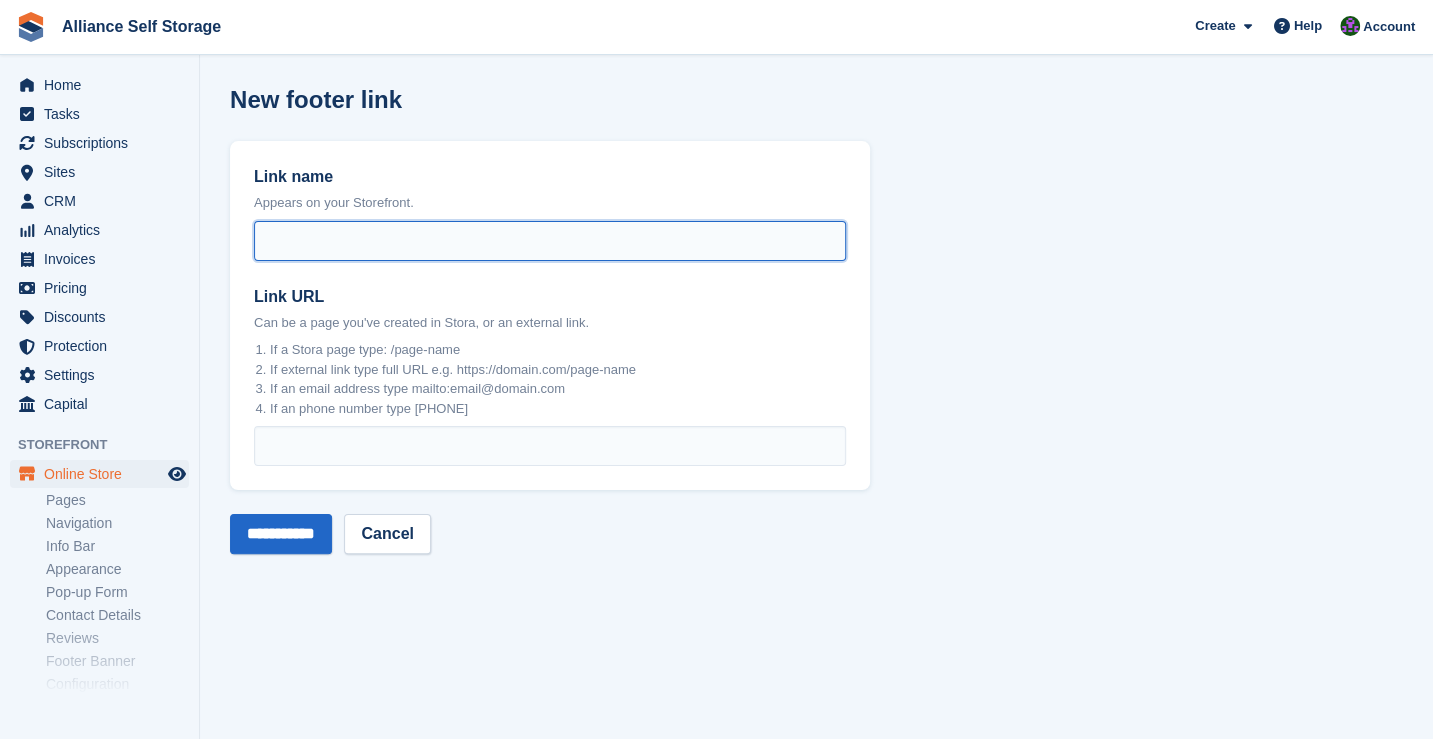 click on "Link name" at bounding box center (550, 241) 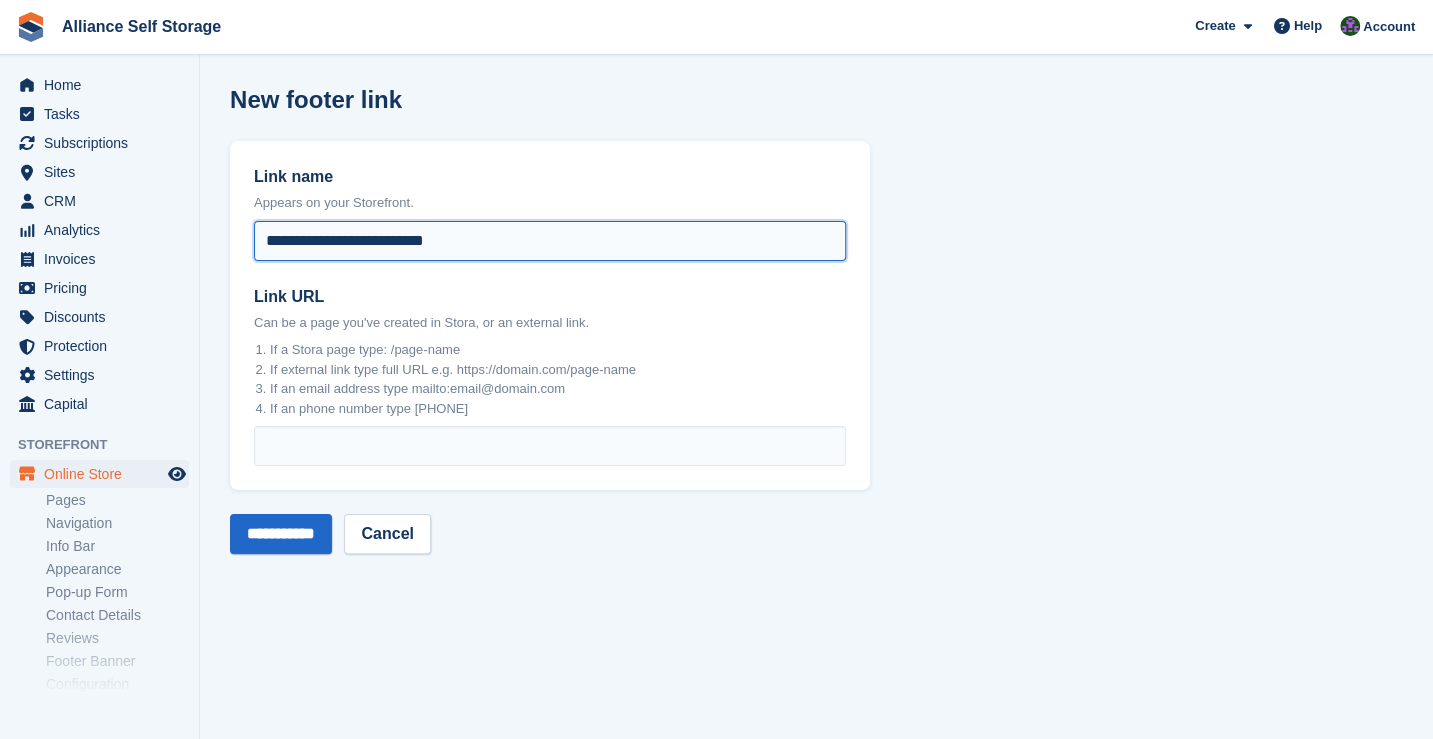 click on "**********" at bounding box center (550, 241) 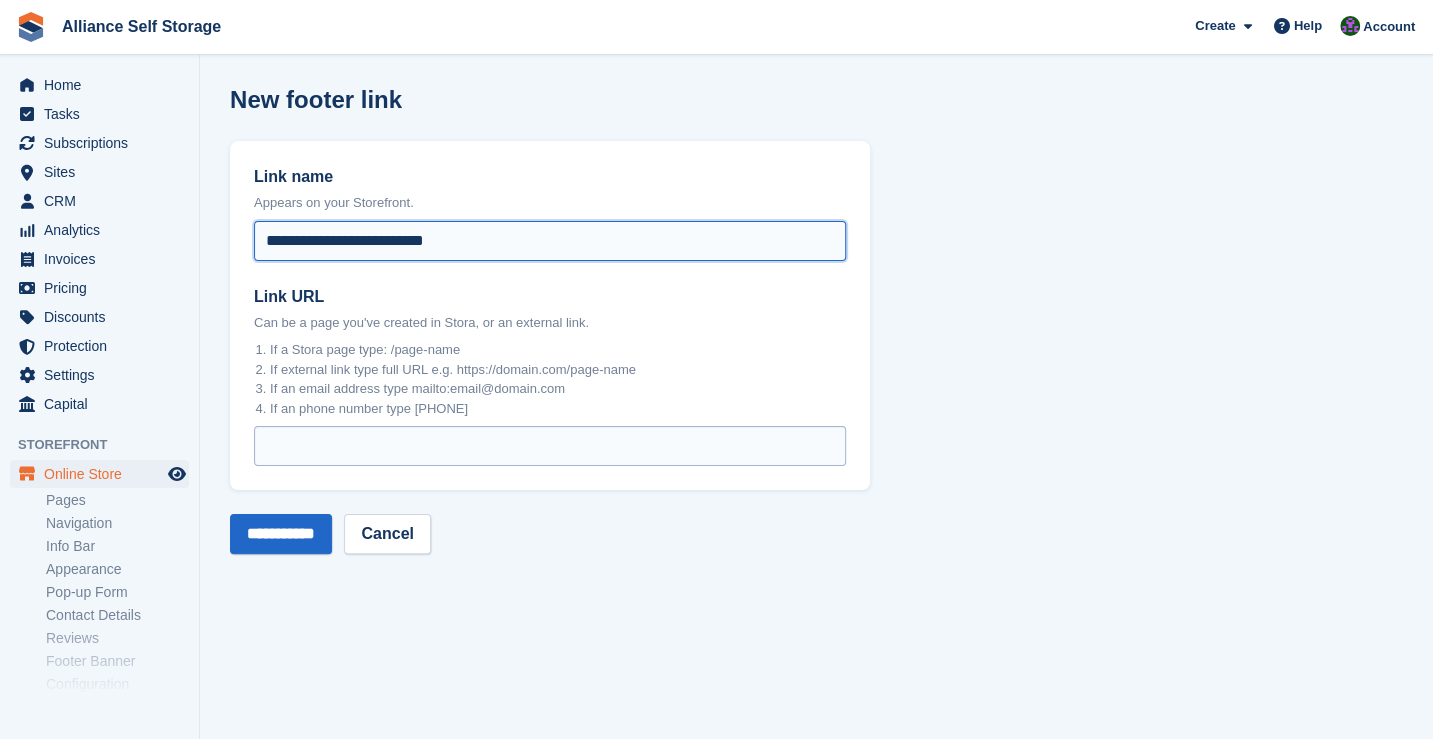 type on "**********" 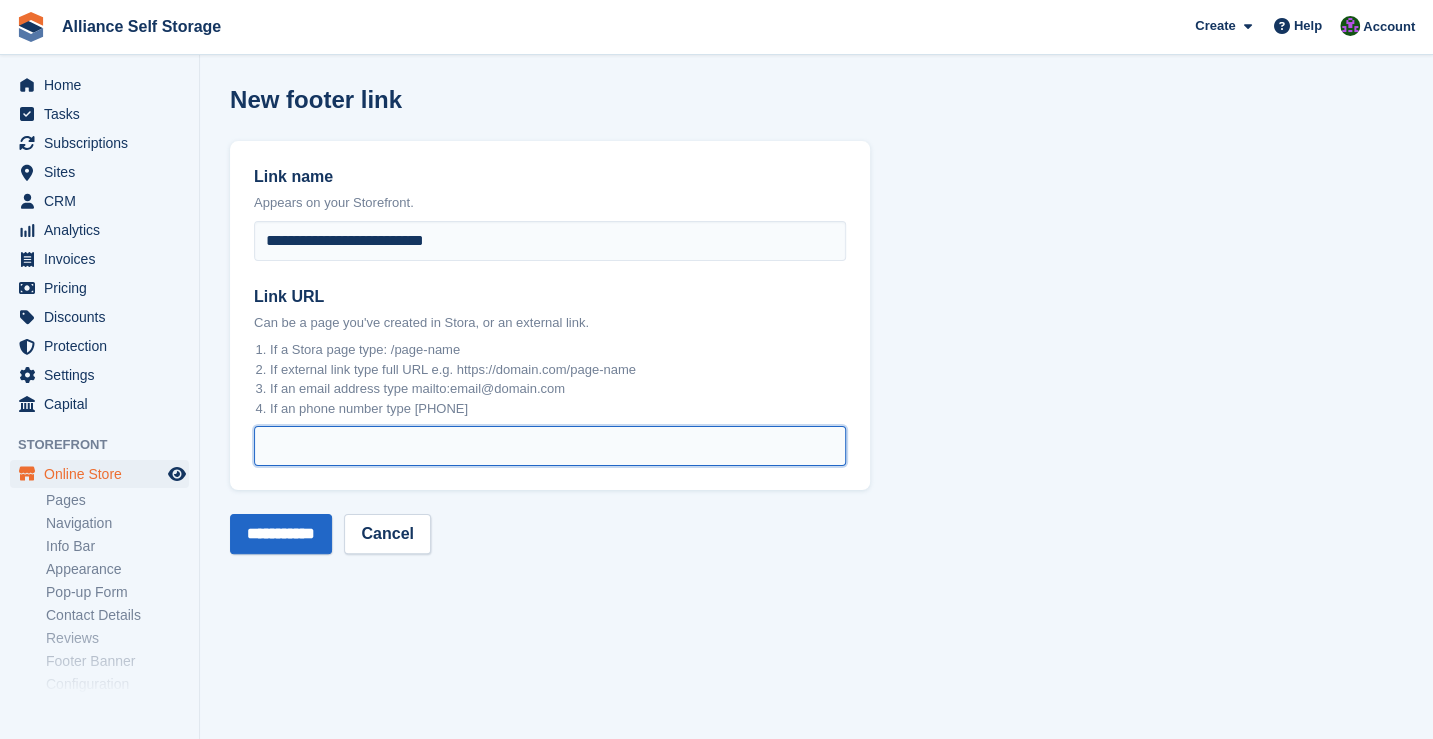 click on "Link URL" at bounding box center (550, 446) 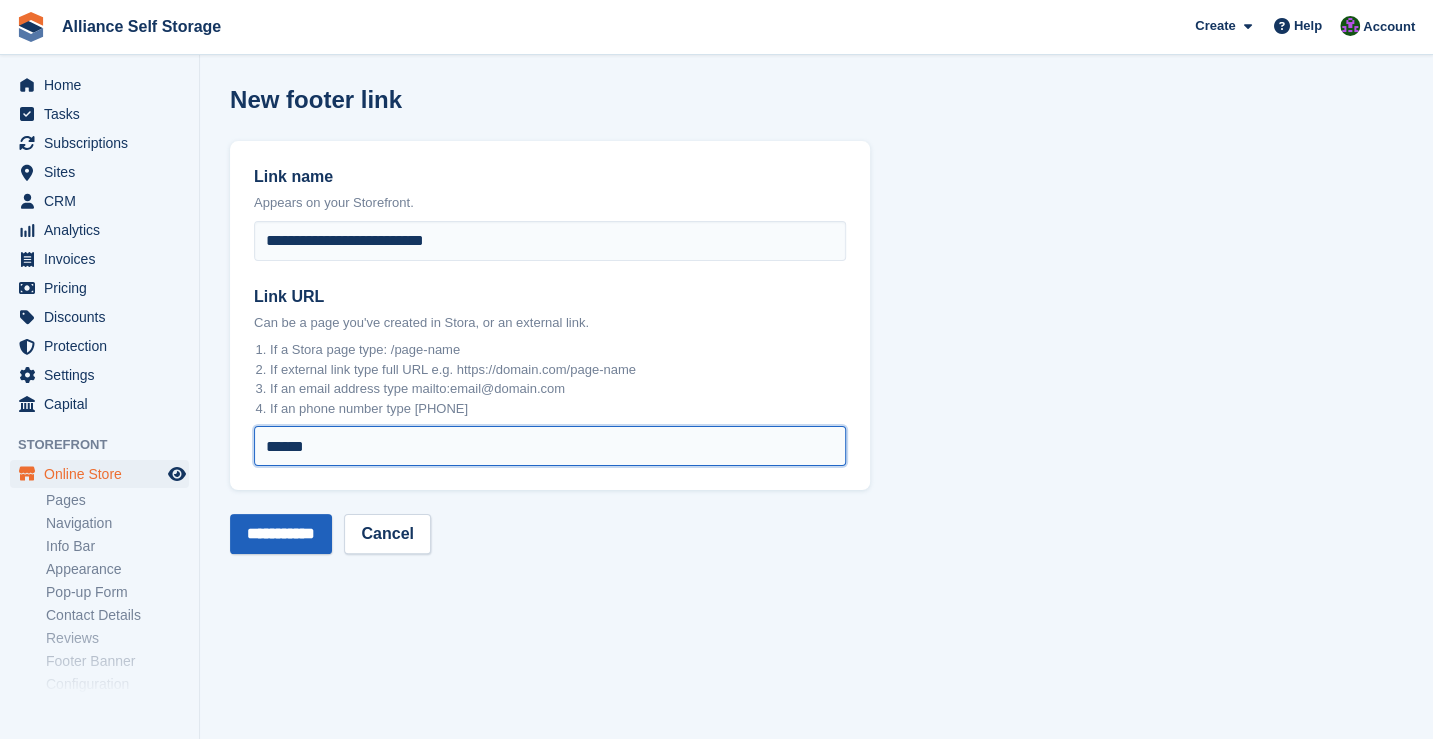 type on "******" 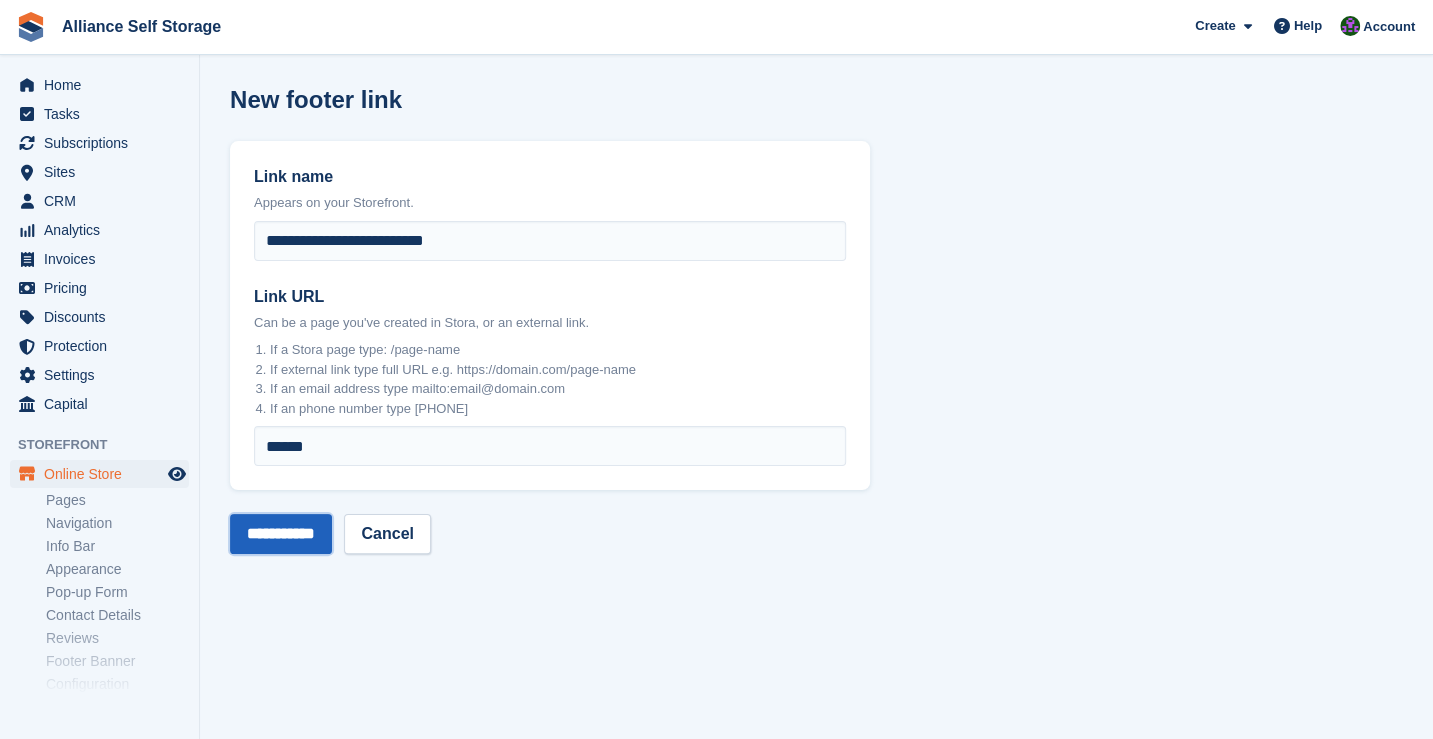 click on "**********" at bounding box center (281, 534) 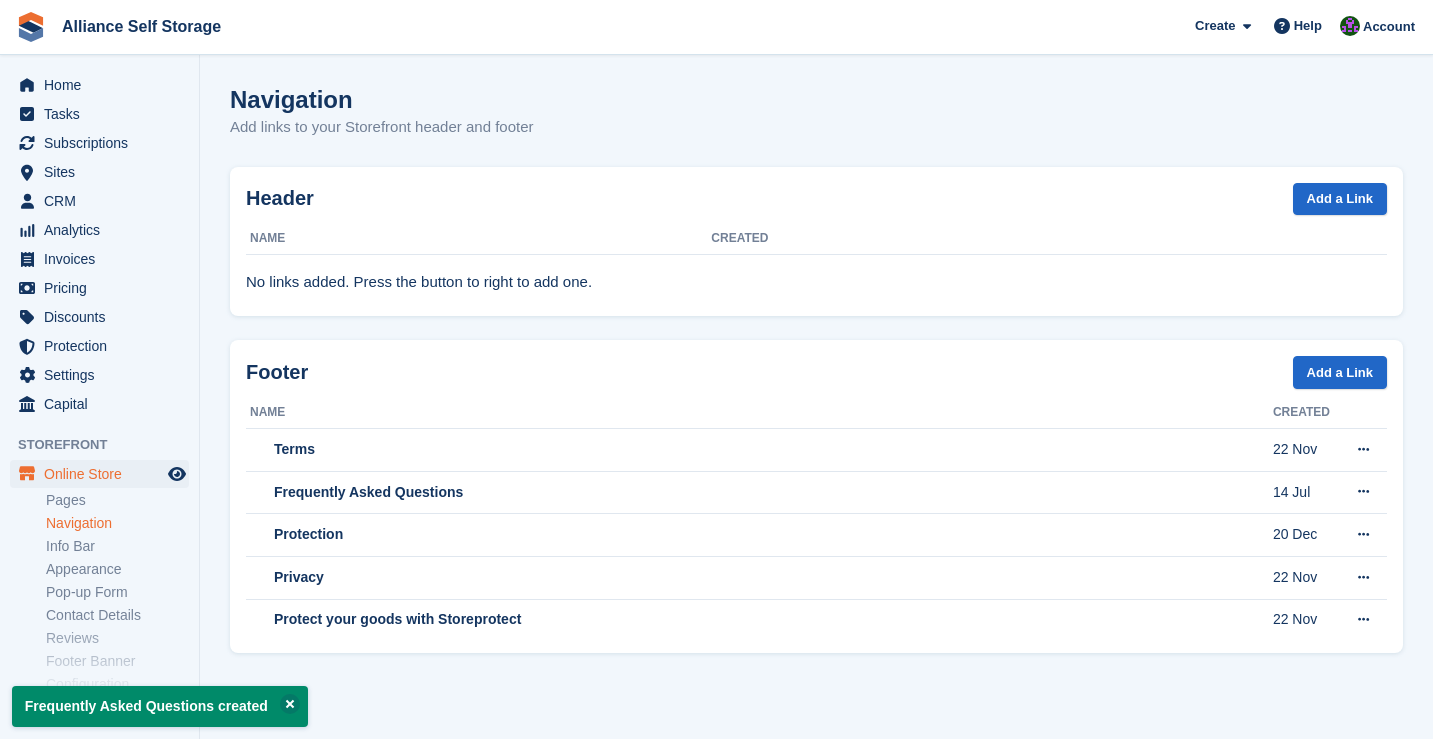 scroll, scrollTop: 0, scrollLeft: 0, axis: both 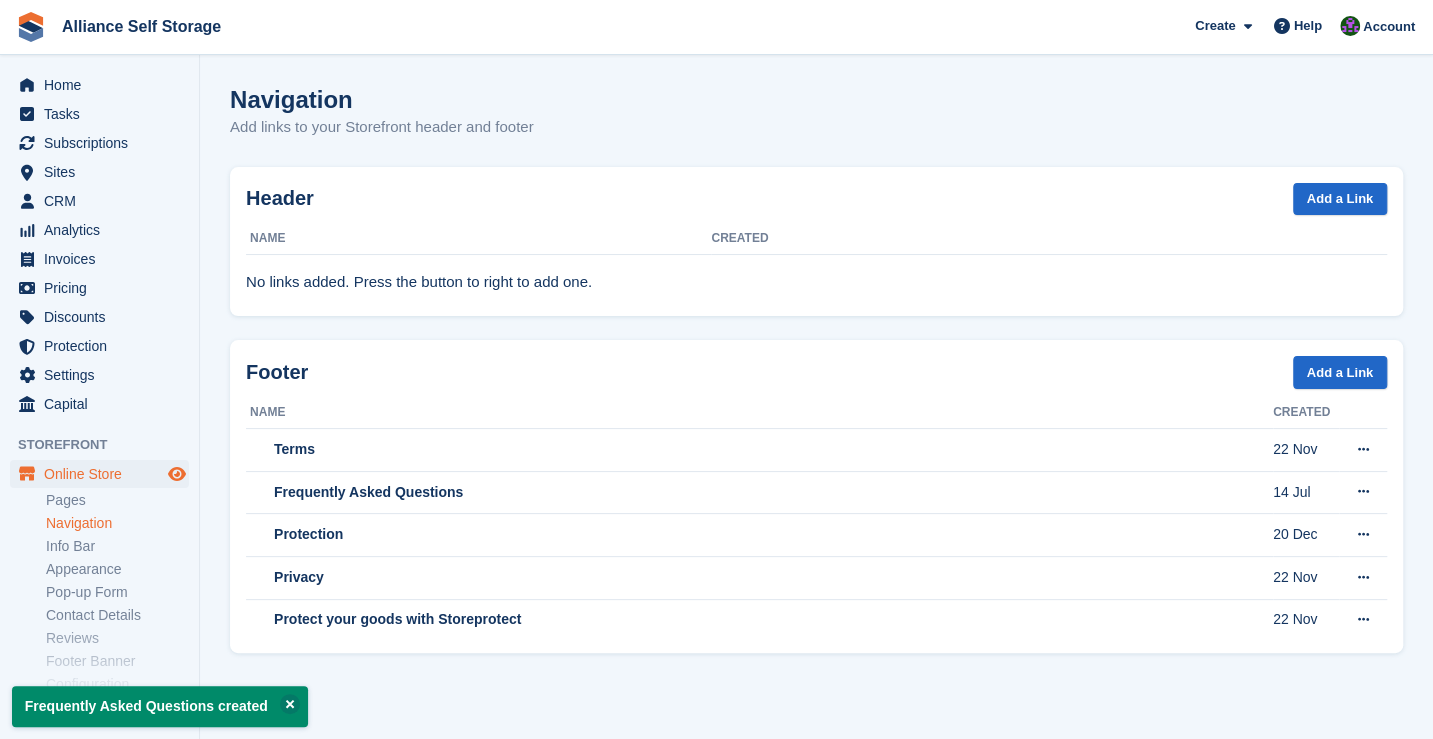click at bounding box center [177, 474] 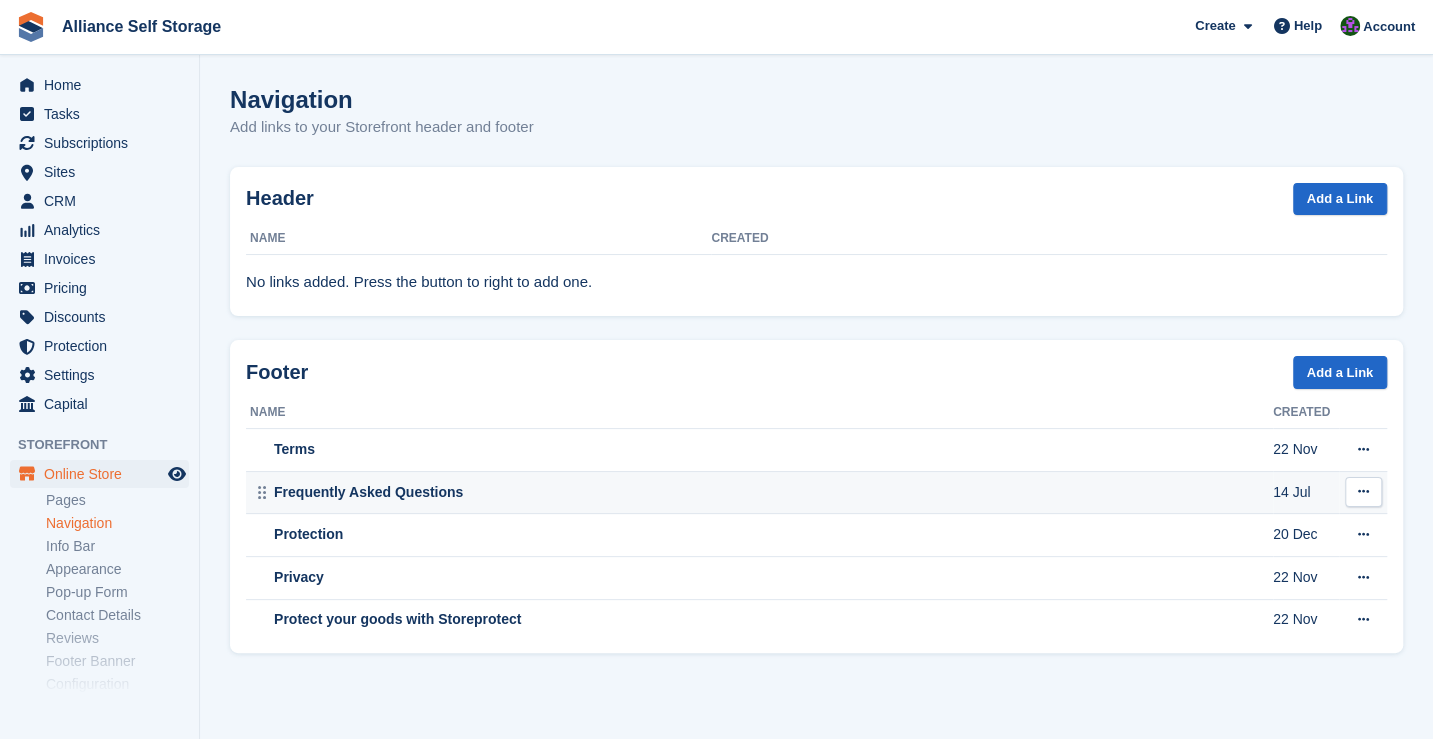 click at bounding box center (1363, 491) 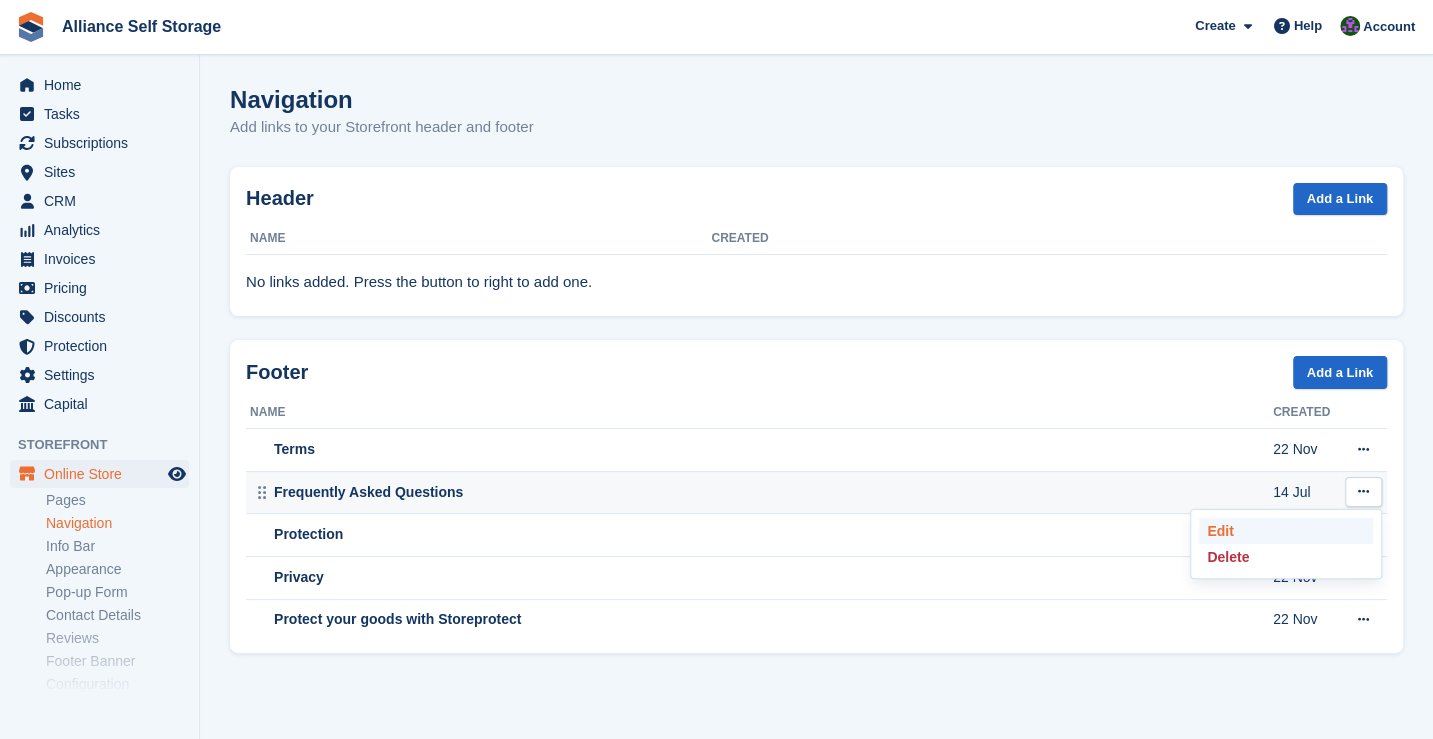 click on "Edit" at bounding box center [1286, 531] 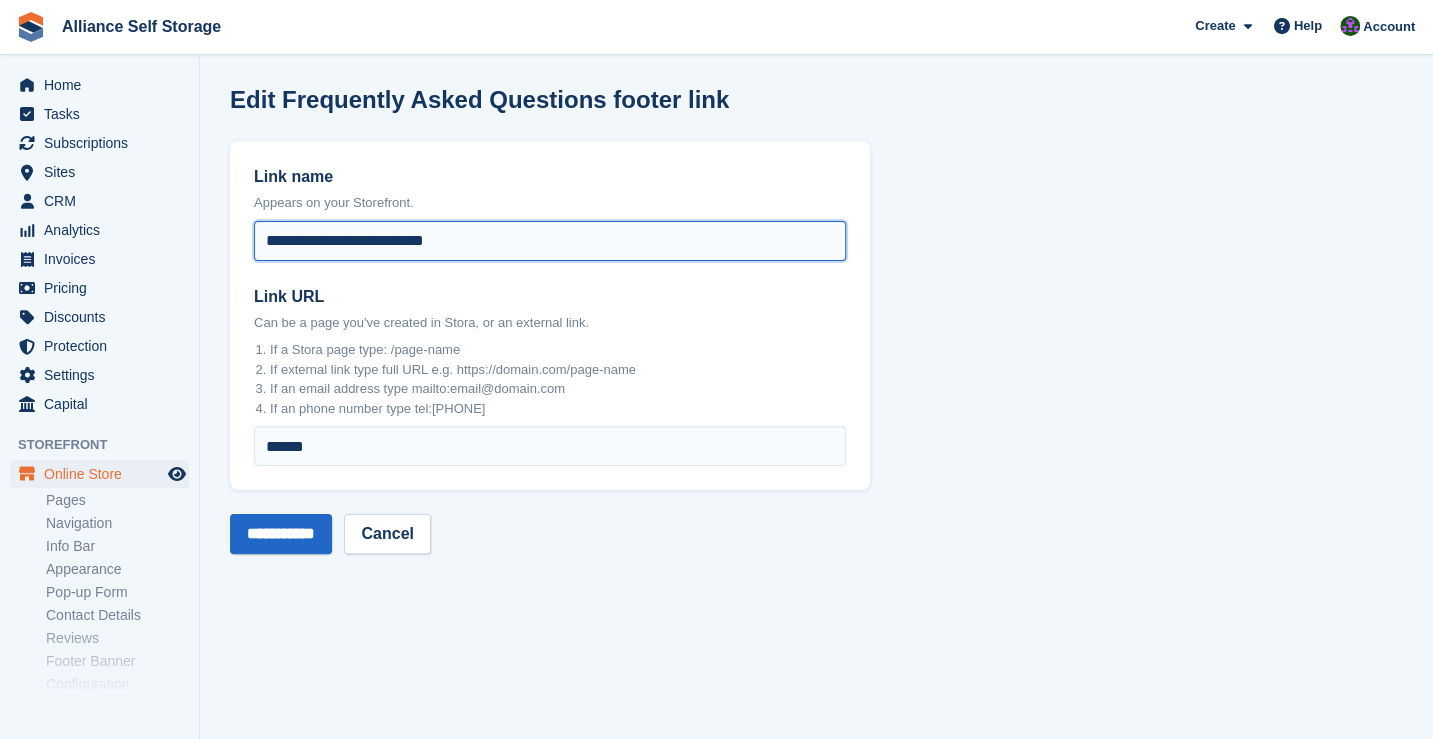 drag, startPoint x: 499, startPoint y: 242, endPoint x: 272, endPoint y: 254, distance: 227.31696 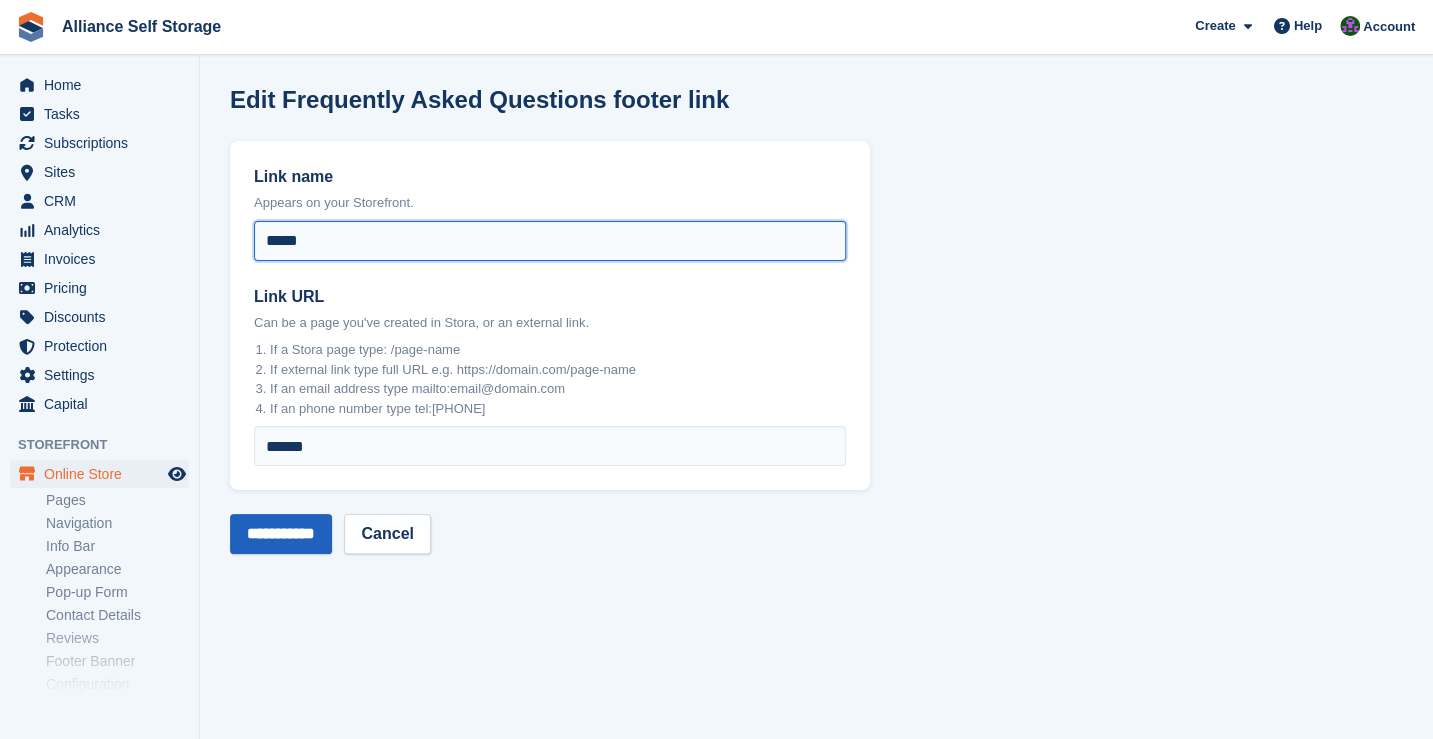 type on "*****" 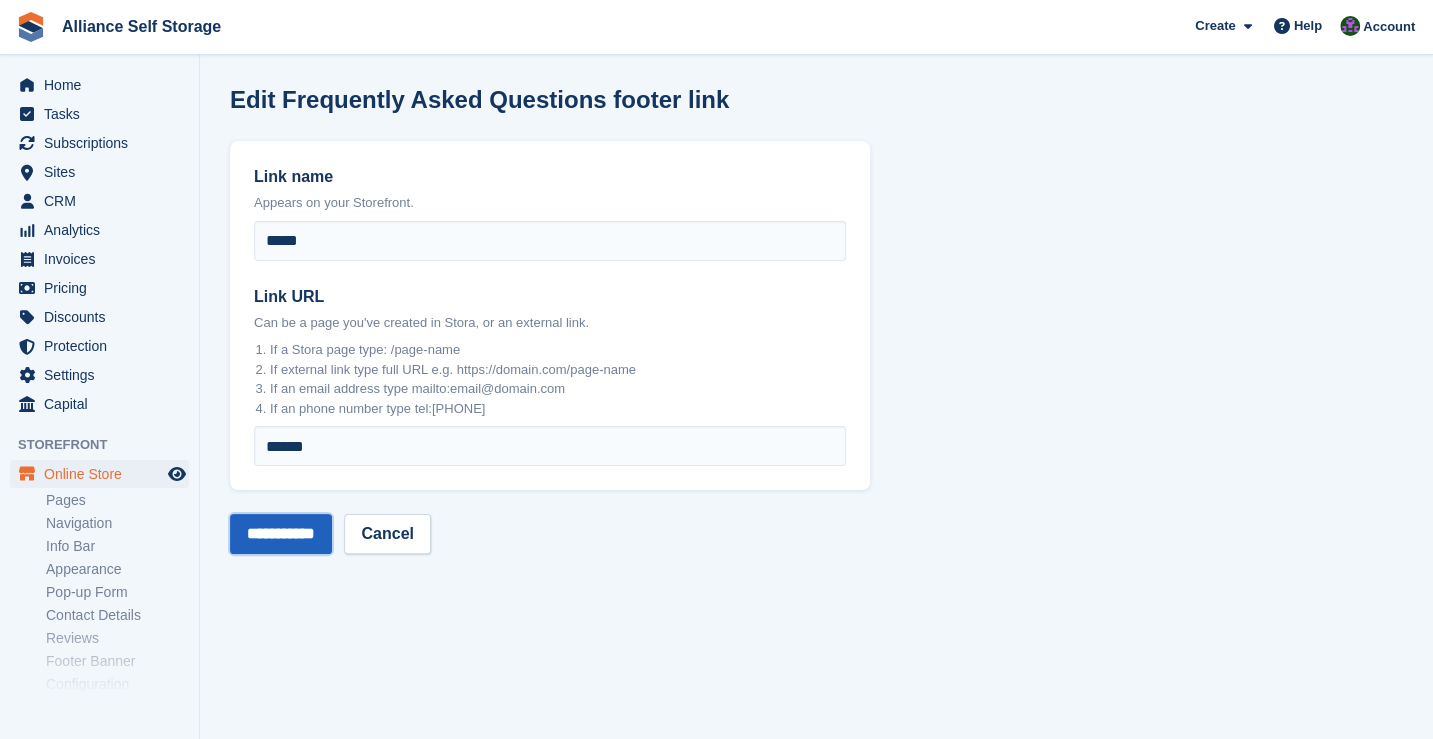 click on "**********" at bounding box center [281, 534] 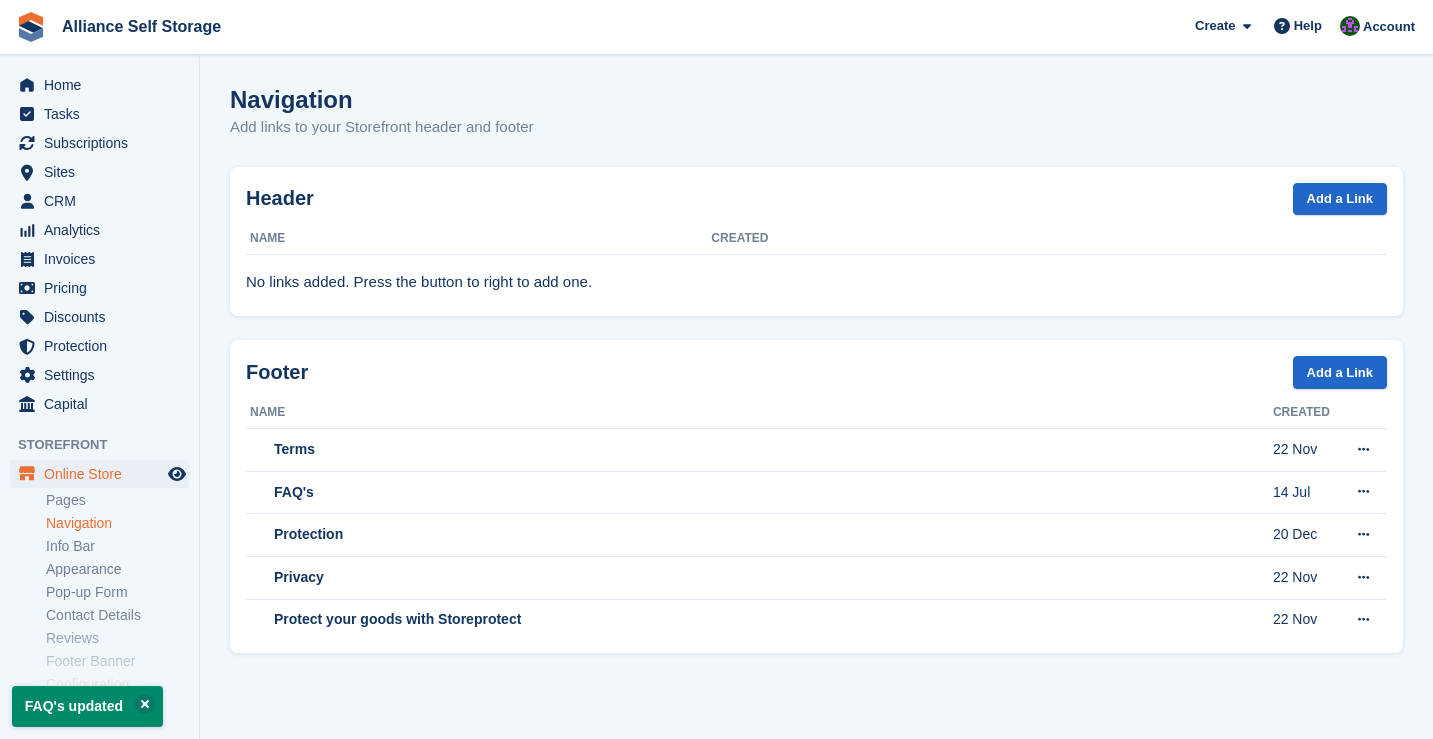scroll, scrollTop: 0, scrollLeft: 0, axis: both 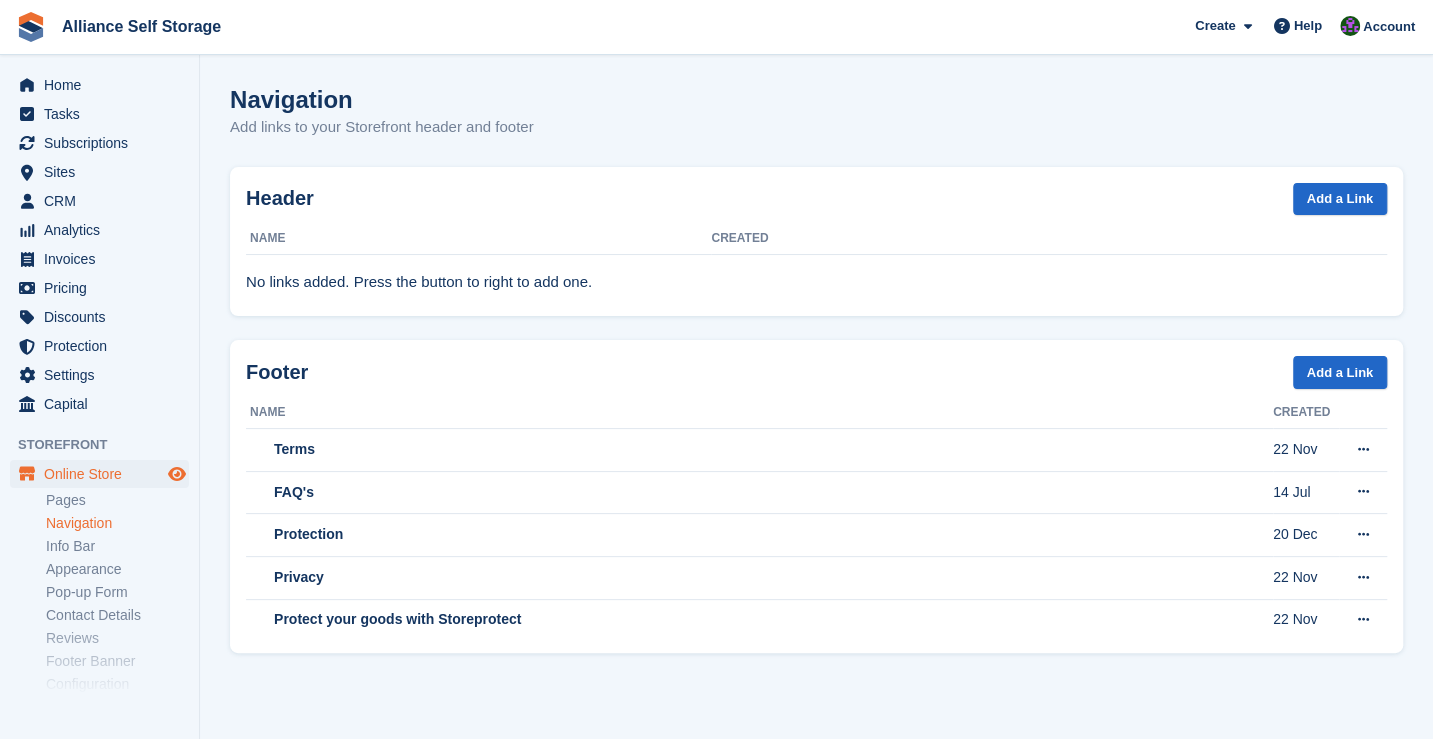 click at bounding box center [177, 474] 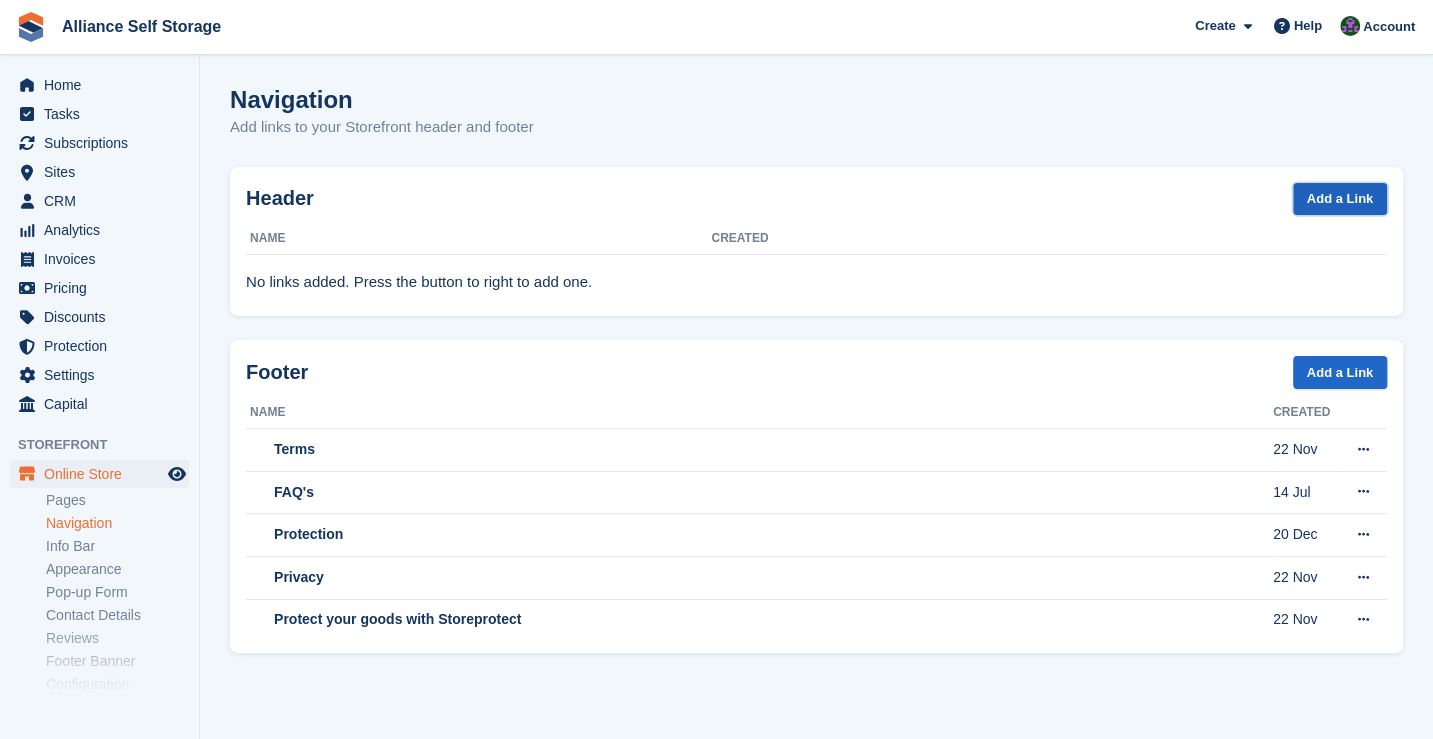 click on "Add a Link" at bounding box center (1340, 199) 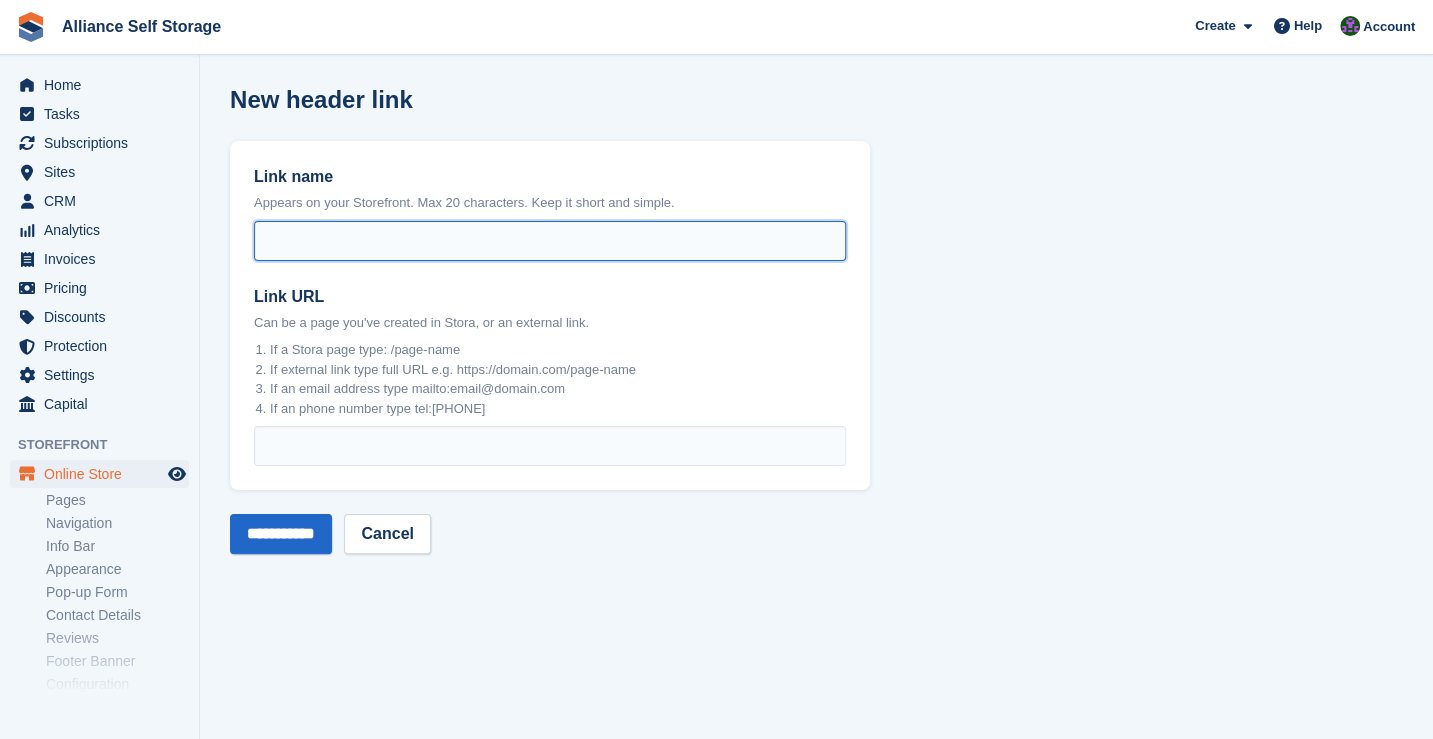 click on "Link name" at bounding box center (550, 241) 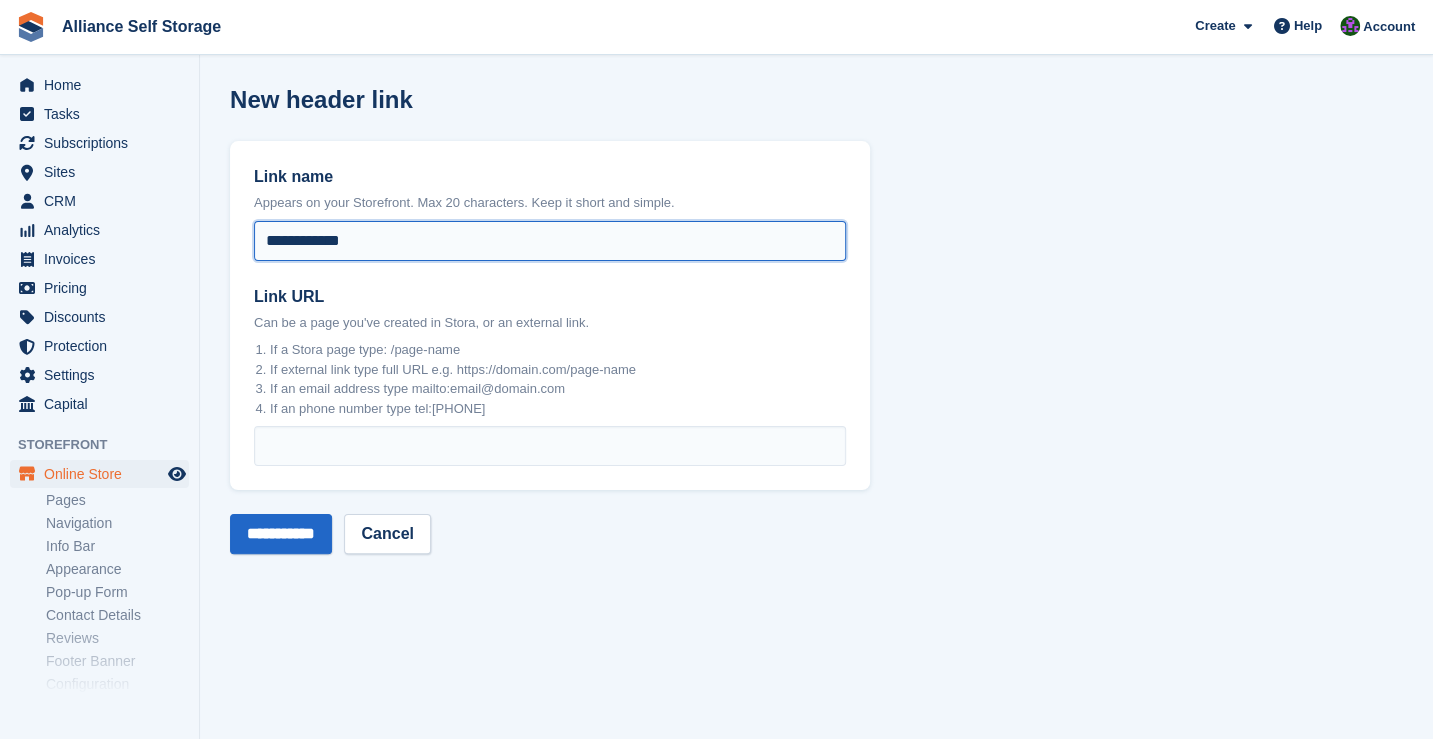 click on "**********" at bounding box center (550, 241) 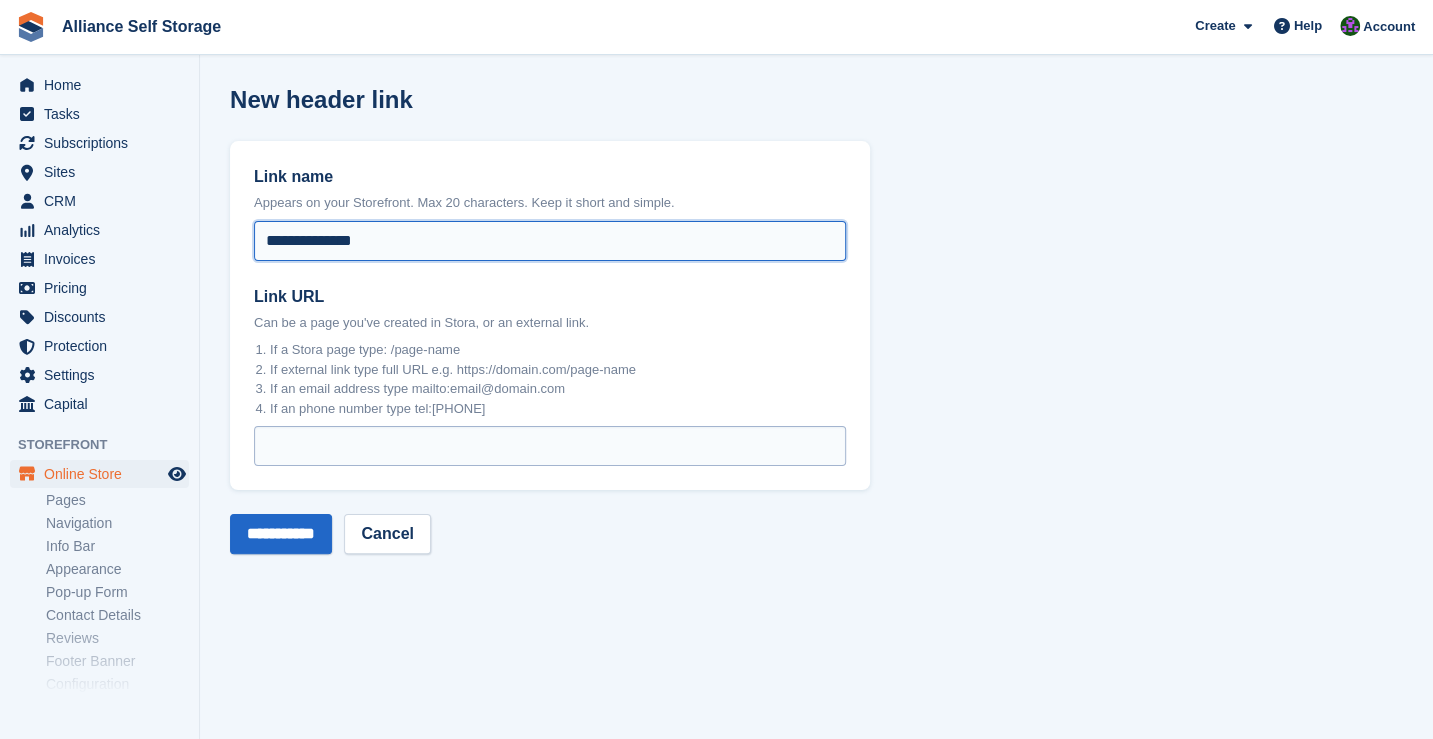 type on "**********" 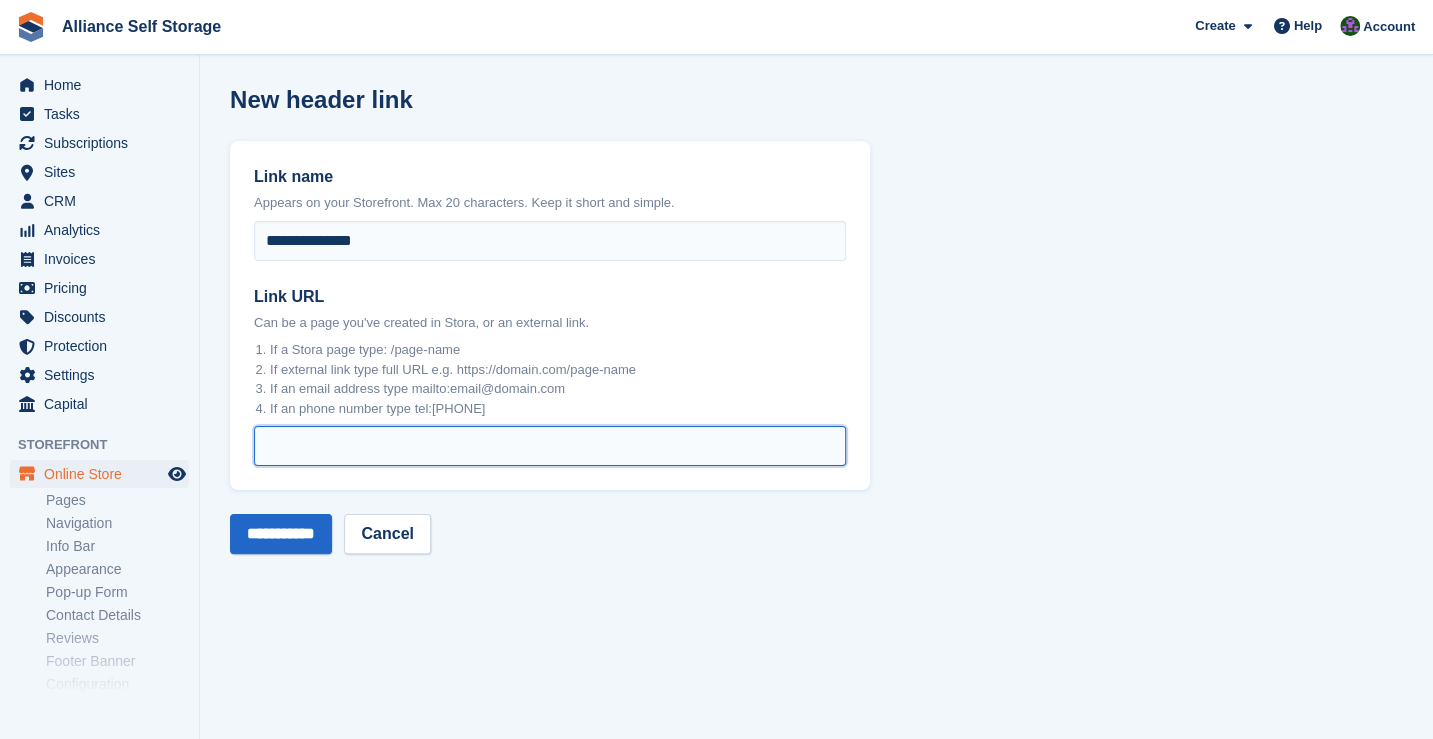 click on "Link URL" at bounding box center [550, 446] 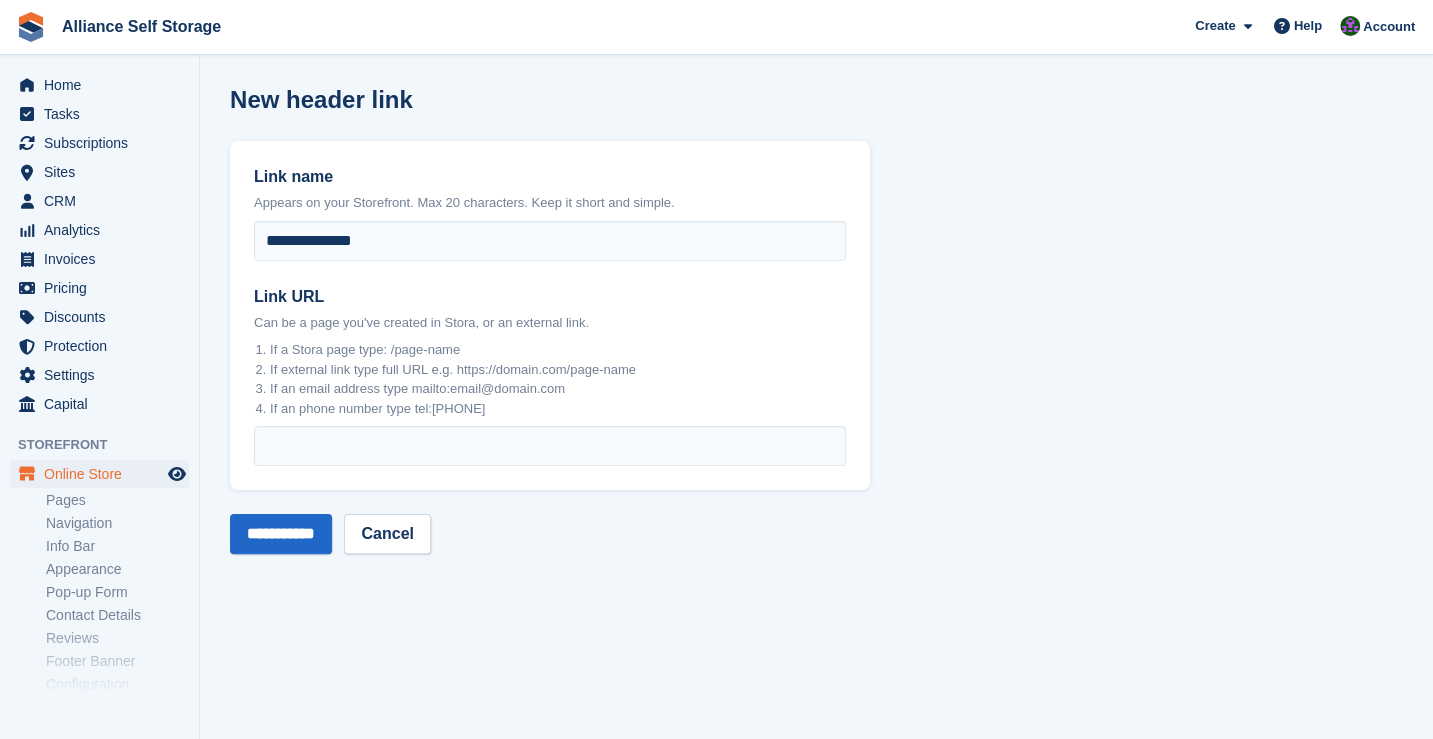 click on "New header link
Link name
Appears on your Storefront. Max 20 characters. Keep it short and simple.
[LINK NAME]
Link URL
Can be a page you've created in Stora, or an external link.
If a Stora page type: /page-name
If external link type full URL e.g. https://domain.com/page-name
If an email address type mailto:email@domain.com
If an phone number type tel:+440000000000
[LINK URL]
Cancel" at bounding box center [816, 369] 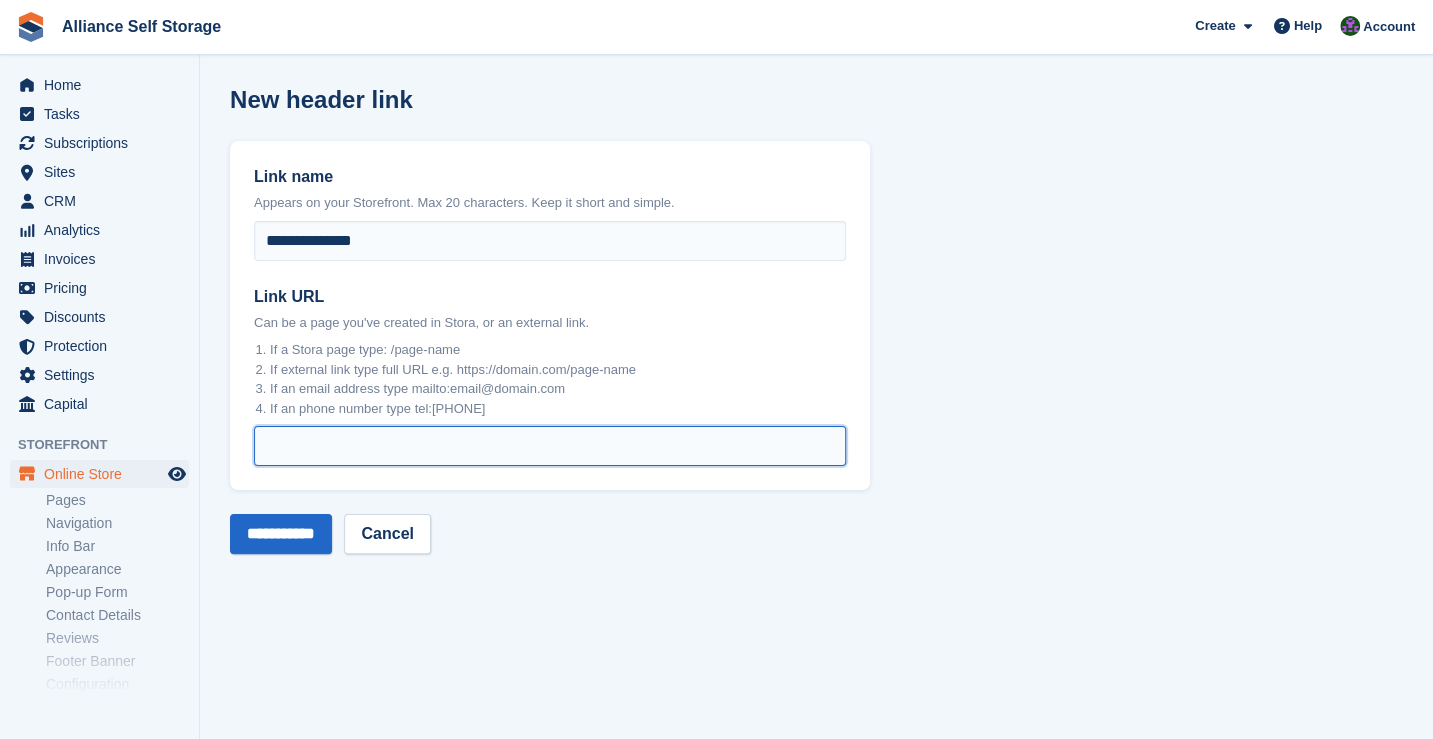 click on "Link URL" at bounding box center (550, 446) 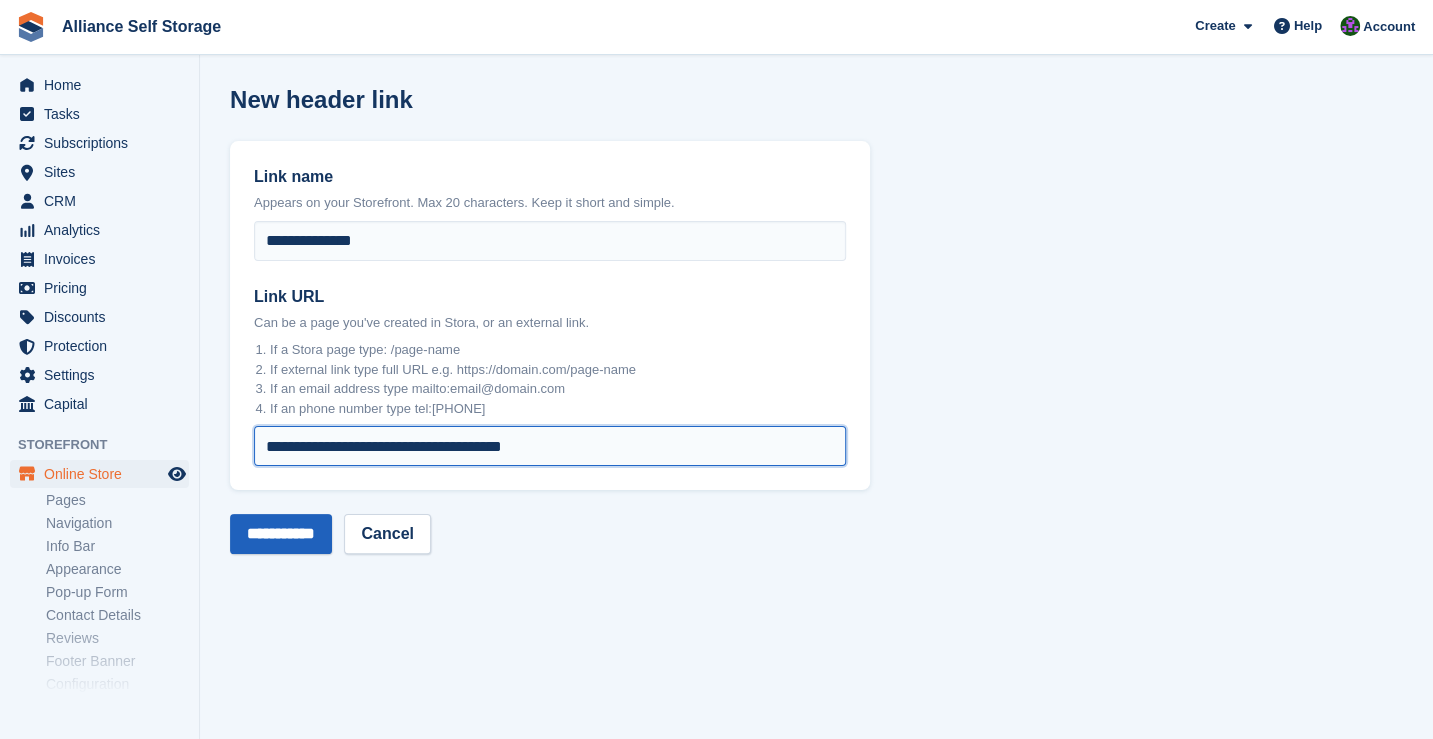 type on "**********" 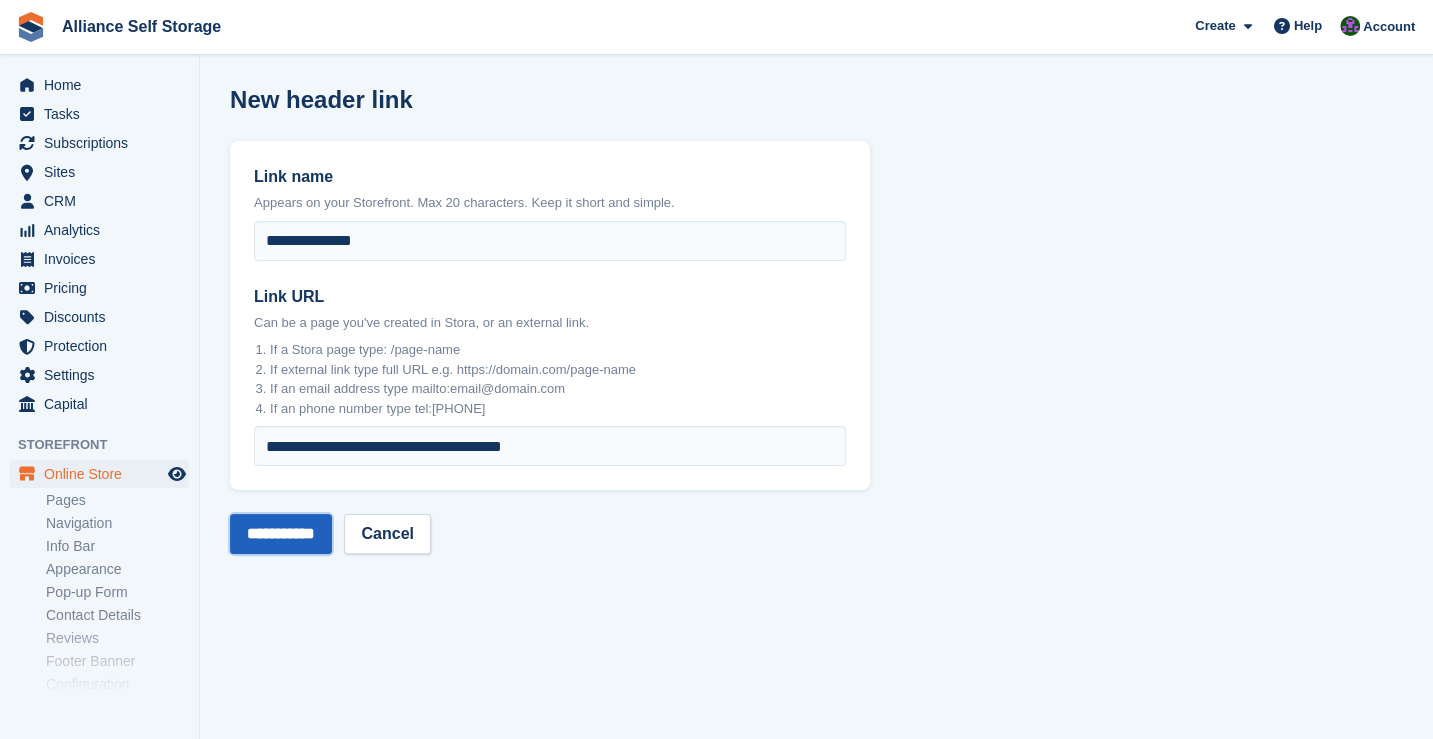 click on "**********" at bounding box center (281, 534) 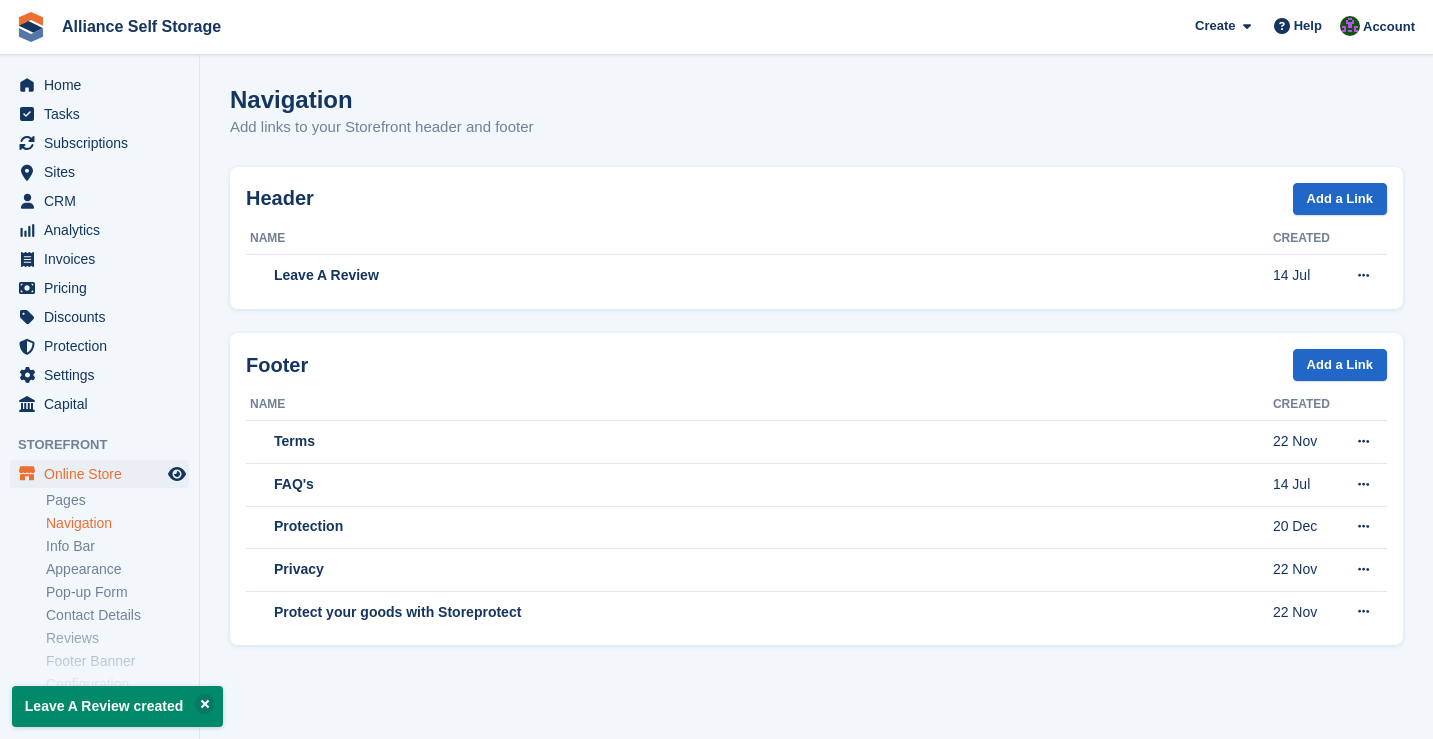 scroll, scrollTop: 0, scrollLeft: 0, axis: both 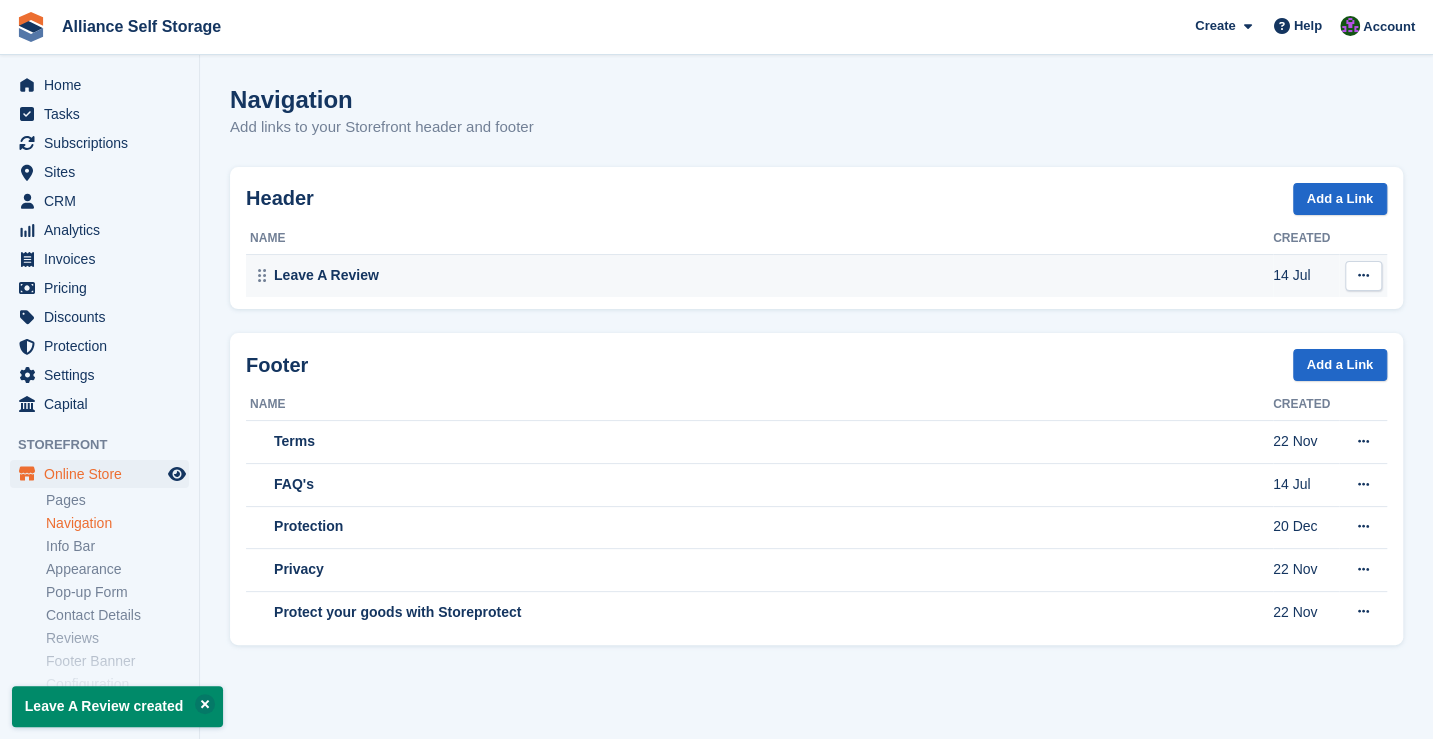click at bounding box center (1363, 275) 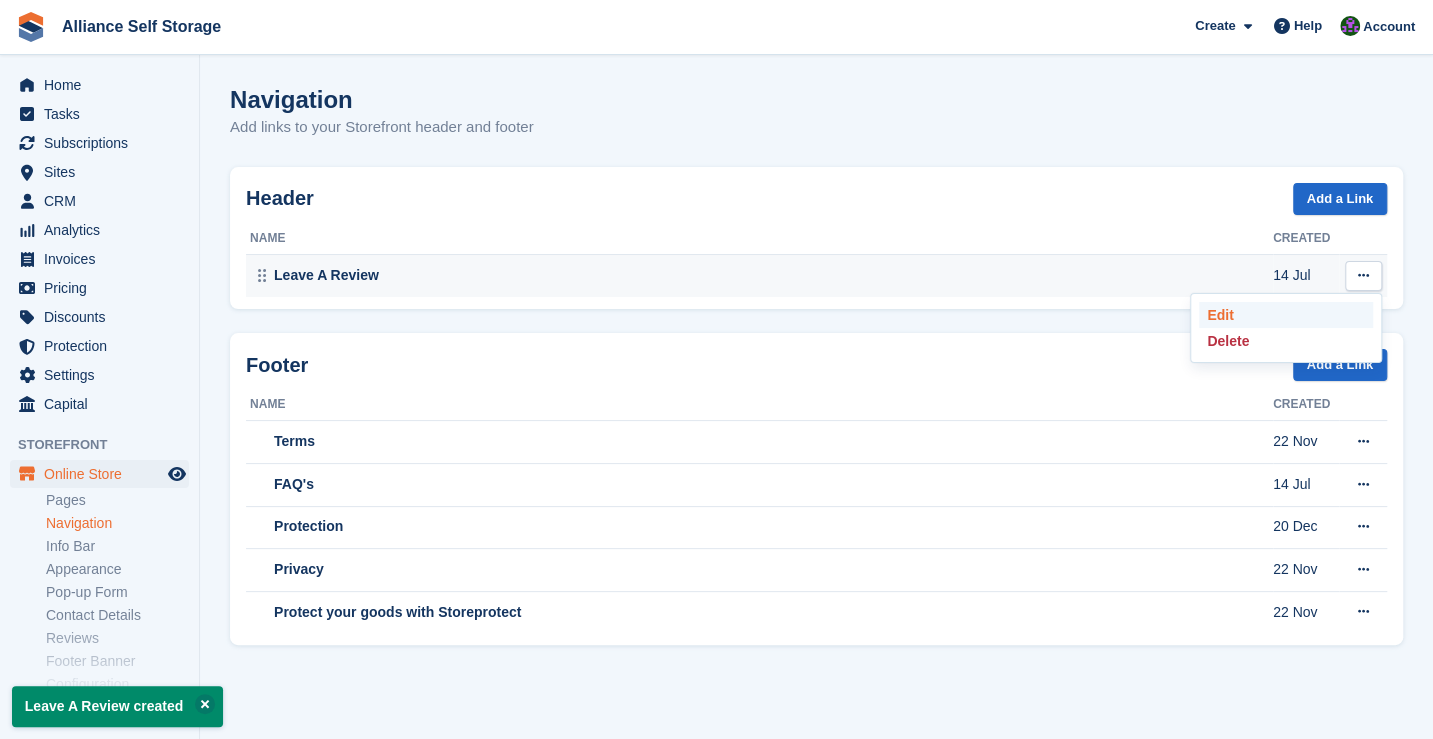 click on "Edit" at bounding box center [1286, 315] 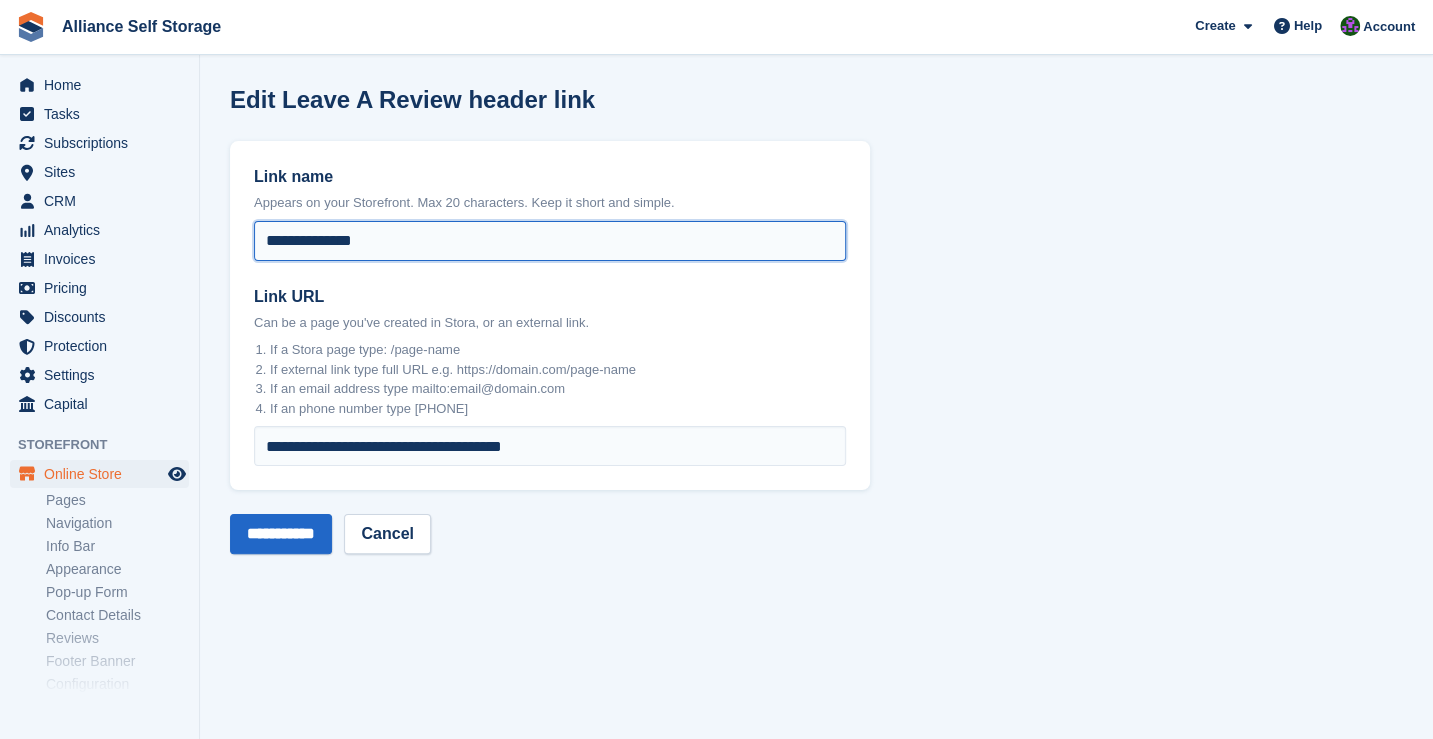 click on "**********" at bounding box center (550, 241) 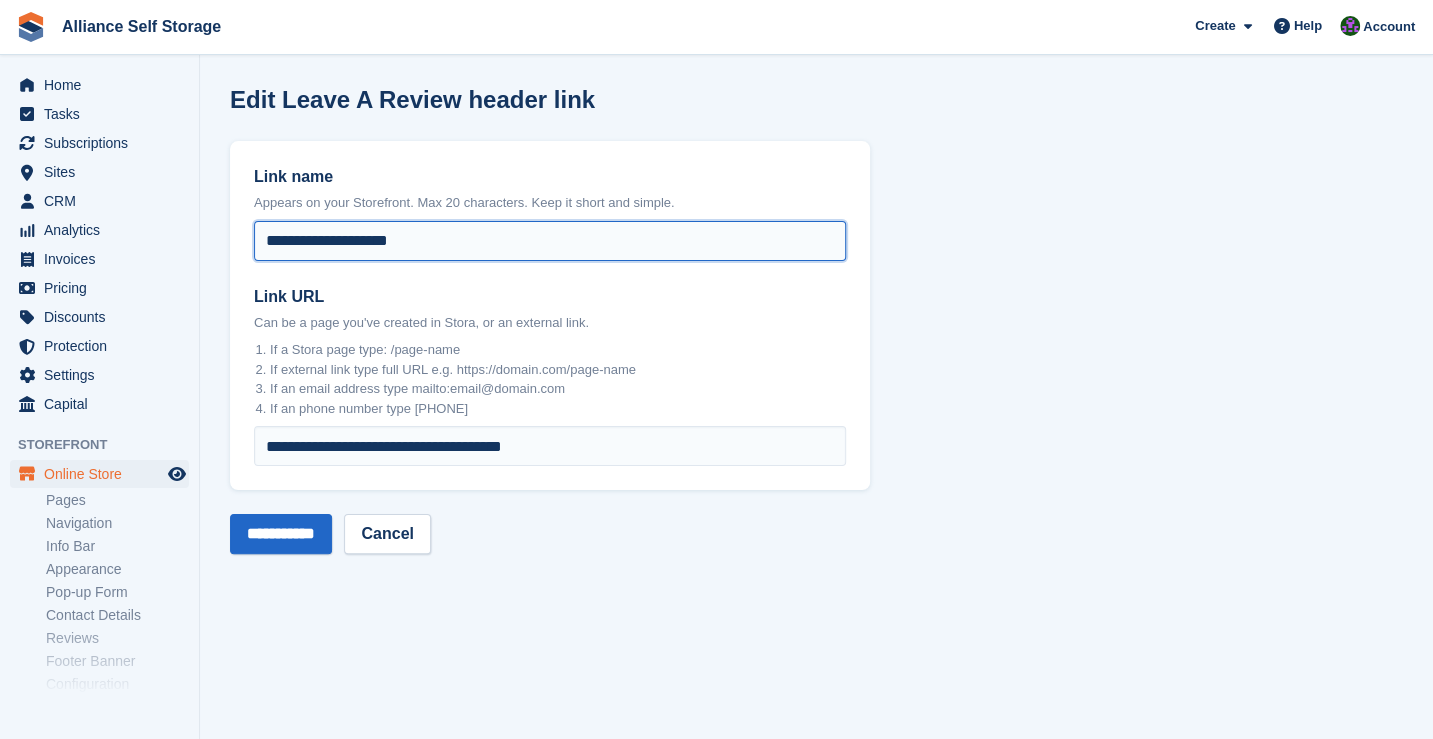 click on "**********" at bounding box center [550, 241] 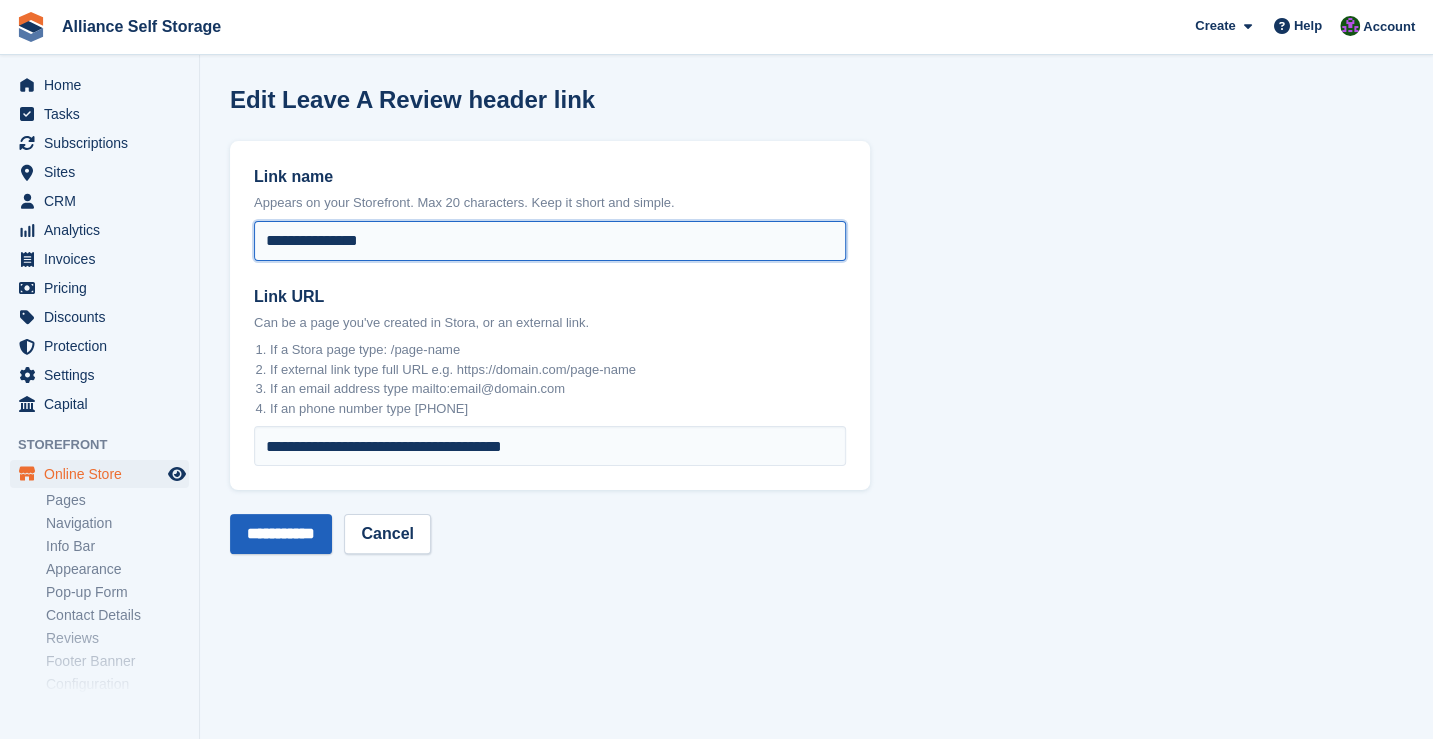 type on "**********" 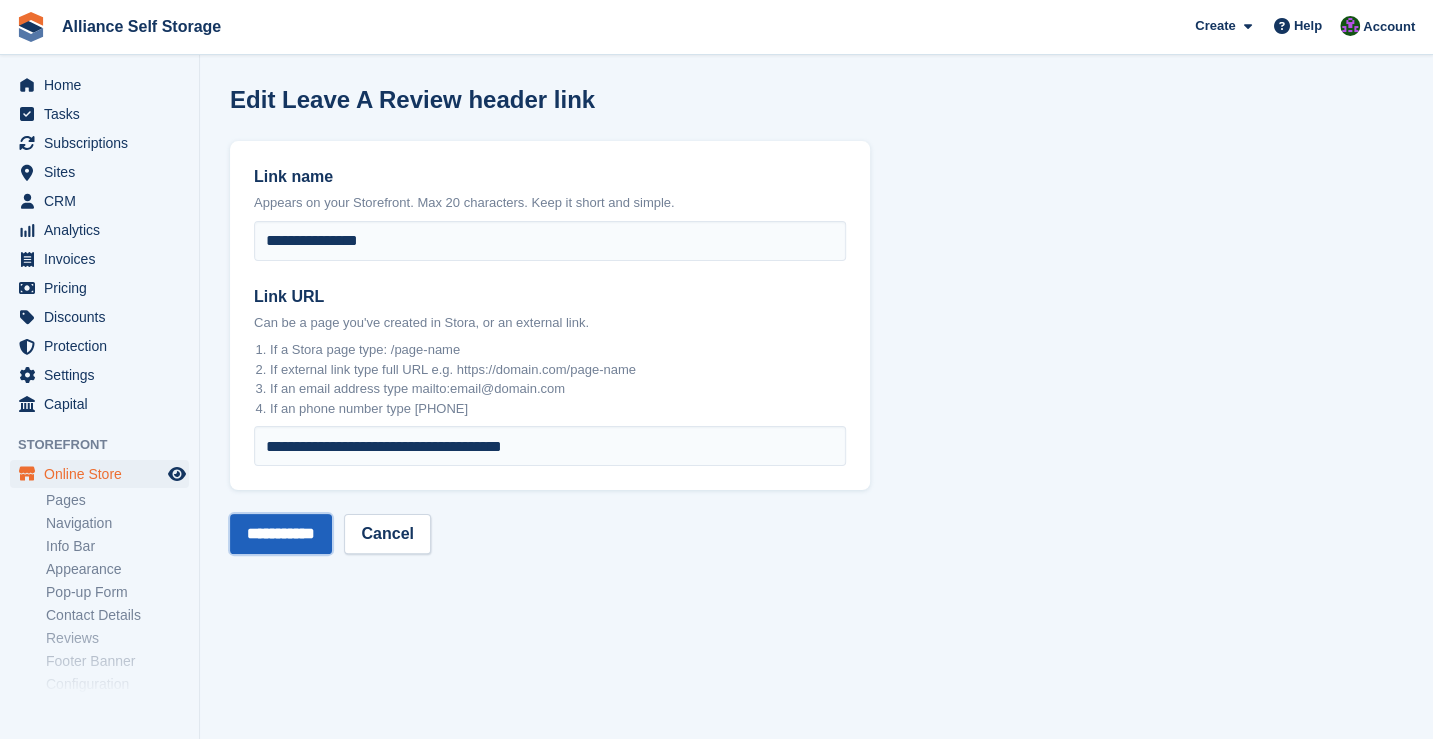 click on "**********" at bounding box center [281, 534] 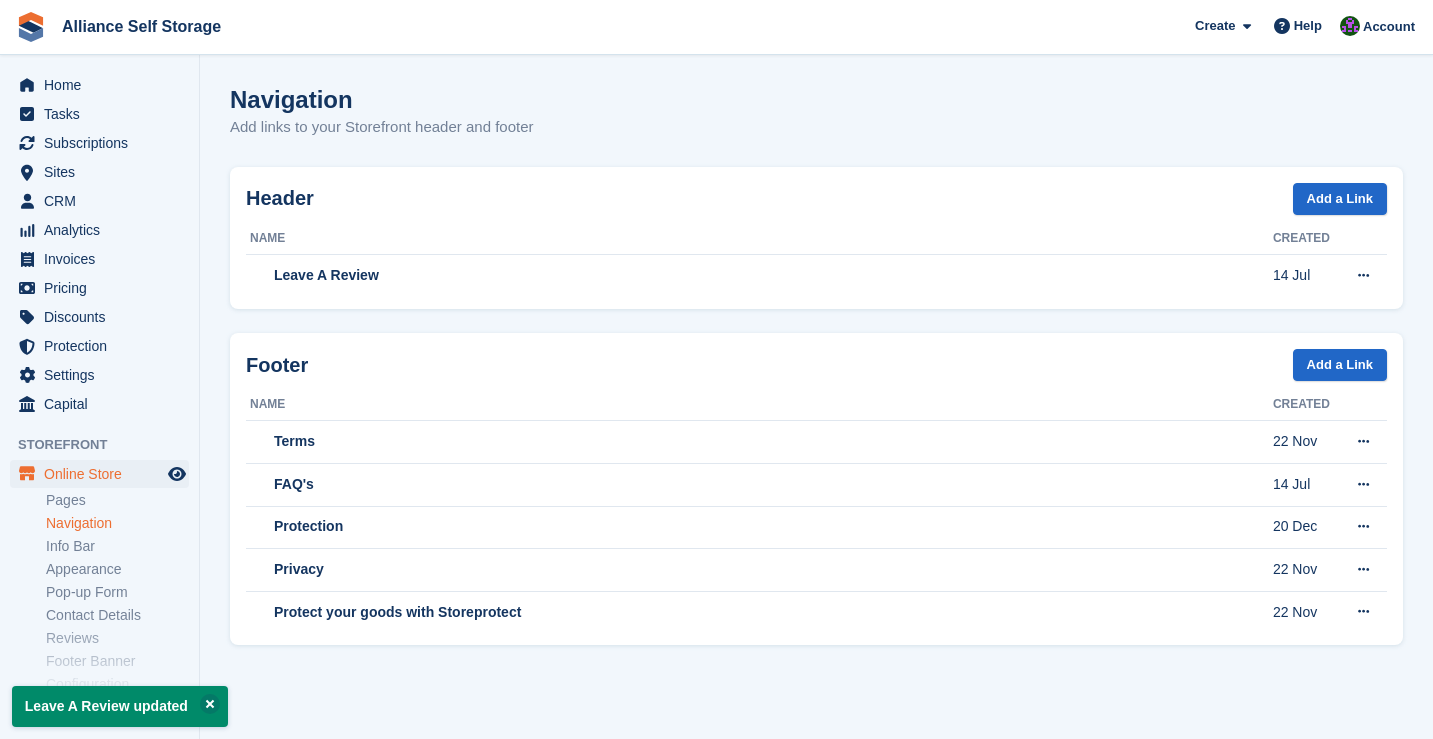 scroll, scrollTop: 0, scrollLeft: 0, axis: both 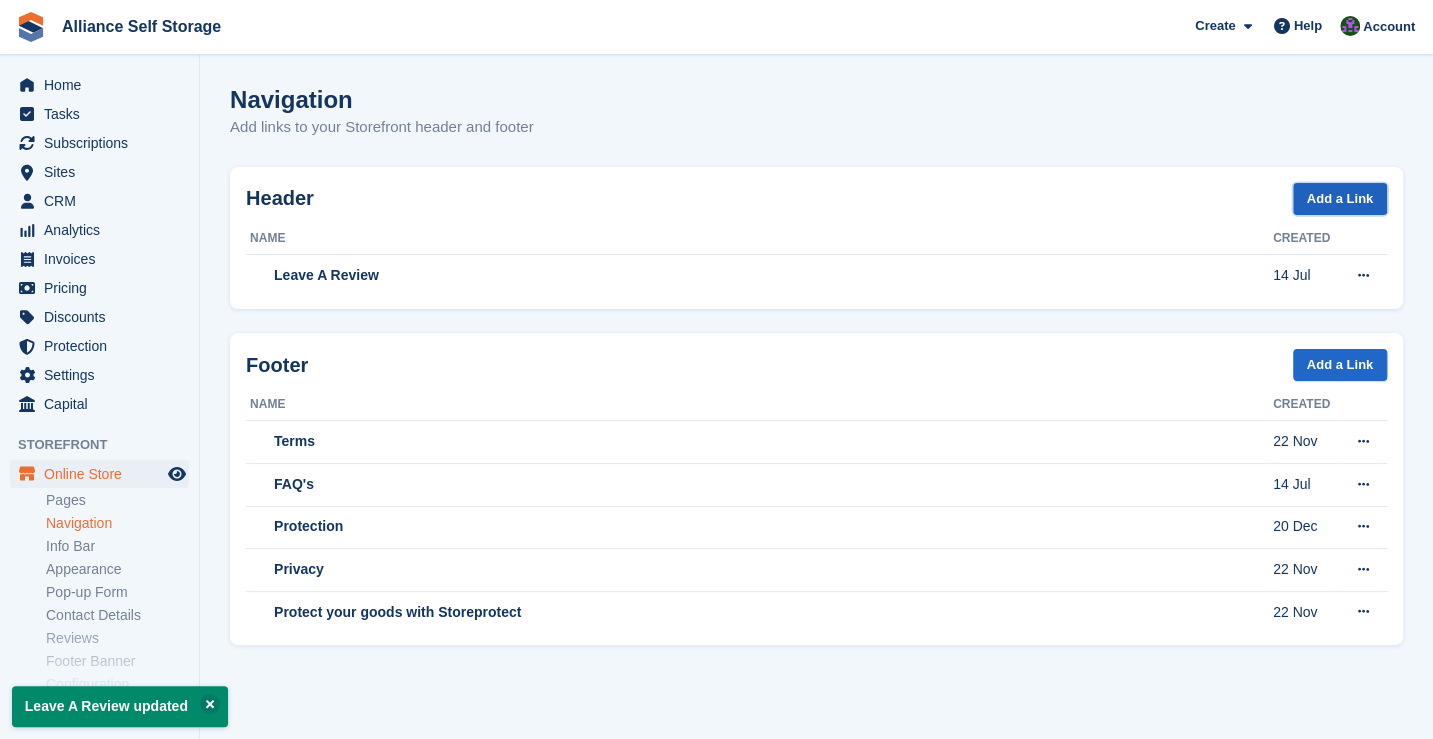click on "Add a Link" at bounding box center (1340, 199) 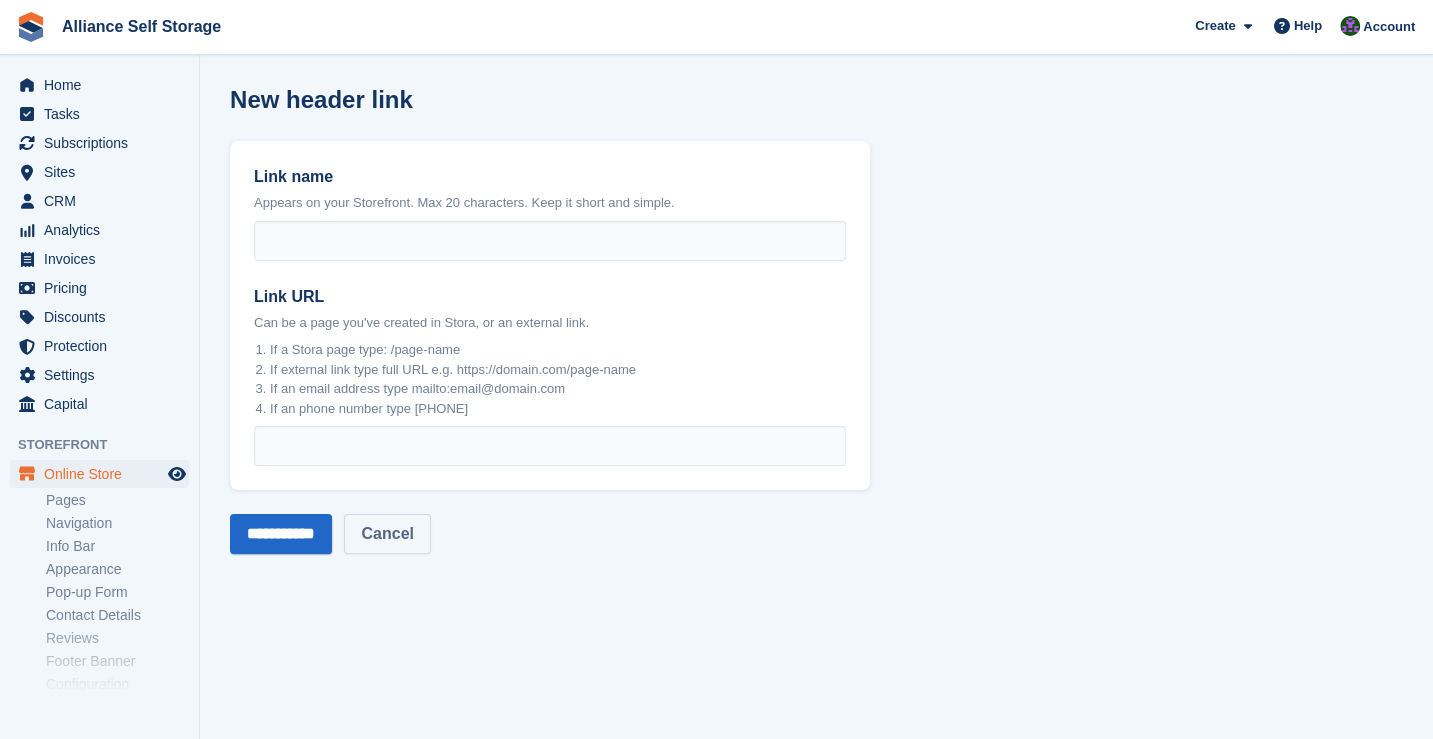 click on "Cancel" at bounding box center [387, 534] 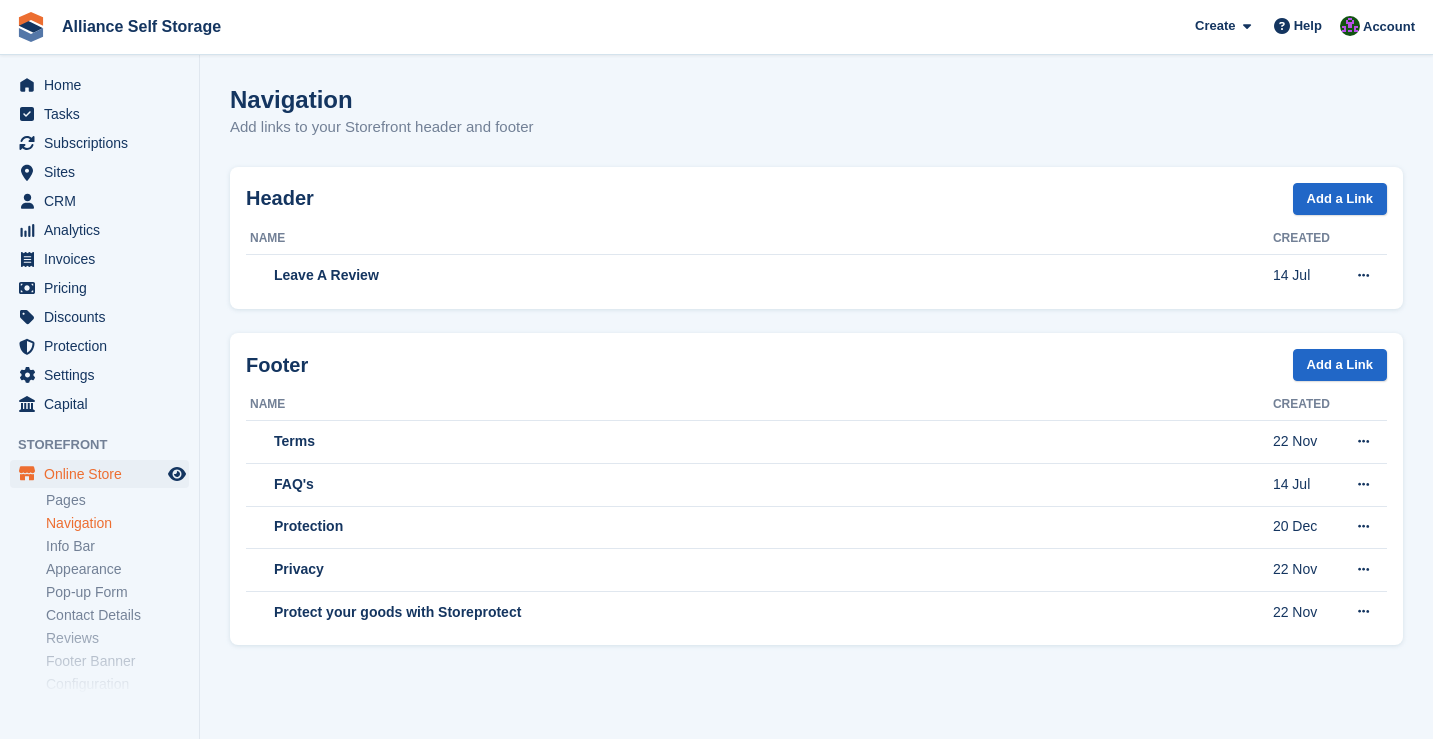 scroll, scrollTop: 0, scrollLeft: 0, axis: both 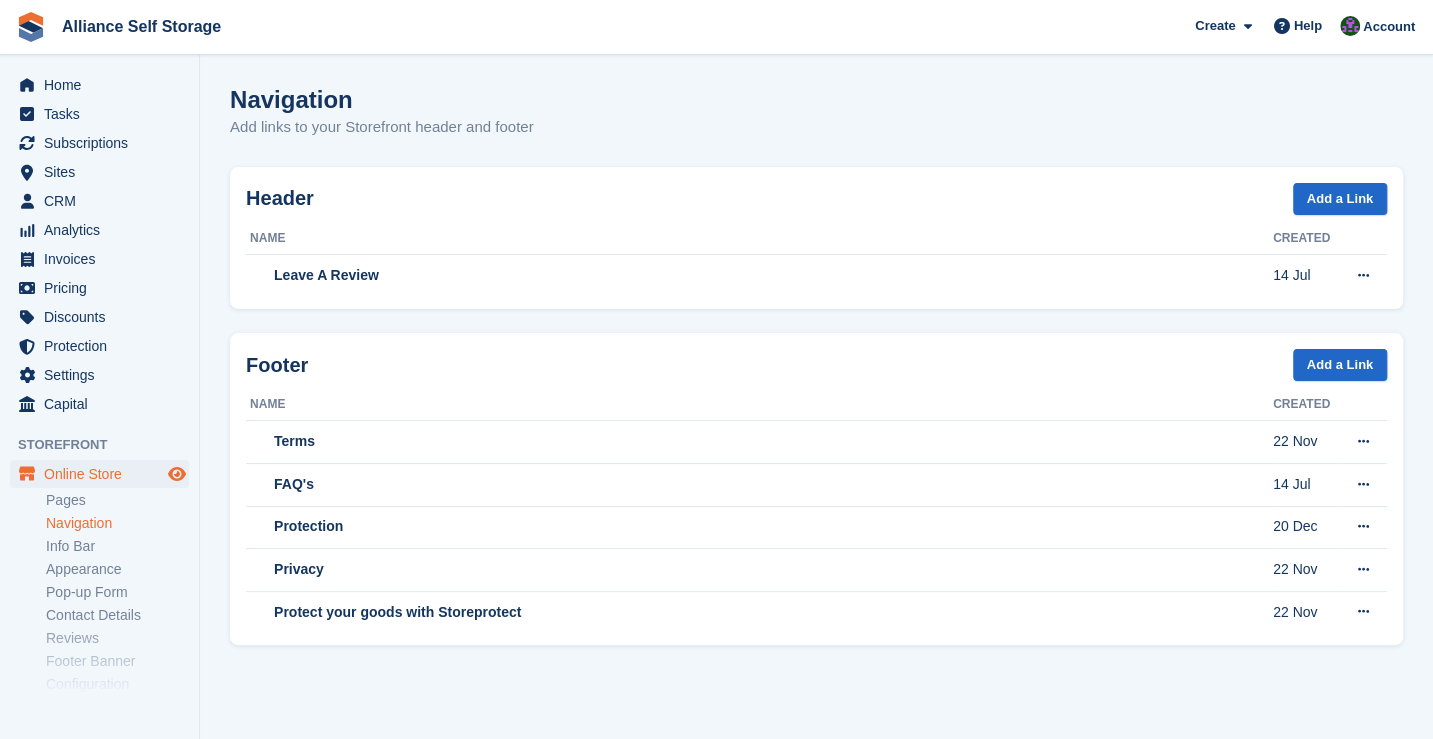 click at bounding box center [177, 474] 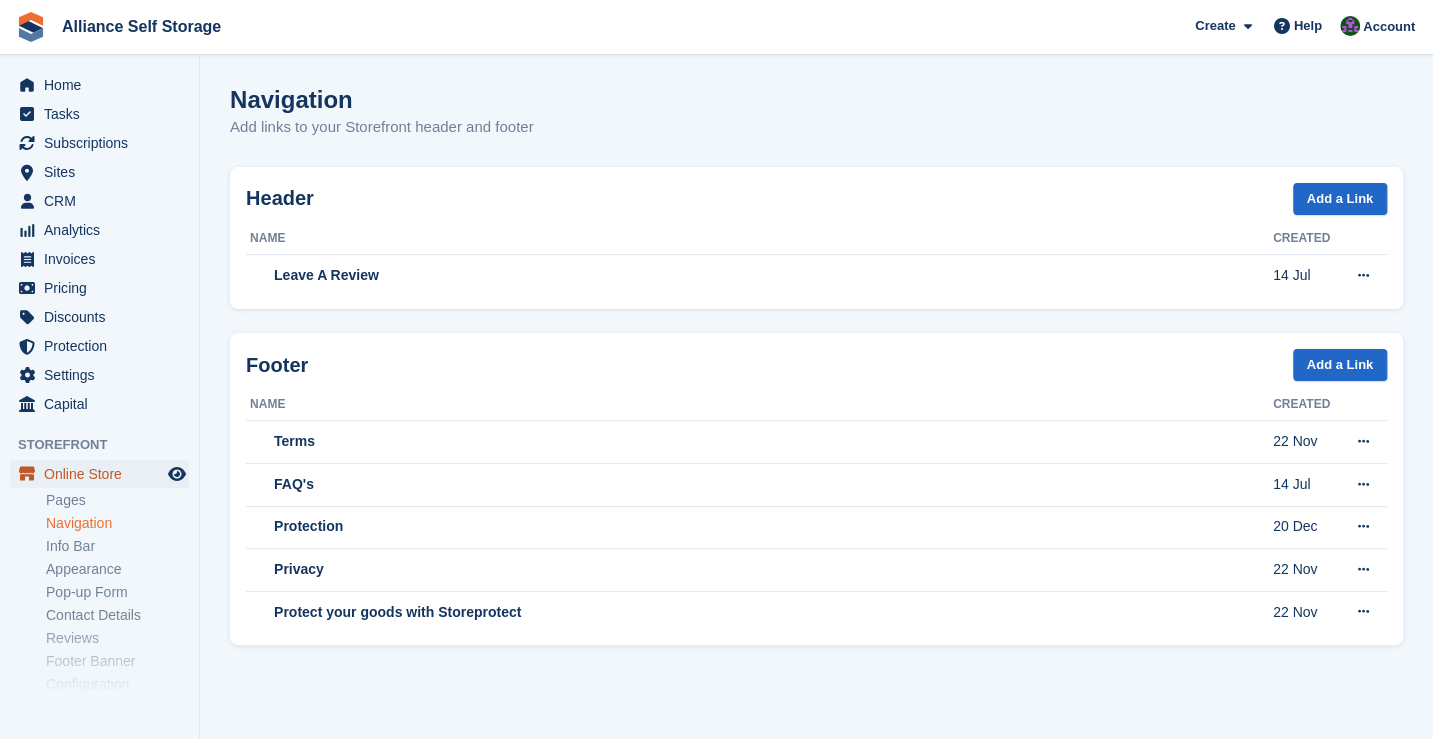 click on "Online Store" at bounding box center [104, 474] 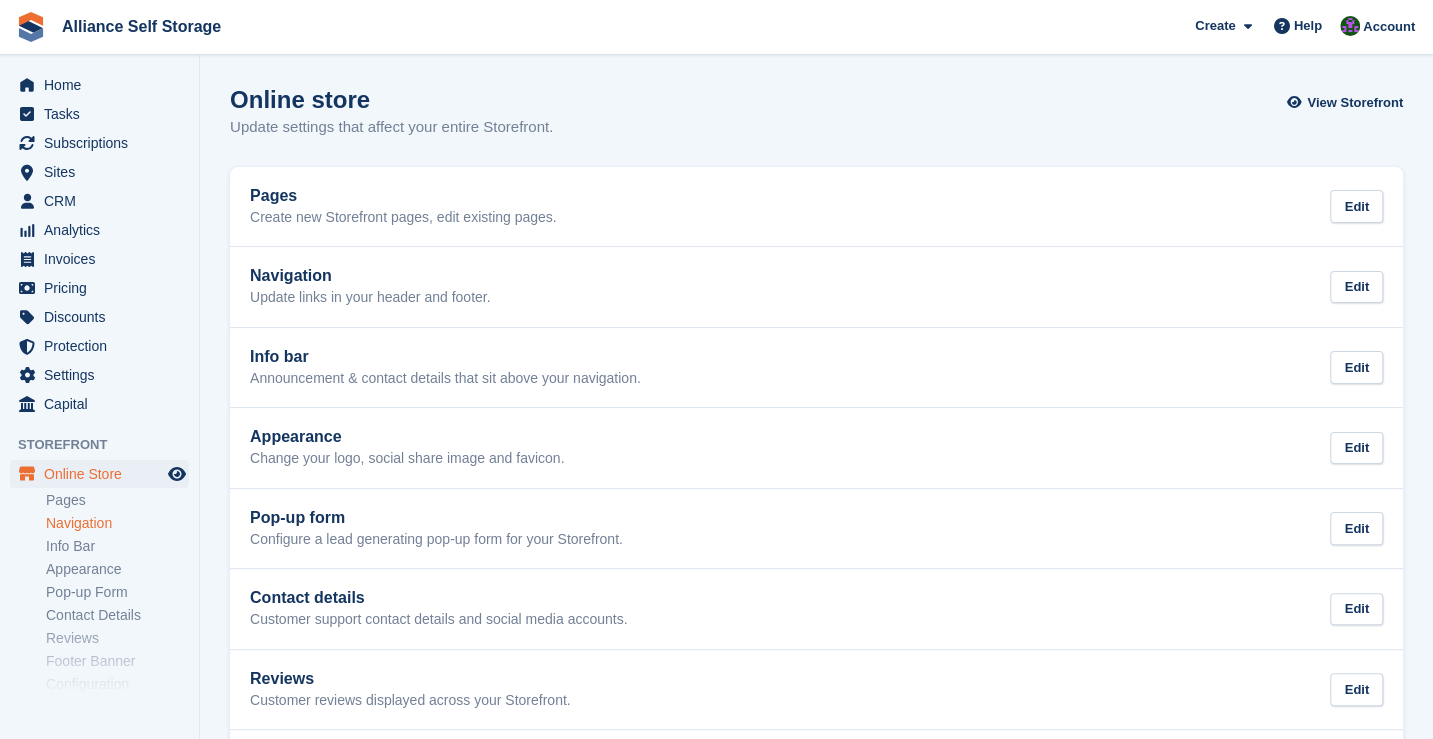 click on "Navigation" at bounding box center (117, 523) 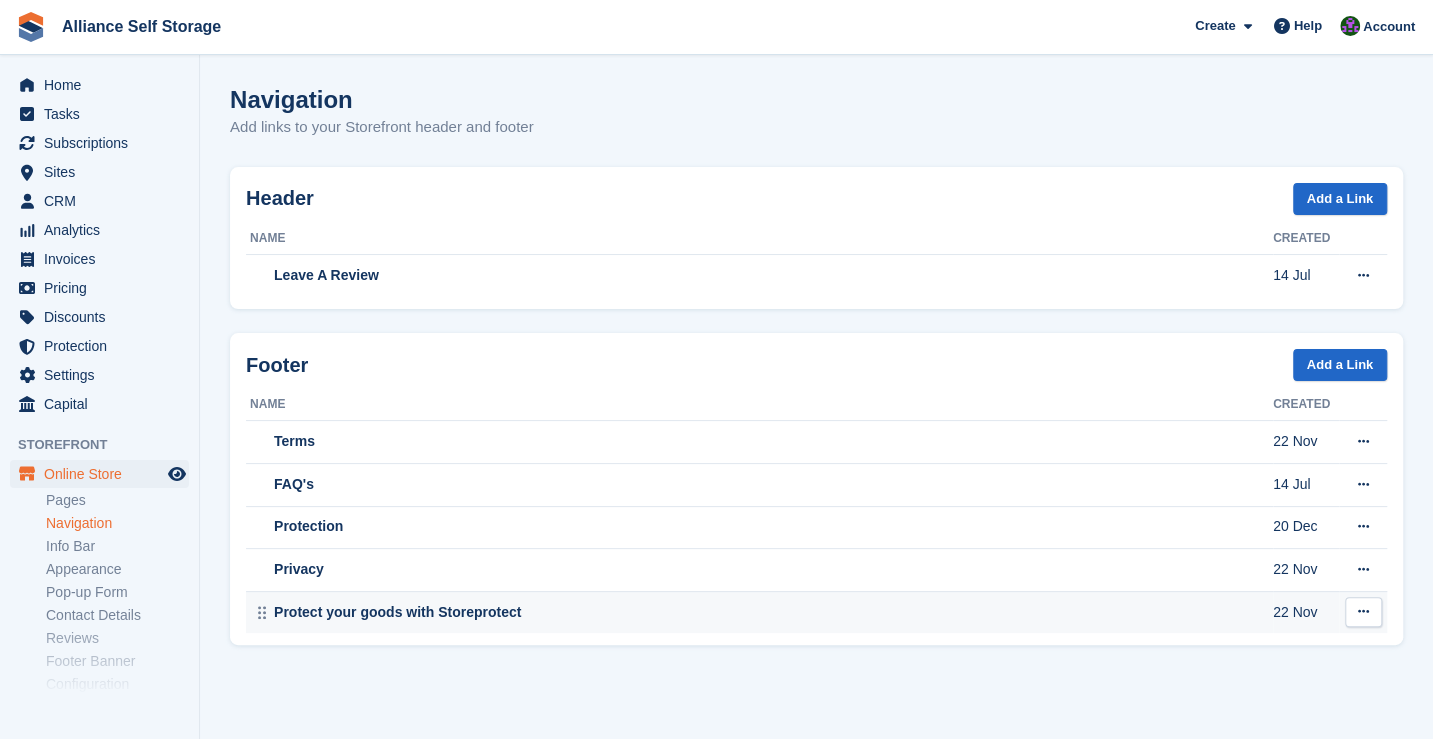 click on "Protect your goods with Storeprotect" at bounding box center [761, 612] 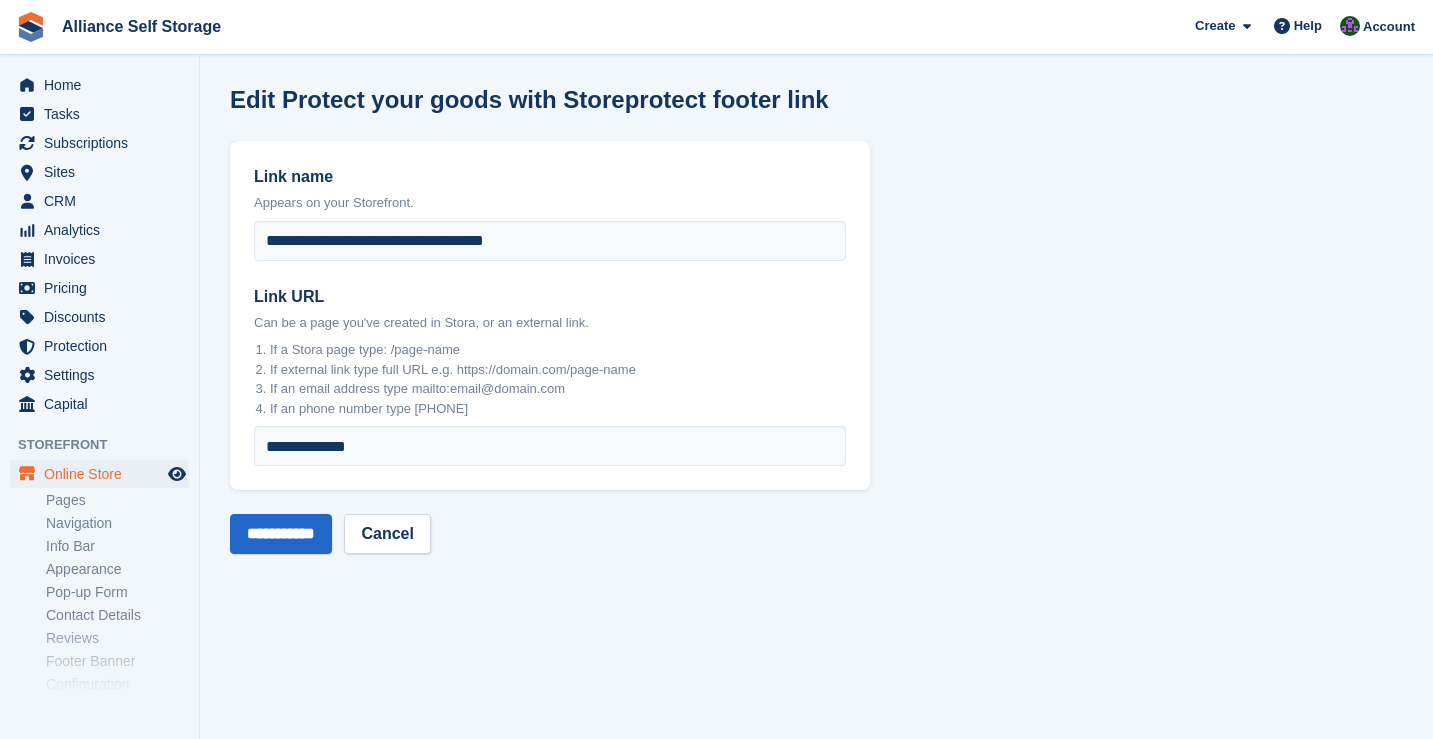 scroll, scrollTop: 0, scrollLeft: 0, axis: both 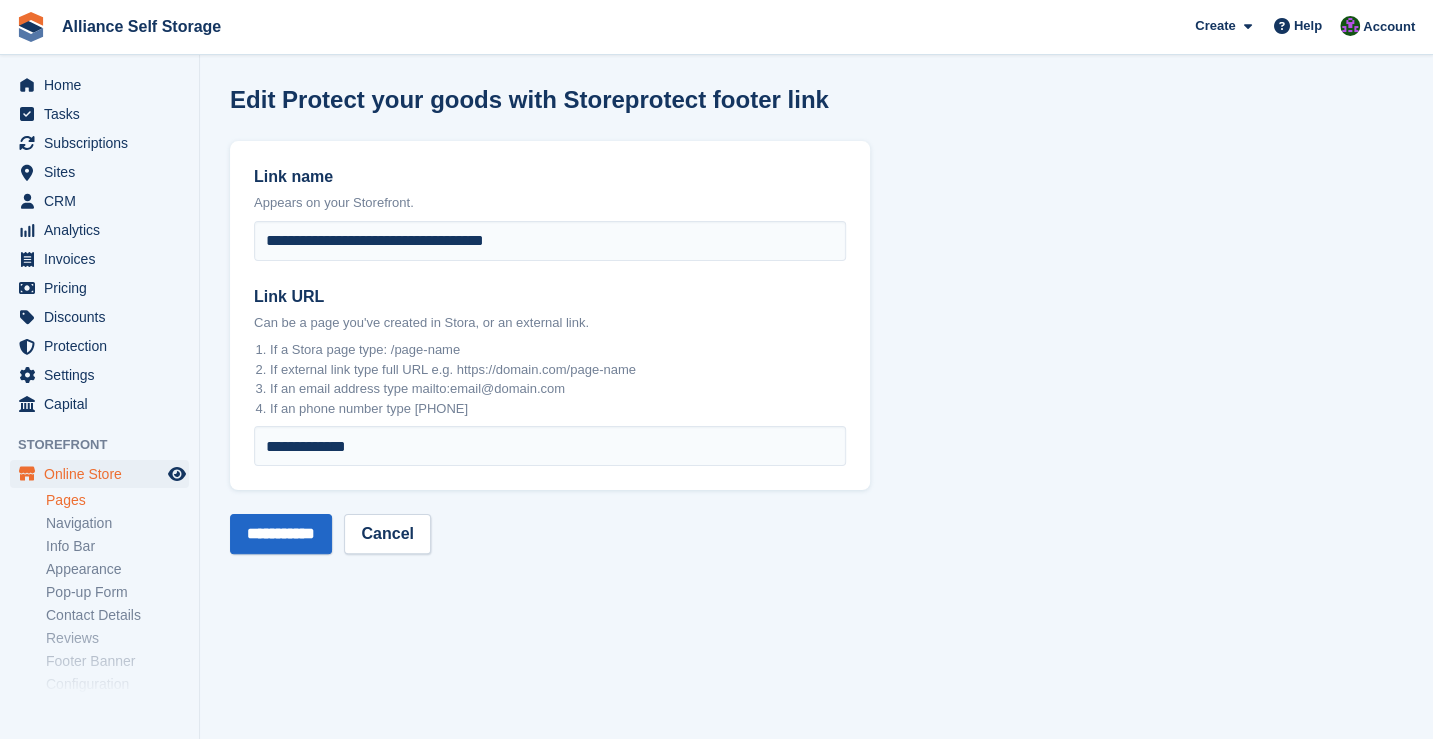 click on "Pages" at bounding box center [117, 500] 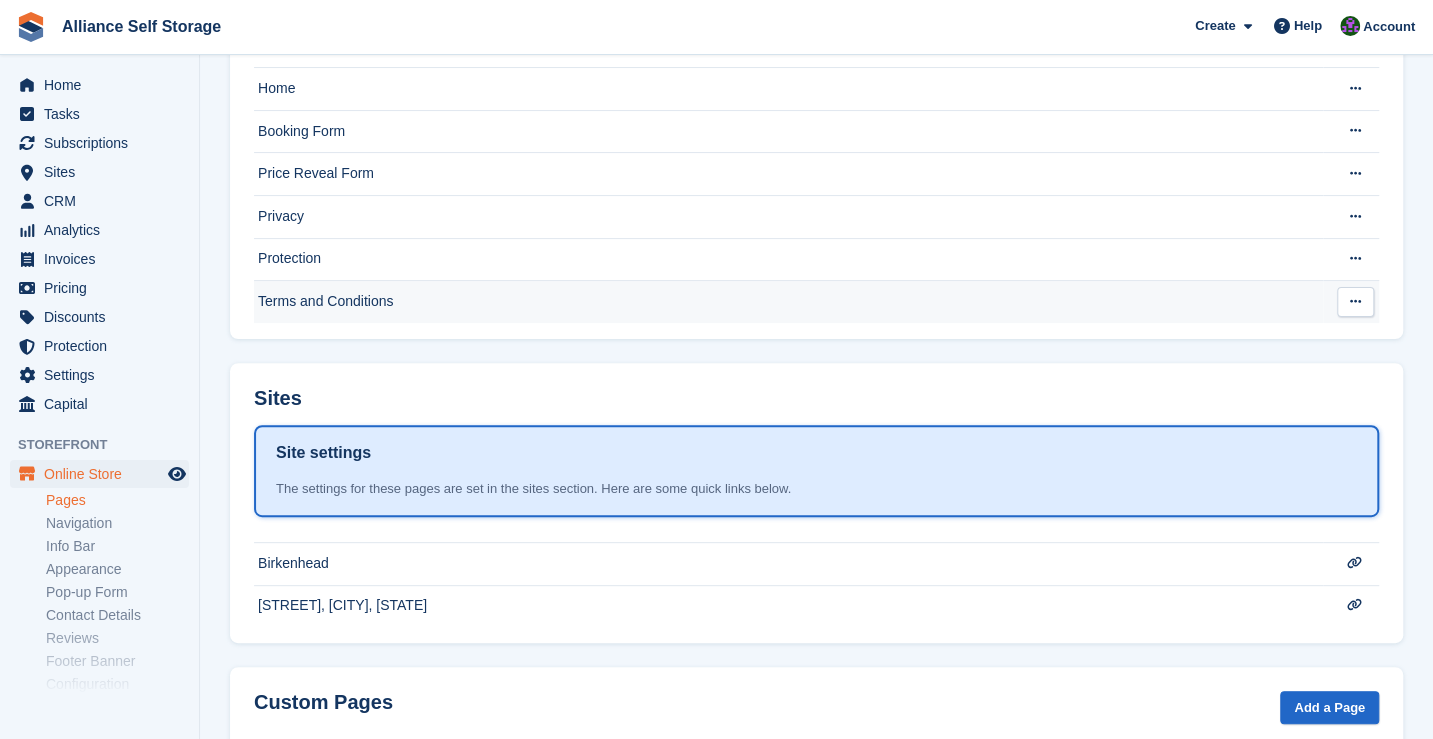 scroll, scrollTop: 200, scrollLeft: 0, axis: vertical 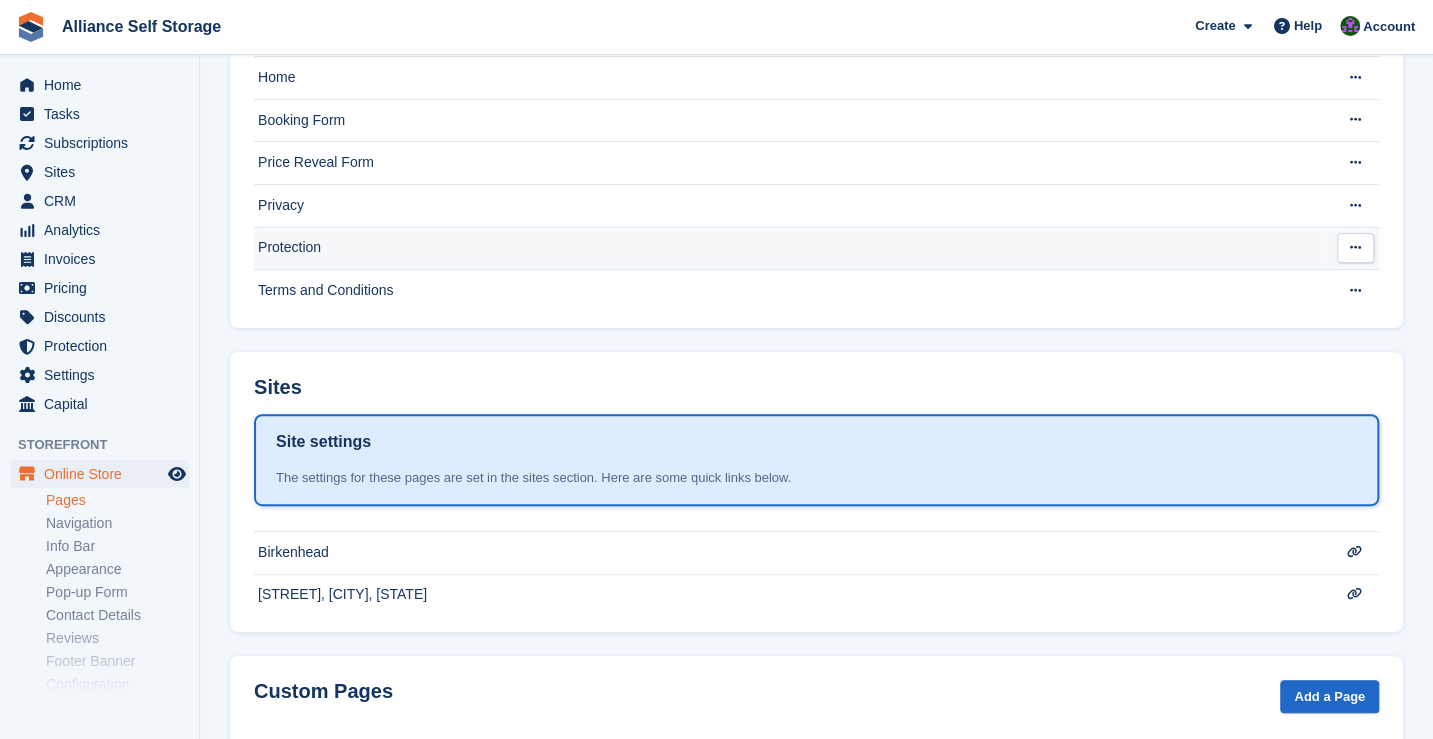 click on "Protection" at bounding box center (788, 248) 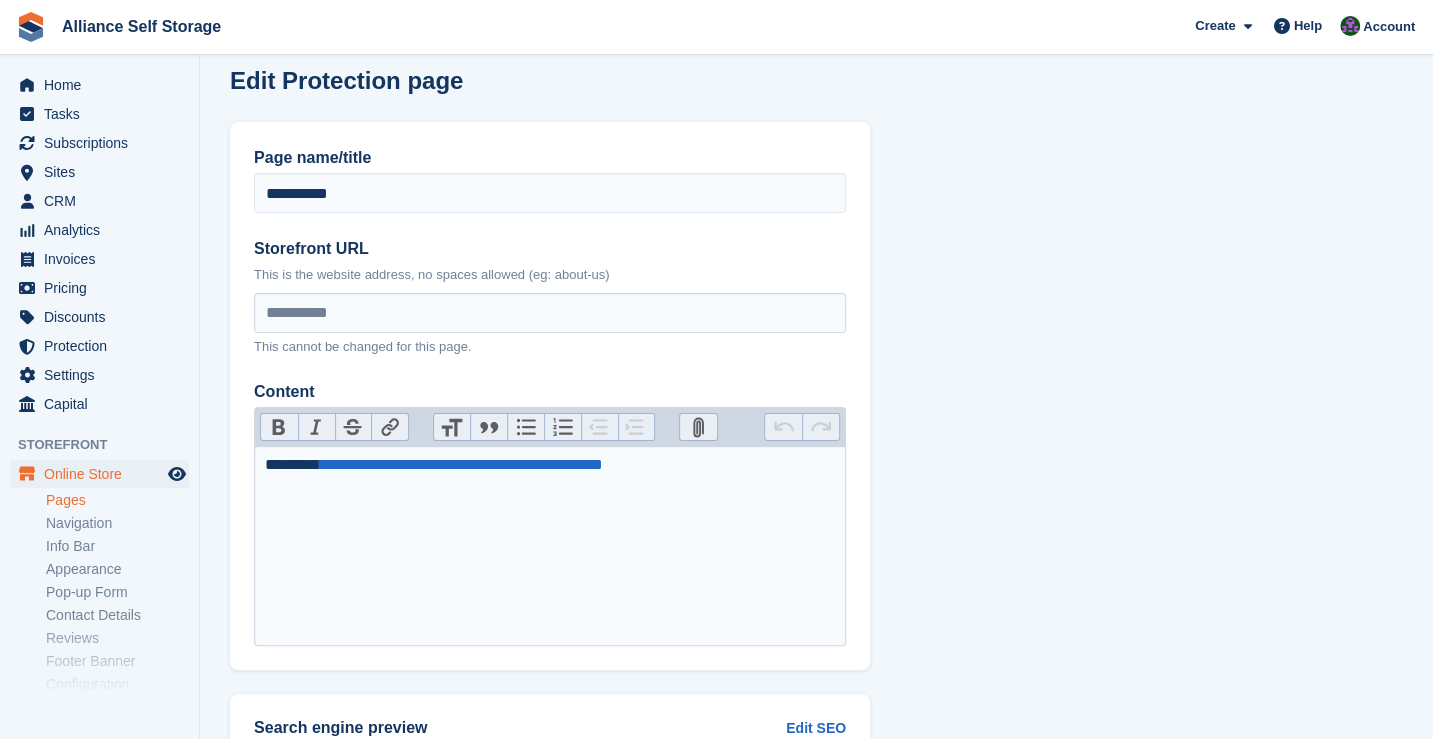scroll, scrollTop: 0, scrollLeft: 0, axis: both 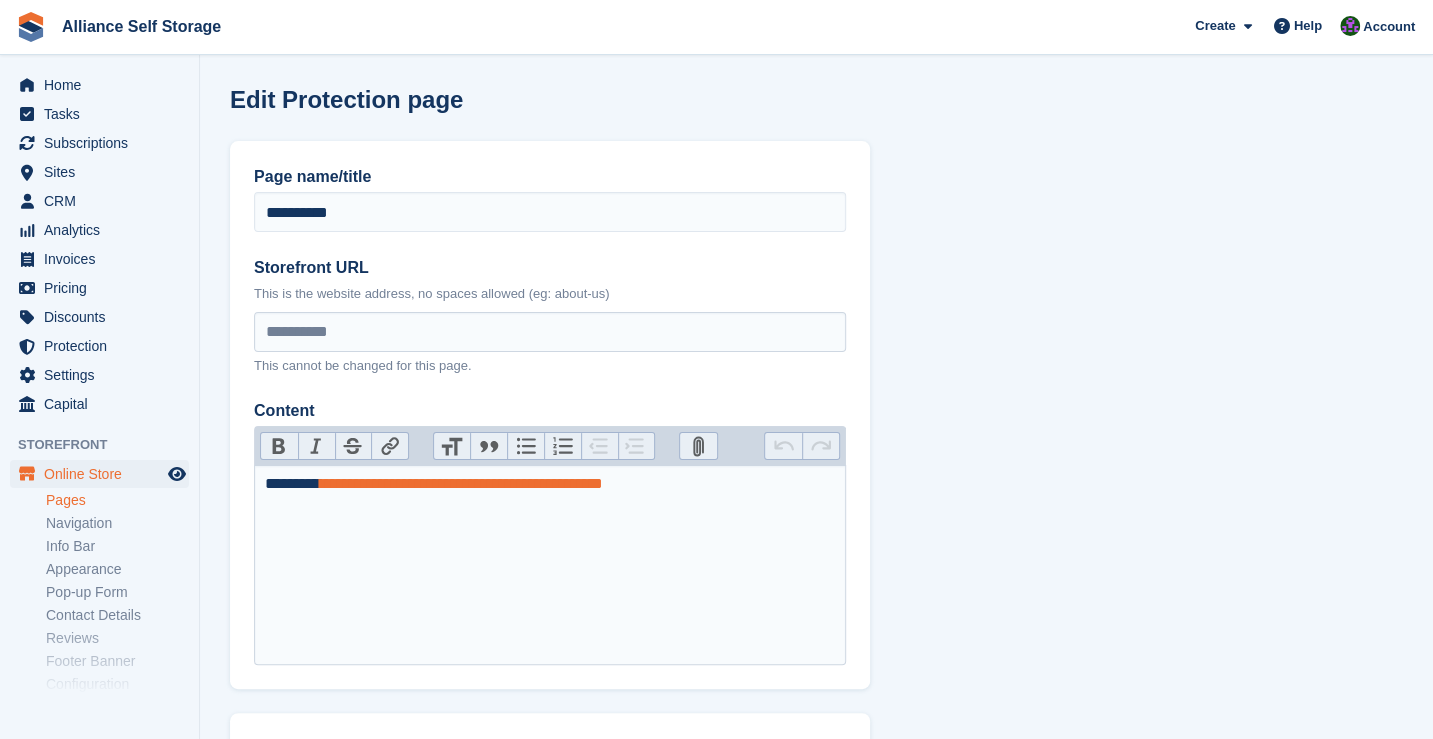 click on "**********" at bounding box center [461, 483] 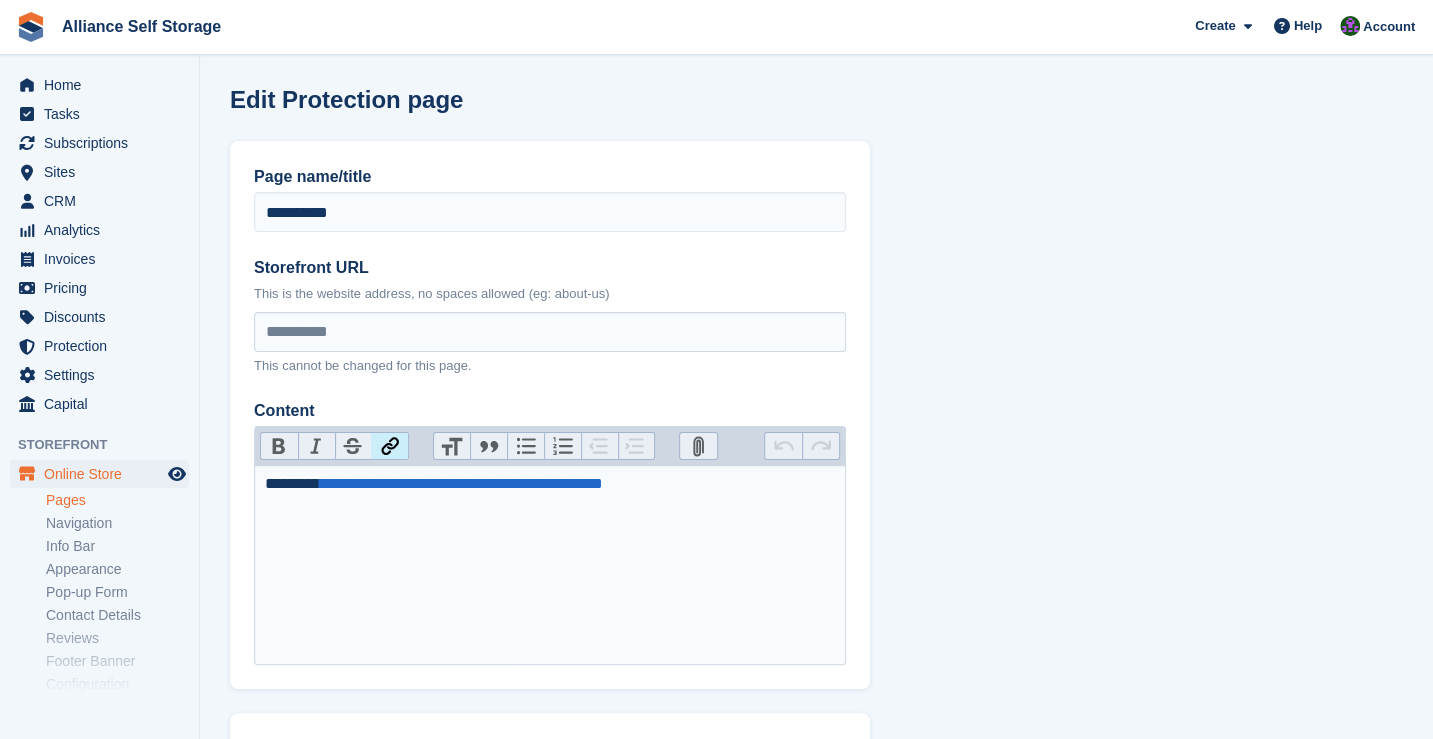 type on "**********" 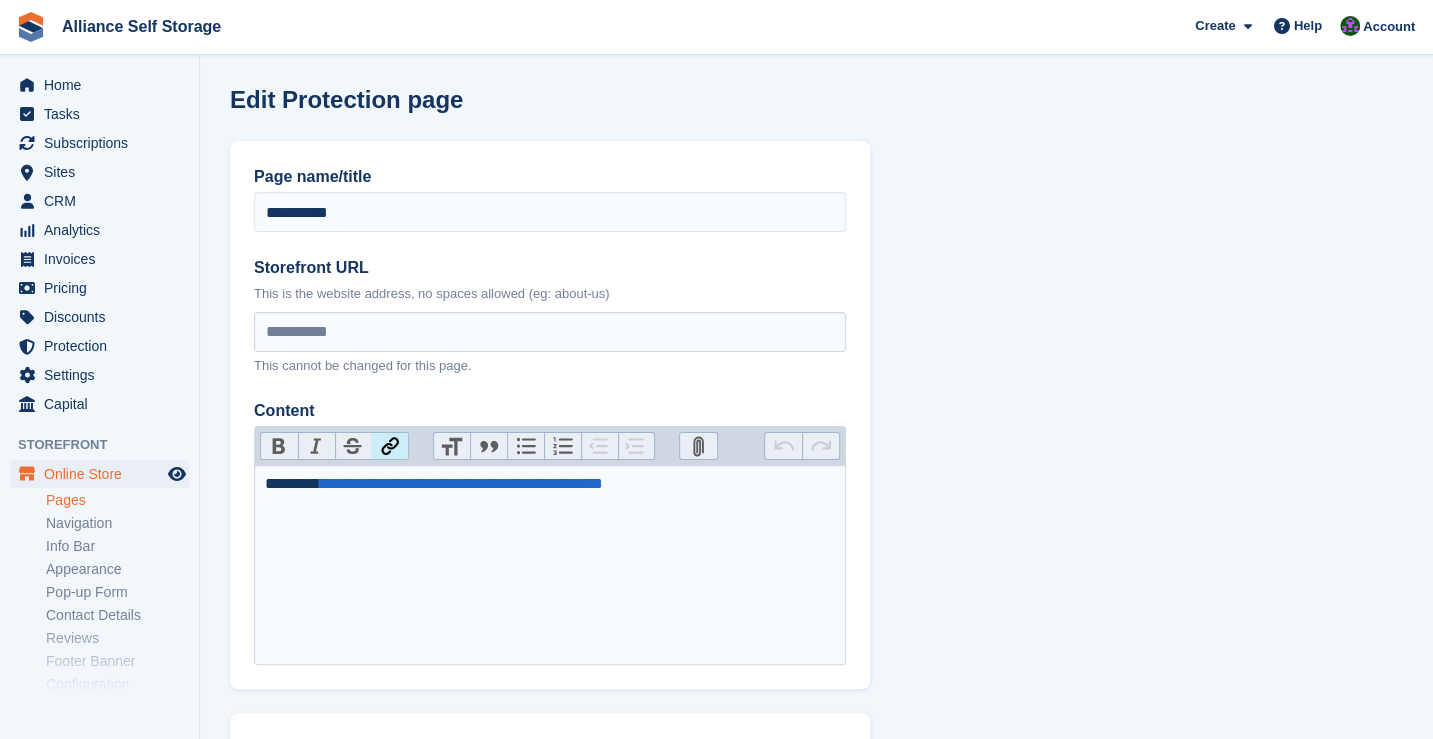 click on "**********" at bounding box center [550, 565] 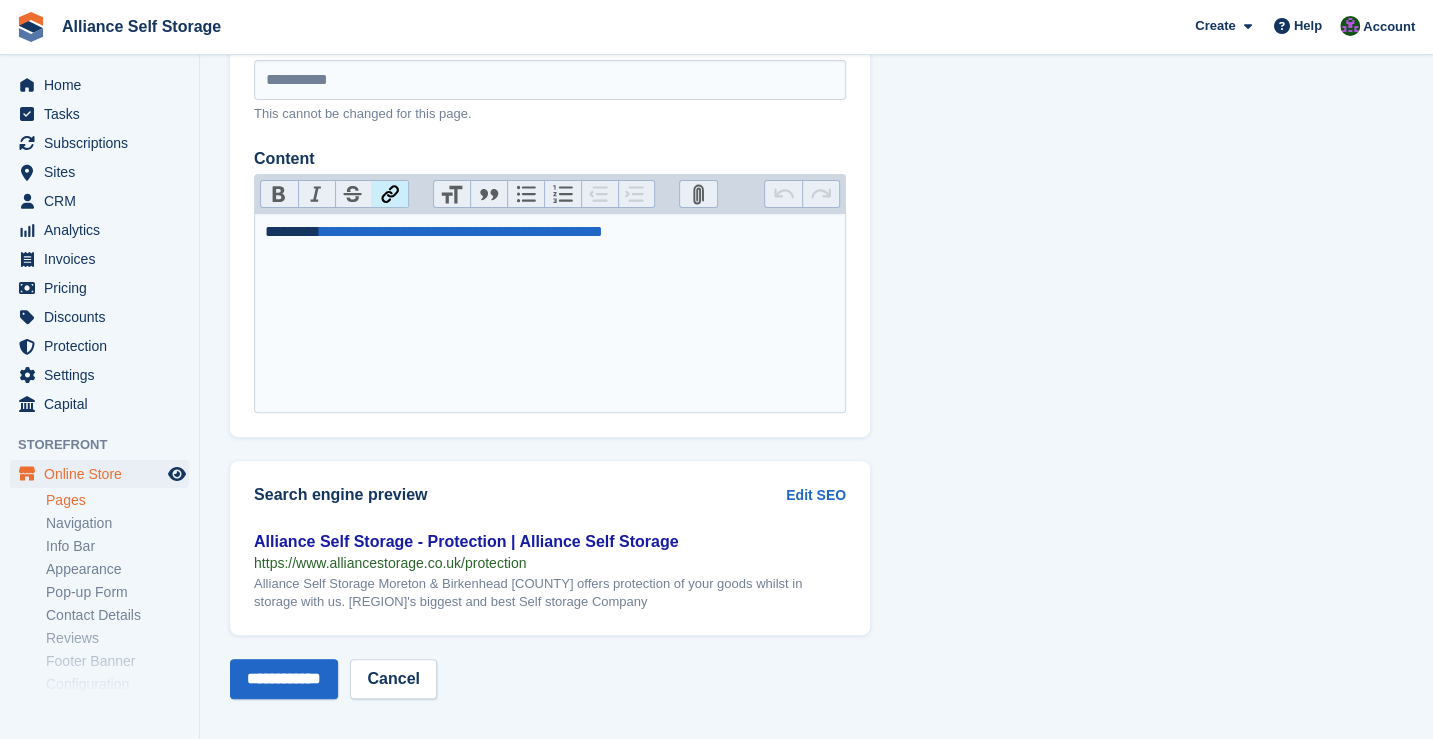 scroll, scrollTop: 264, scrollLeft: 0, axis: vertical 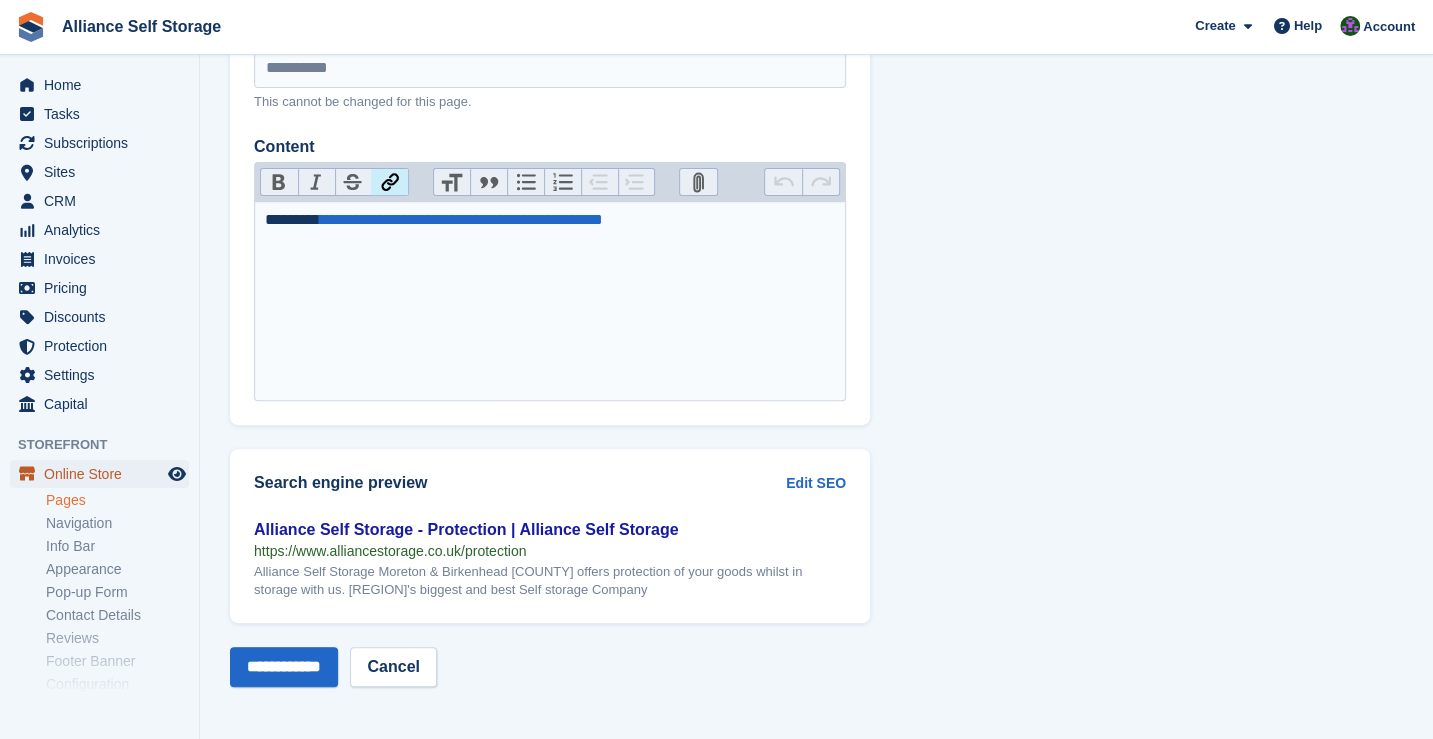 click on "Online Store" at bounding box center (104, 474) 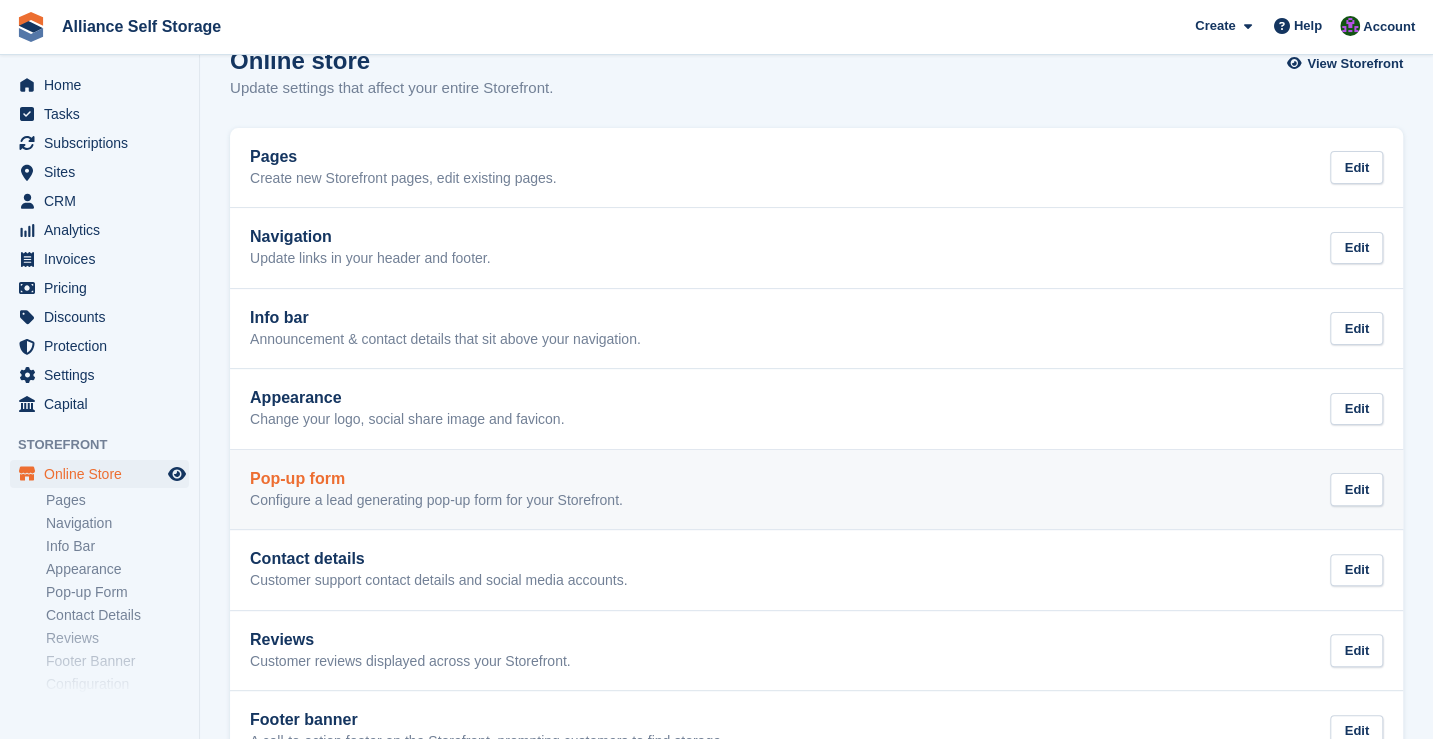 scroll, scrollTop: 0, scrollLeft: 0, axis: both 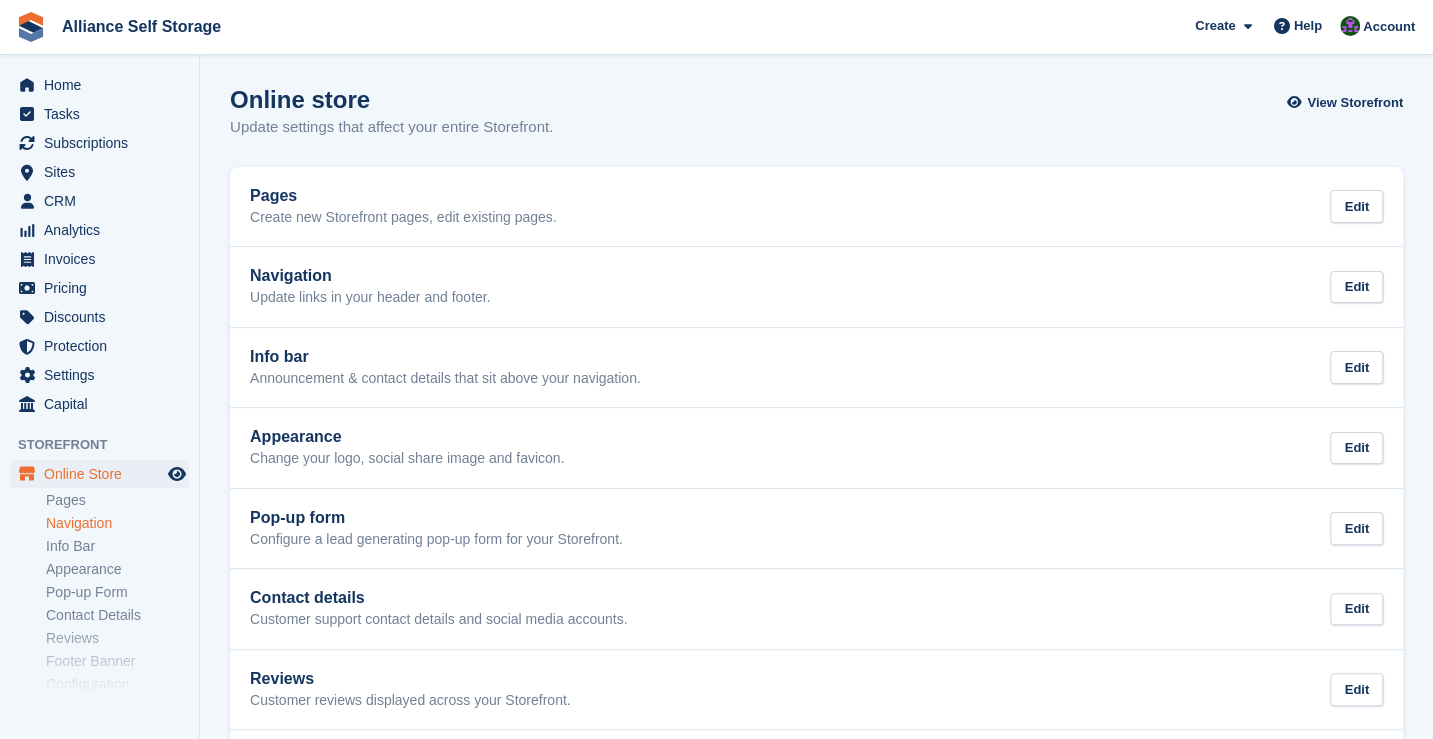 click on "Navigation" at bounding box center [117, 523] 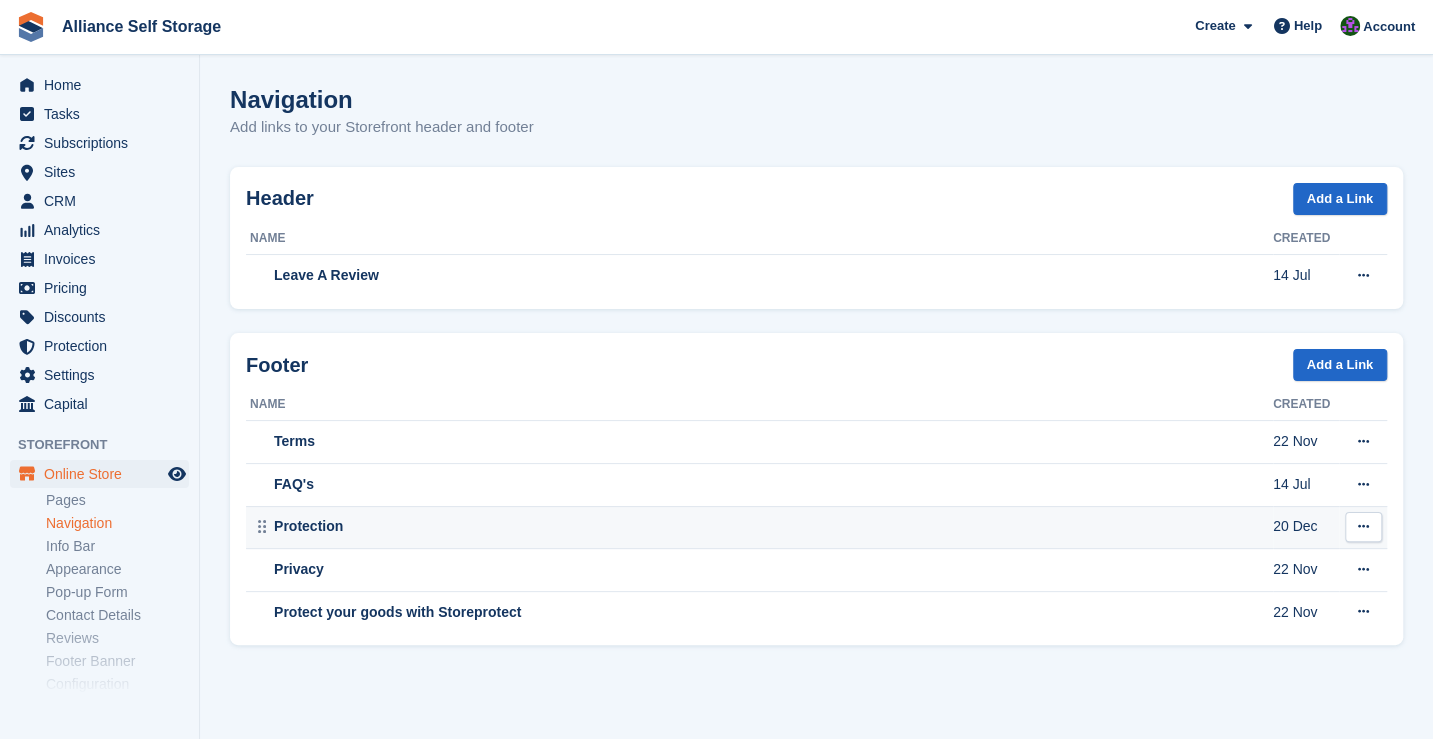 click on "Protection" at bounding box center [761, 526] 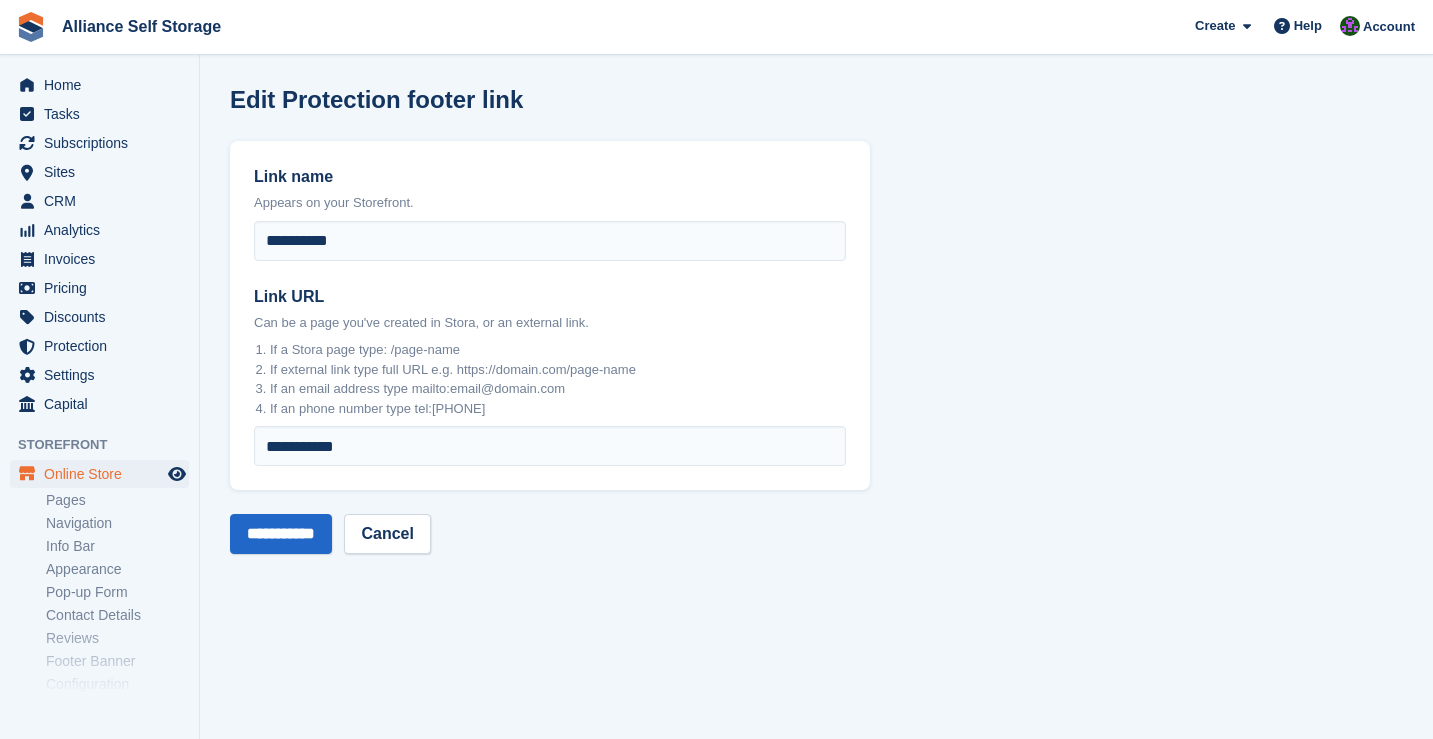 scroll, scrollTop: 0, scrollLeft: 0, axis: both 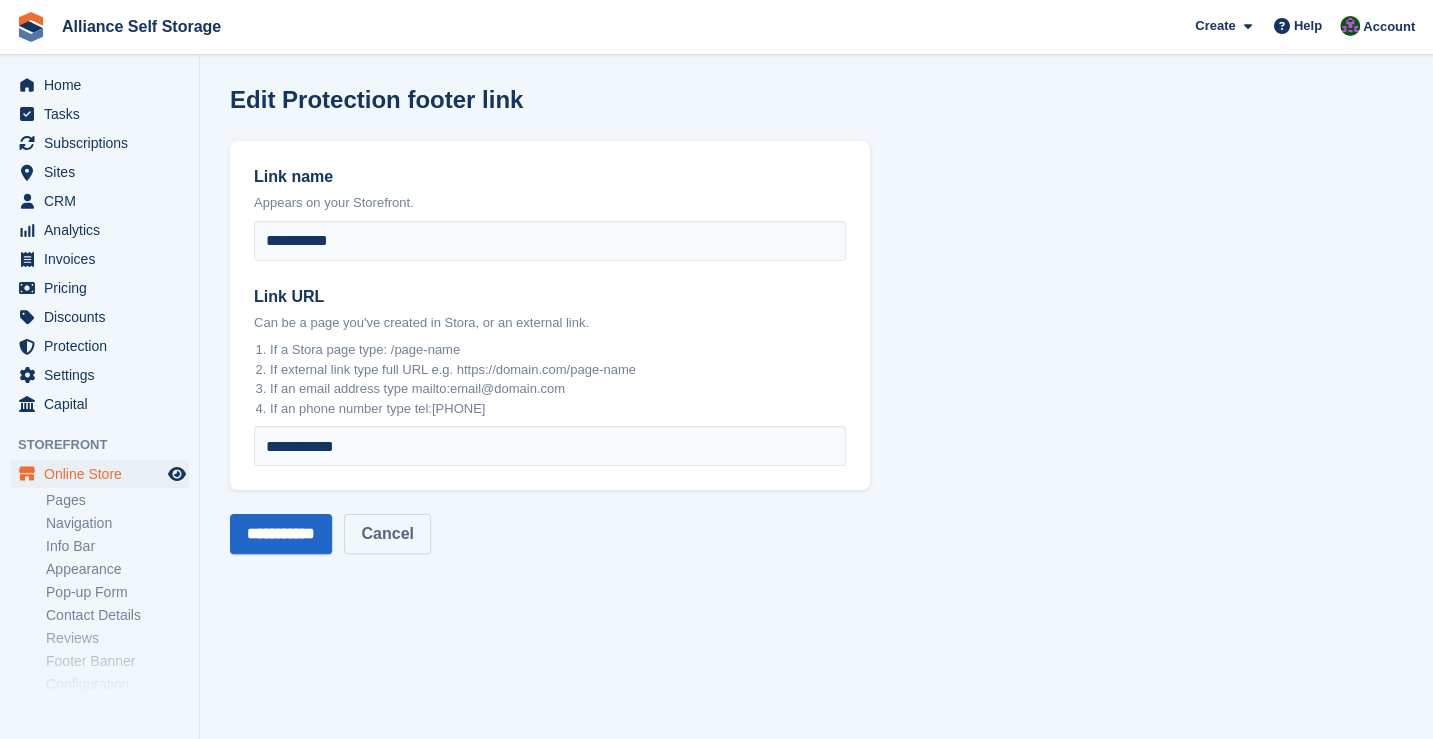 click on "Cancel" at bounding box center (387, 534) 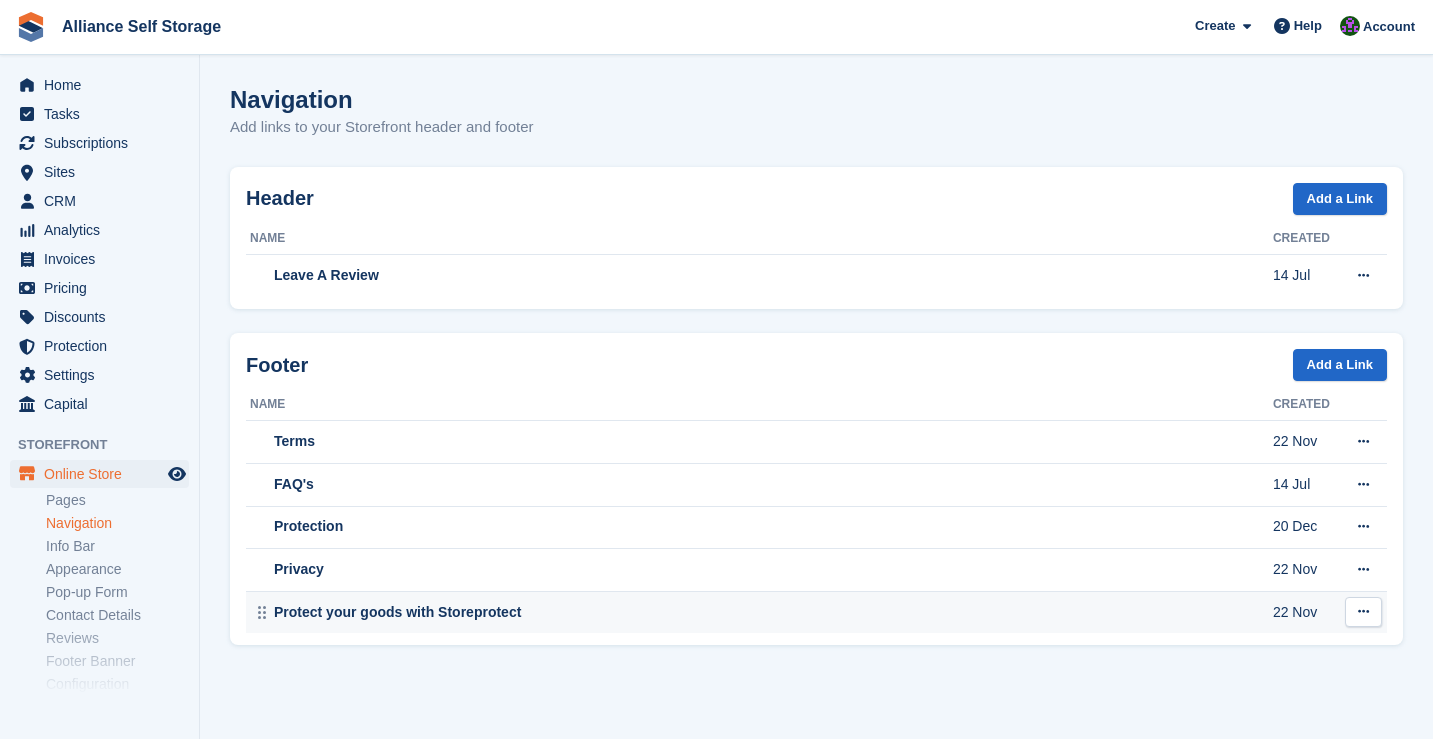 scroll, scrollTop: 0, scrollLeft: 0, axis: both 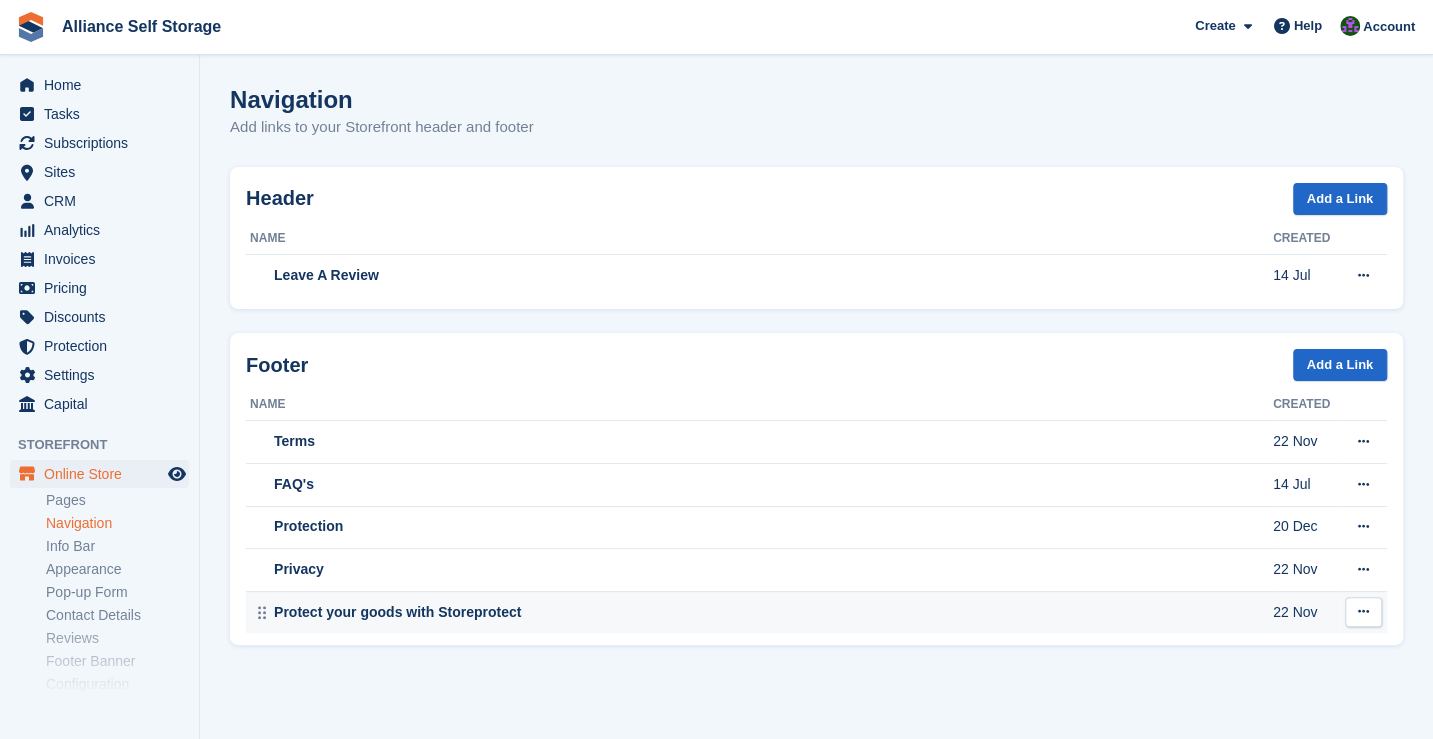 click at bounding box center (1363, 612) 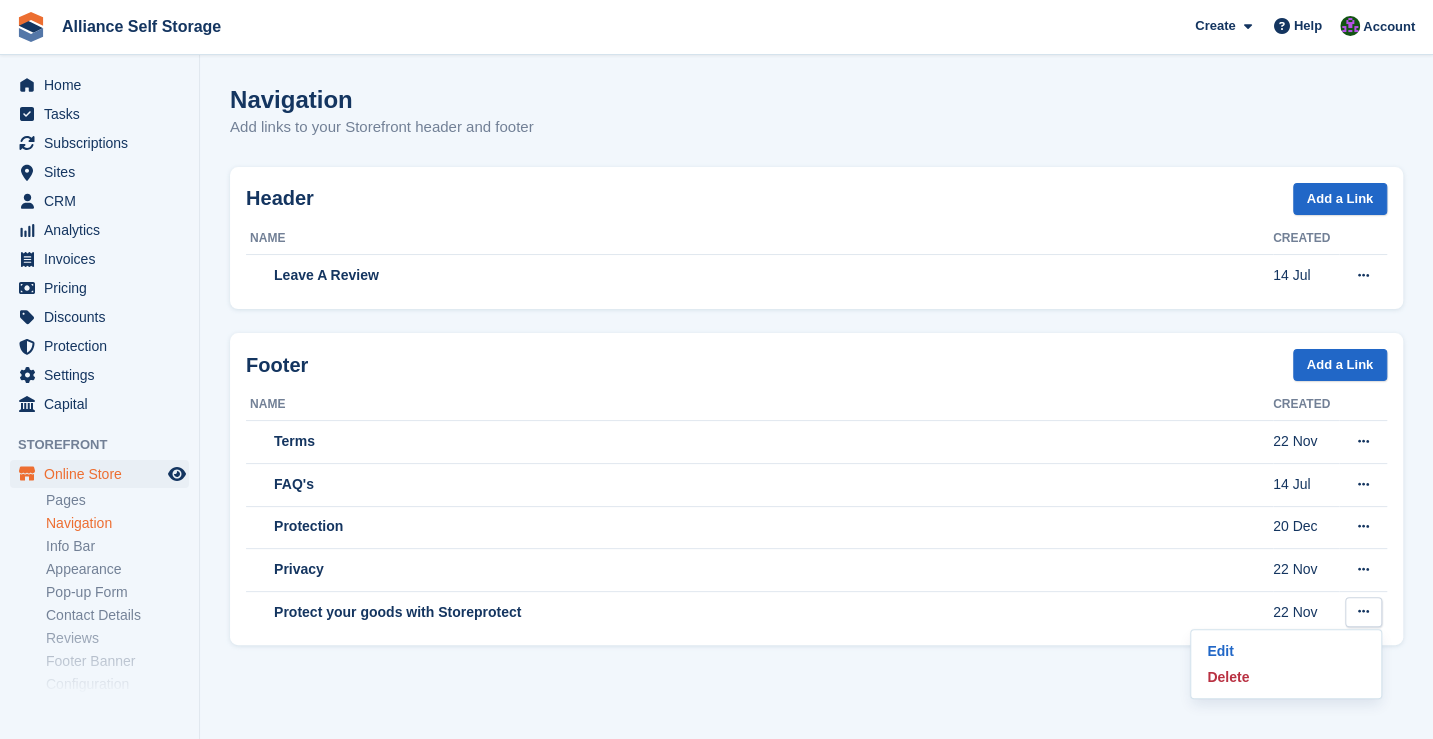 click on "Navigation
Add links to your Storefront header and footer
Header
Add a Link
Name
Created
Leave A Review
14 Jul
Edit
Delete
Footer
Add a Link
Name
Created
Terms" at bounding box center (816, 369) 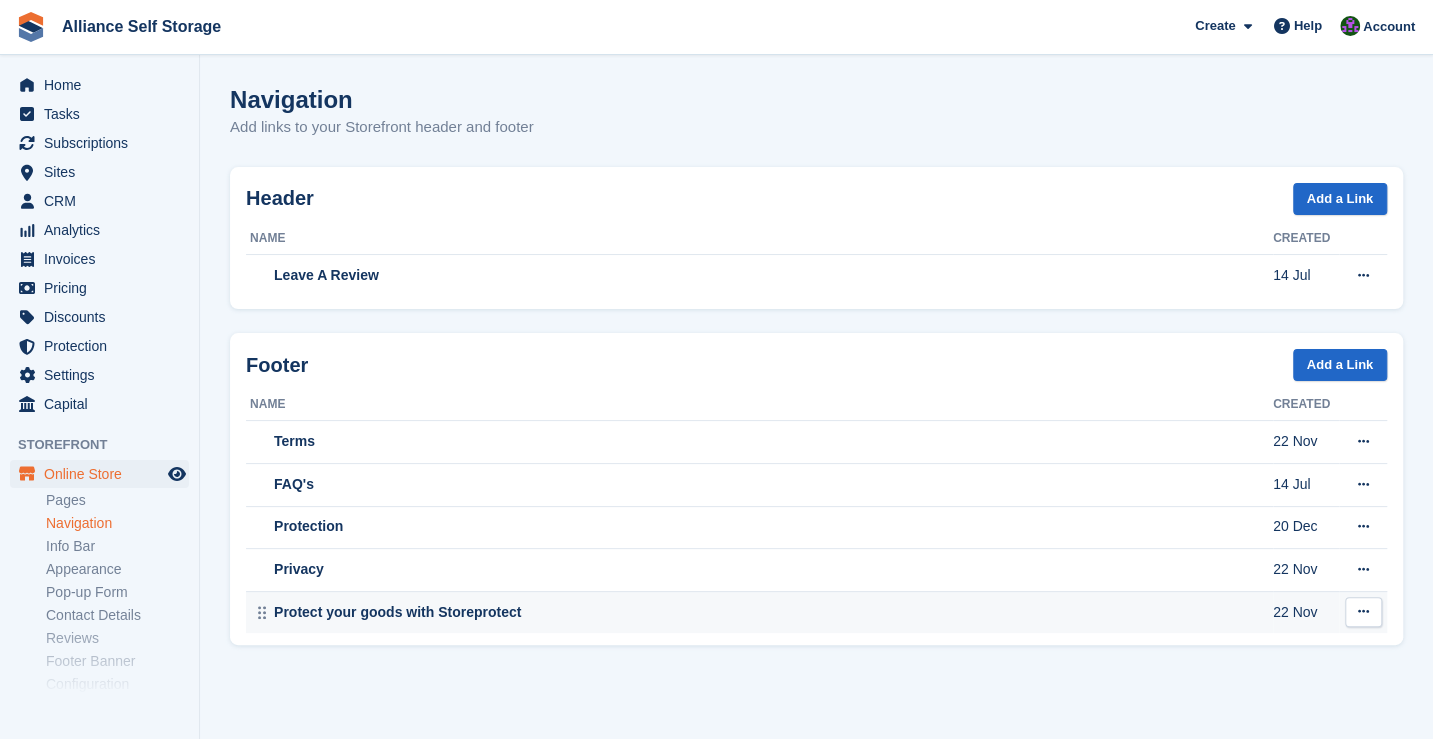 click on "Protect your goods with Storeprotect" at bounding box center [761, 612] 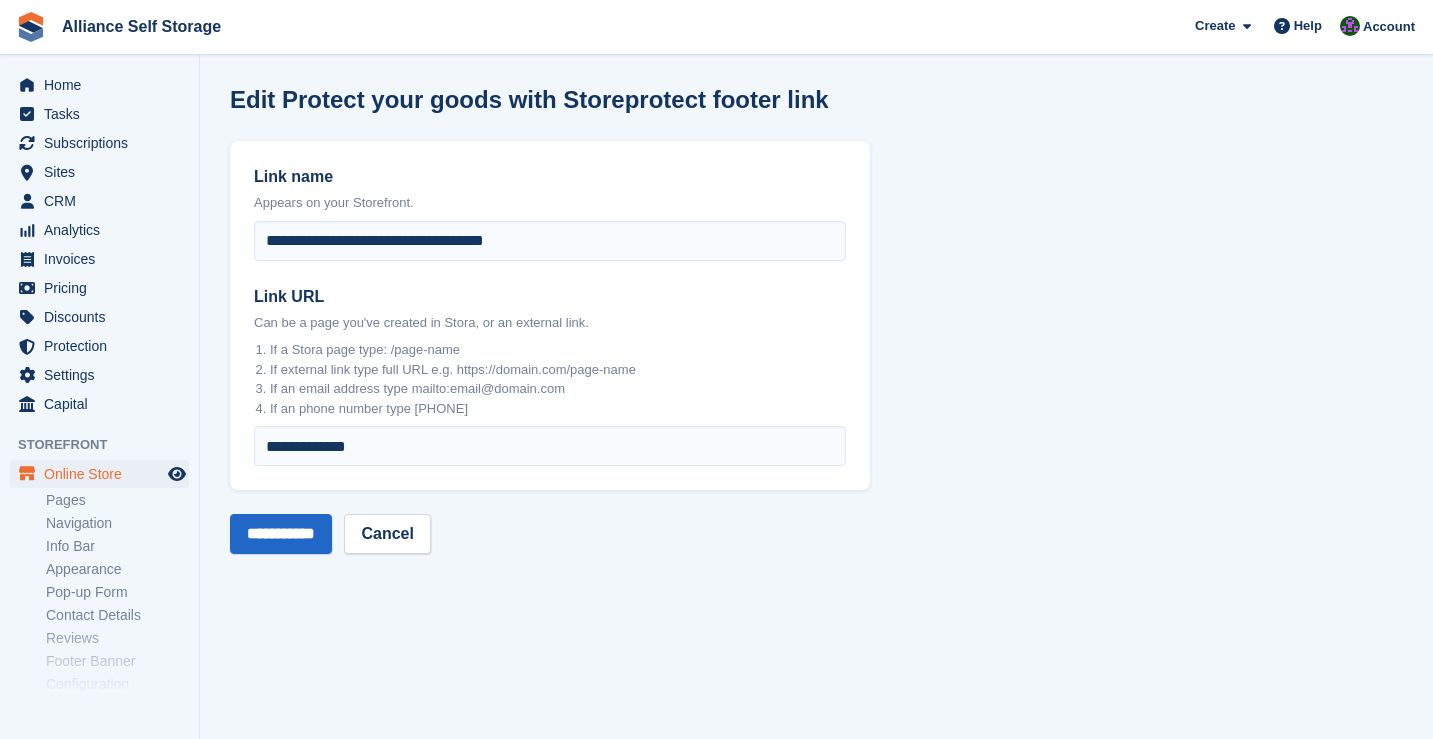 scroll, scrollTop: 0, scrollLeft: 0, axis: both 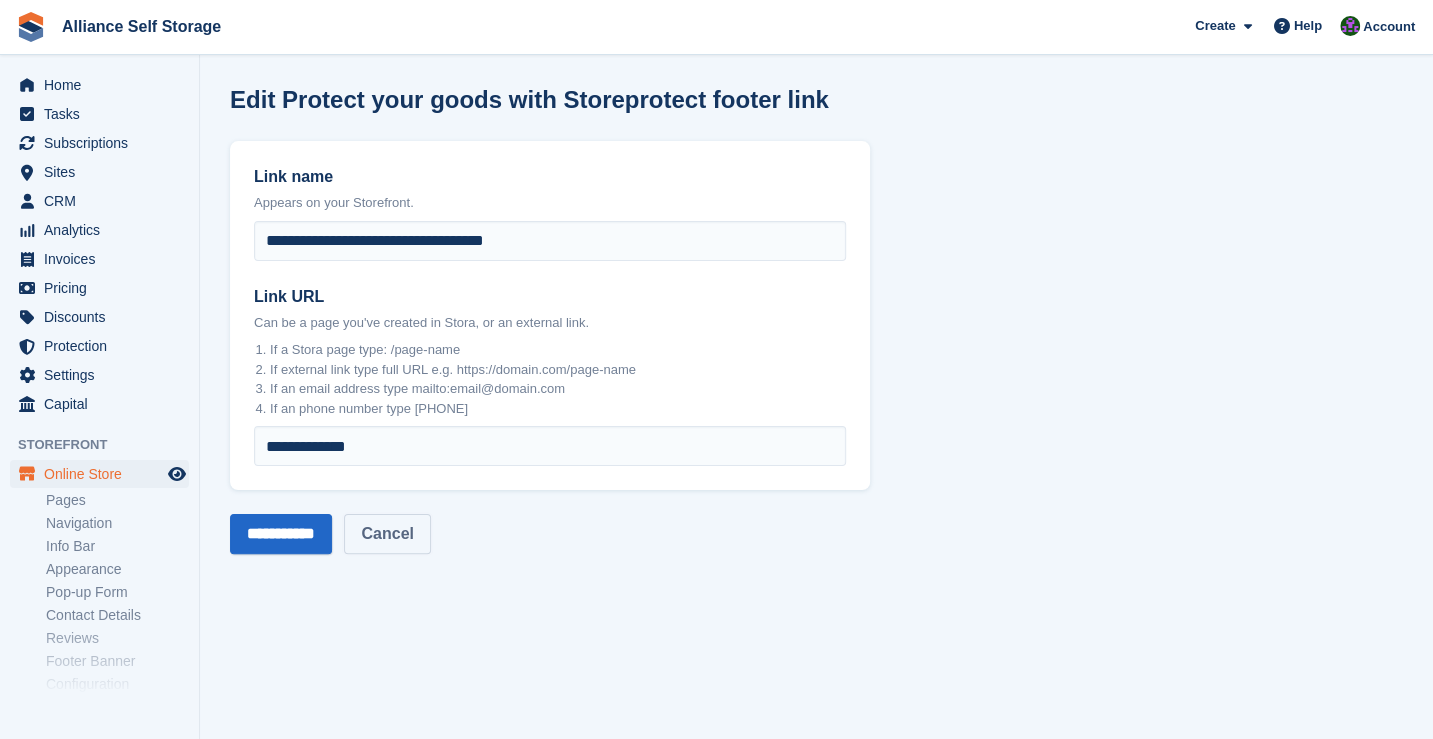 click on "Cancel" at bounding box center (387, 534) 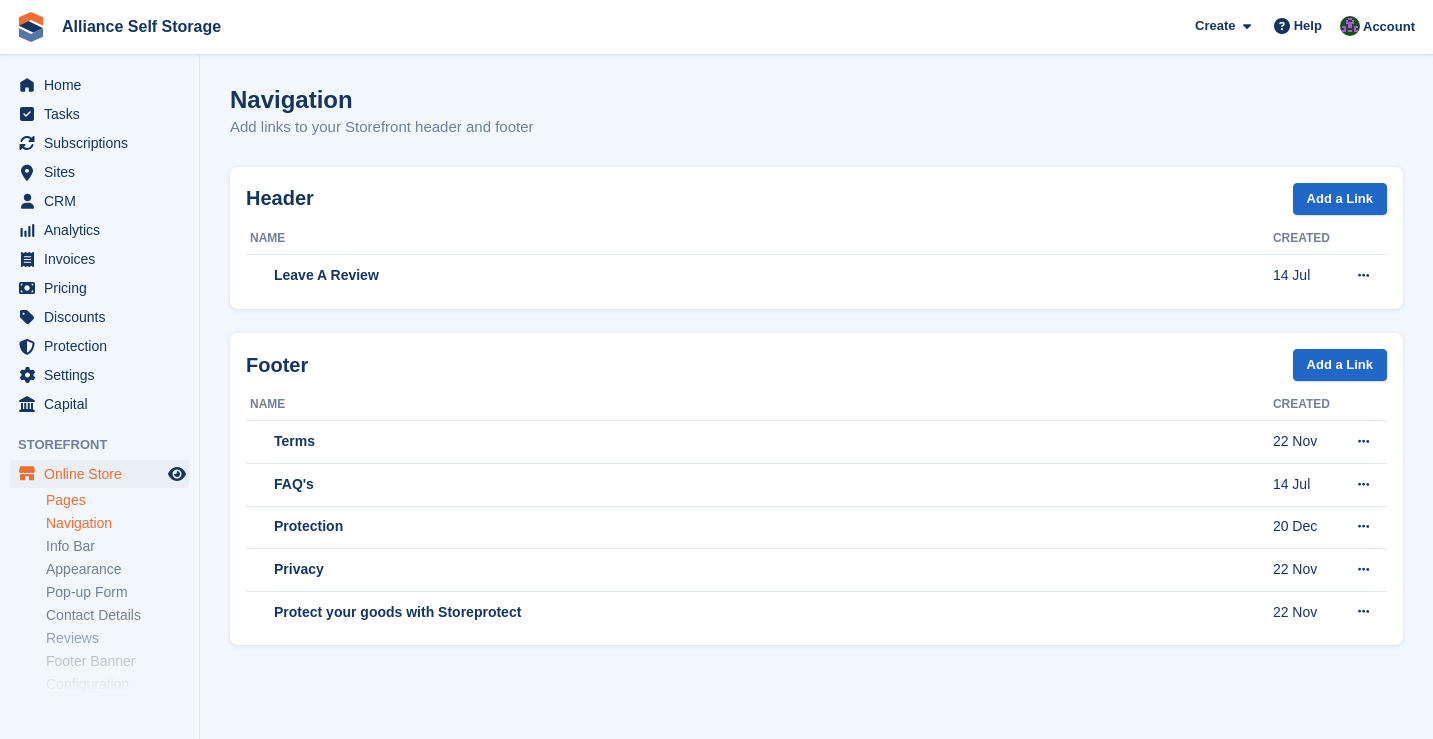 scroll, scrollTop: 0, scrollLeft: 0, axis: both 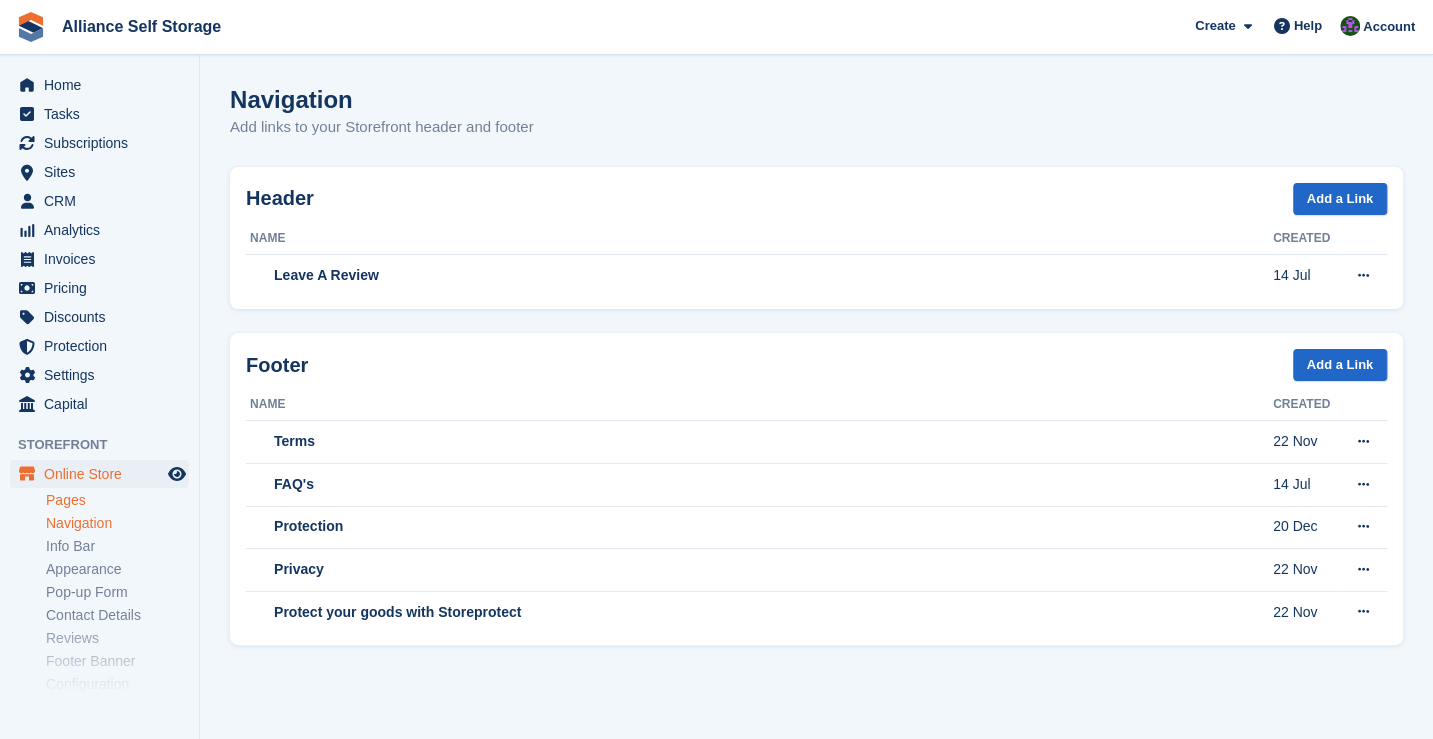 click on "Pages" at bounding box center (117, 500) 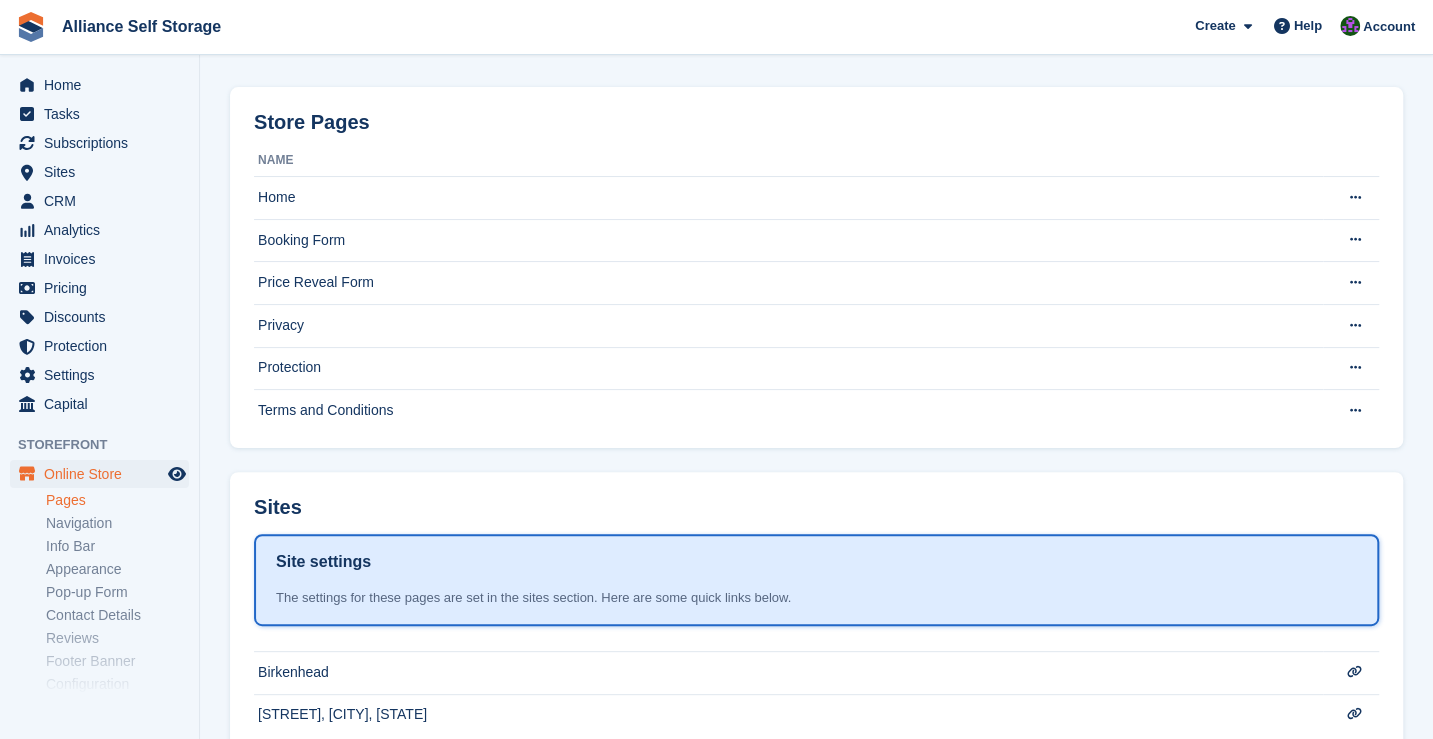 scroll, scrollTop: 0, scrollLeft: 0, axis: both 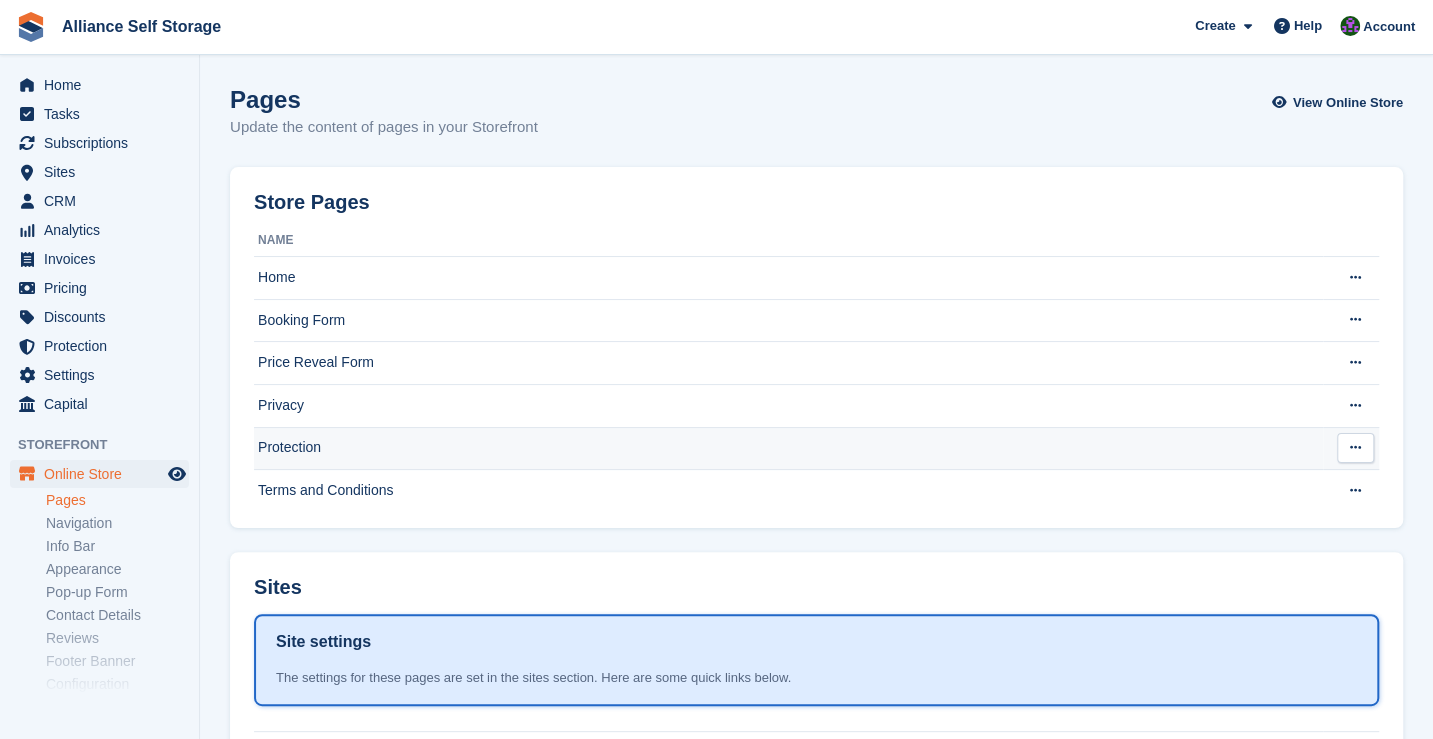 click on "Protection" at bounding box center [788, 448] 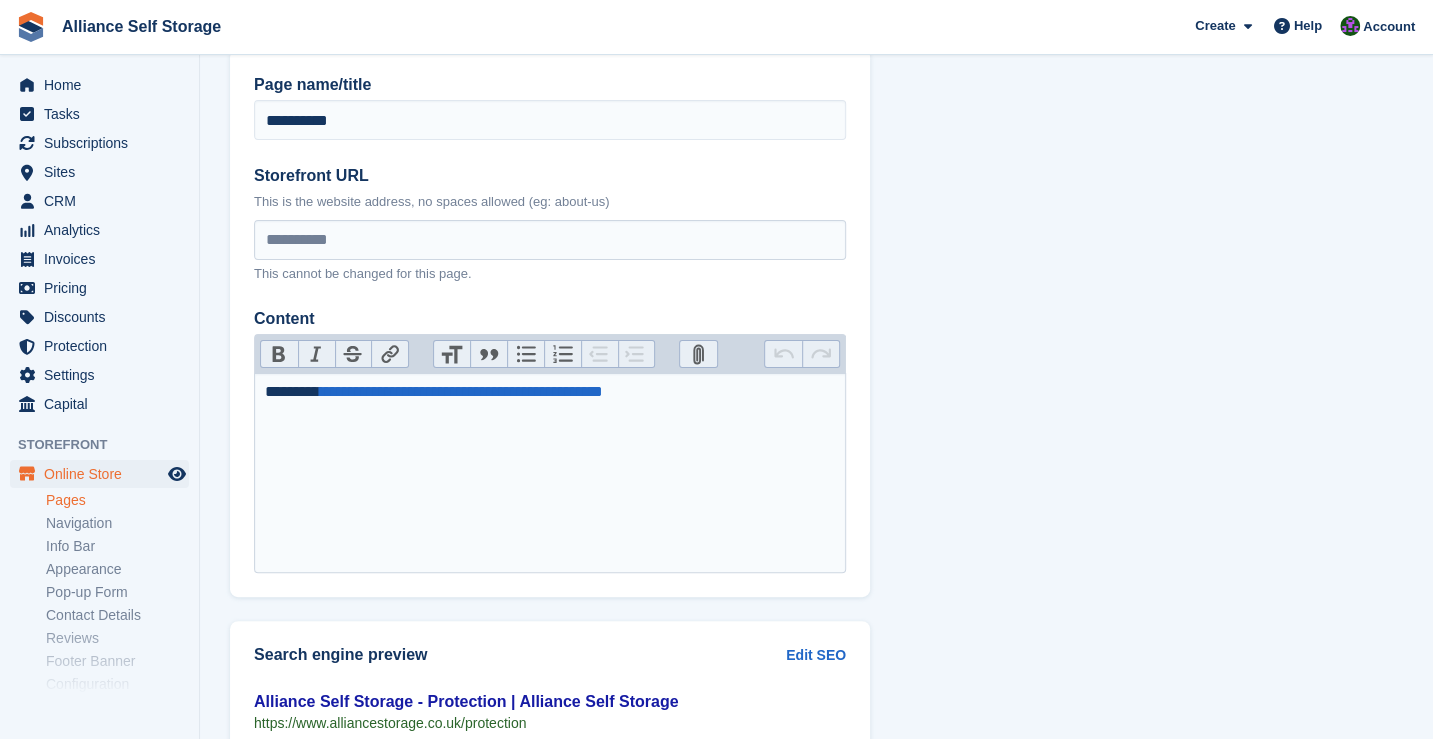 scroll, scrollTop: 264, scrollLeft: 0, axis: vertical 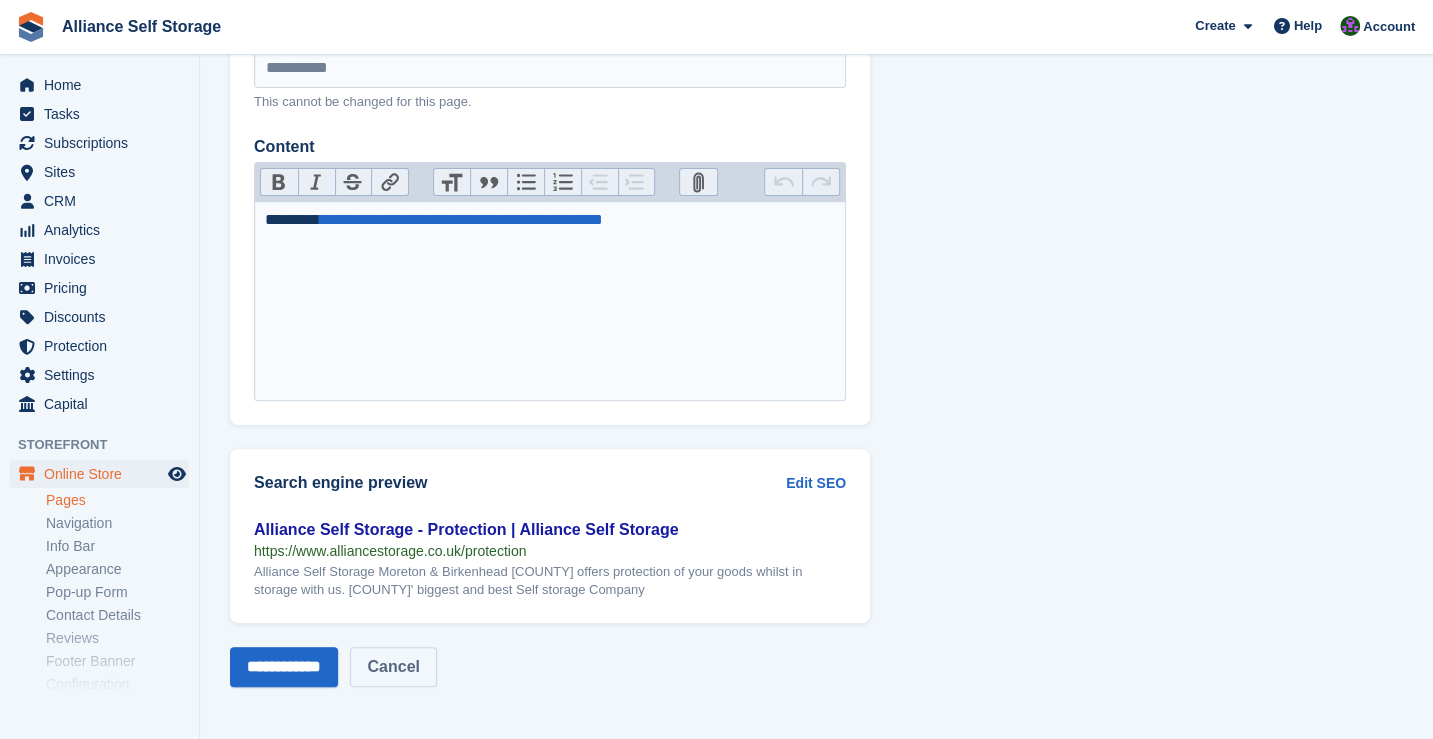 click on "Cancel" at bounding box center [393, 667] 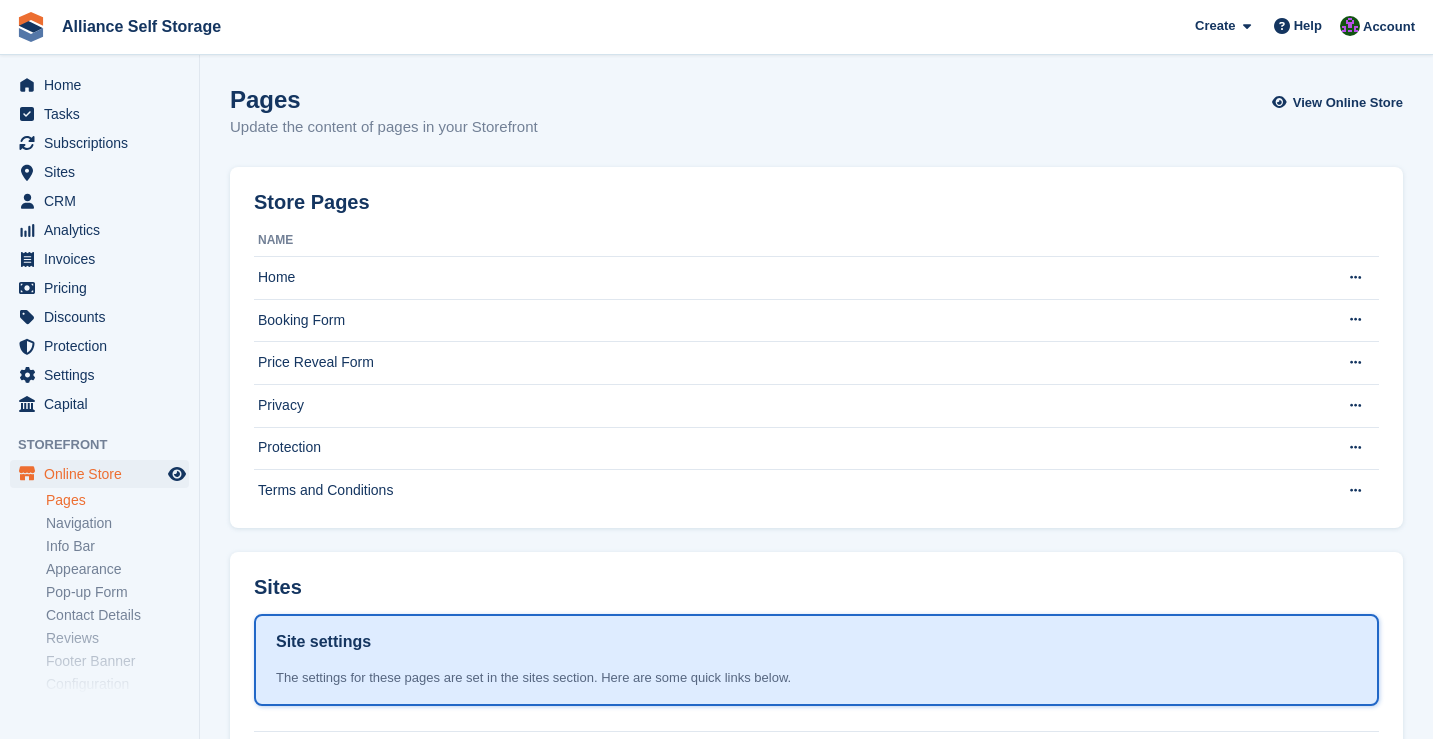 scroll, scrollTop: 0, scrollLeft: 0, axis: both 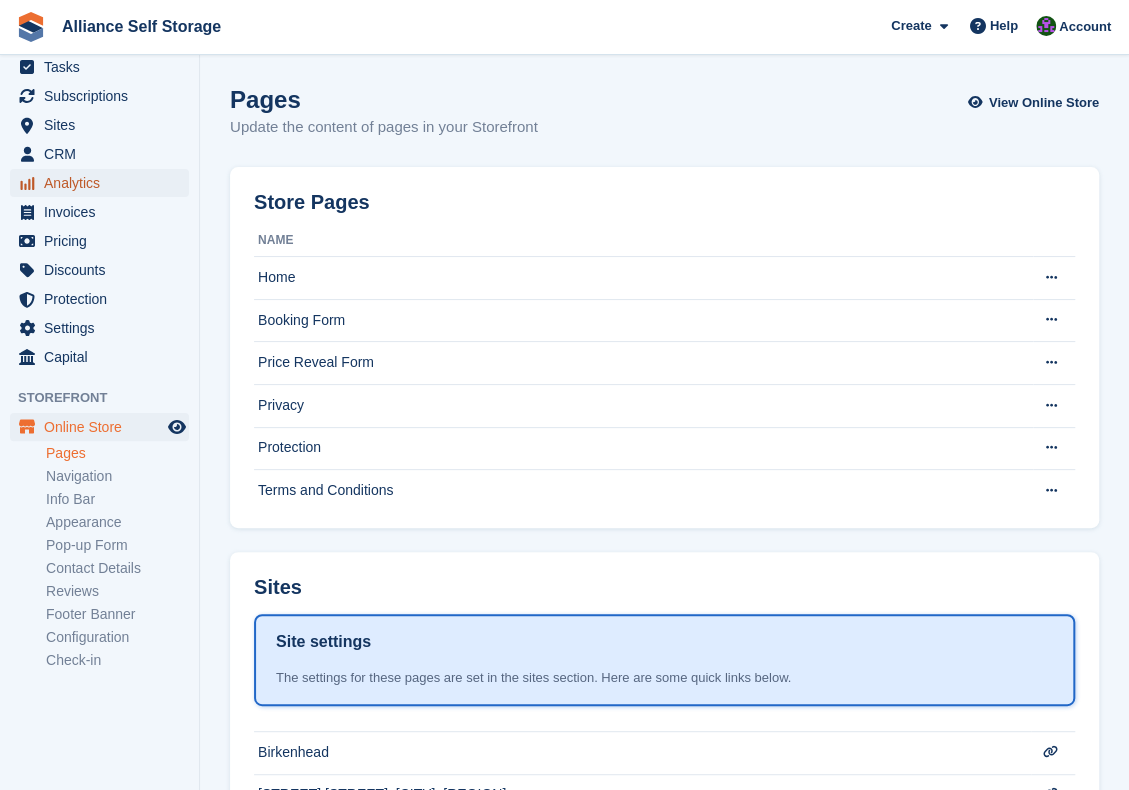 click on "Analytics" at bounding box center (104, 183) 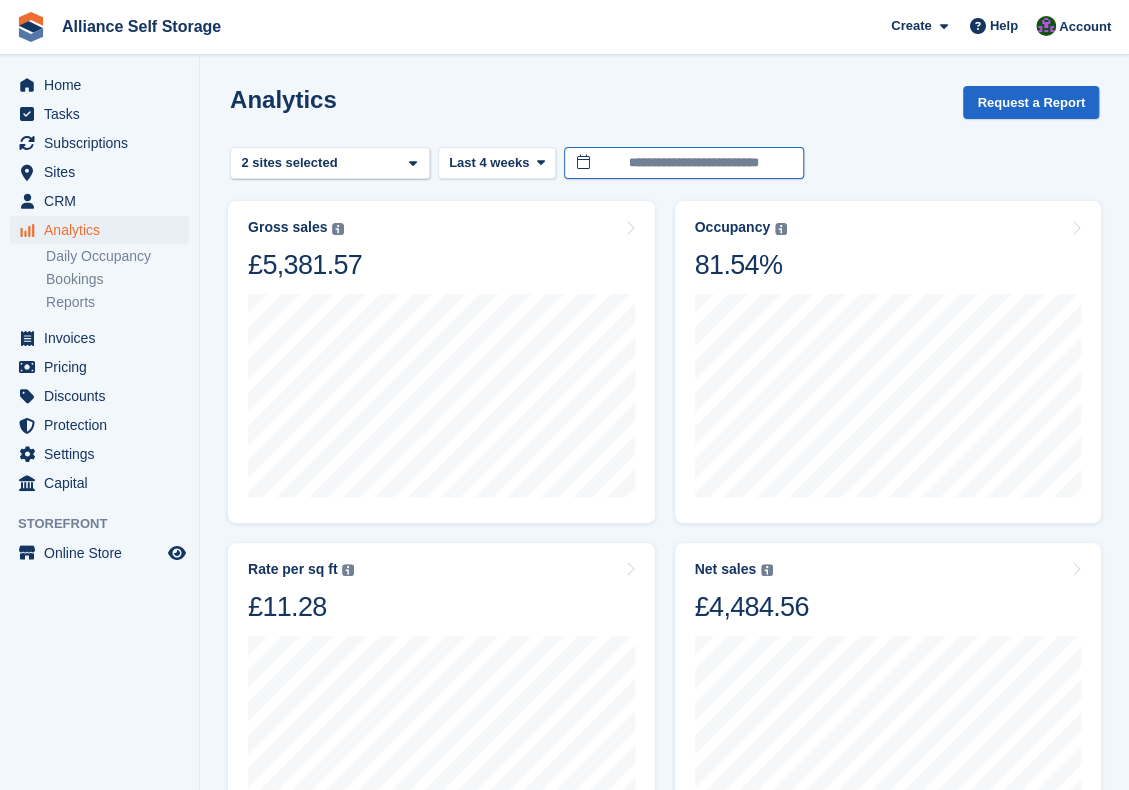 click on "**********" at bounding box center [684, 163] 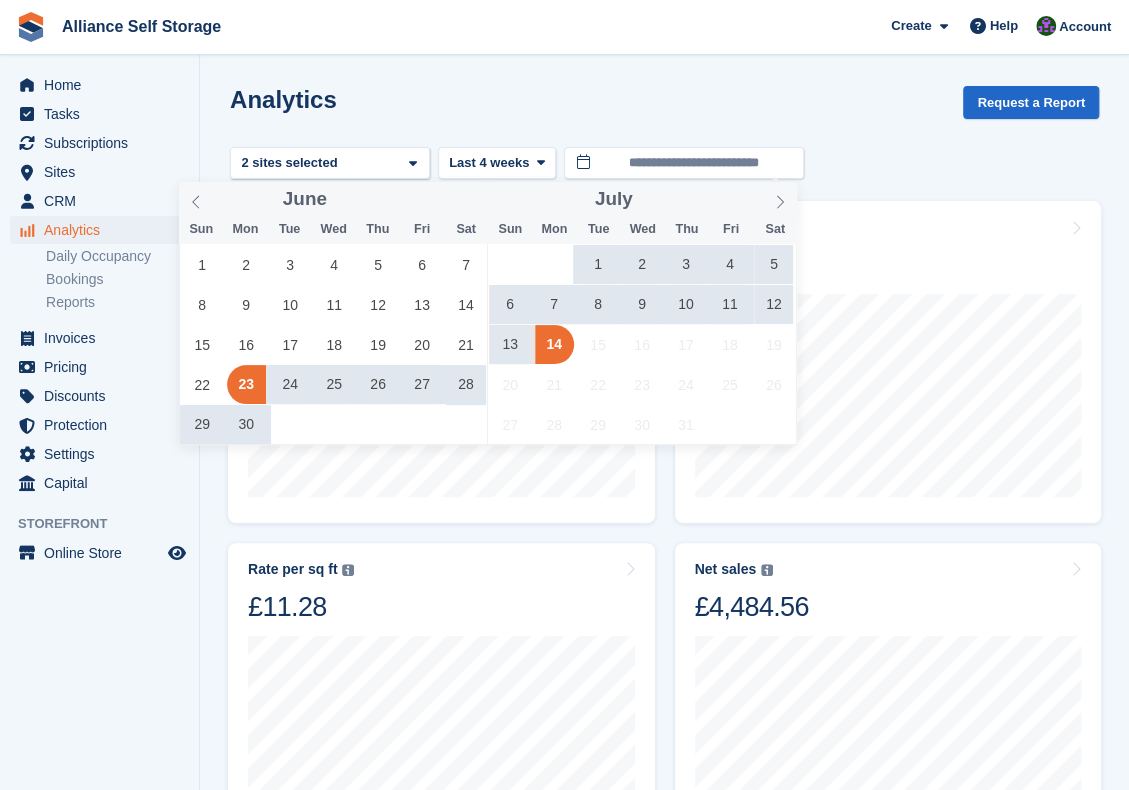 click on "7" at bounding box center (554, 304) 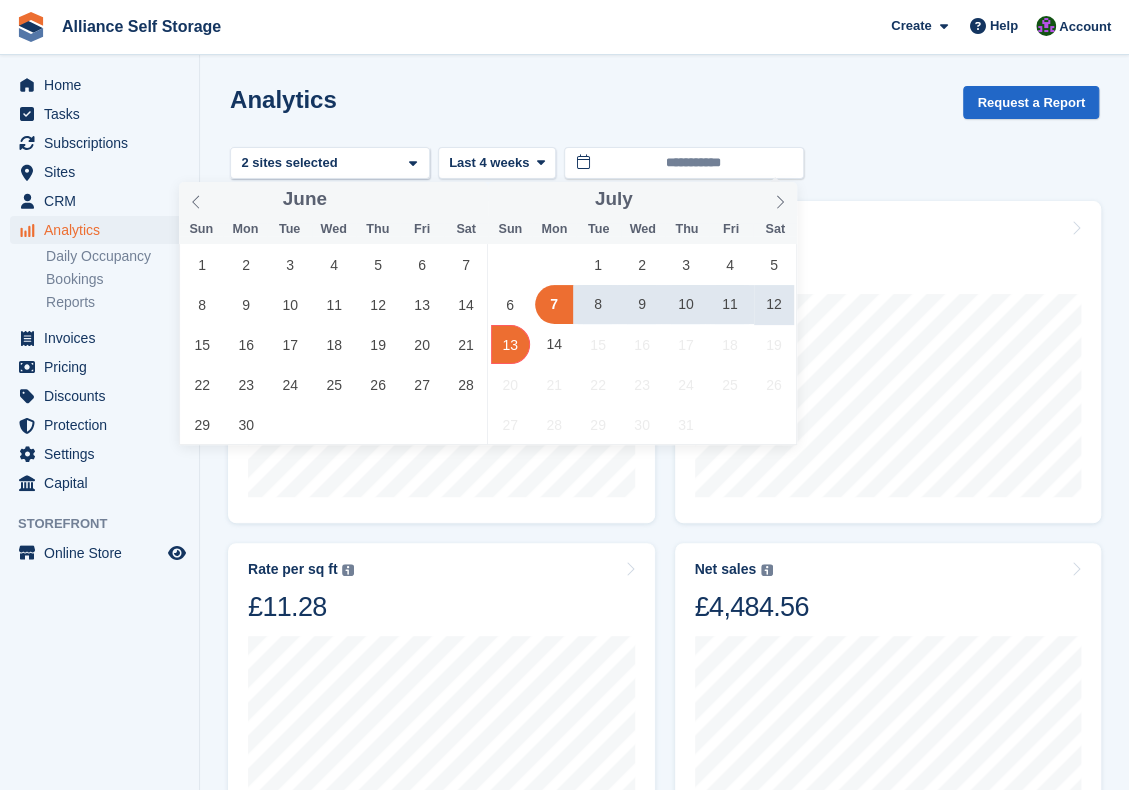 click on "13" at bounding box center [510, 344] 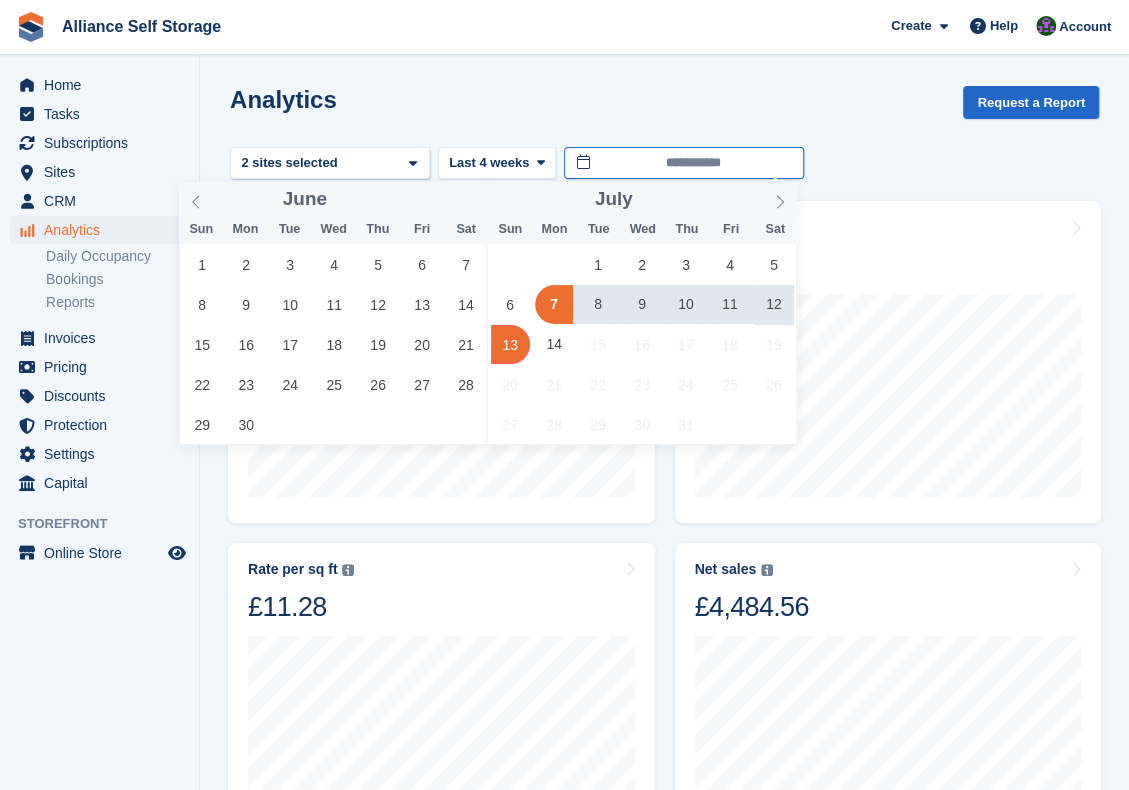 type on "**********" 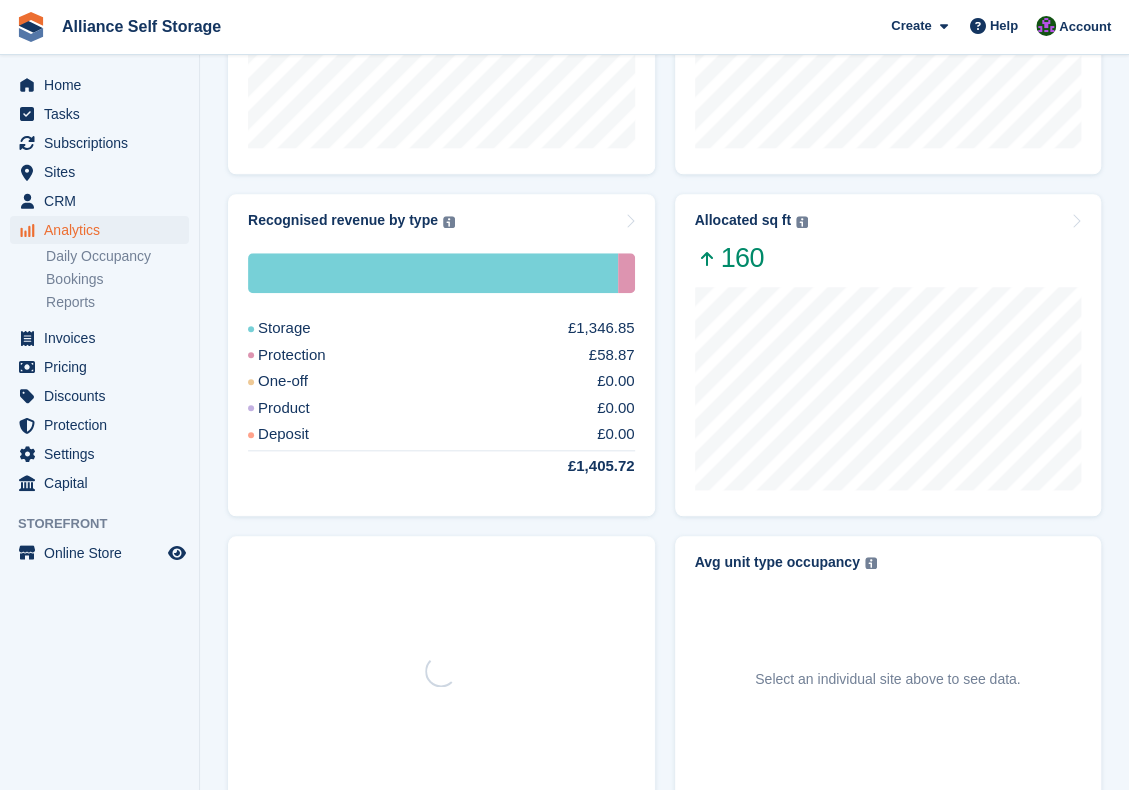 scroll, scrollTop: 700, scrollLeft: 0, axis: vertical 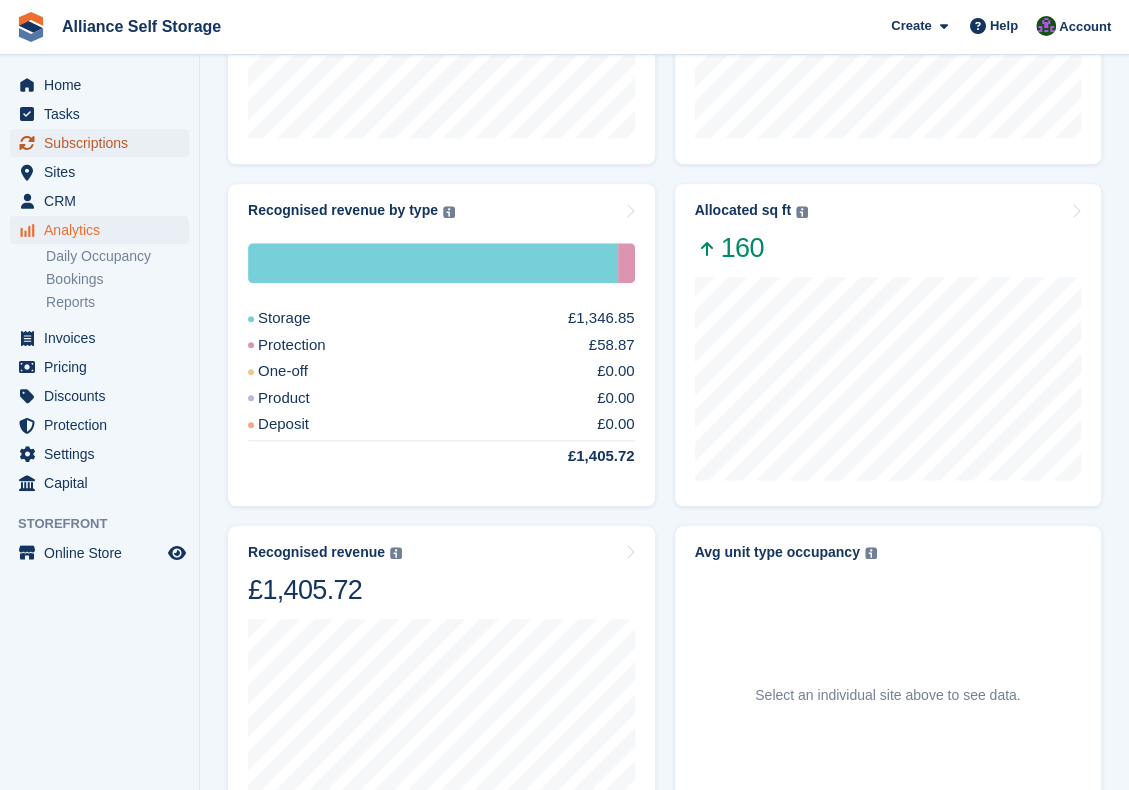 click on "Subscriptions" at bounding box center (104, 143) 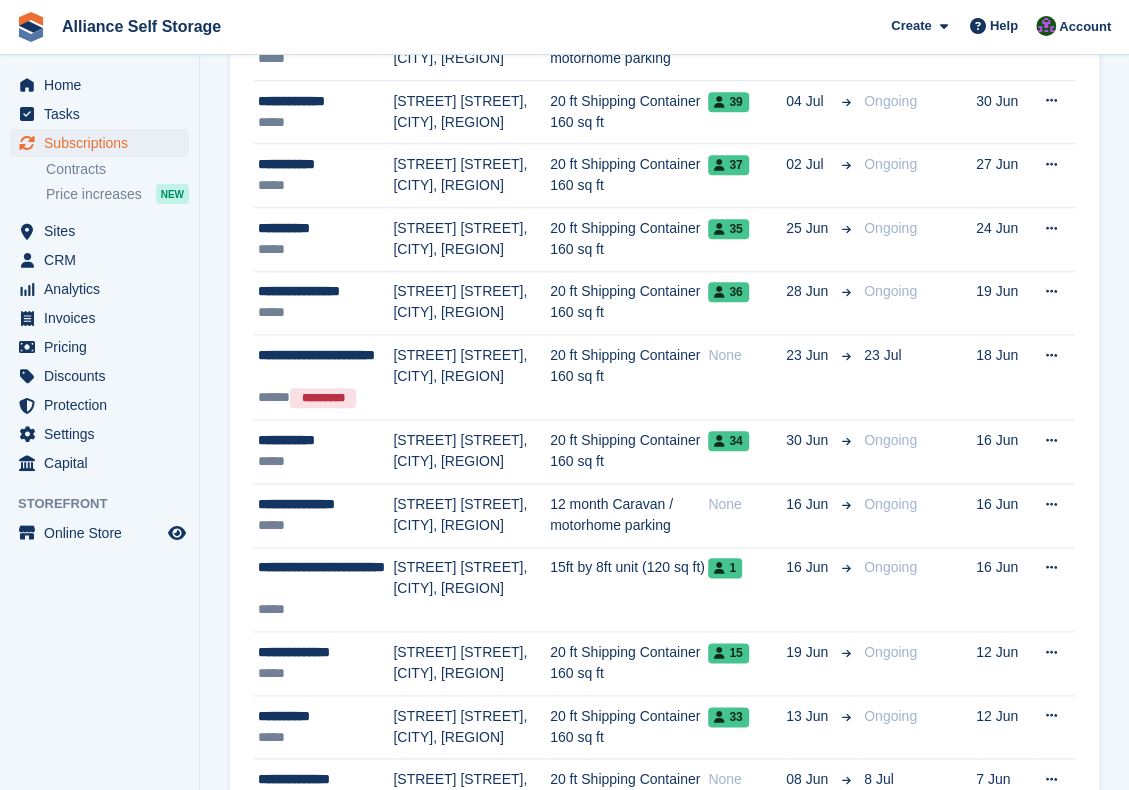 scroll, scrollTop: 0, scrollLeft: 0, axis: both 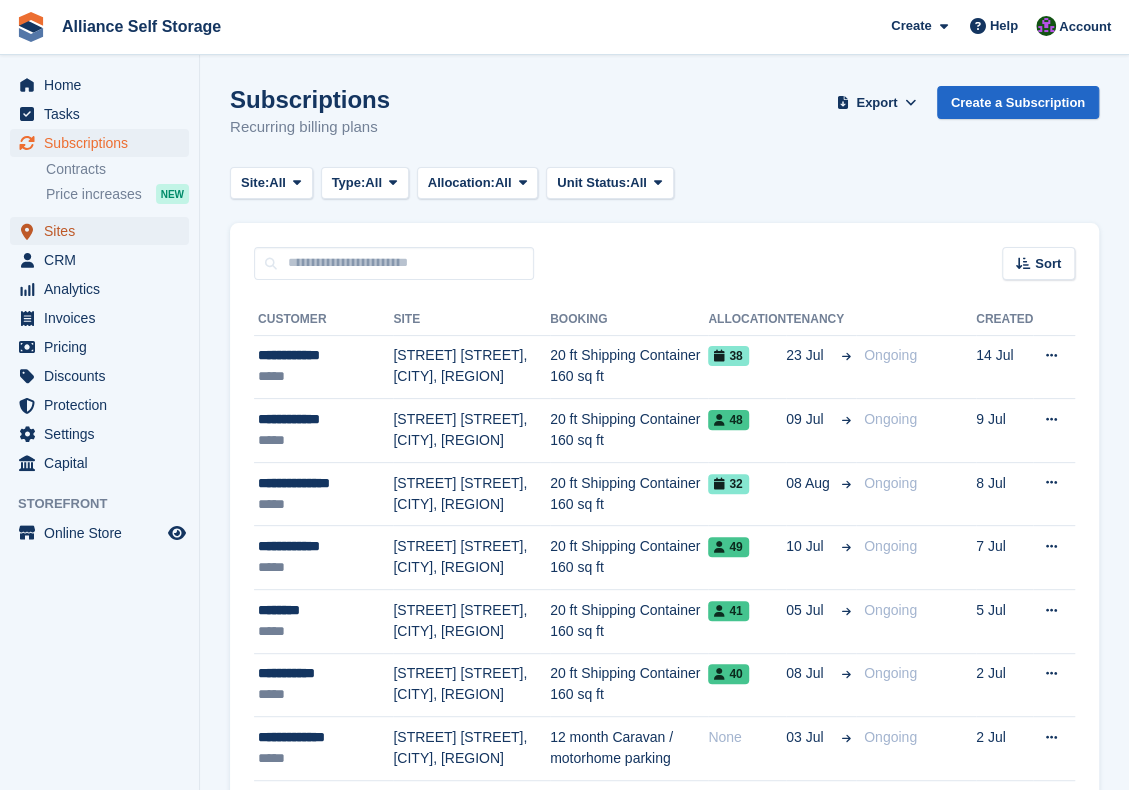 click on "Sites" at bounding box center [104, 231] 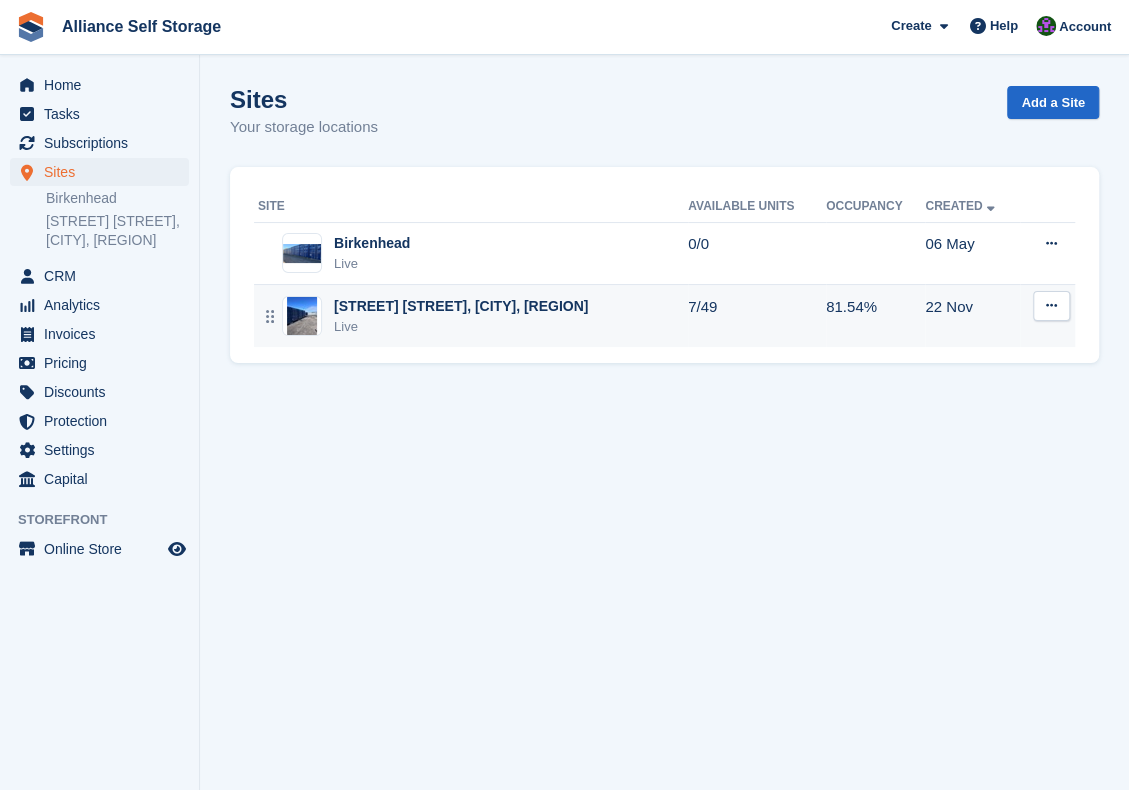 click on "Live" at bounding box center [461, 327] 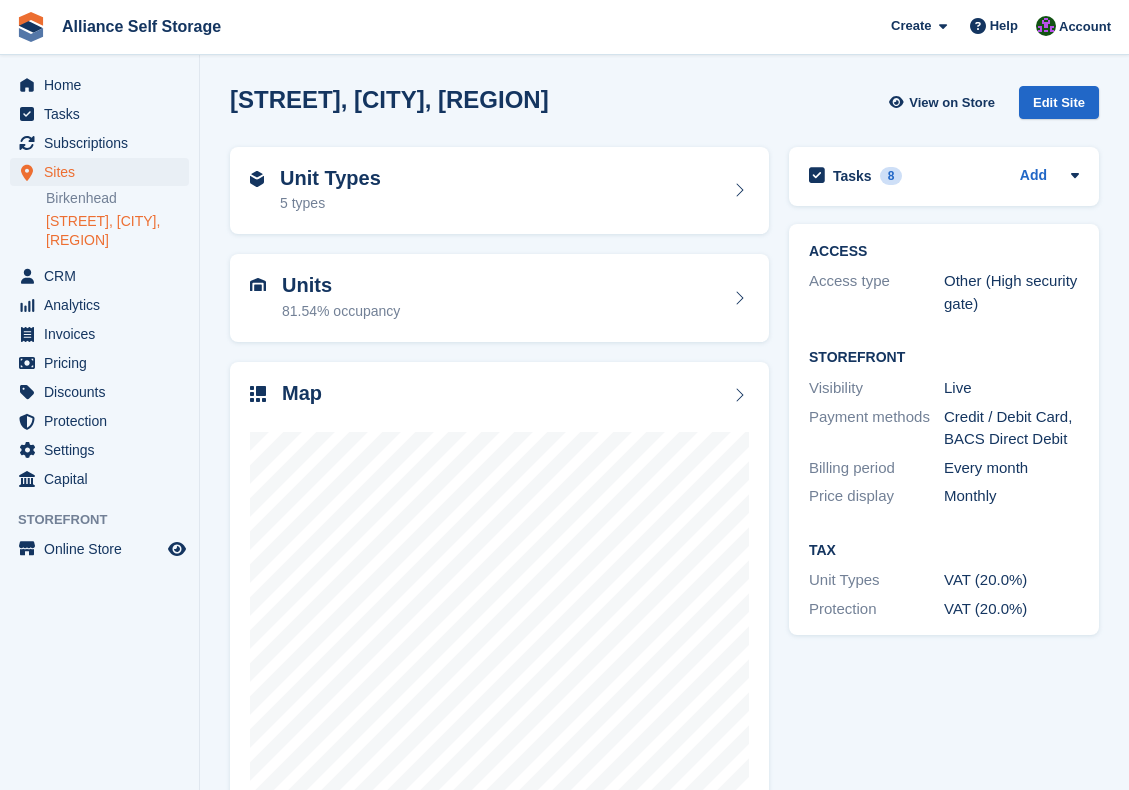 scroll, scrollTop: 0, scrollLeft: 0, axis: both 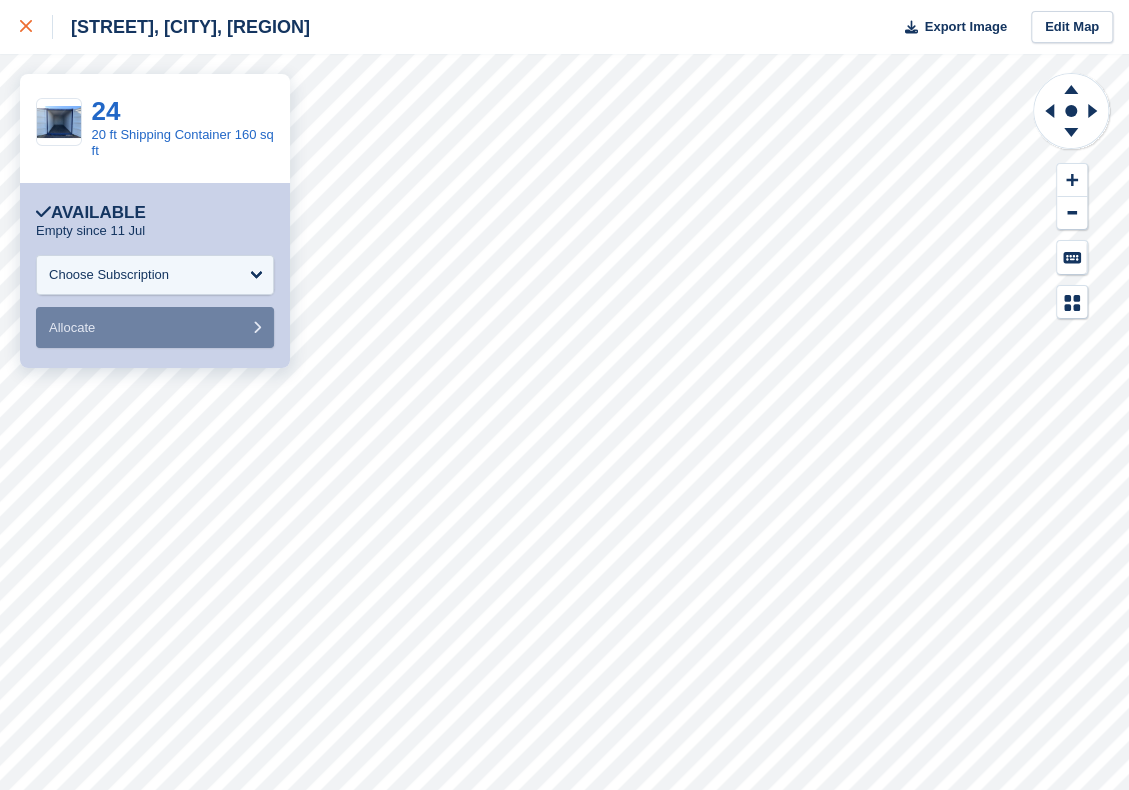 click at bounding box center [26, 27] 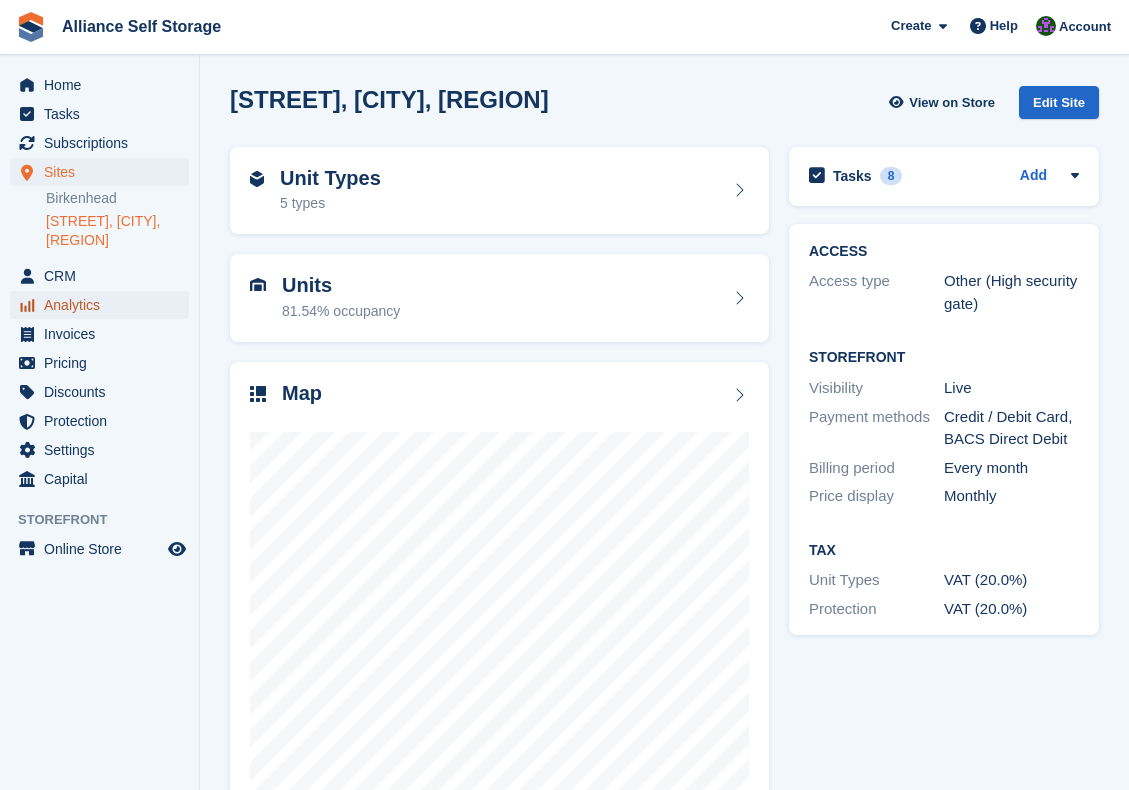 scroll, scrollTop: 0, scrollLeft: 0, axis: both 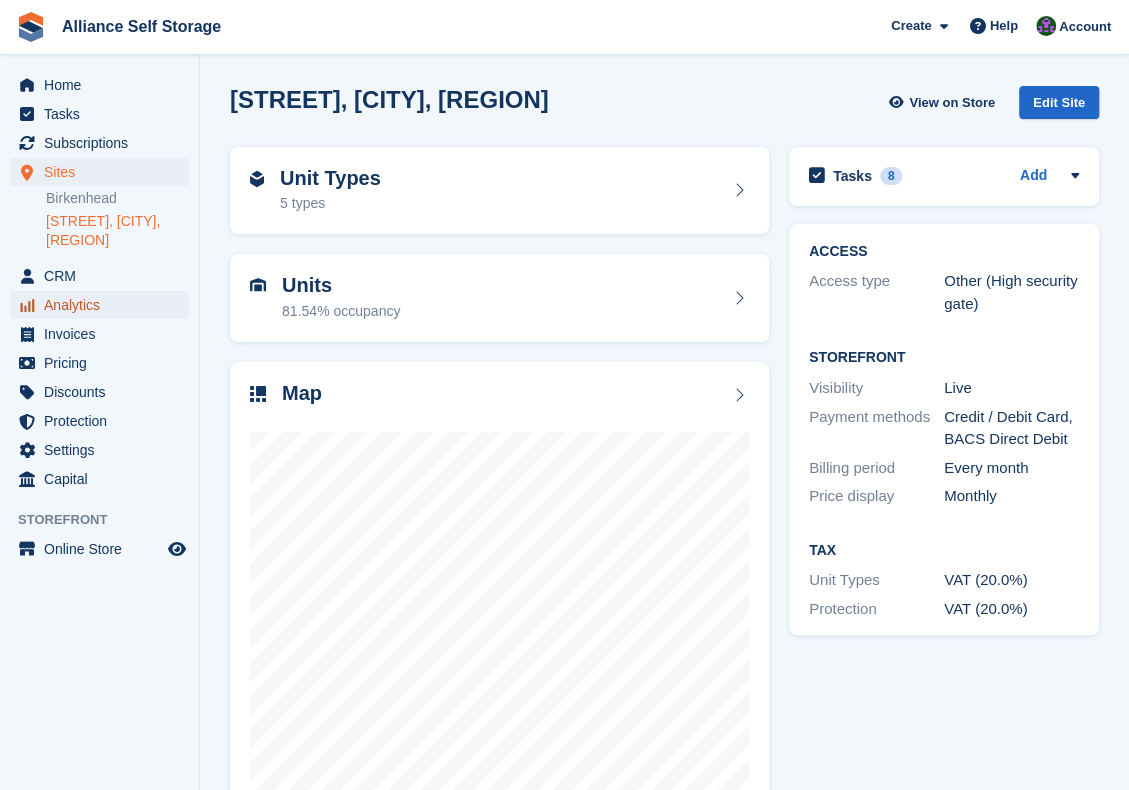 click on "Analytics" at bounding box center [104, 305] 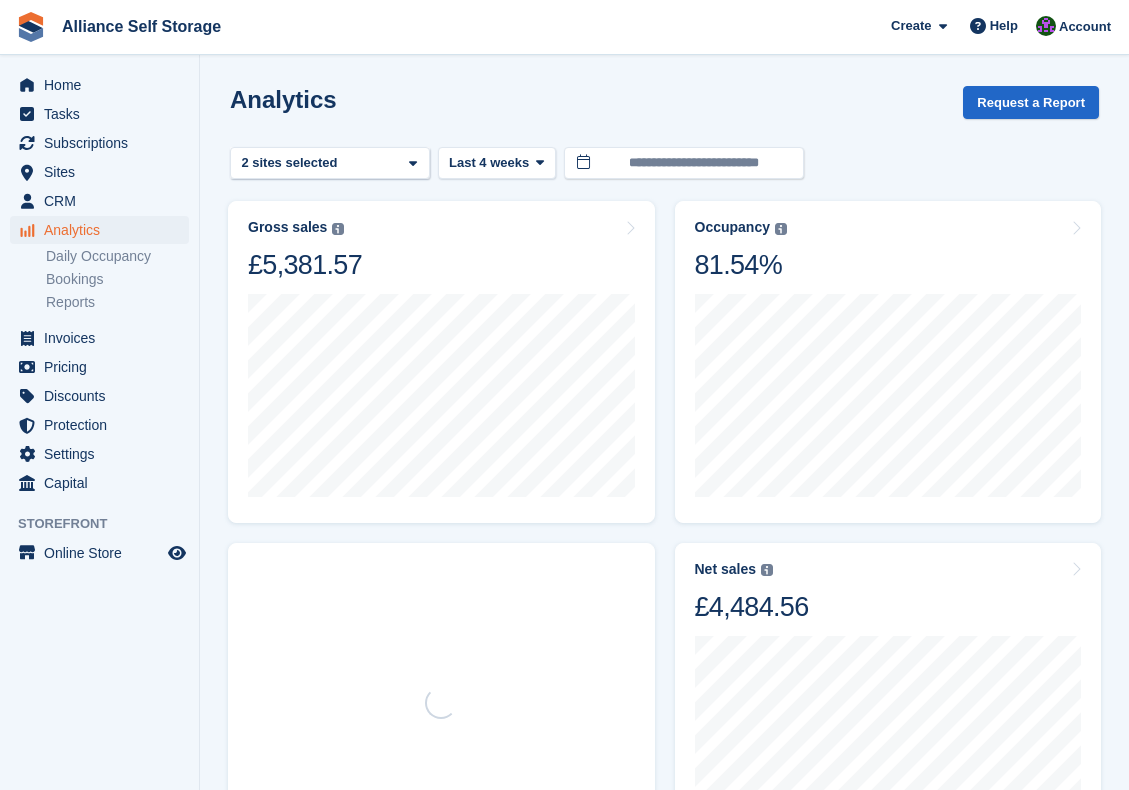 scroll, scrollTop: 0, scrollLeft: 0, axis: both 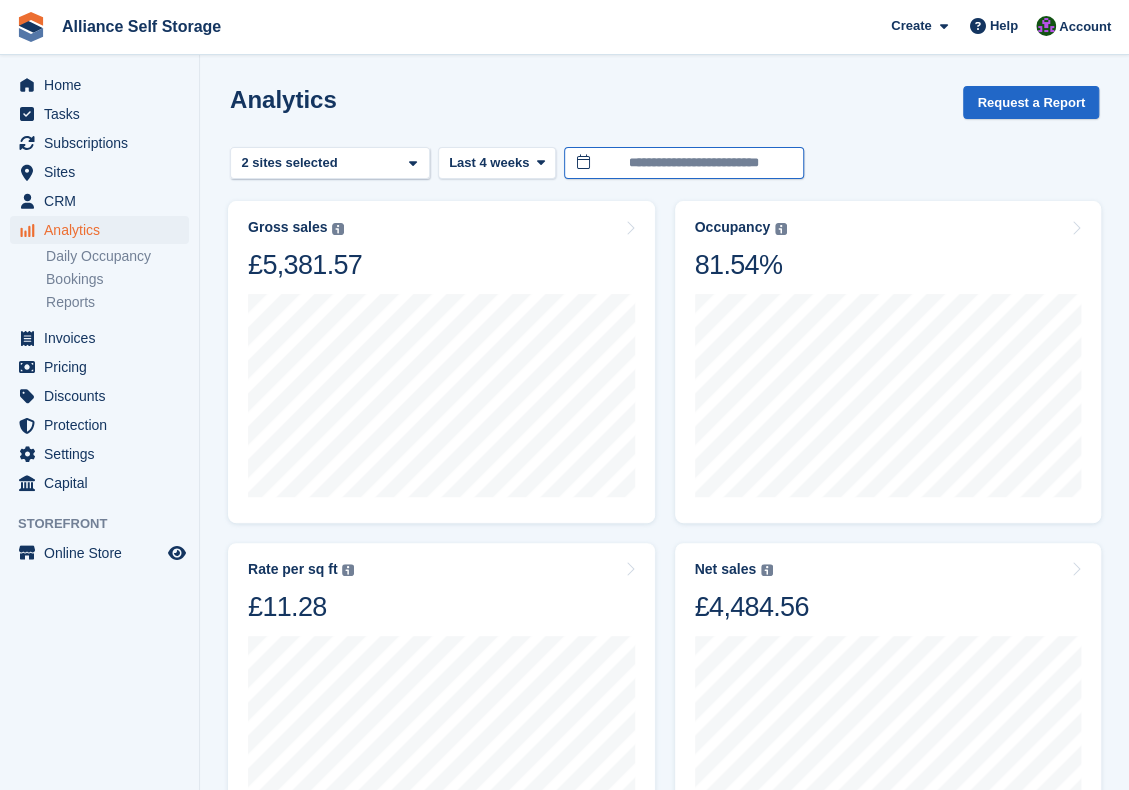 click on "**********" at bounding box center [684, 163] 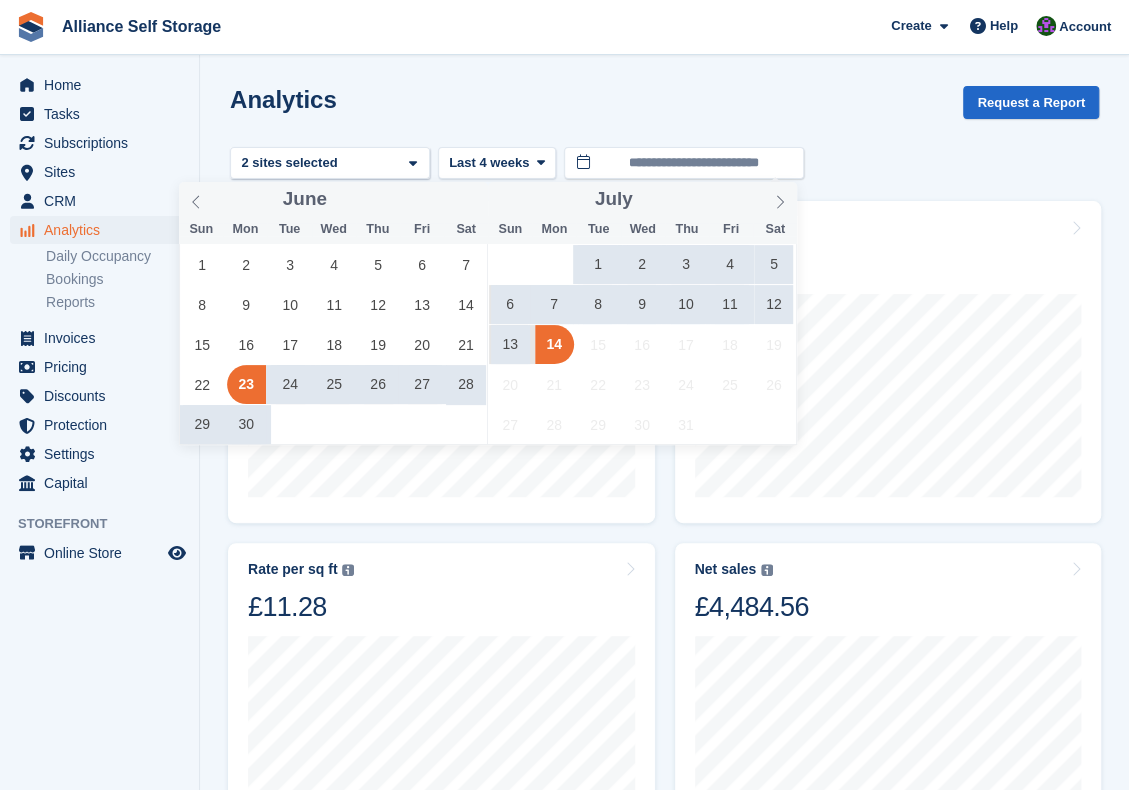 click on "7" at bounding box center (554, 304) 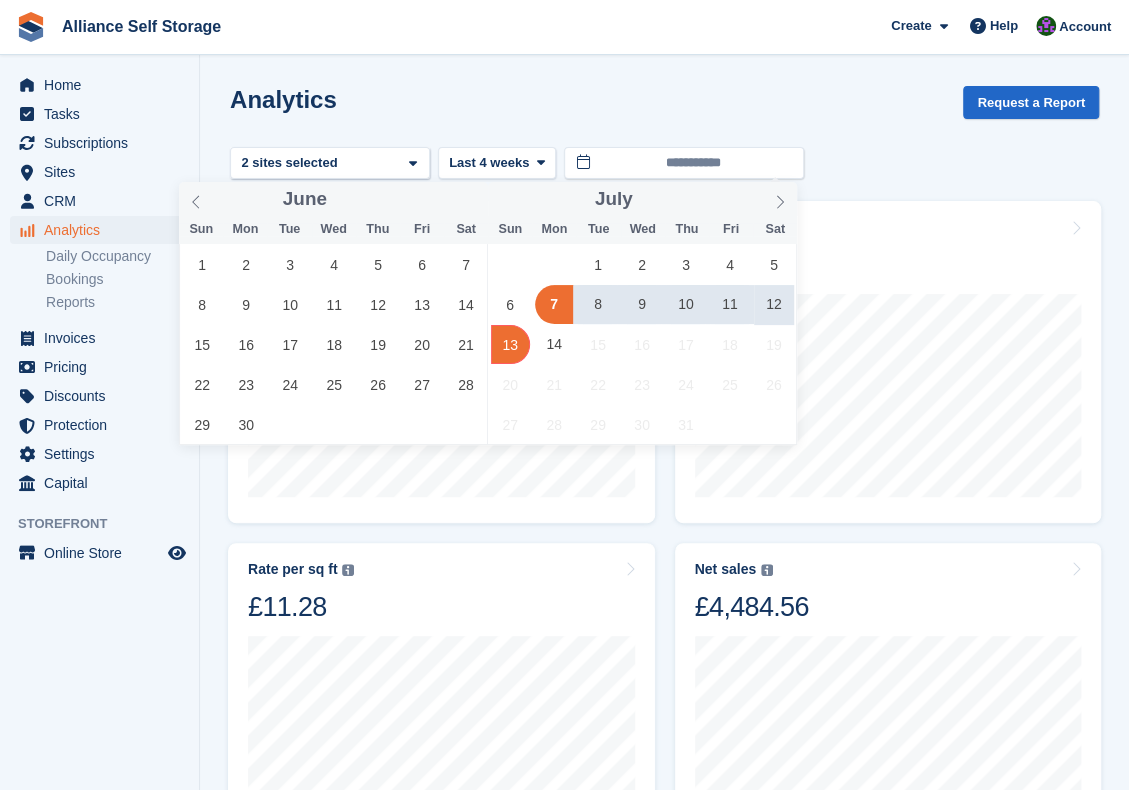 click on "13" at bounding box center [510, 344] 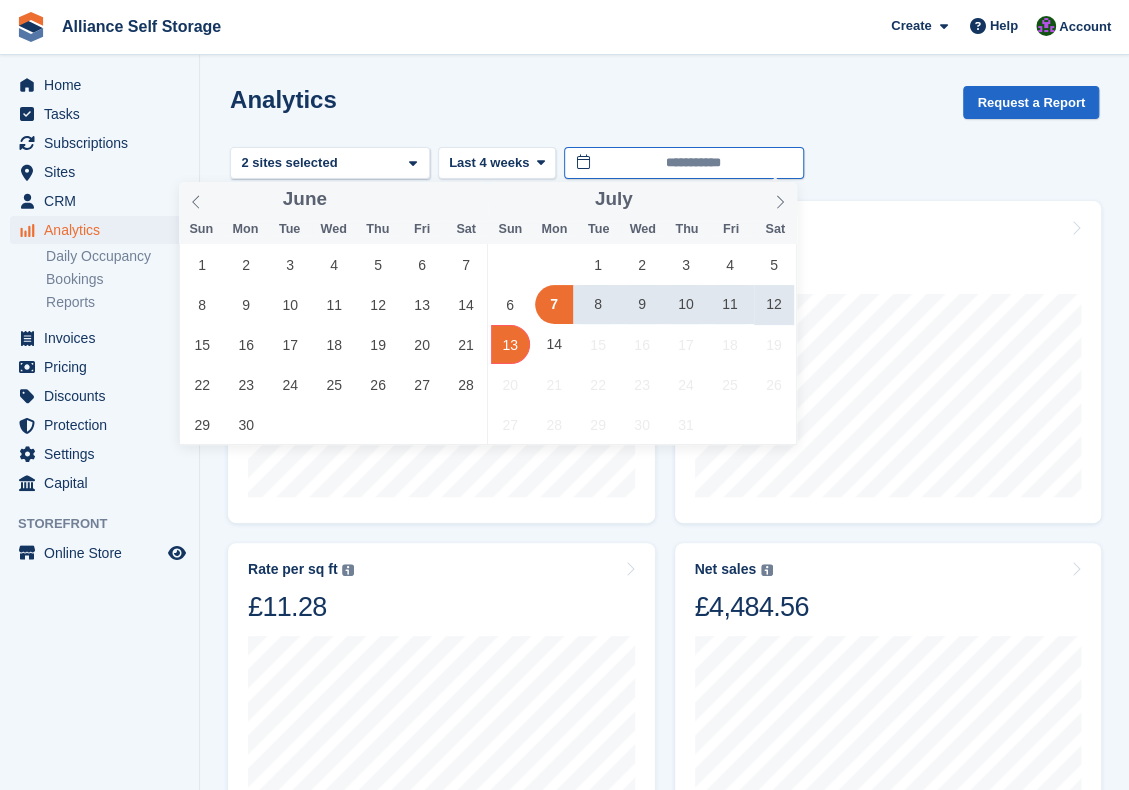 type on "**********" 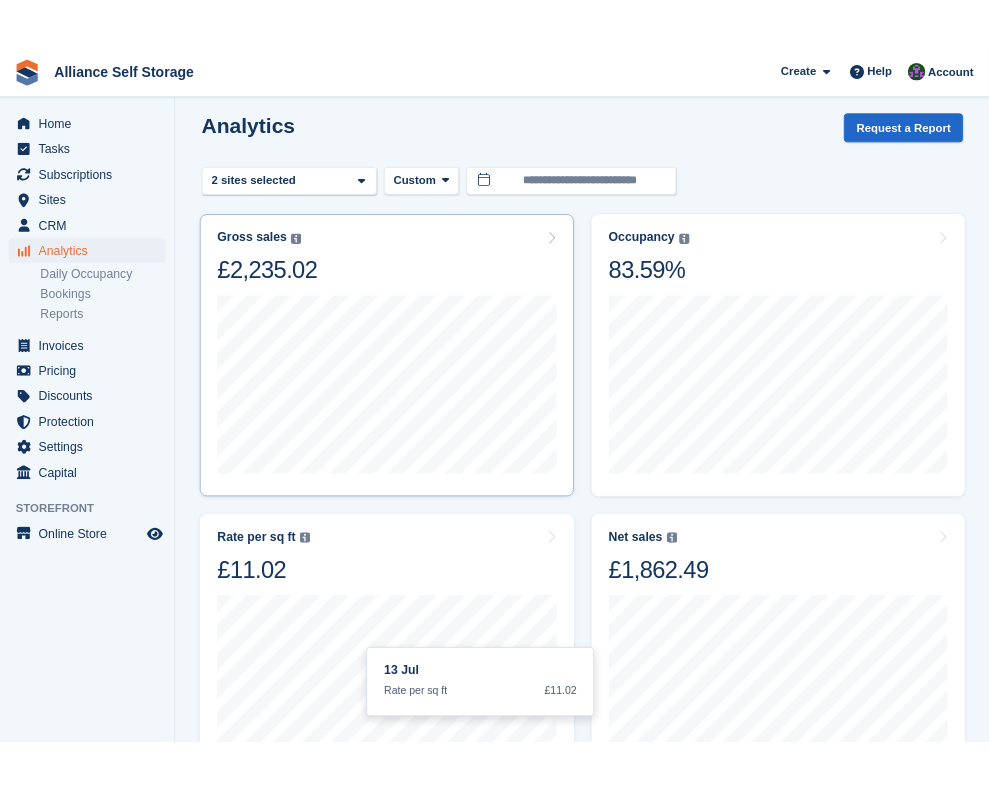 scroll, scrollTop: 0, scrollLeft: 0, axis: both 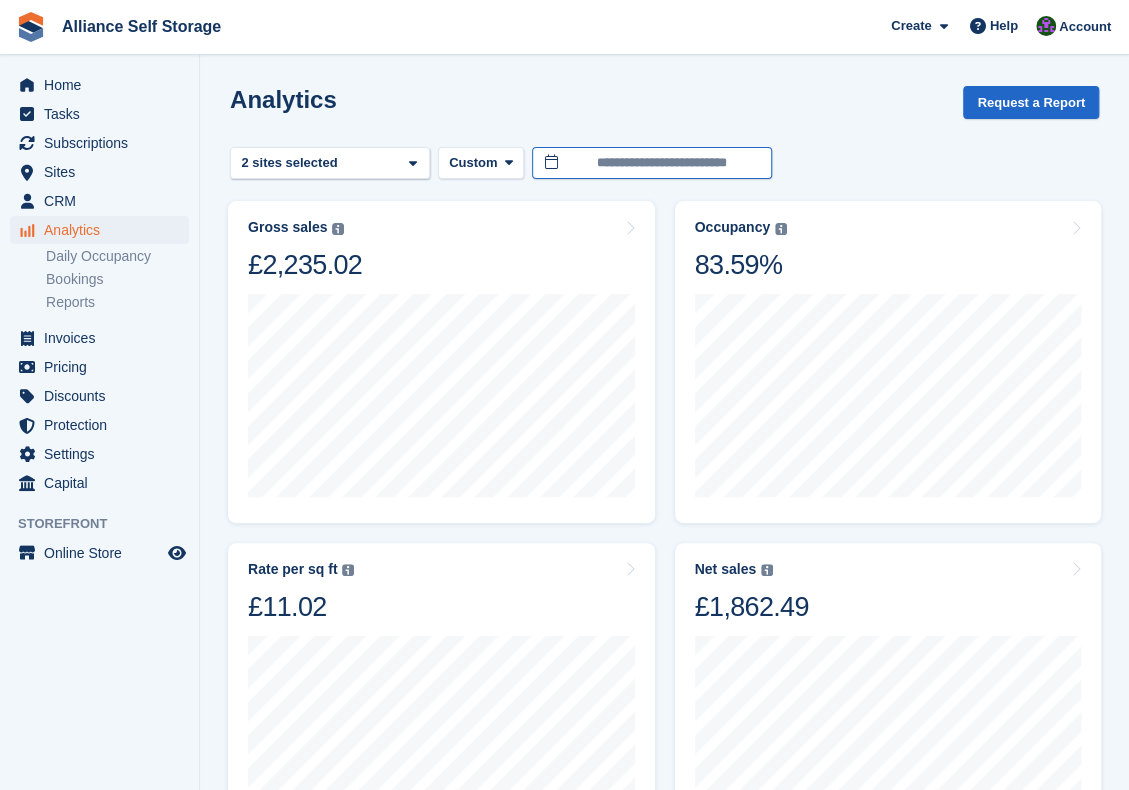 click on "Alliance Self Storage
Create
Subscription
Invoice
Contact
Deal
Discount
Page
Help
Chat Support
Submit a support request
Help Center
Get answers to Stora questions
What's New" at bounding box center [564, 1082] 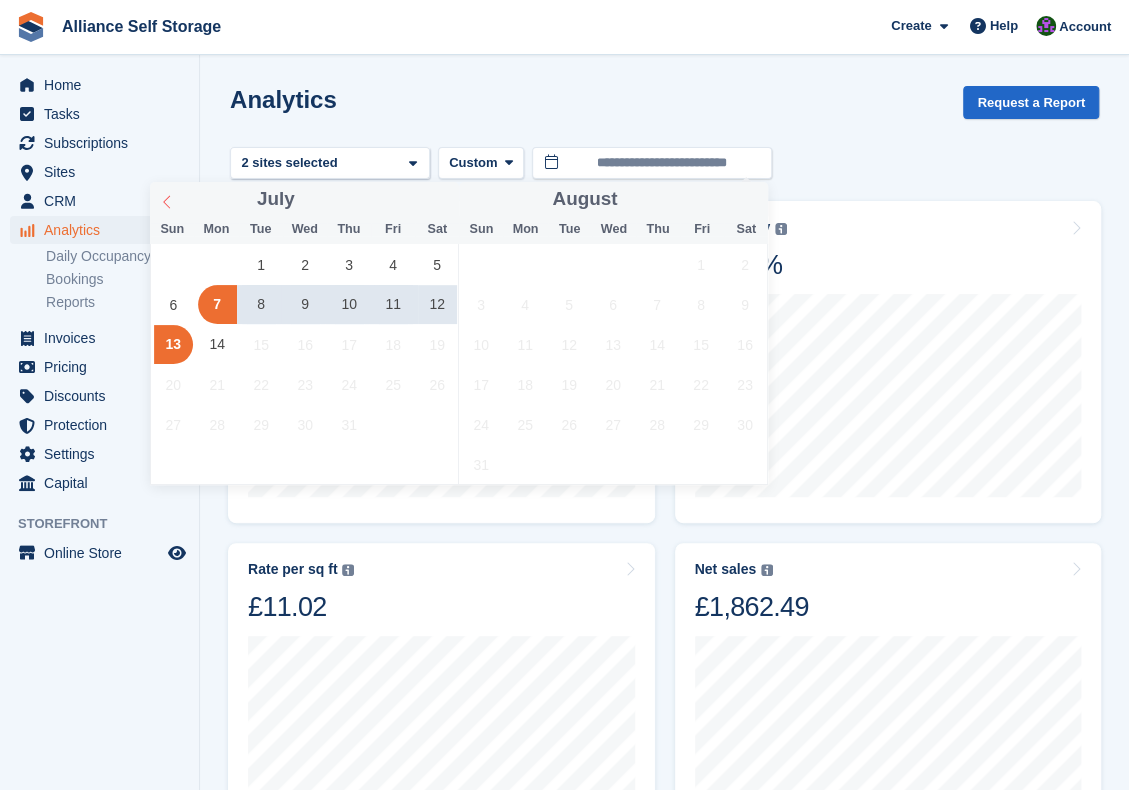 click 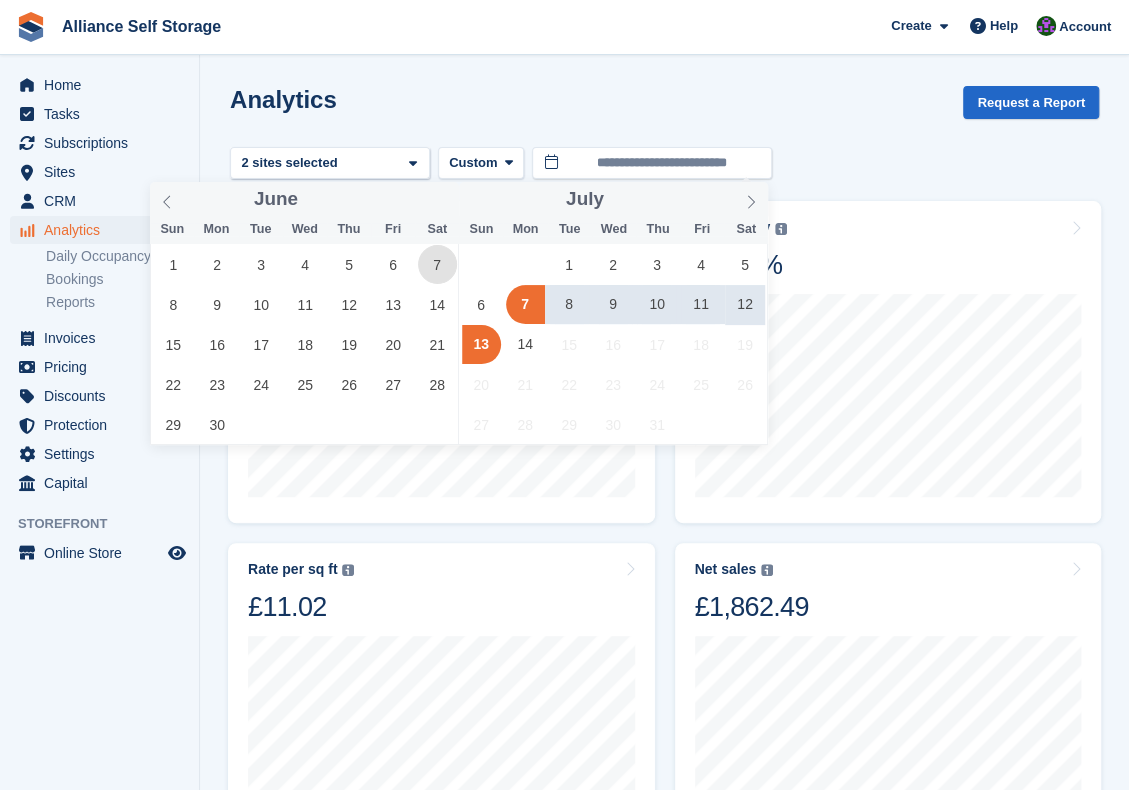 click on "7" at bounding box center (437, 264) 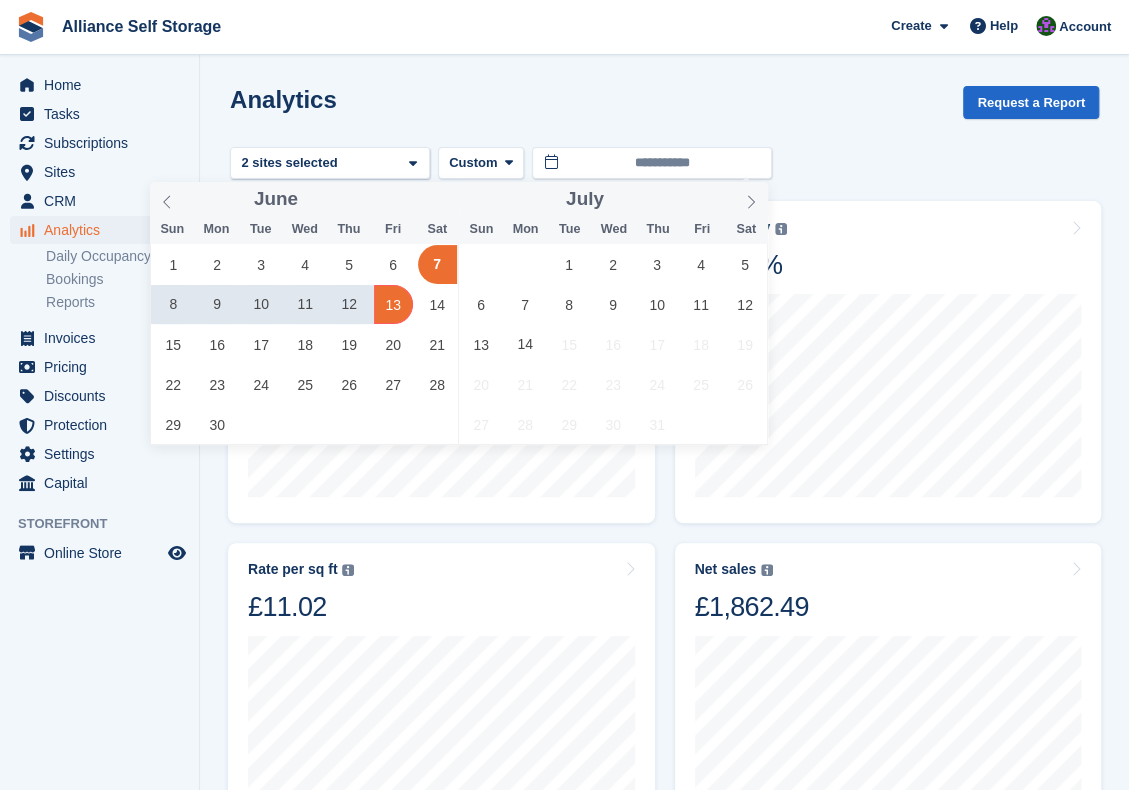 click on "13" at bounding box center [393, 304] 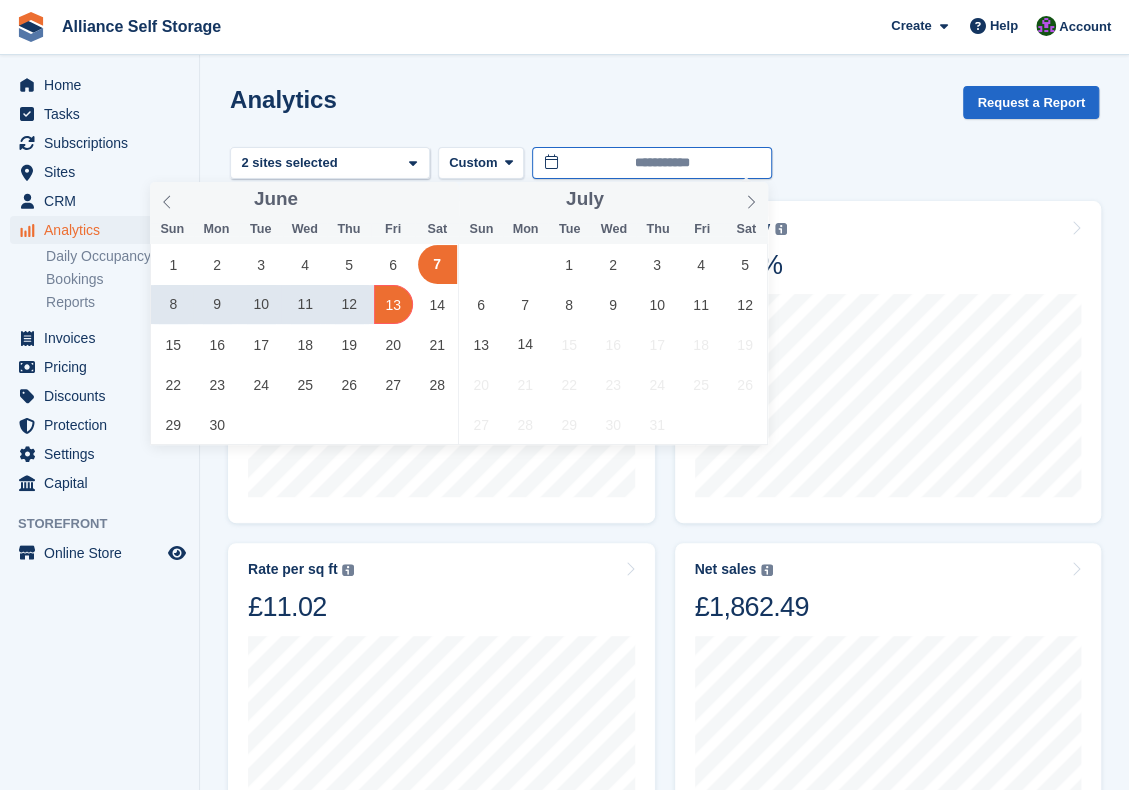 type on "**********" 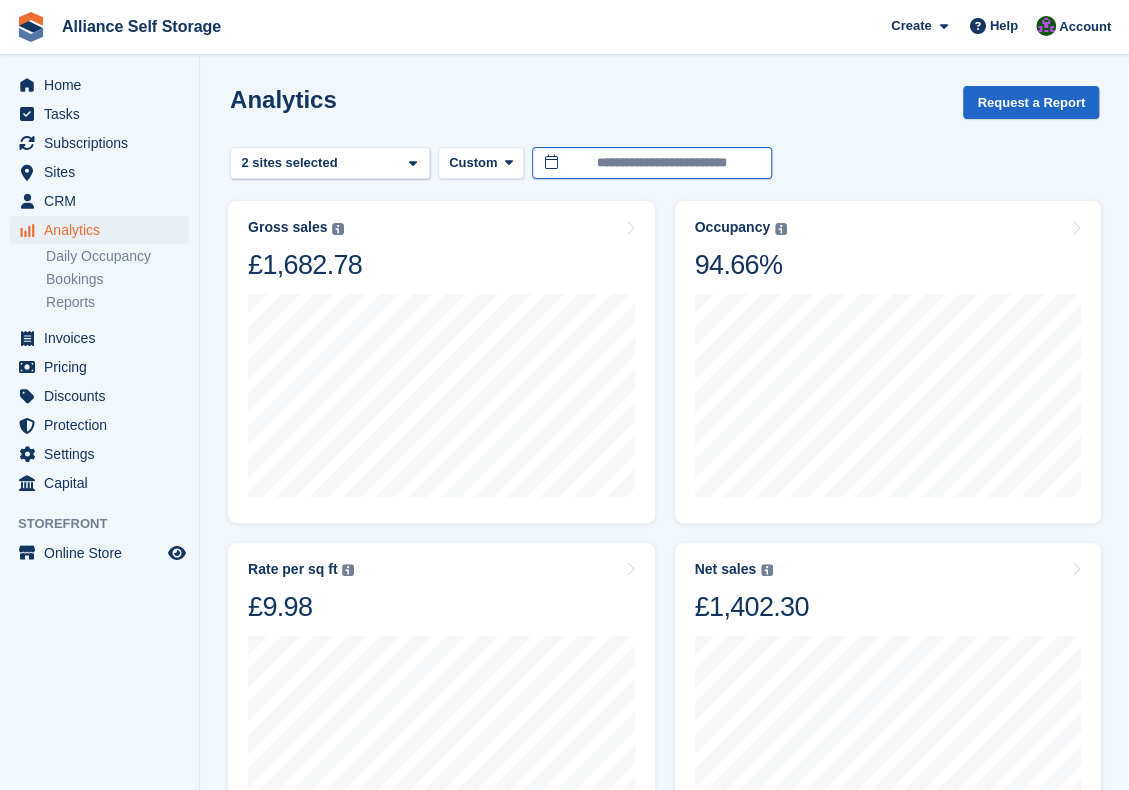 click on "**********" at bounding box center [652, 163] 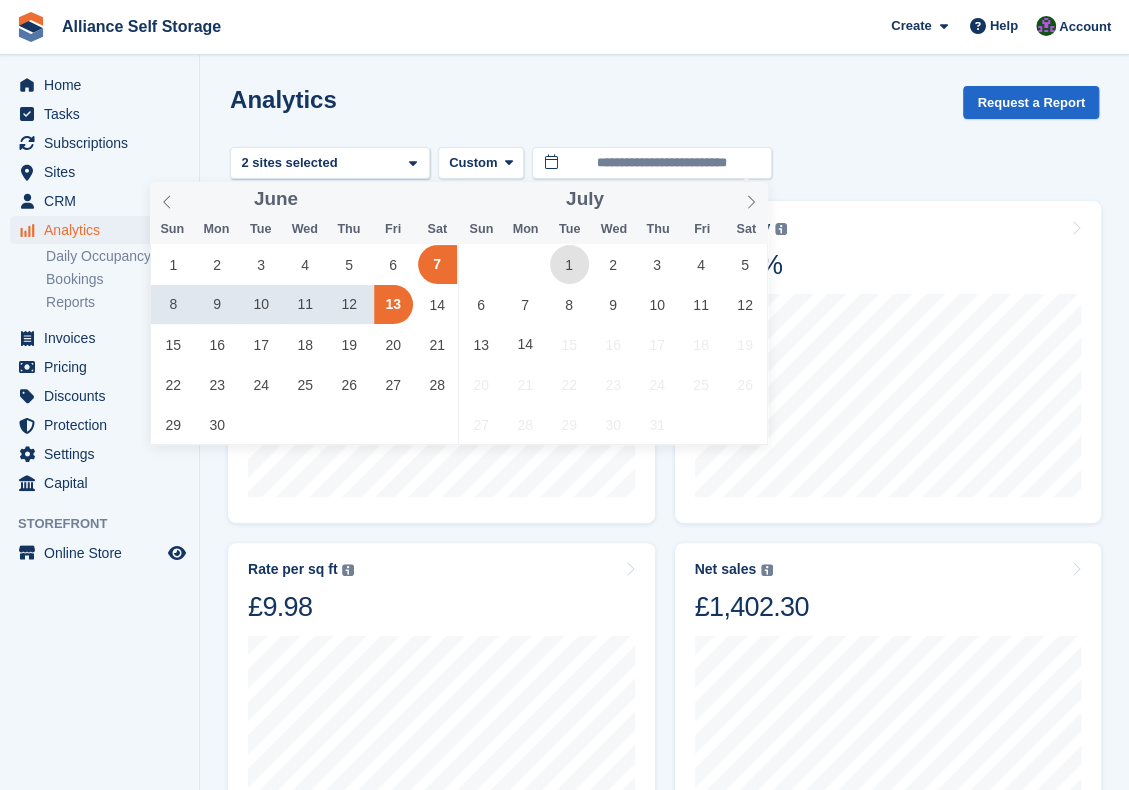 click on "1" at bounding box center (569, 264) 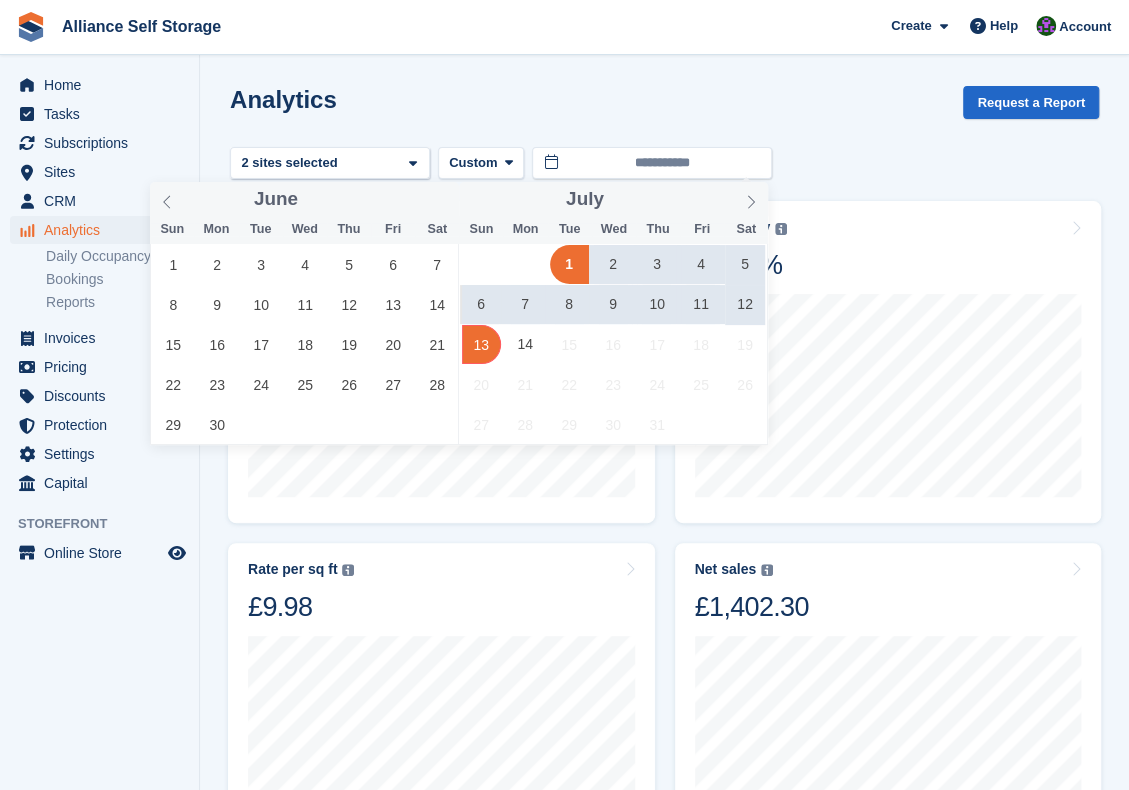 click on "13" at bounding box center (481, 344) 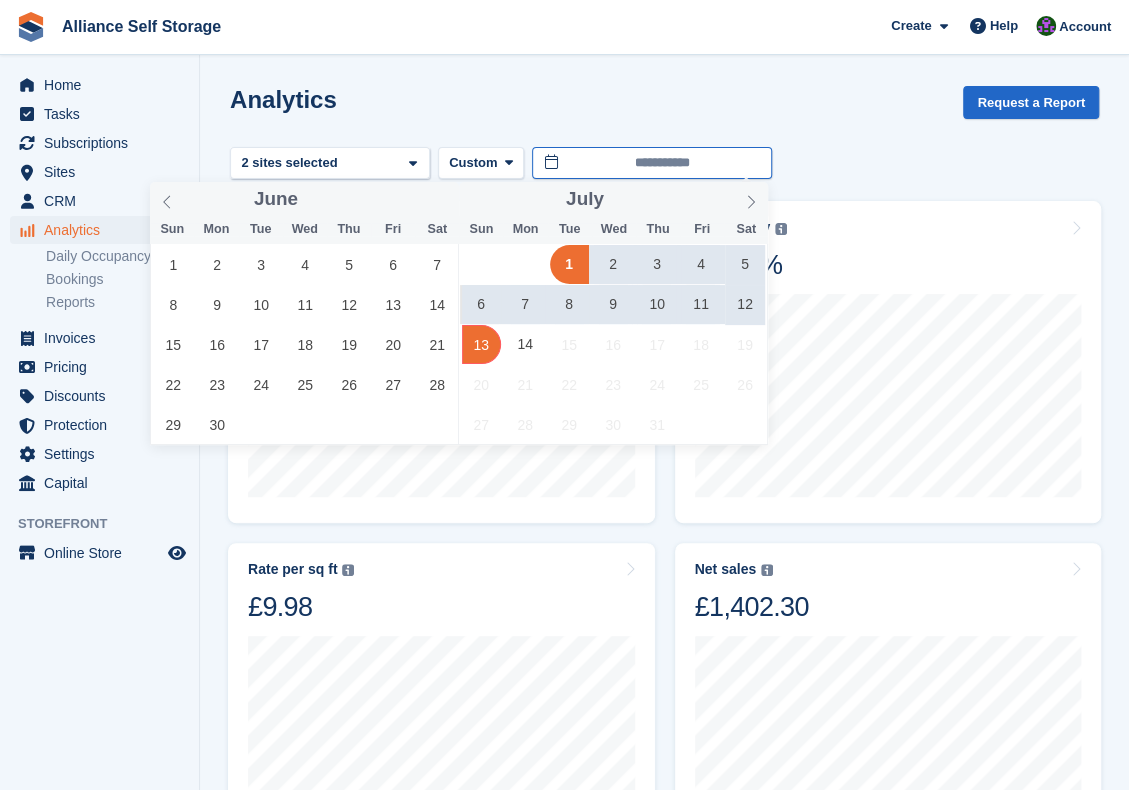 type on "**********" 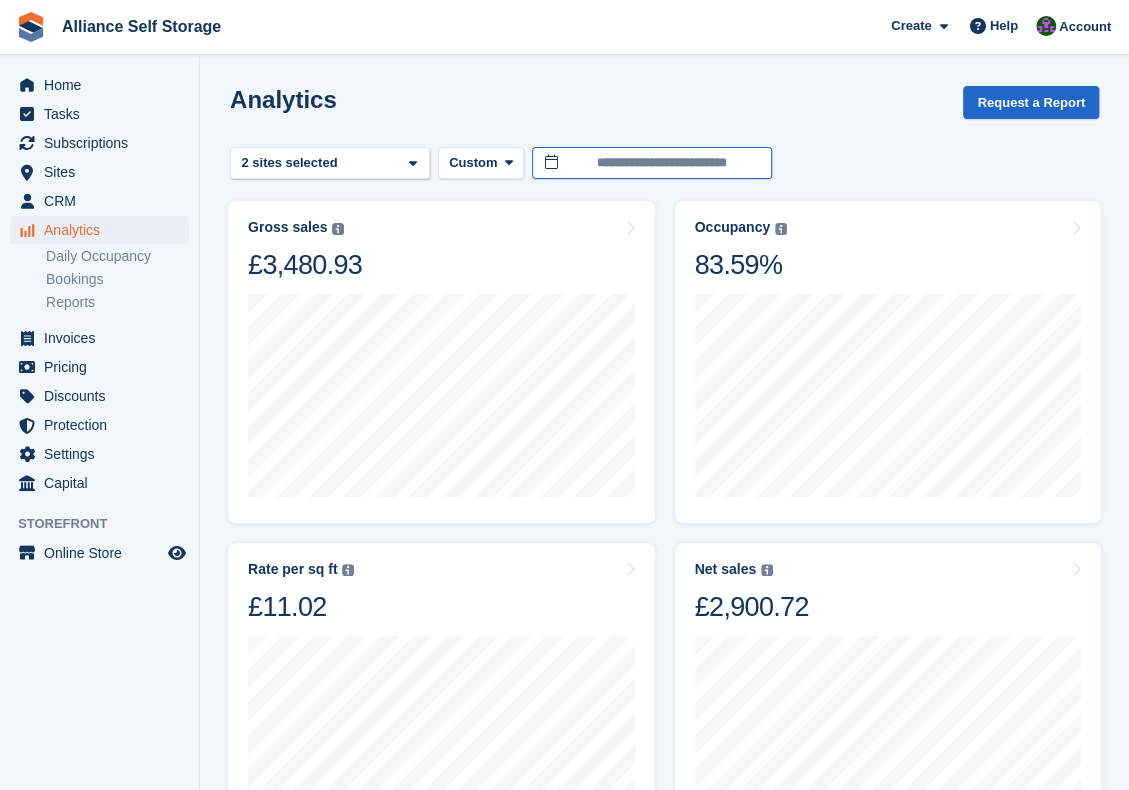 drag, startPoint x: 660, startPoint y: 156, endPoint x: 630, endPoint y: 175, distance: 35.510563 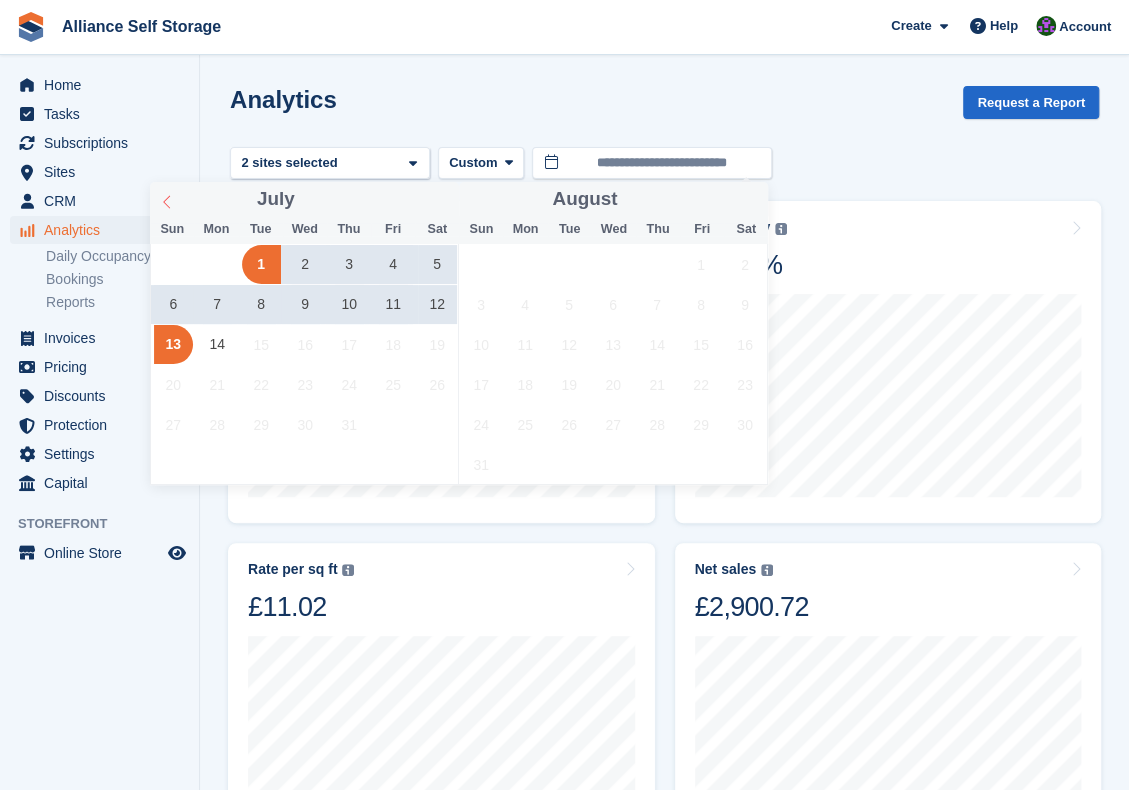 click at bounding box center (167, 199) 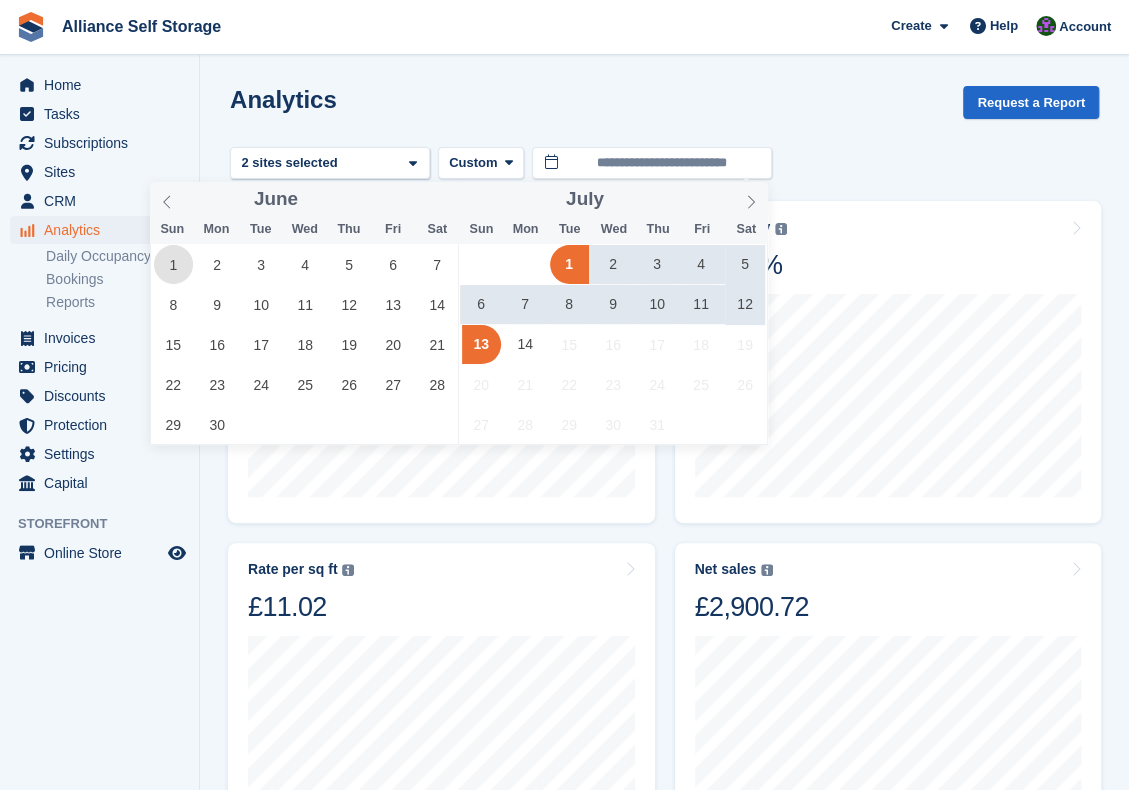 click on "1" at bounding box center (173, 264) 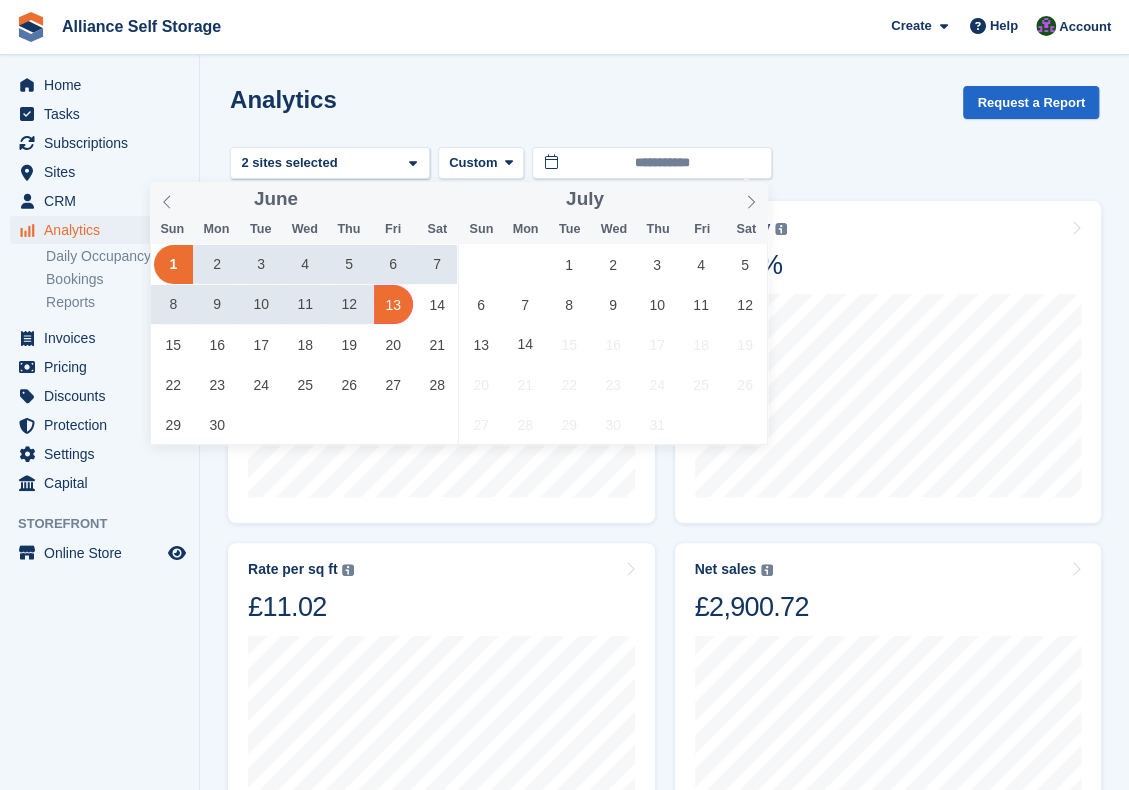 click on "13" at bounding box center [393, 304] 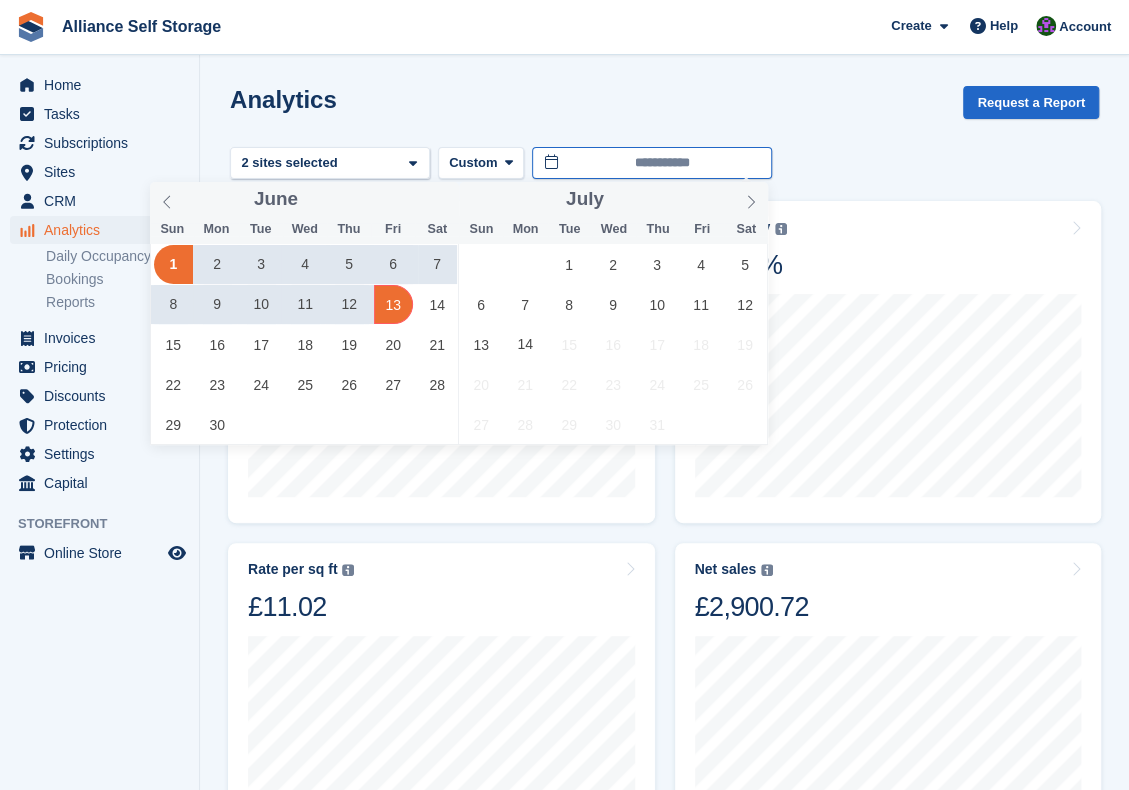 type on "**********" 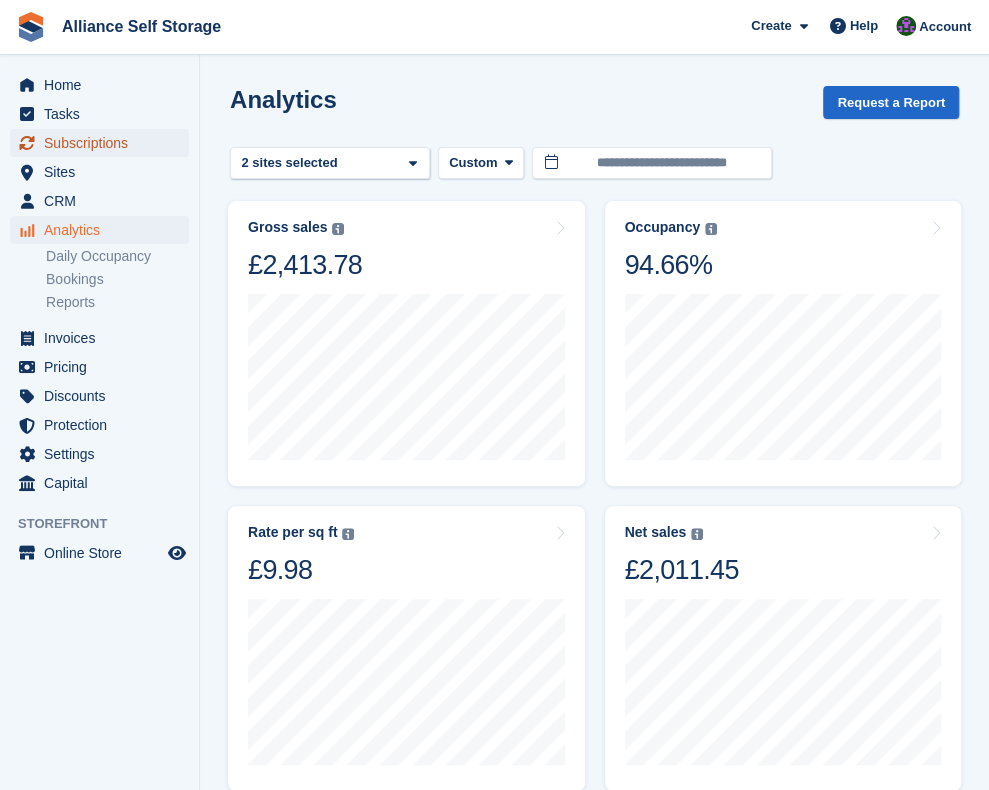 click on "Subscriptions" at bounding box center (104, 143) 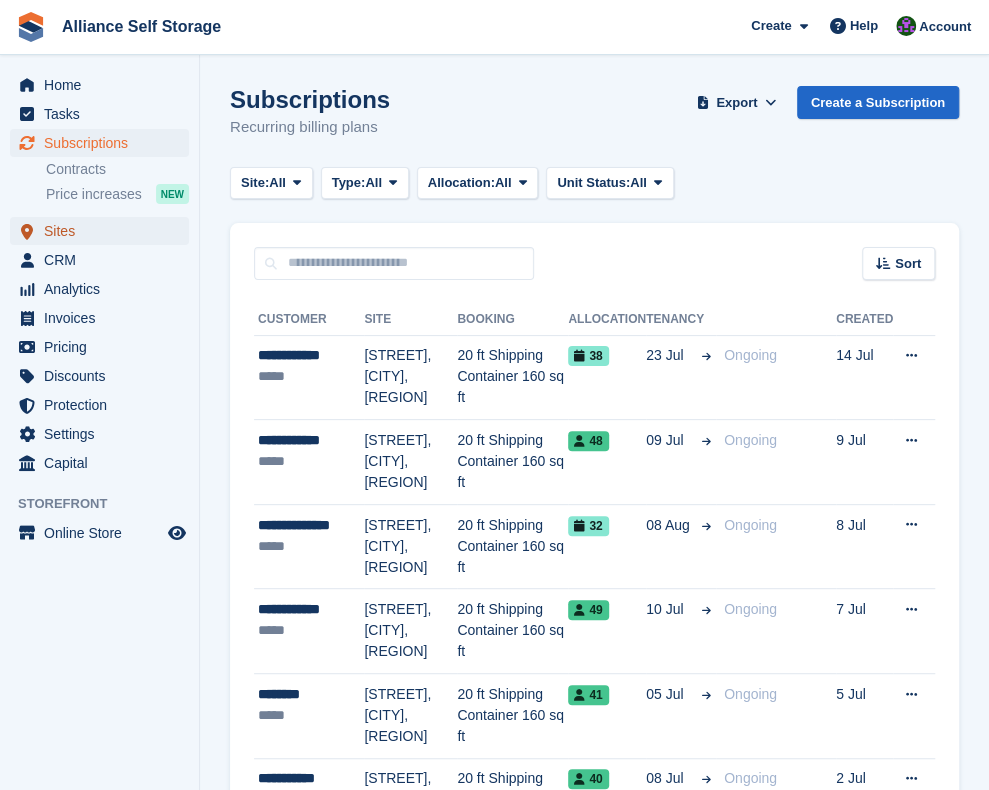 click on "Sites" at bounding box center (104, 231) 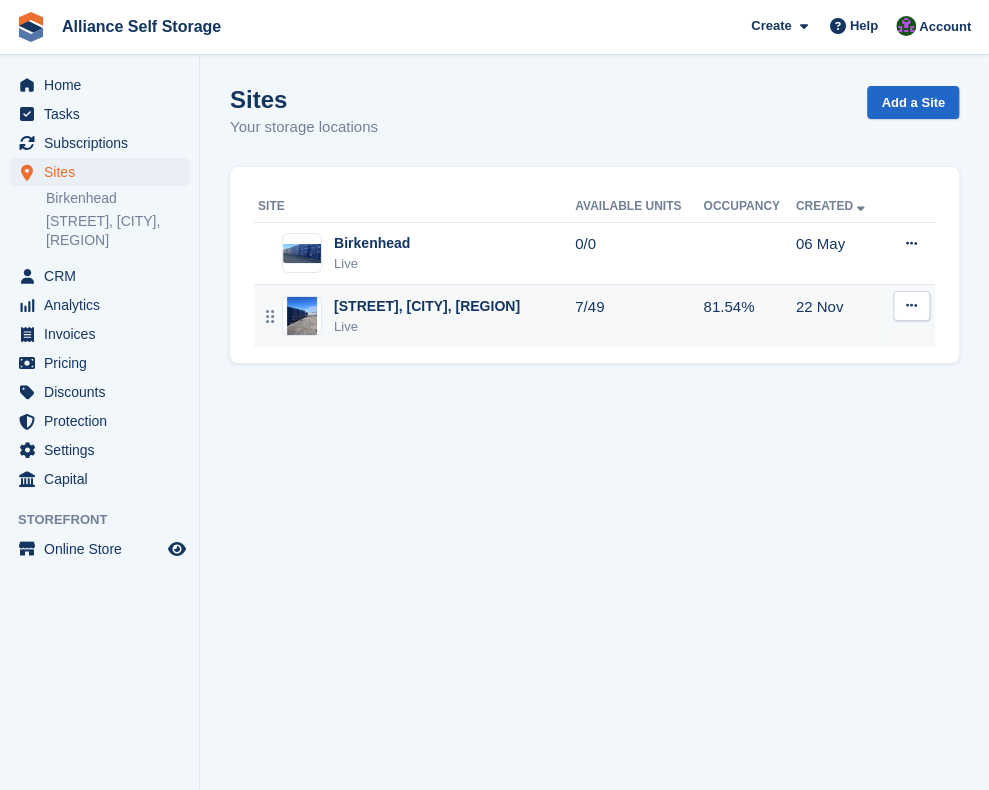 click on "[STREET], [CITY], [REGION]" at bounding box center (427, 306) 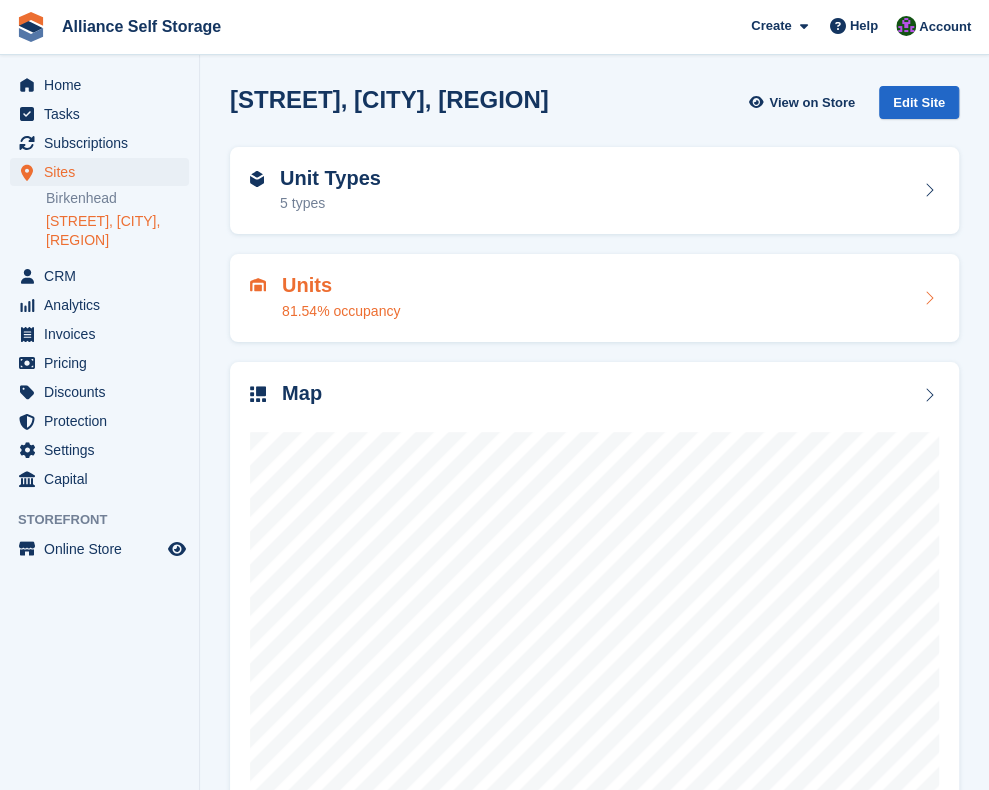 scroll, scrollTop: 200, scrollLeft: 0, axis: vertical 